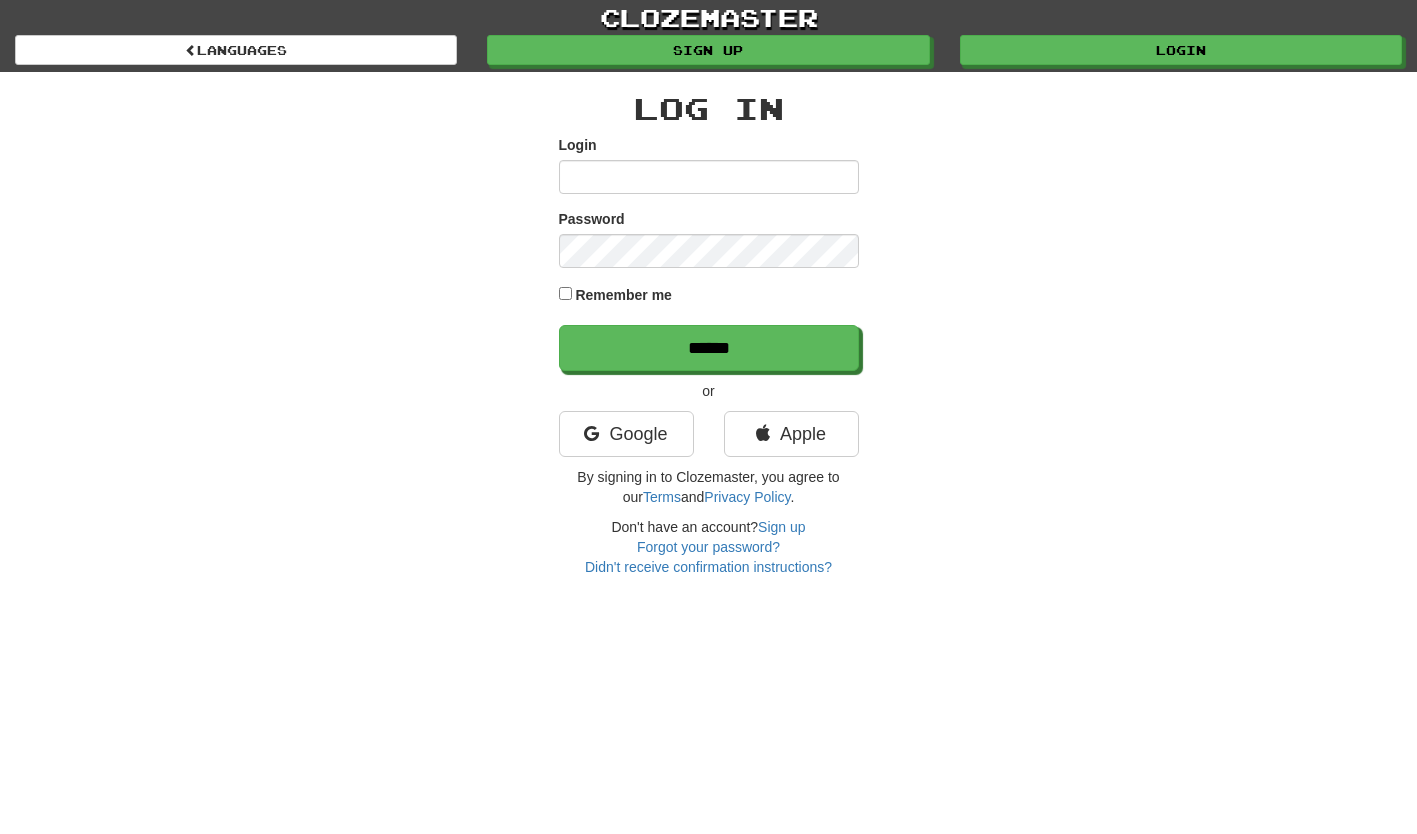 scroll, scrollTop: 0, scrollLeft: 0, axis: both 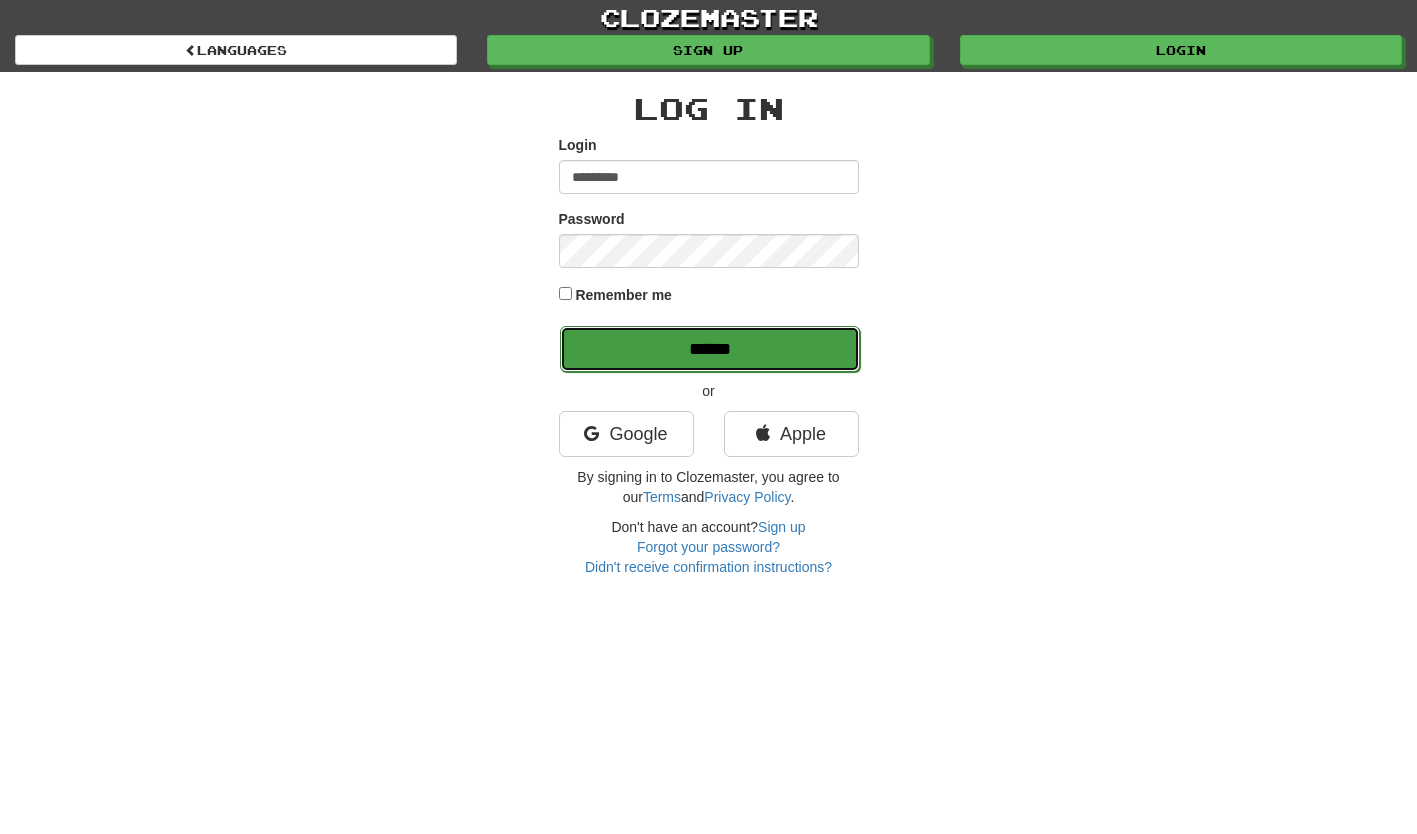 click on "******" at bounding box center [710, 349] 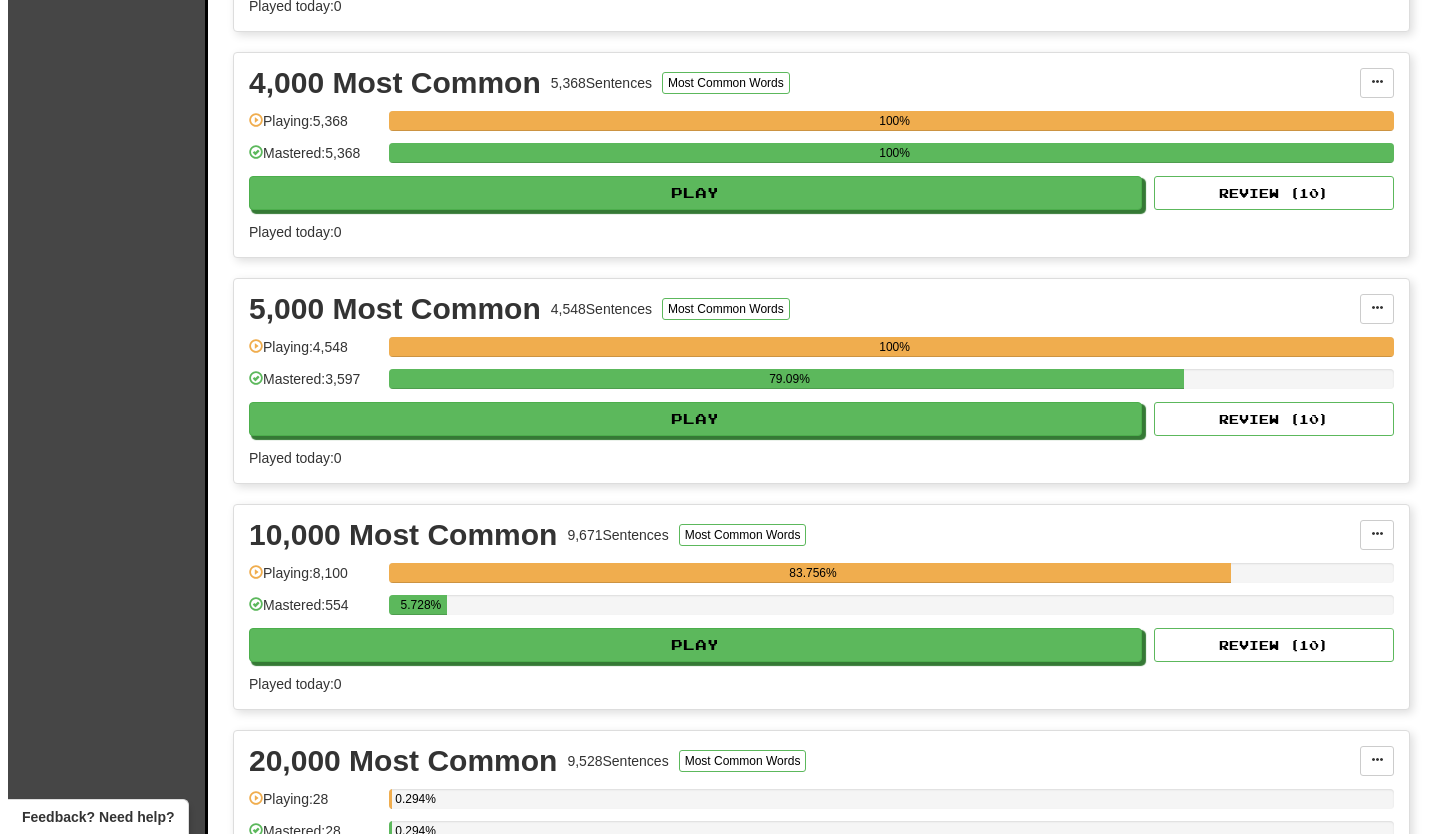 scroll, scrollTop: 1100, scrollLeft: 0, axis: vertical 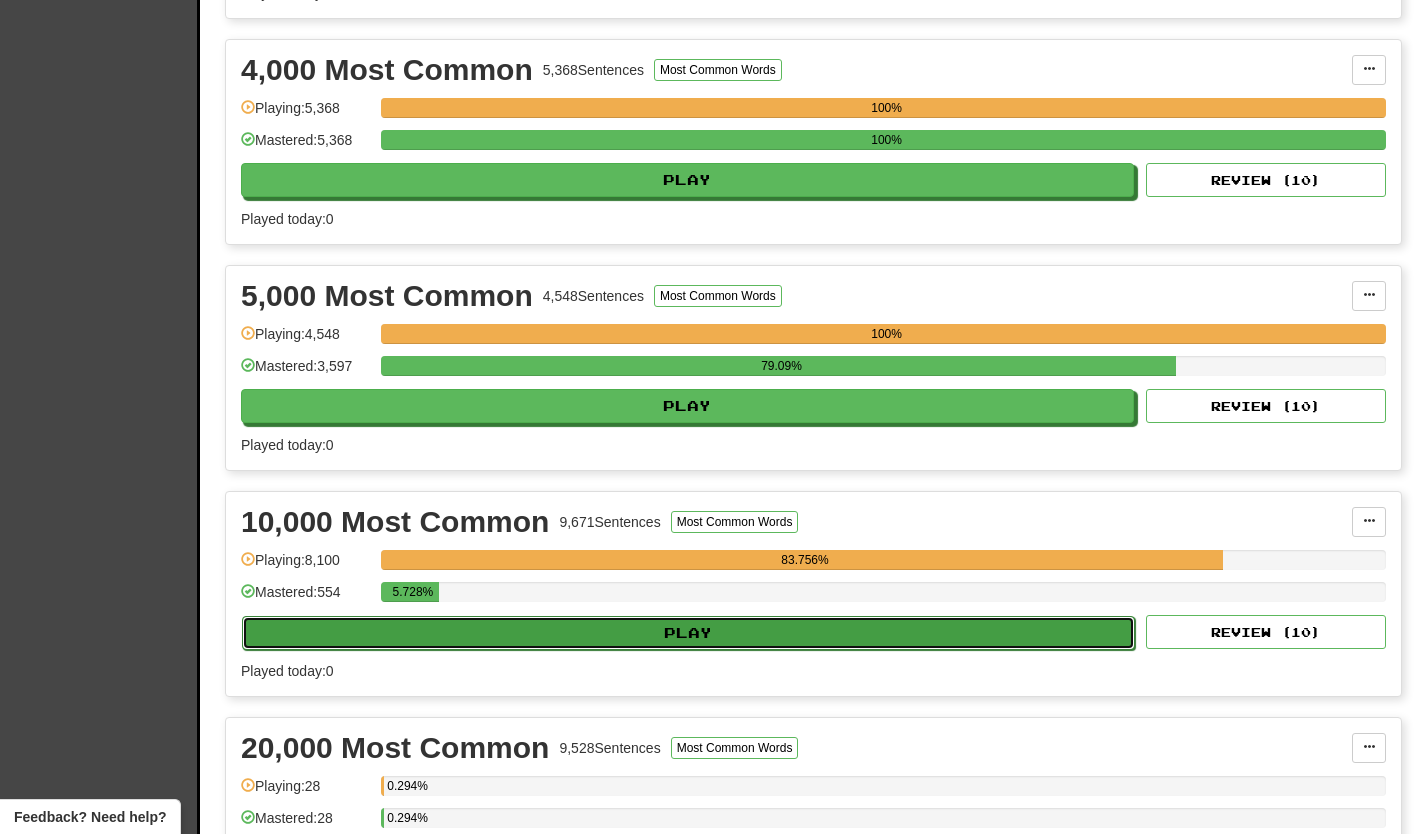 click on "Play" at bounding box center (688, 633) 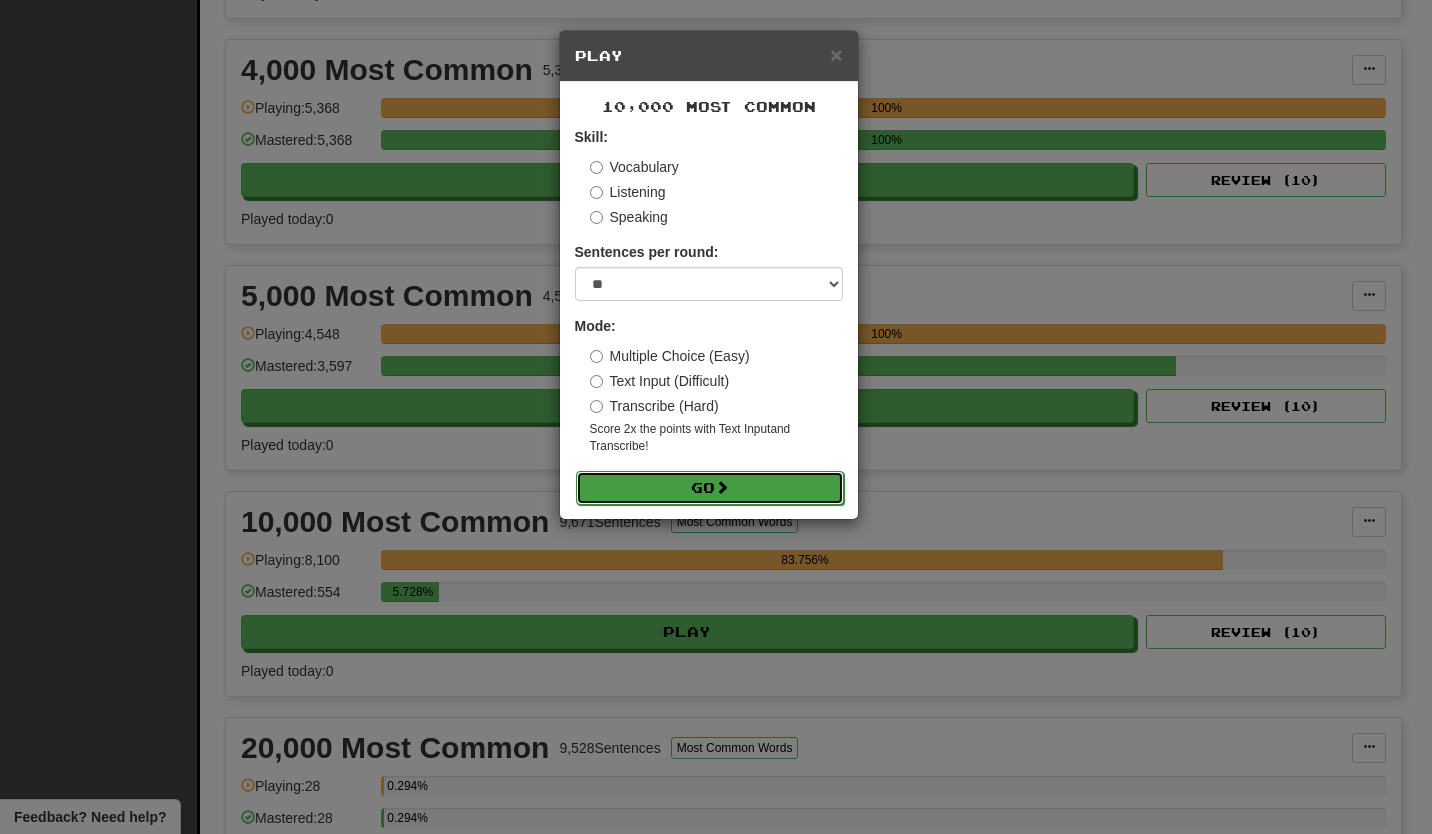 click on "Go" at bounding box center (710, 488) 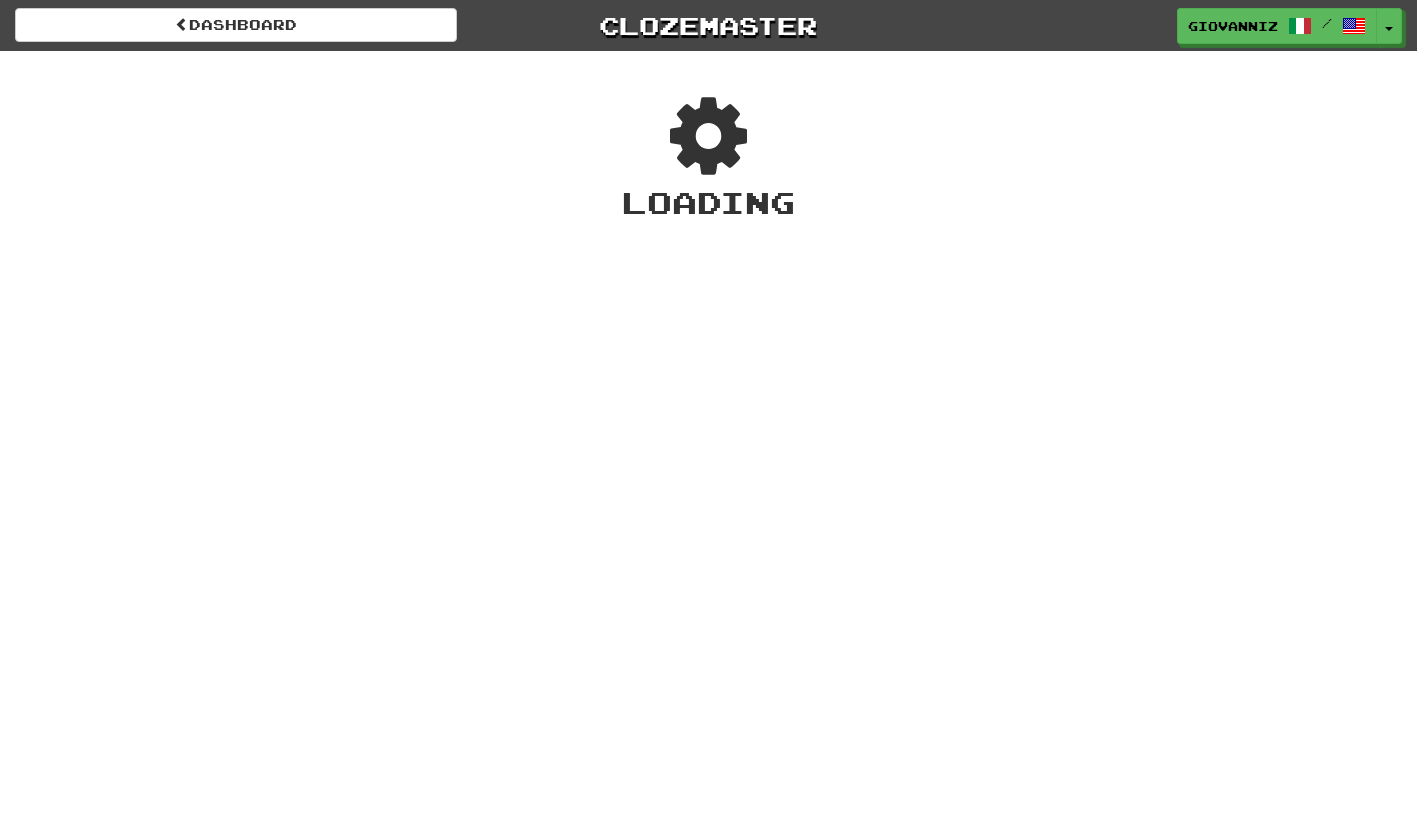 scroll, scrollTop: 0, scrollLeft: 0, axis: both 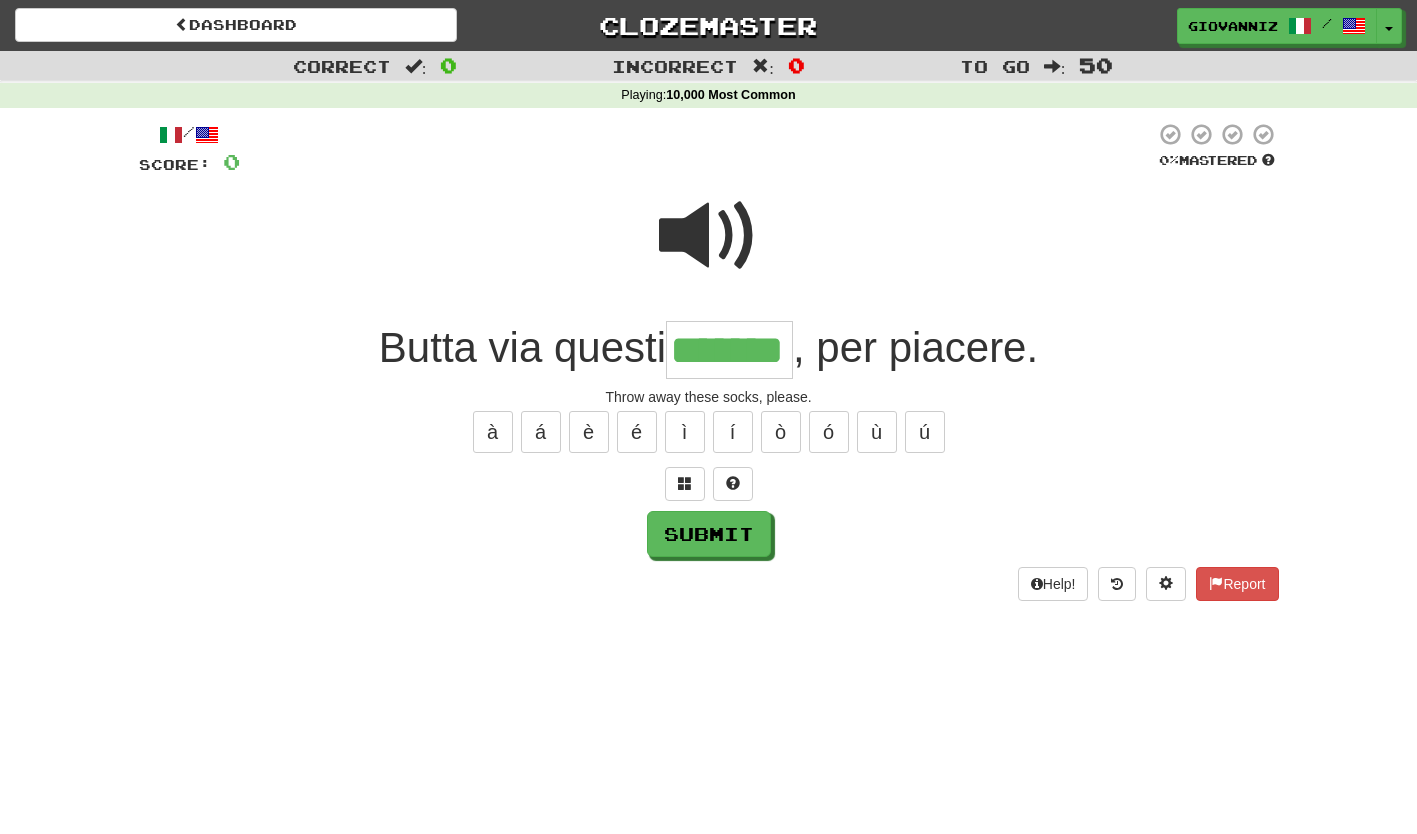 type on "*******" 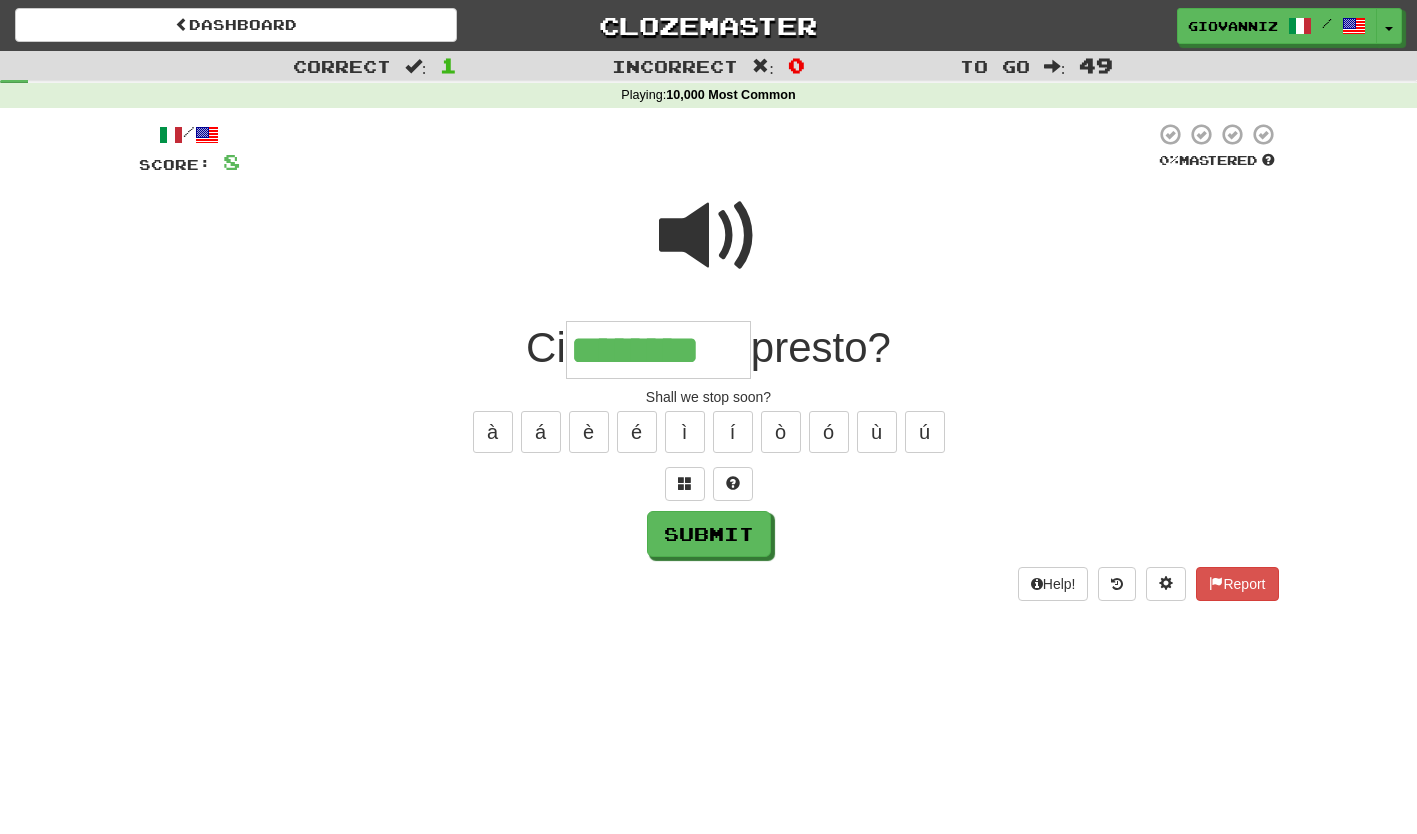 type on "********" 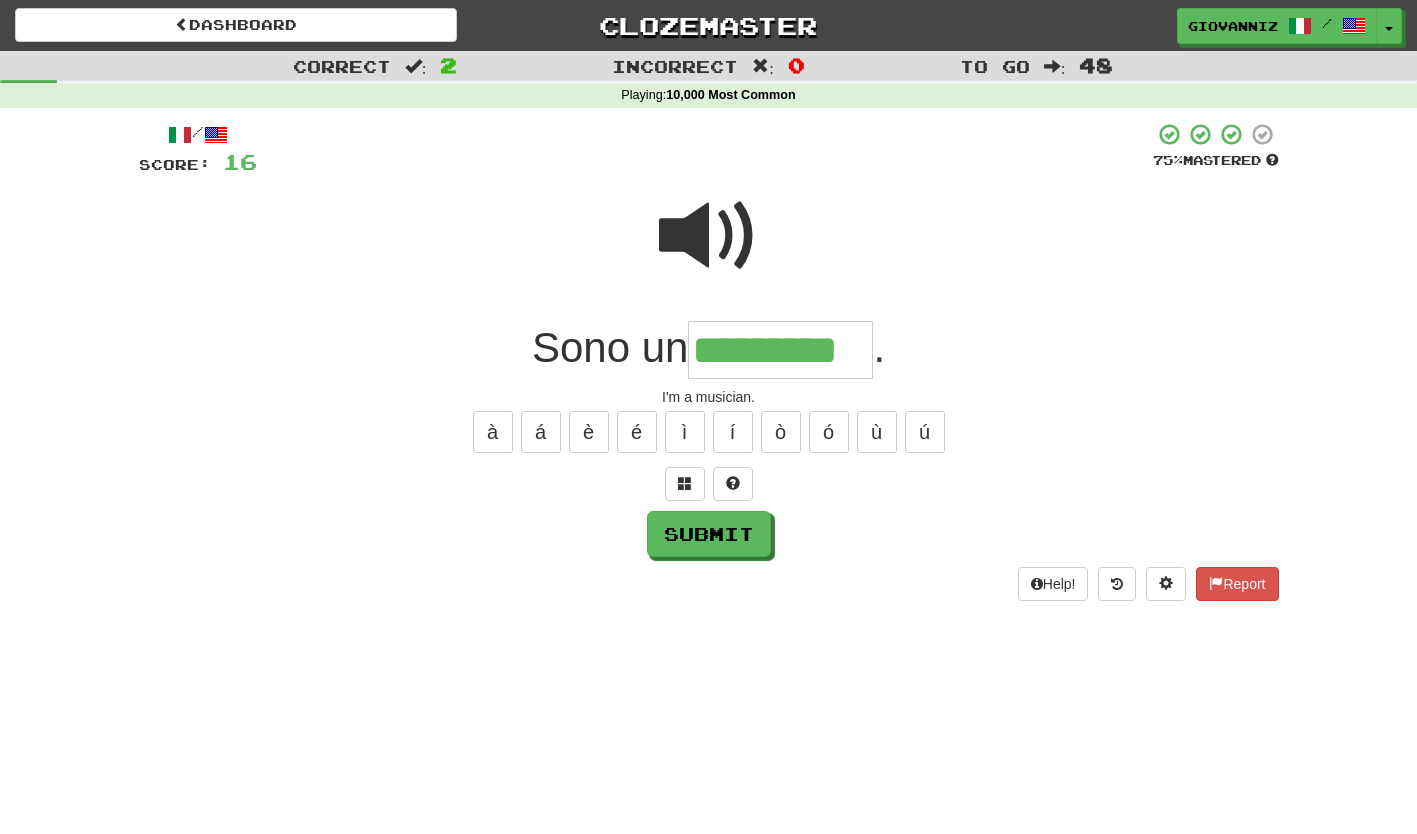type on "*********" 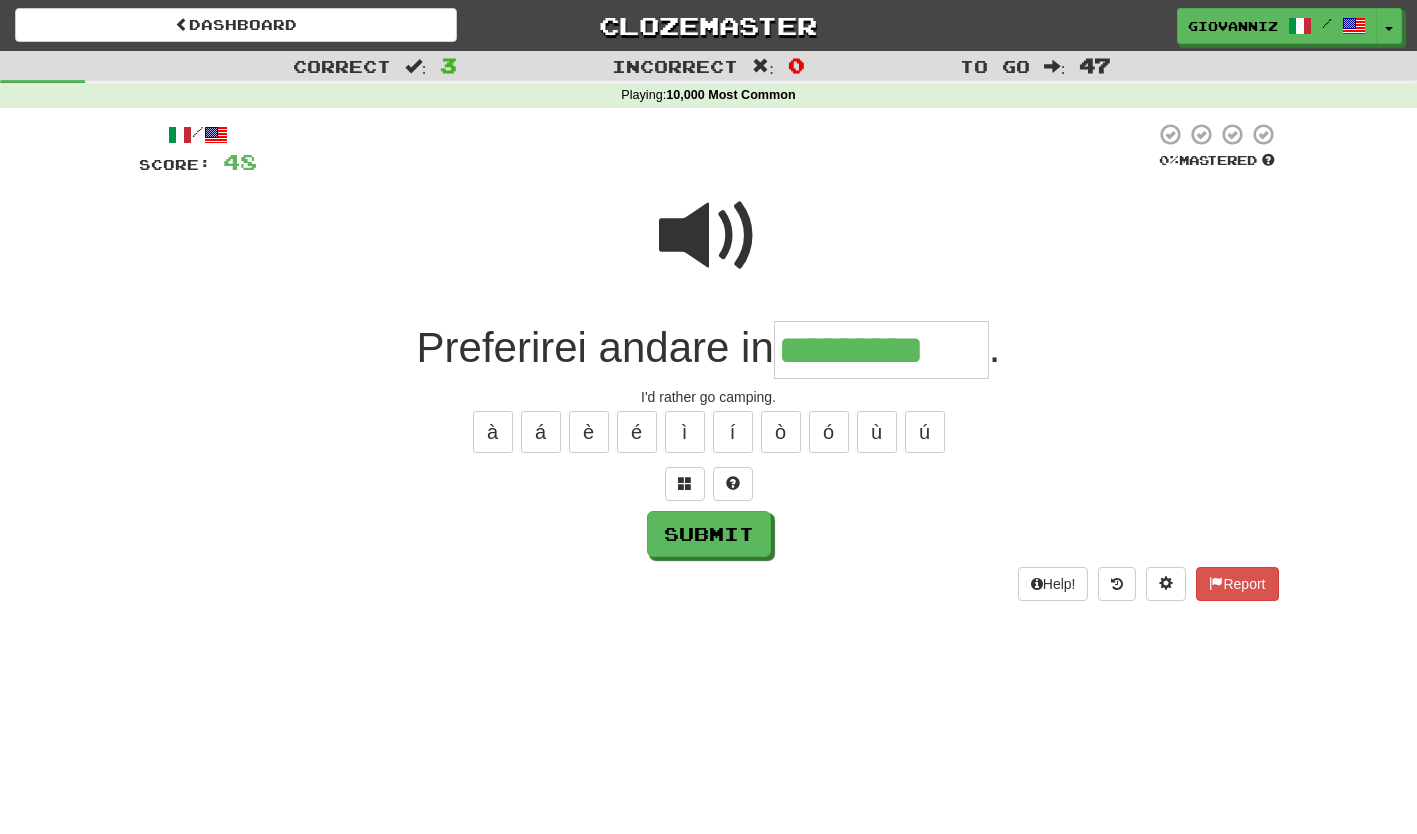 type on "*********" 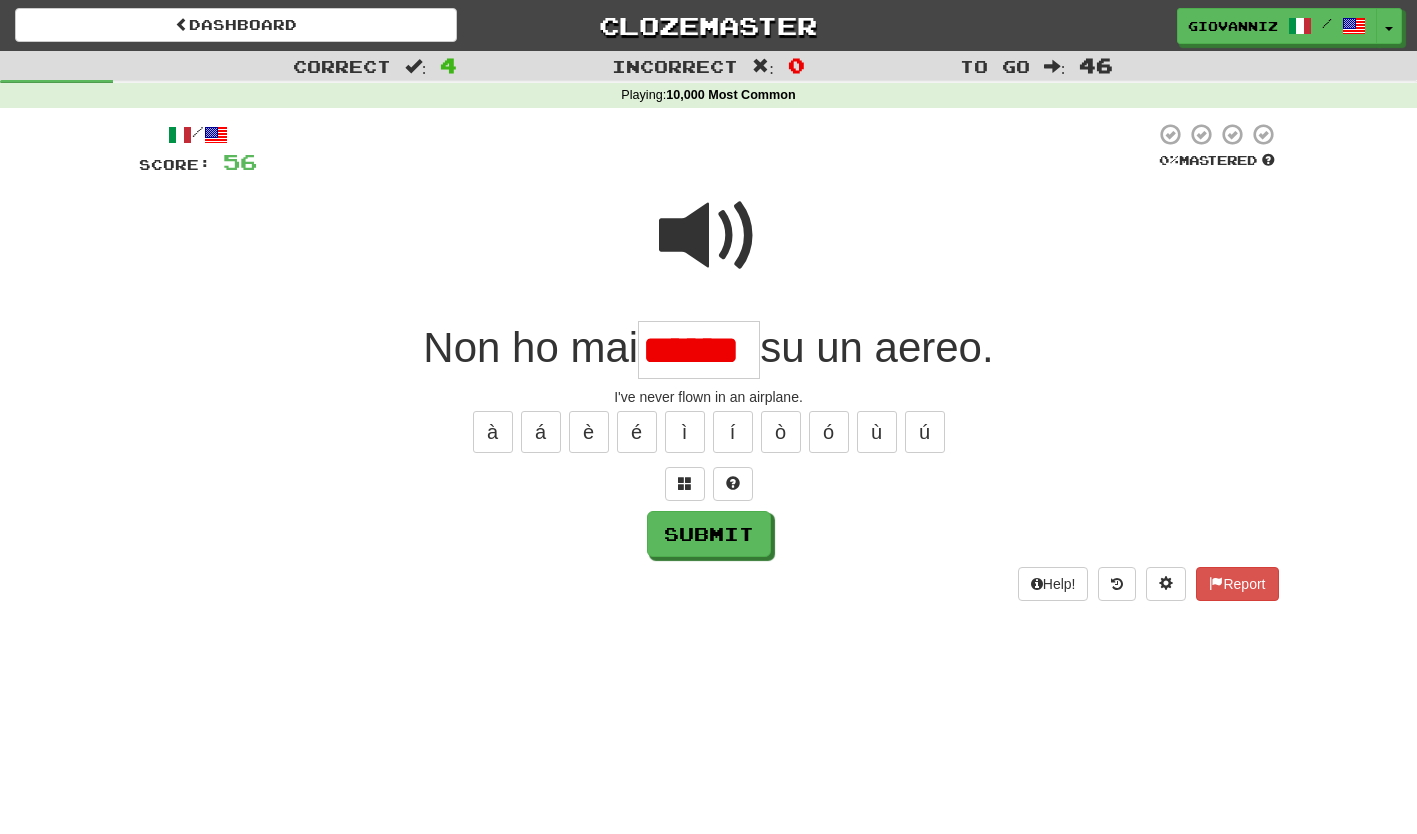 scroll, scrollTop: 0, scrollLeft: 0, axis: both 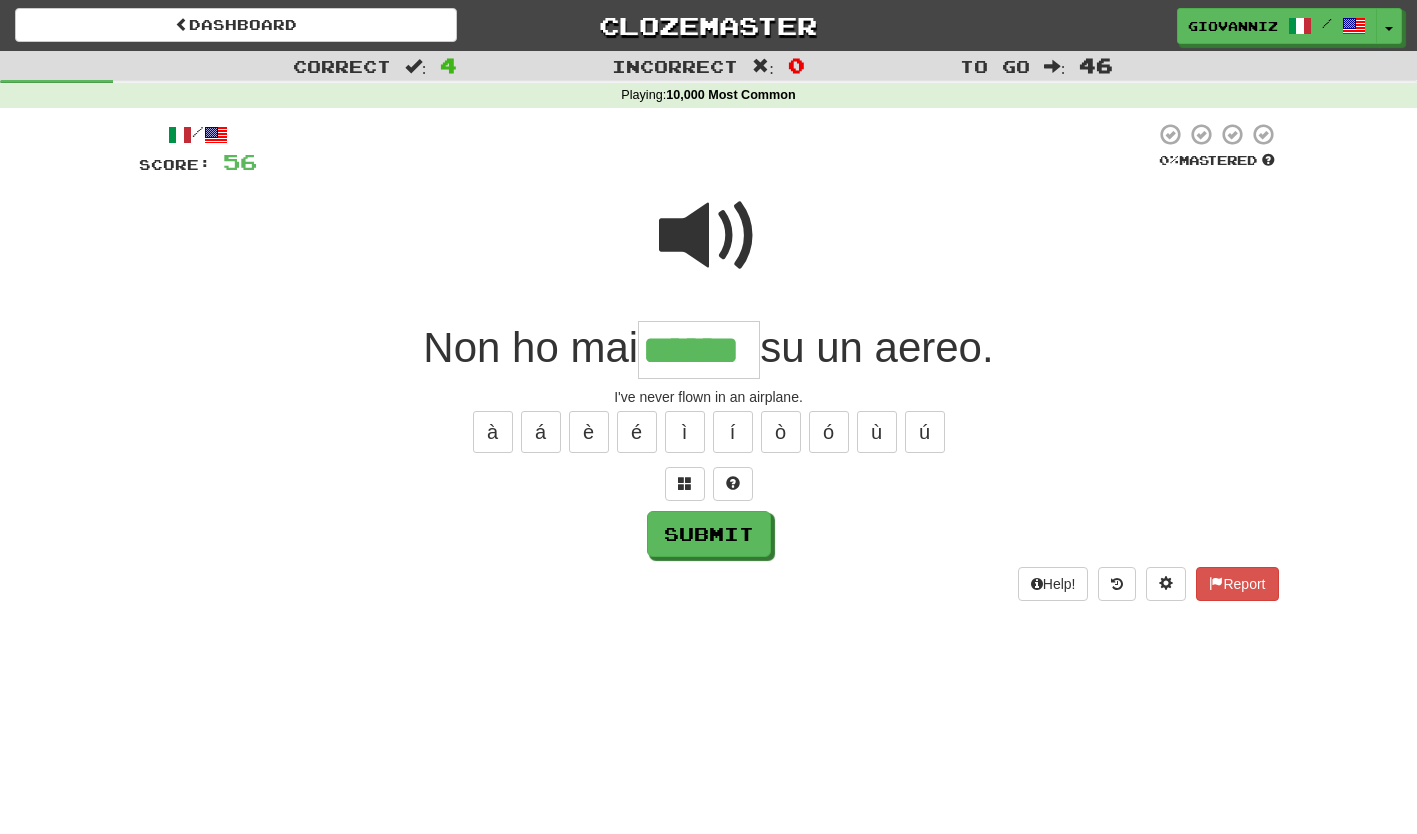 type on "******" 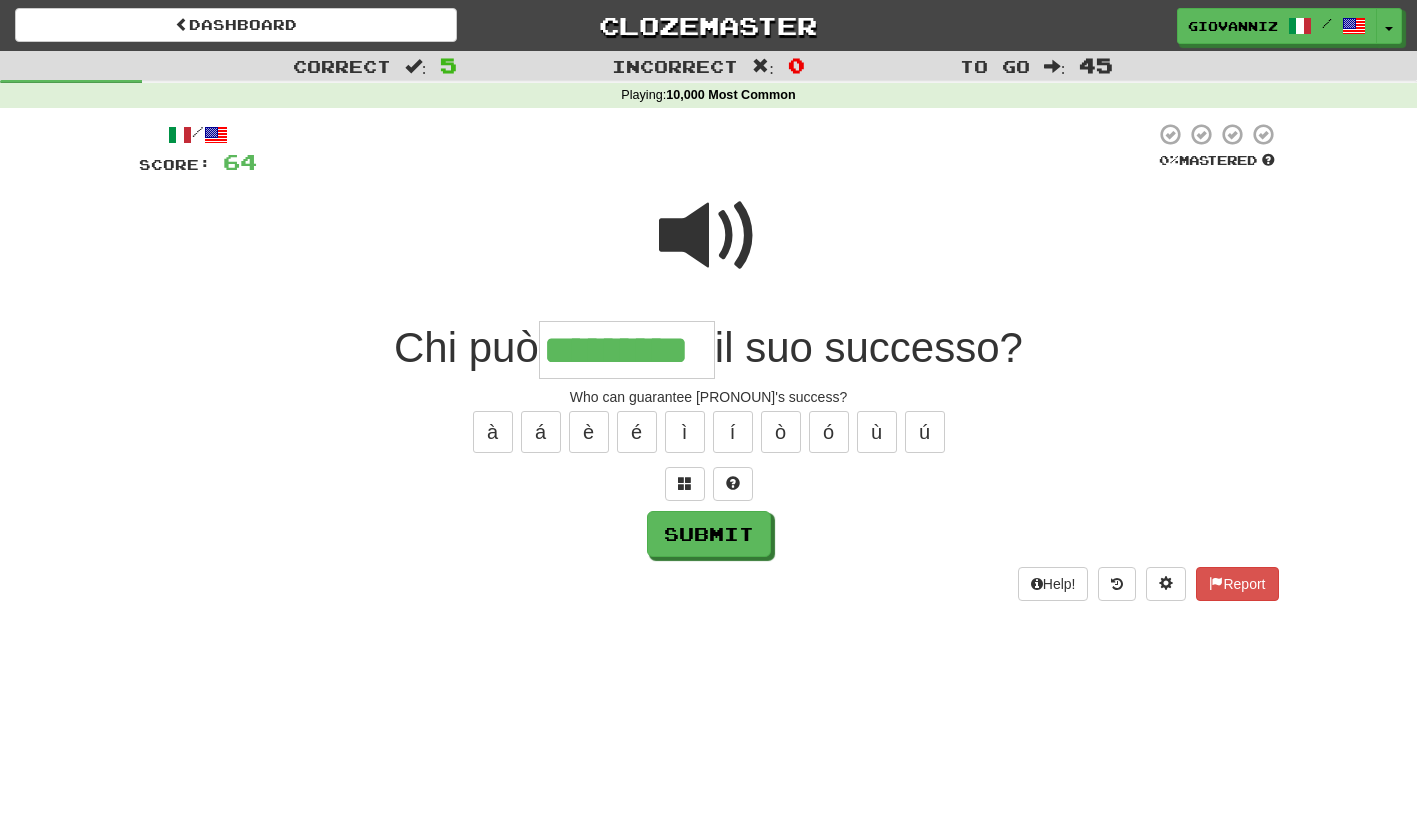 type on "*********" 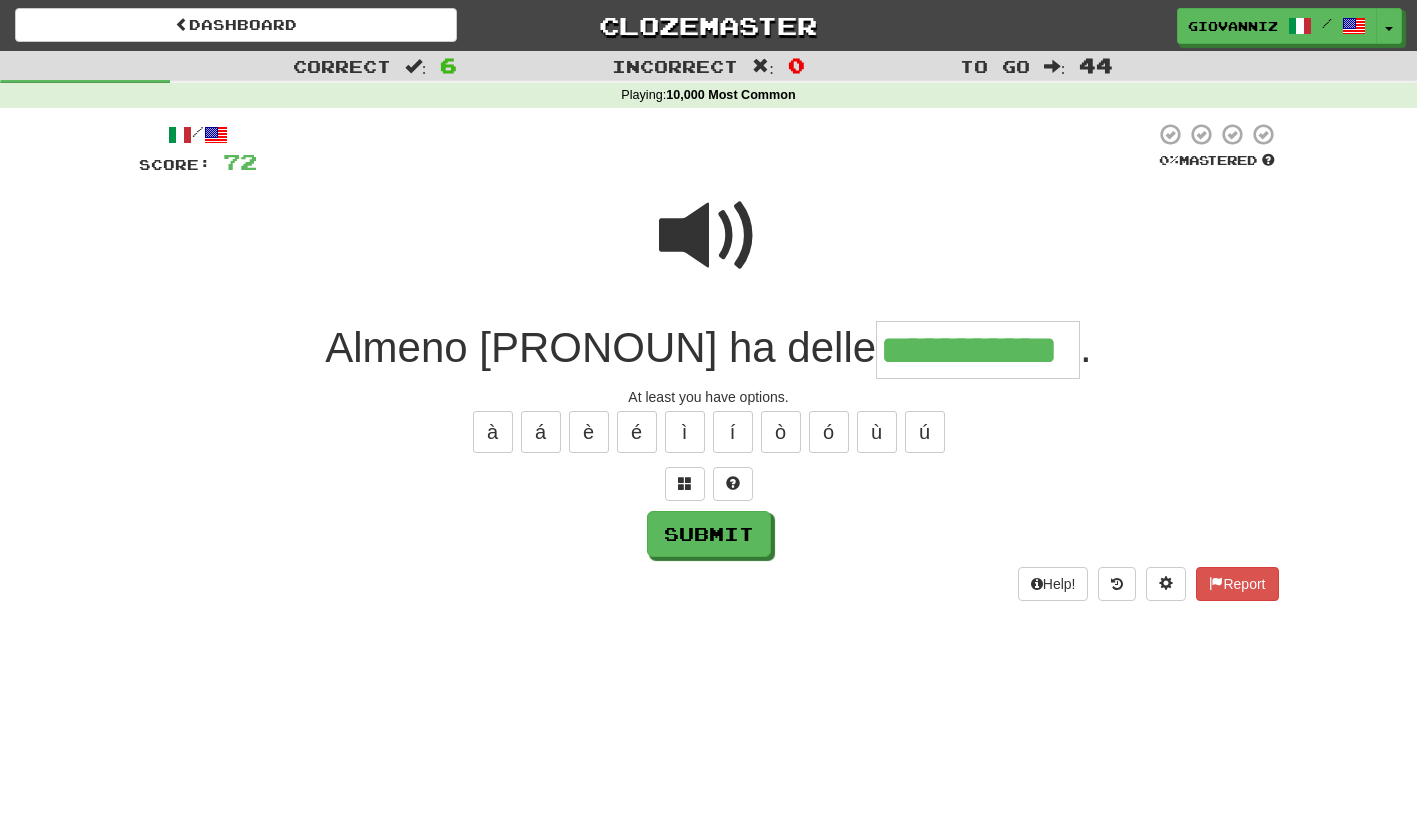 type on "**********" 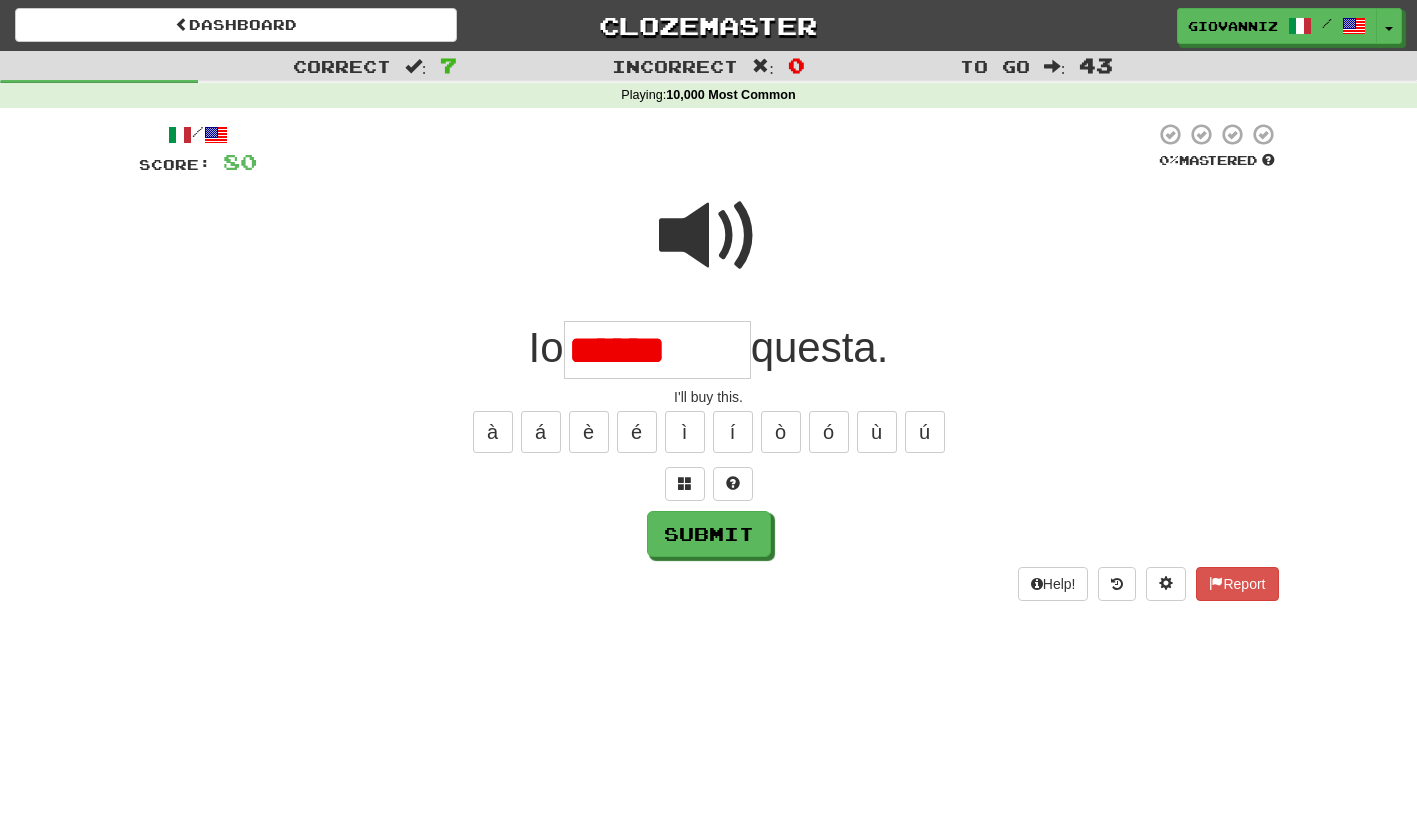 click on "******" at bounding box center [657, 350] 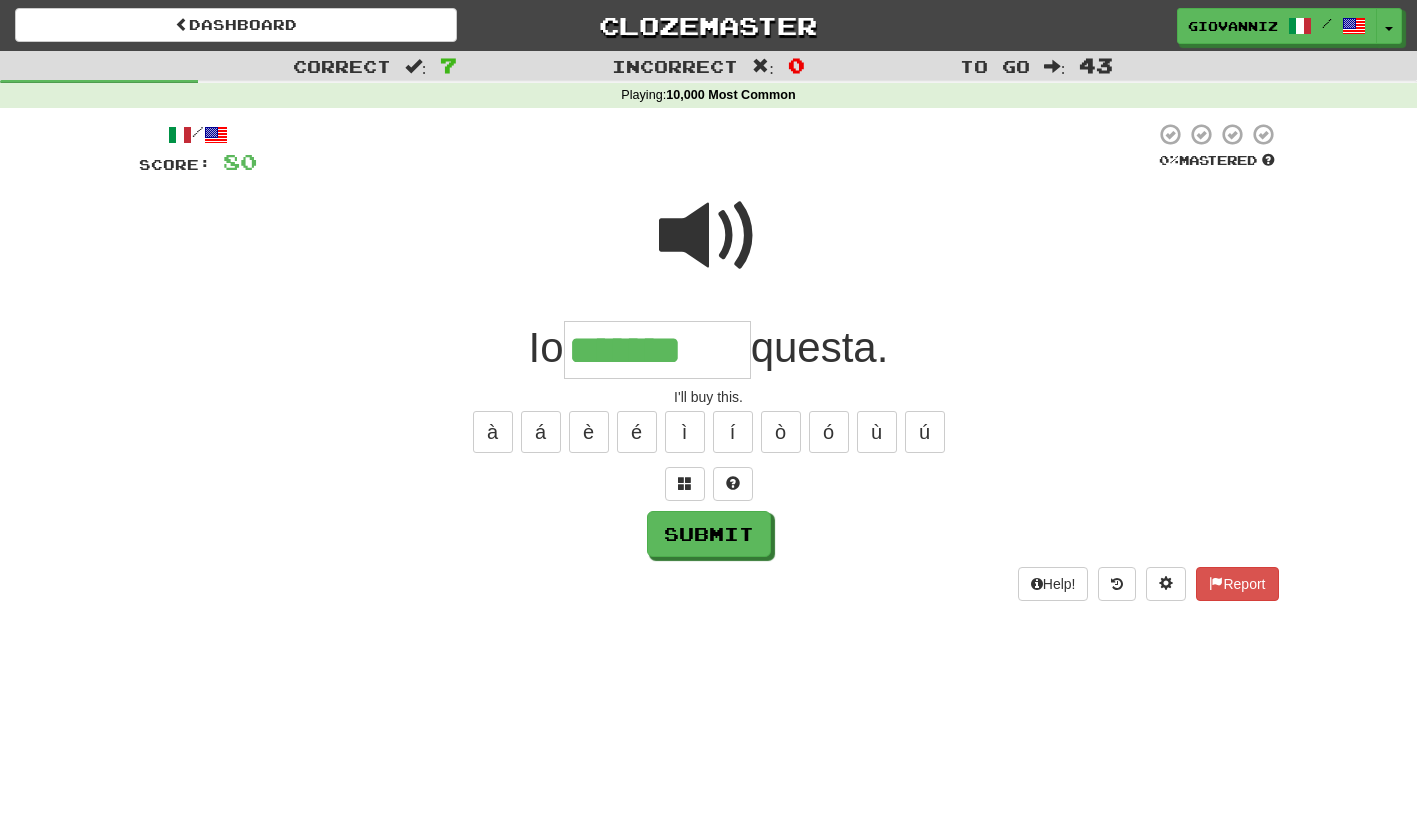 click on "*******" at bounding box center [657, 350] 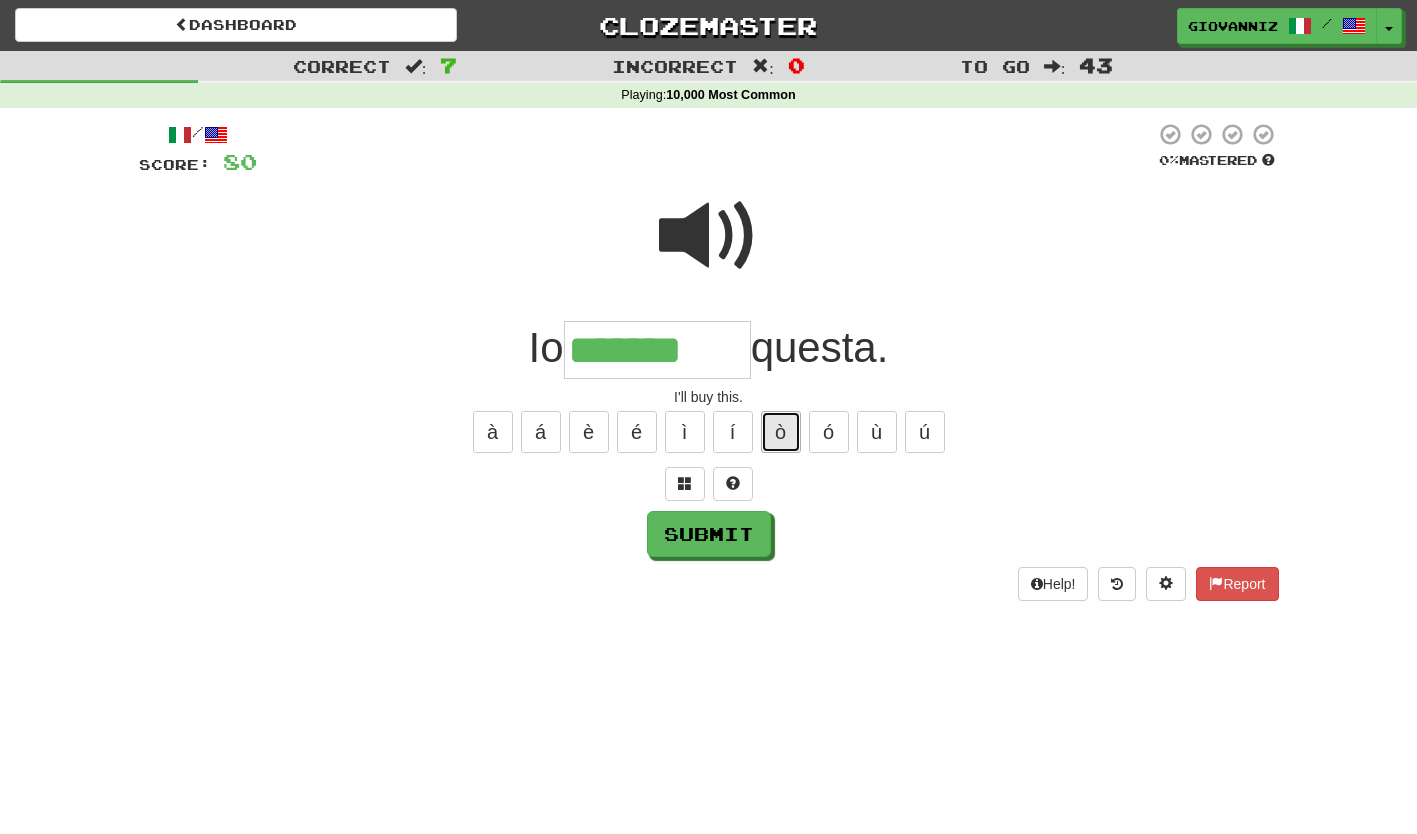 click on "ò" at bounding box center (781, 432) 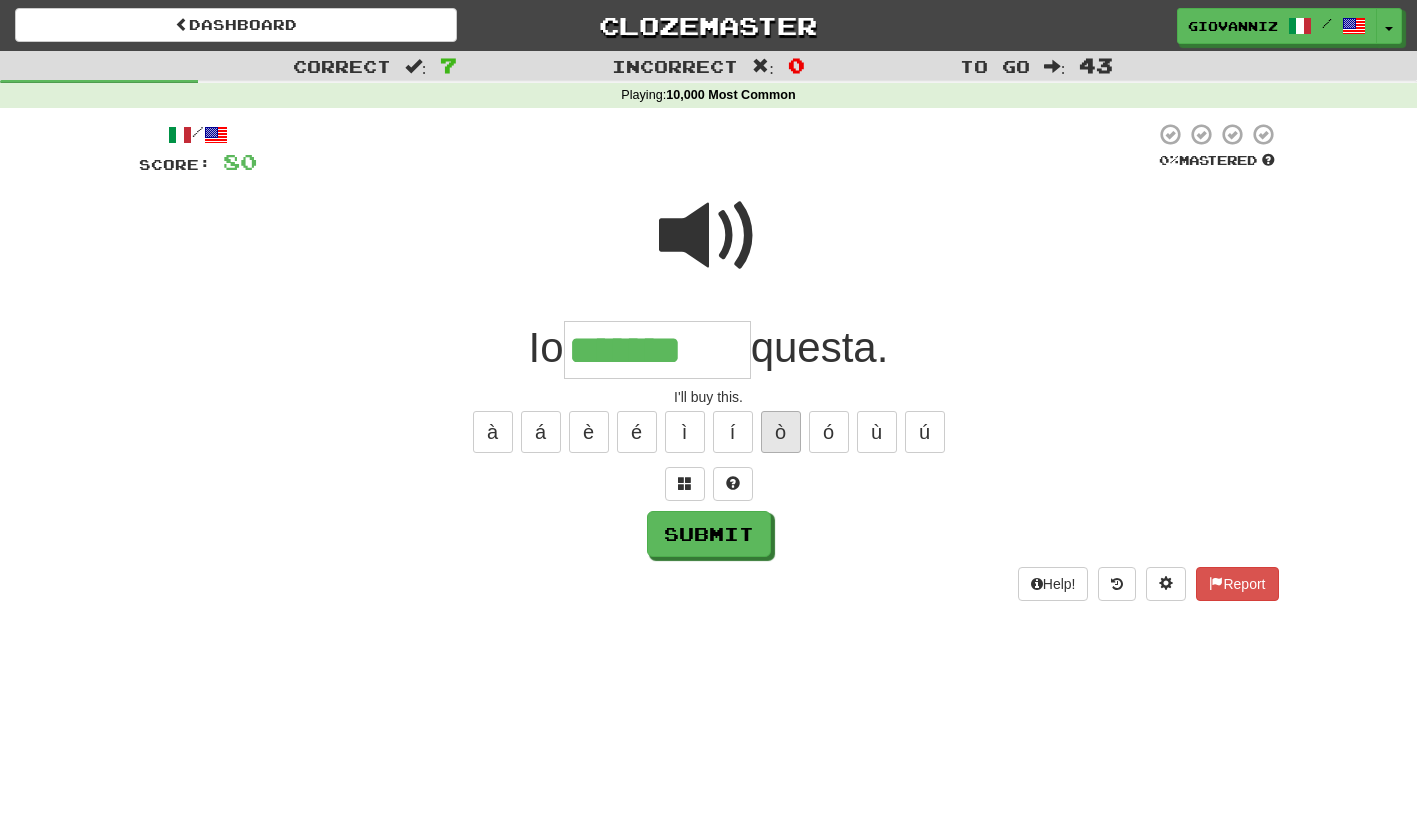 type on "********" 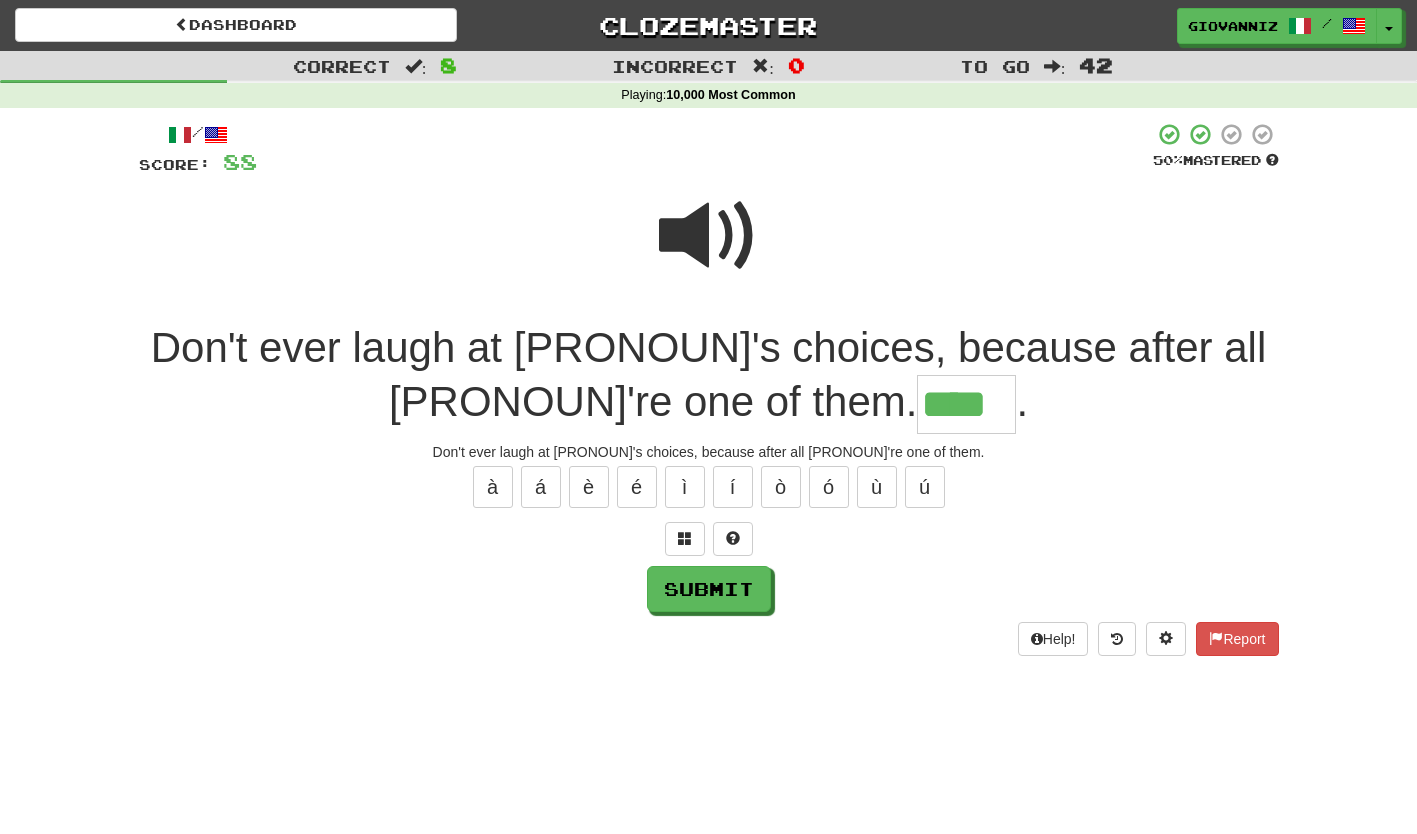 type on "****" 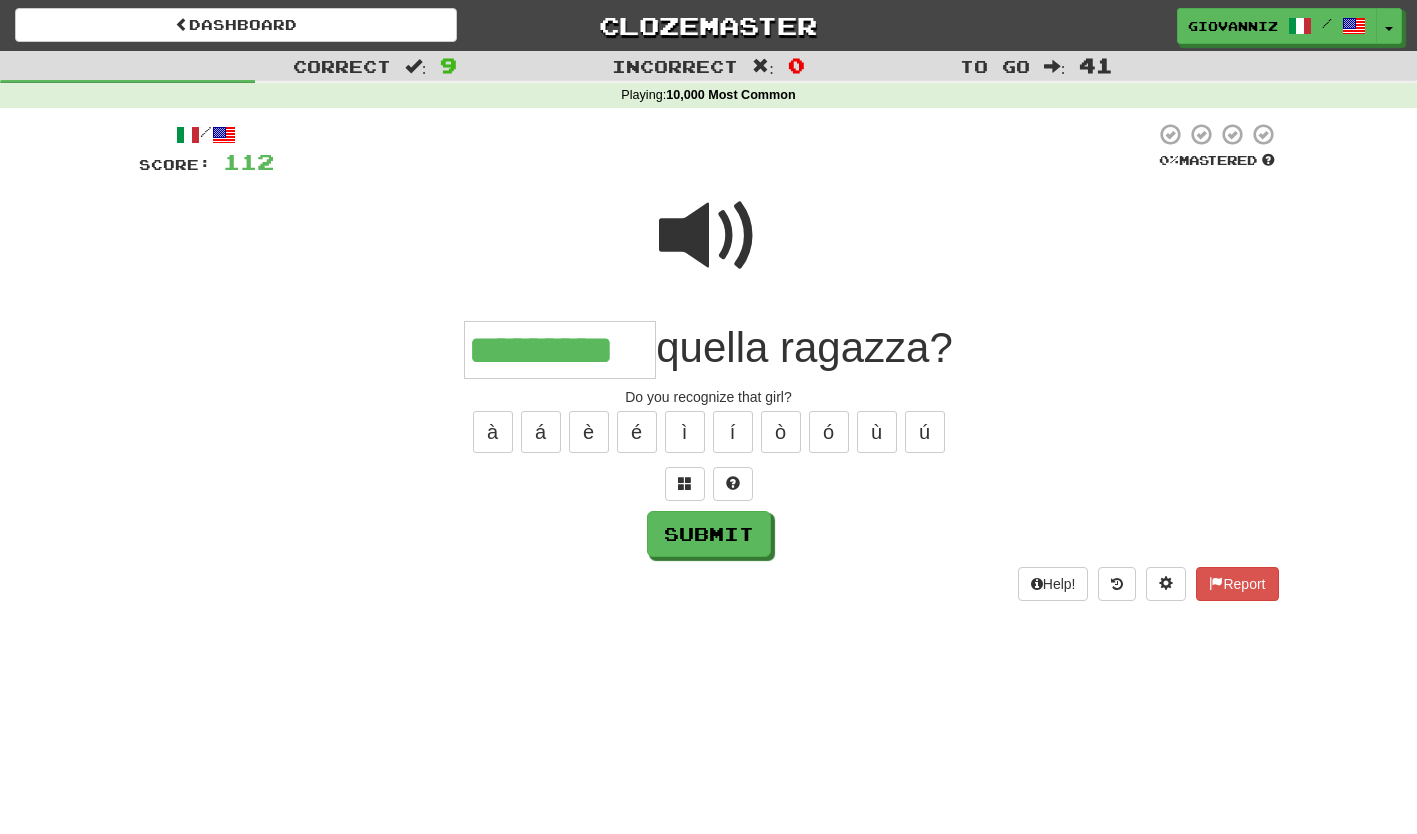 type on "*********" 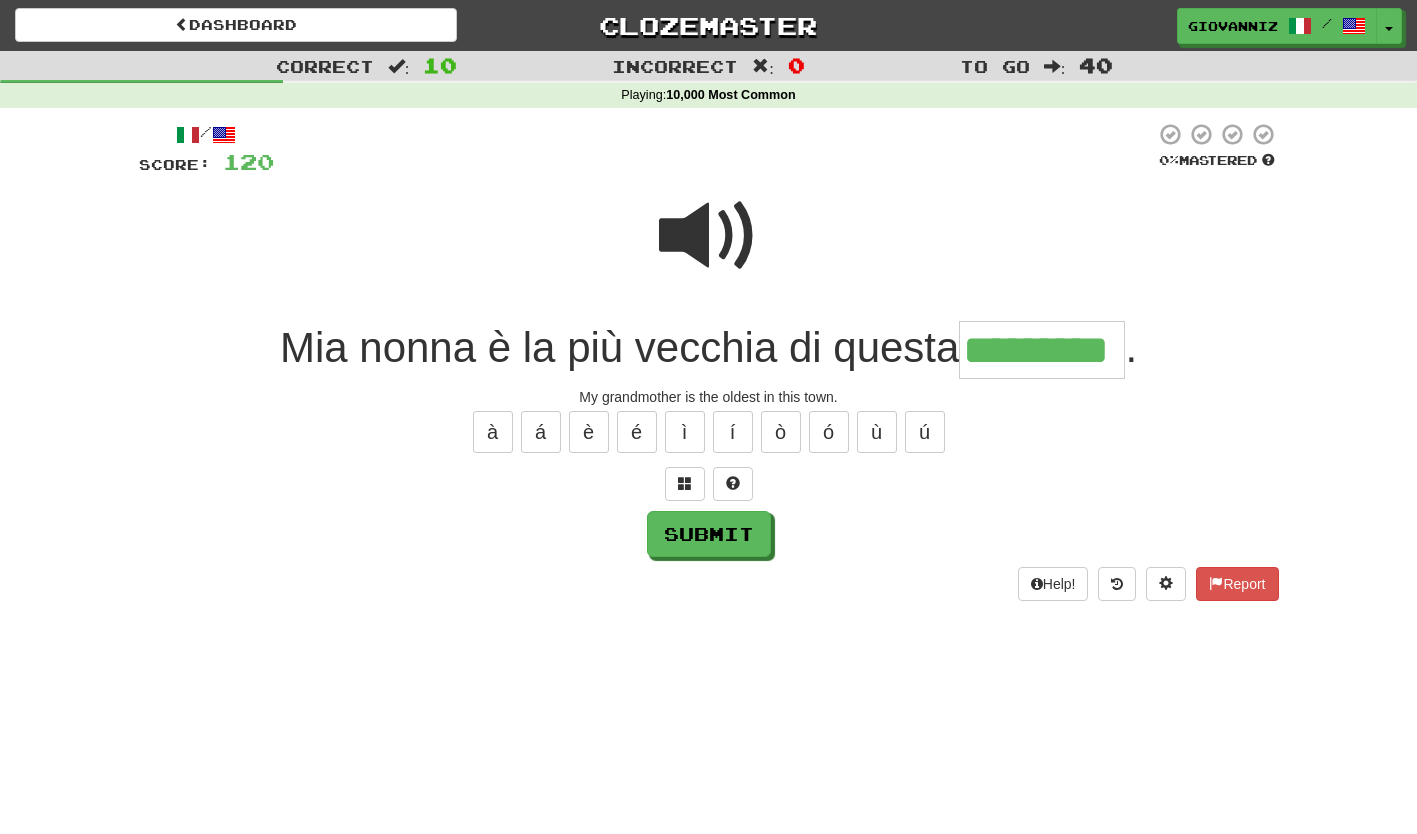 type on "*********" 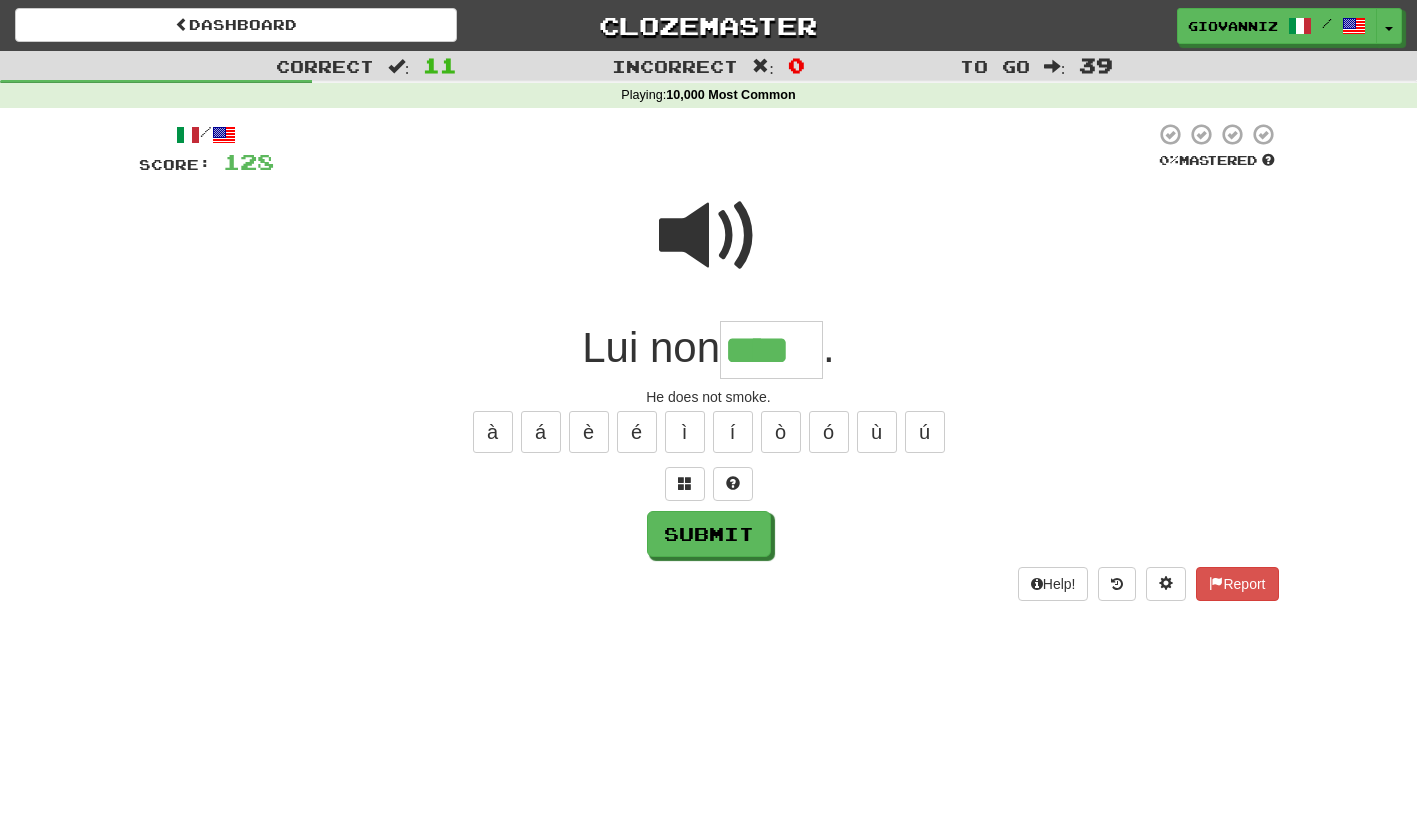 type on "****" 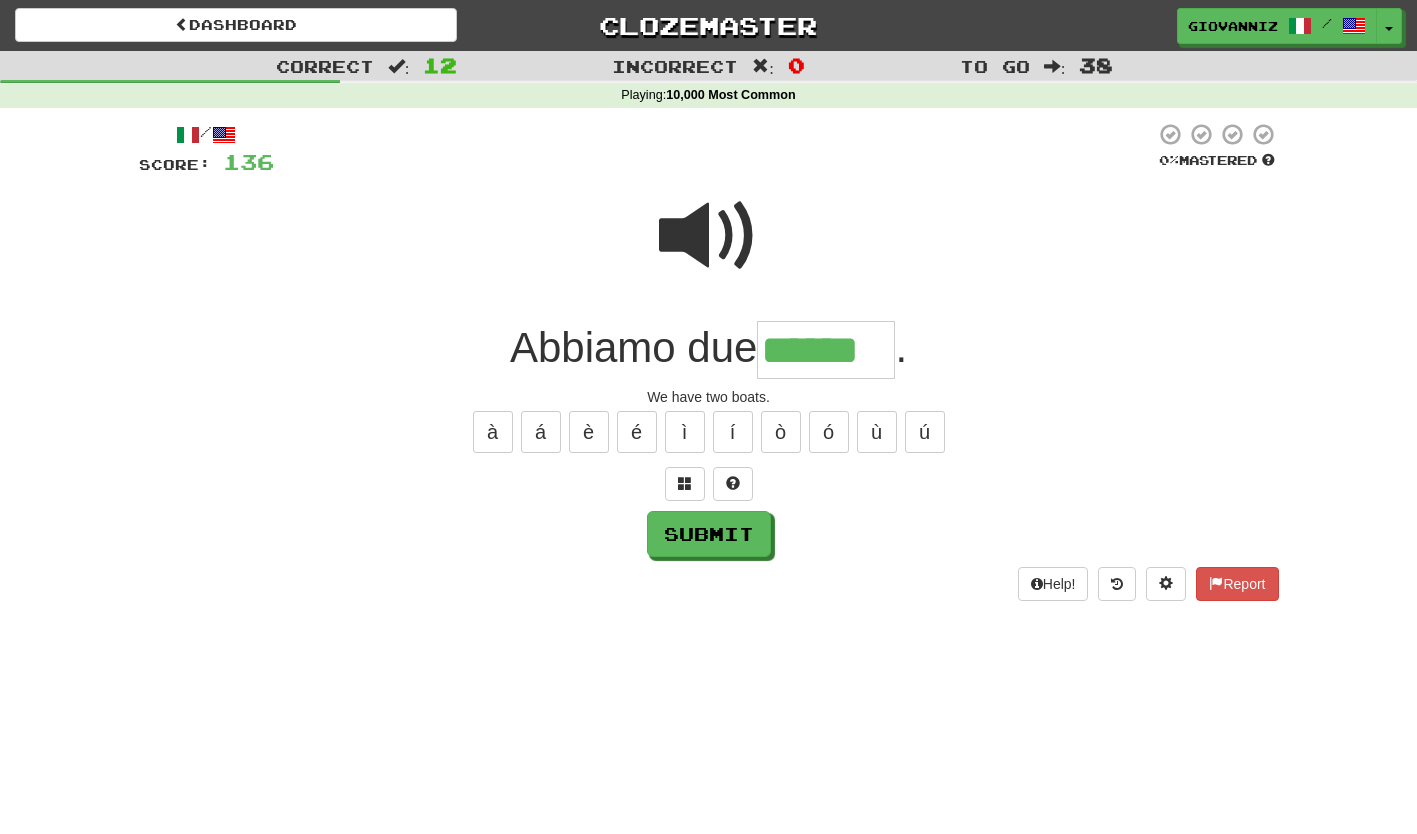 type on "******" 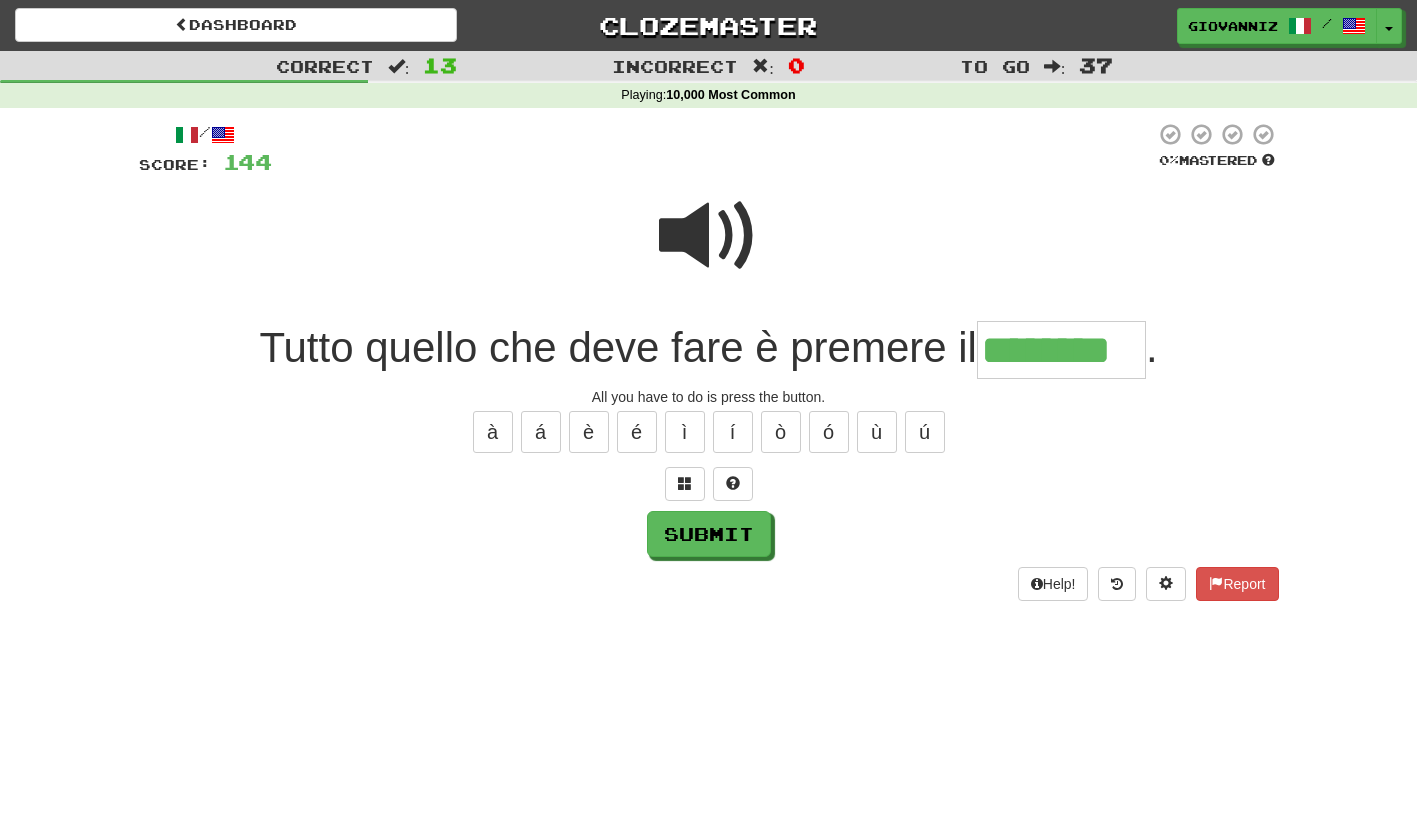type on "********" 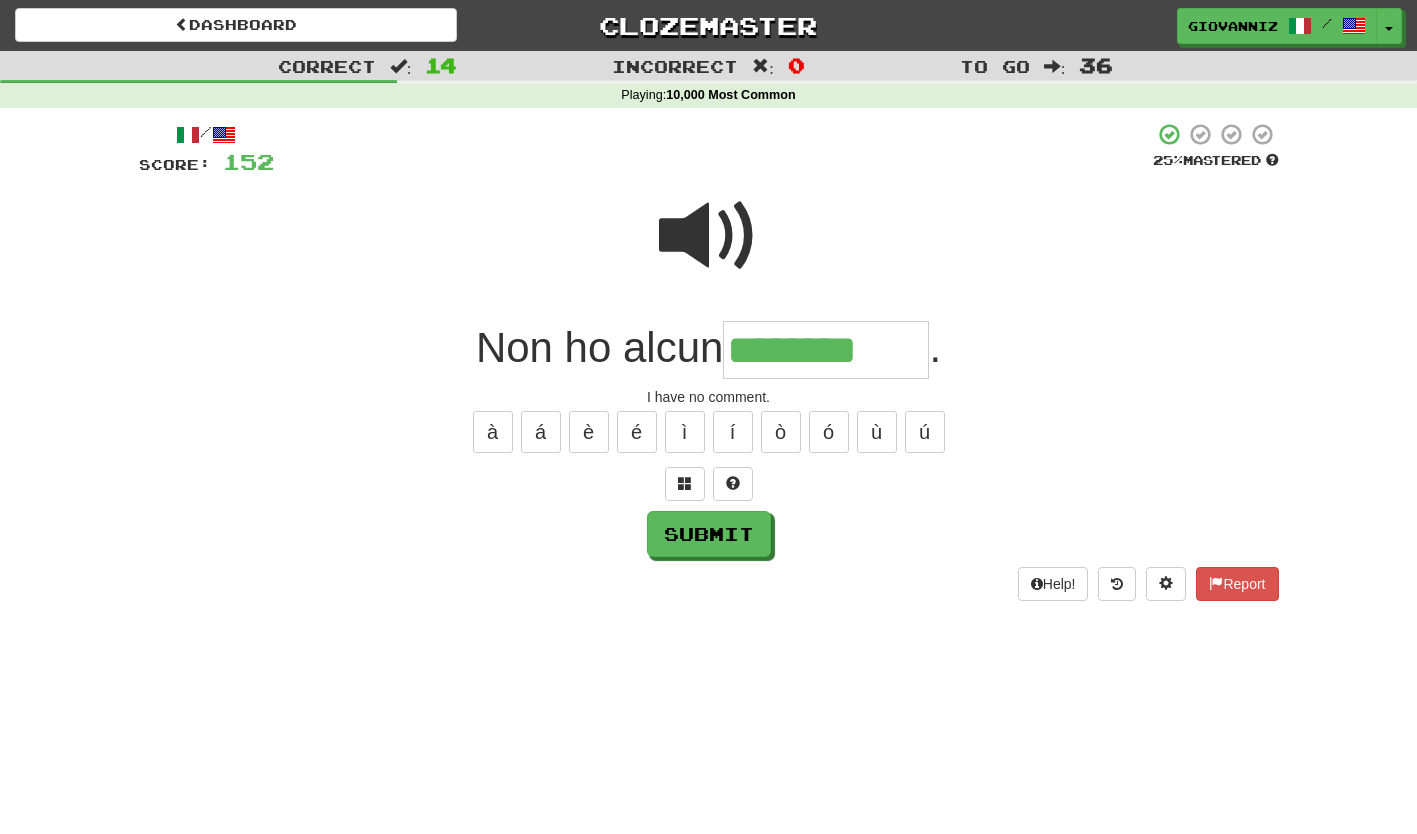 type on "********" 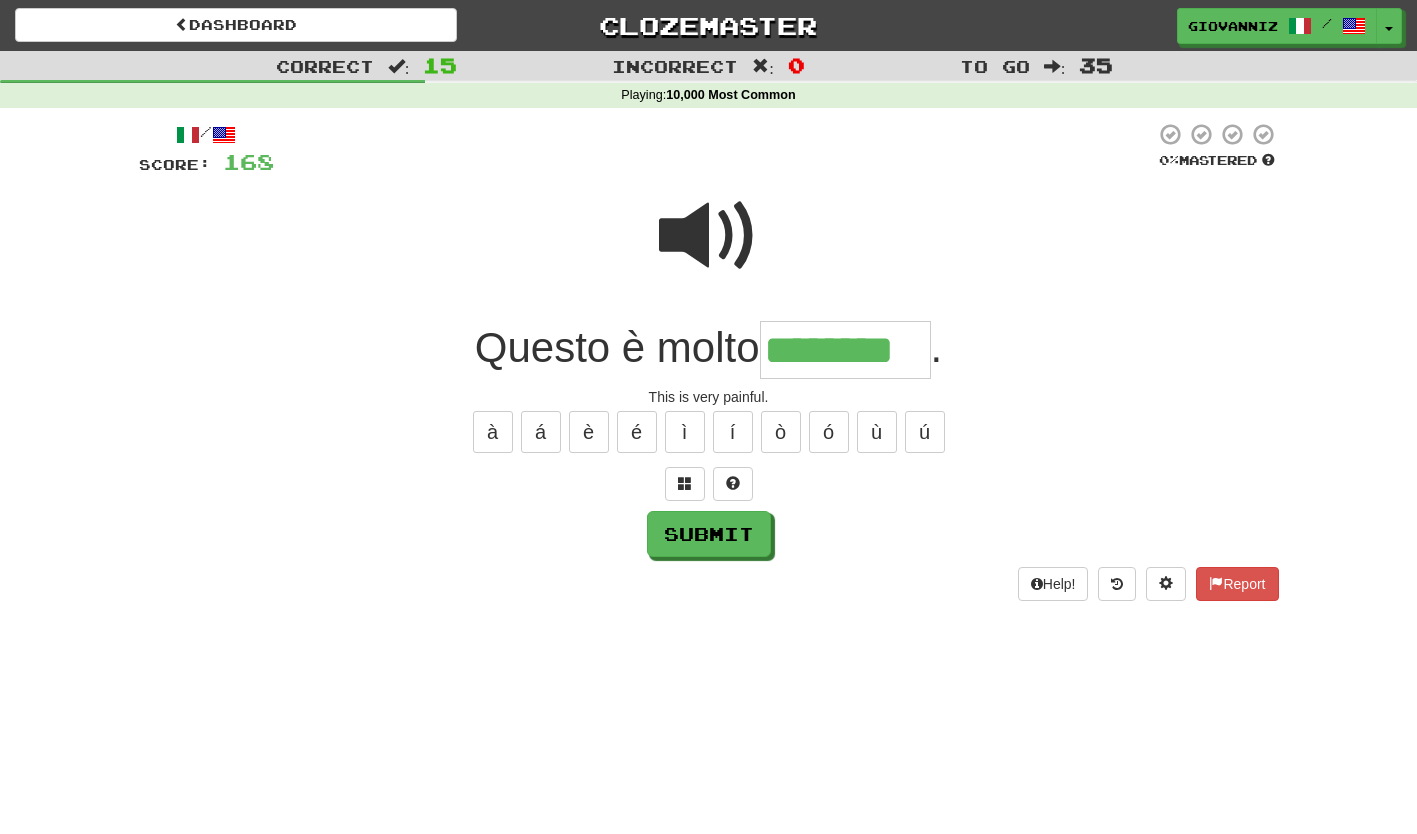 type on "********" 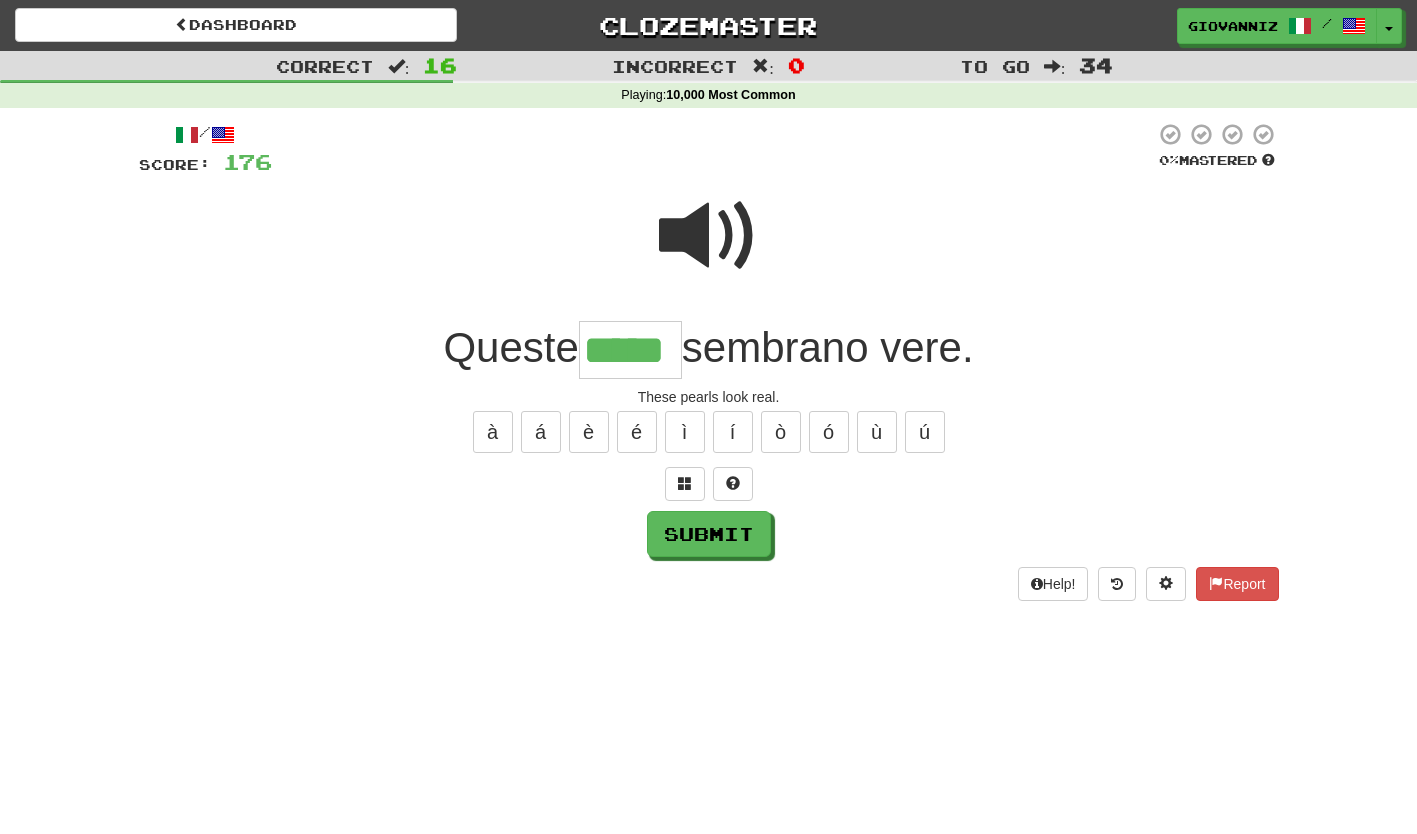 type on "*****" 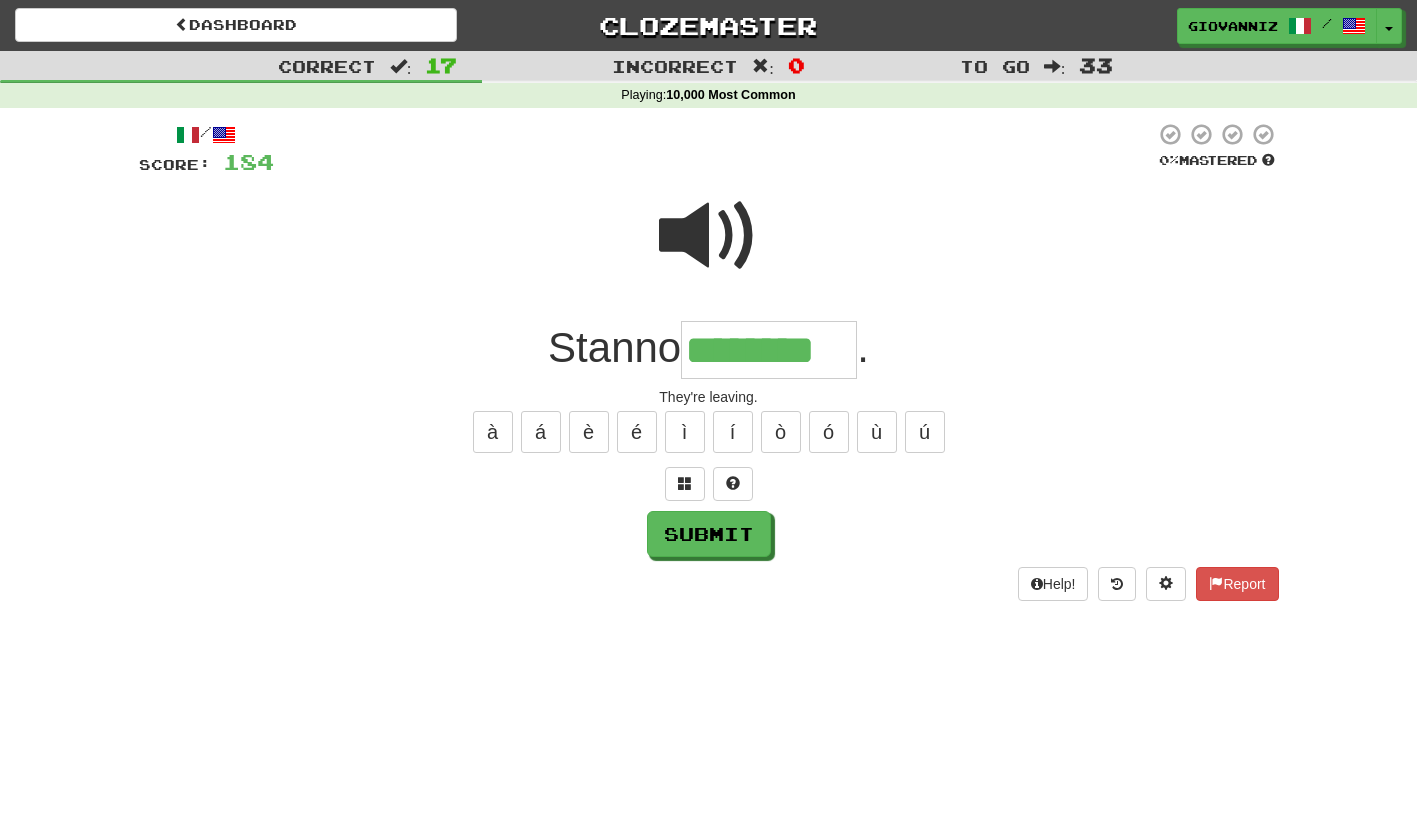 type on "********" 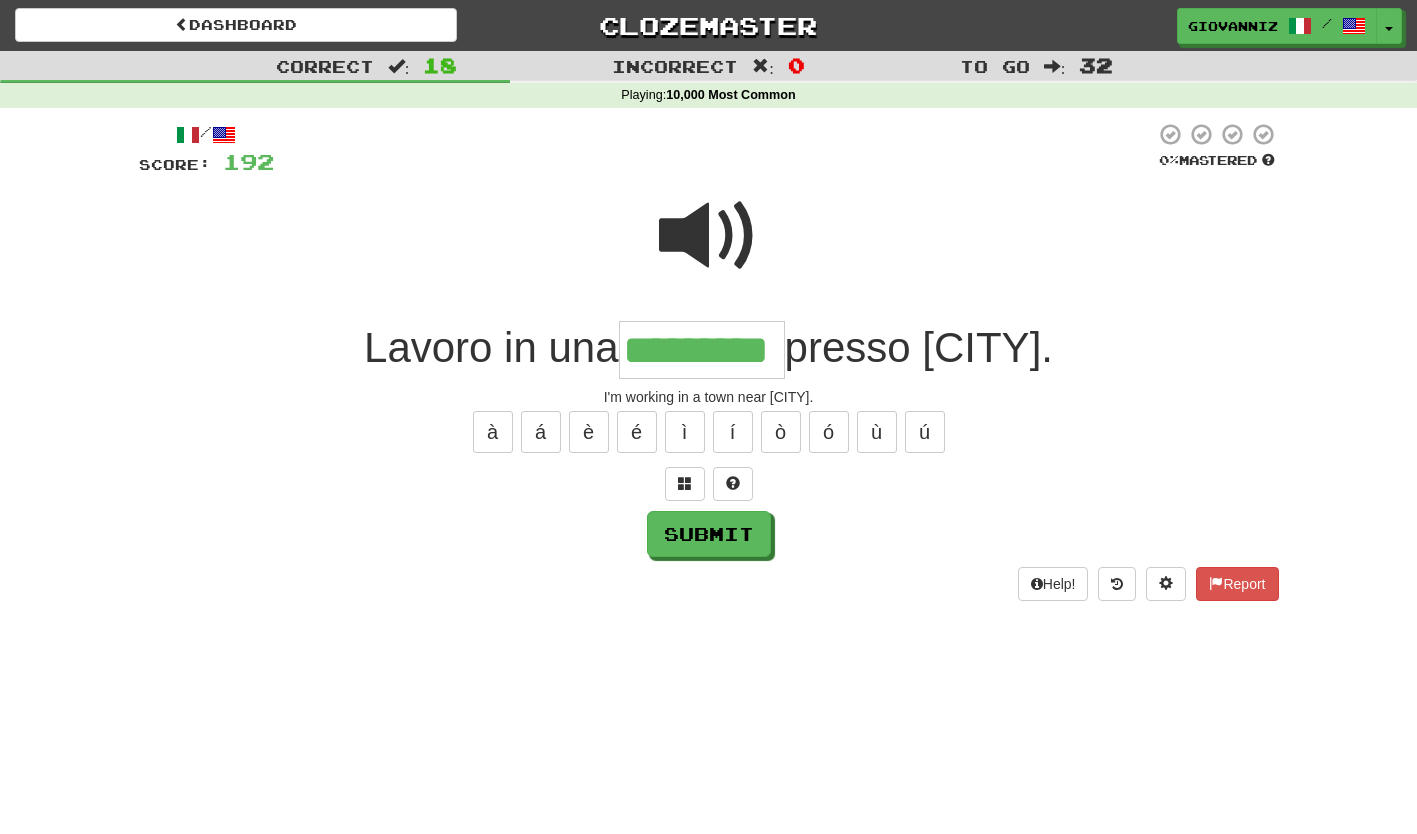 type on "*********" 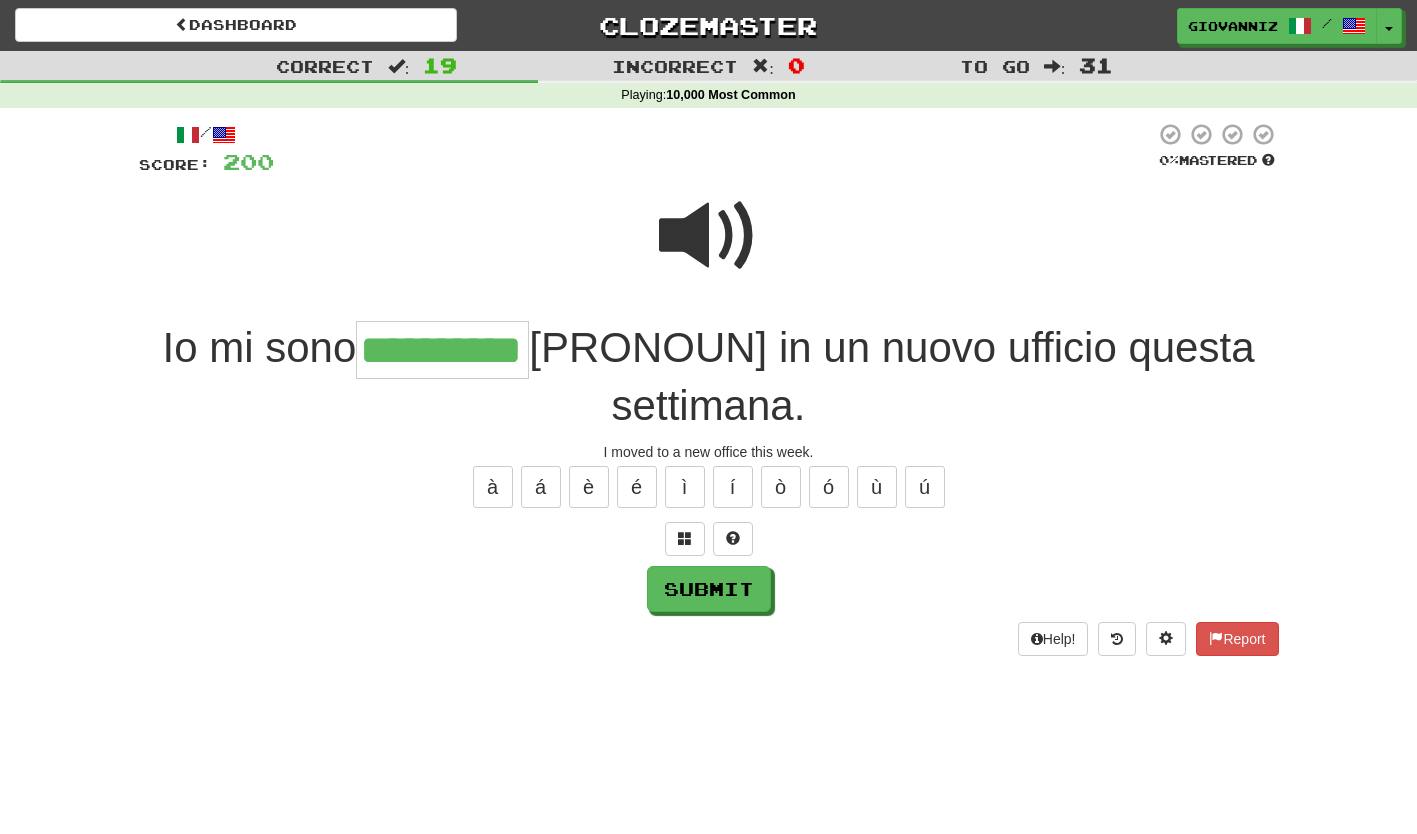 type on "**********" 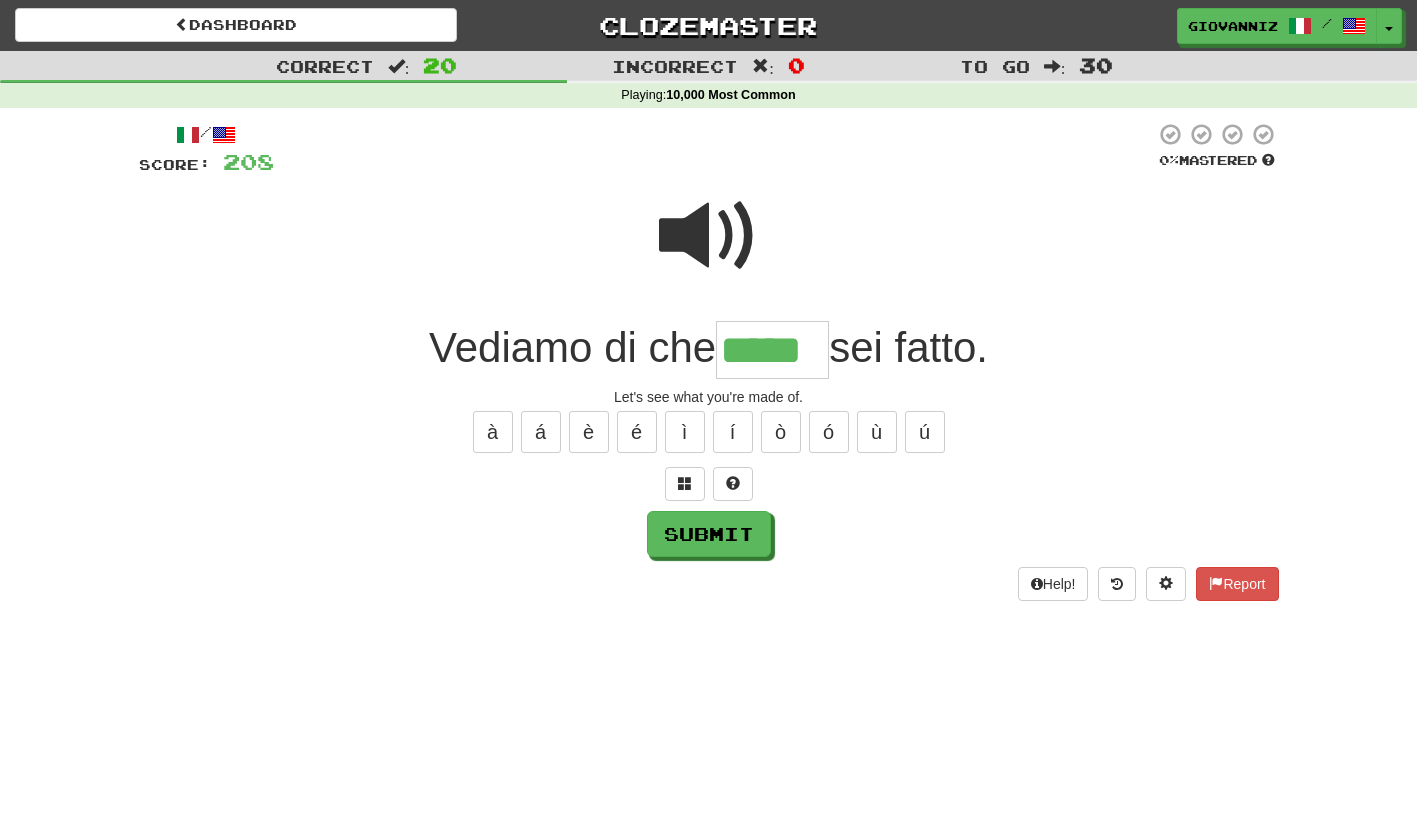 type on "*****" 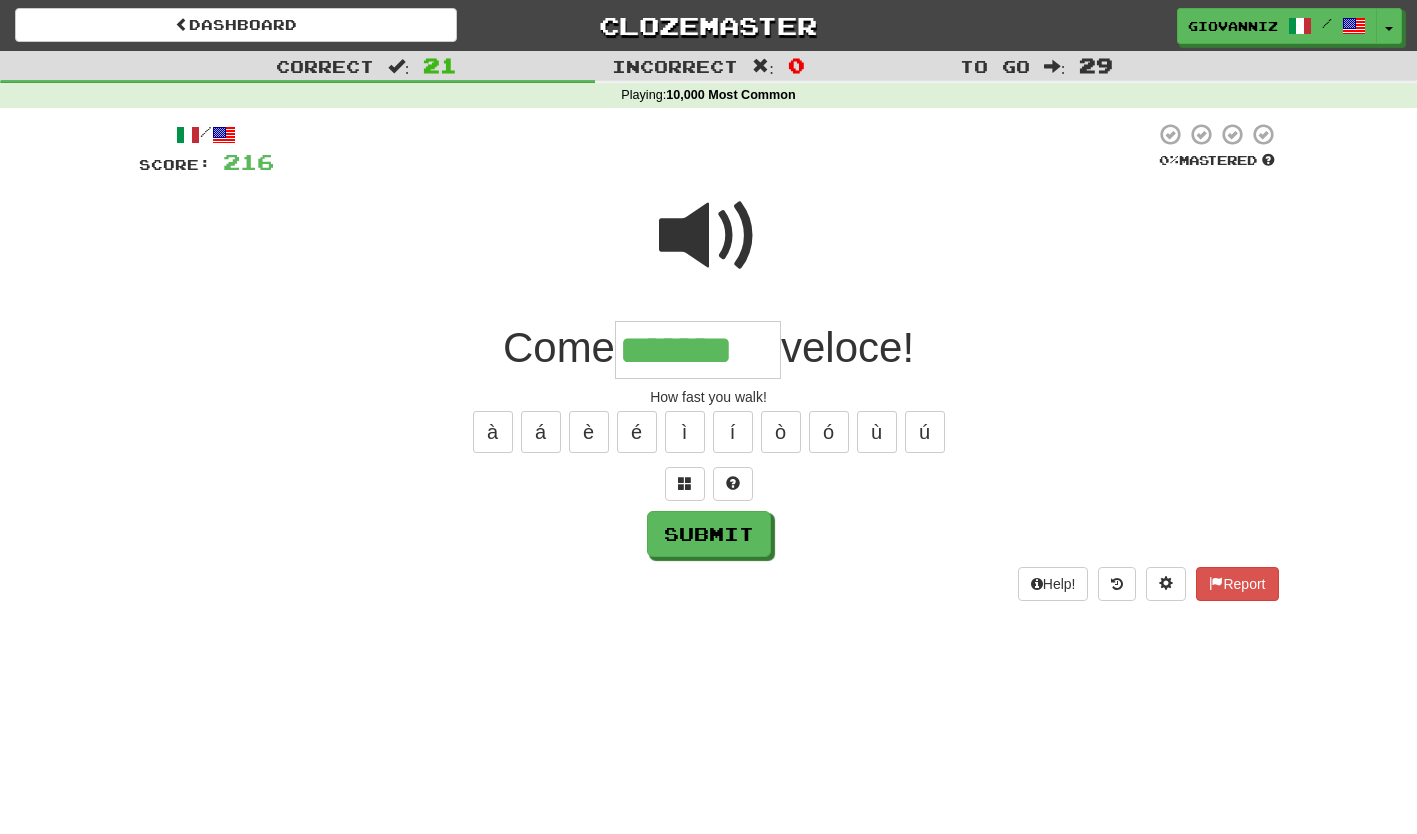 type on "*******" 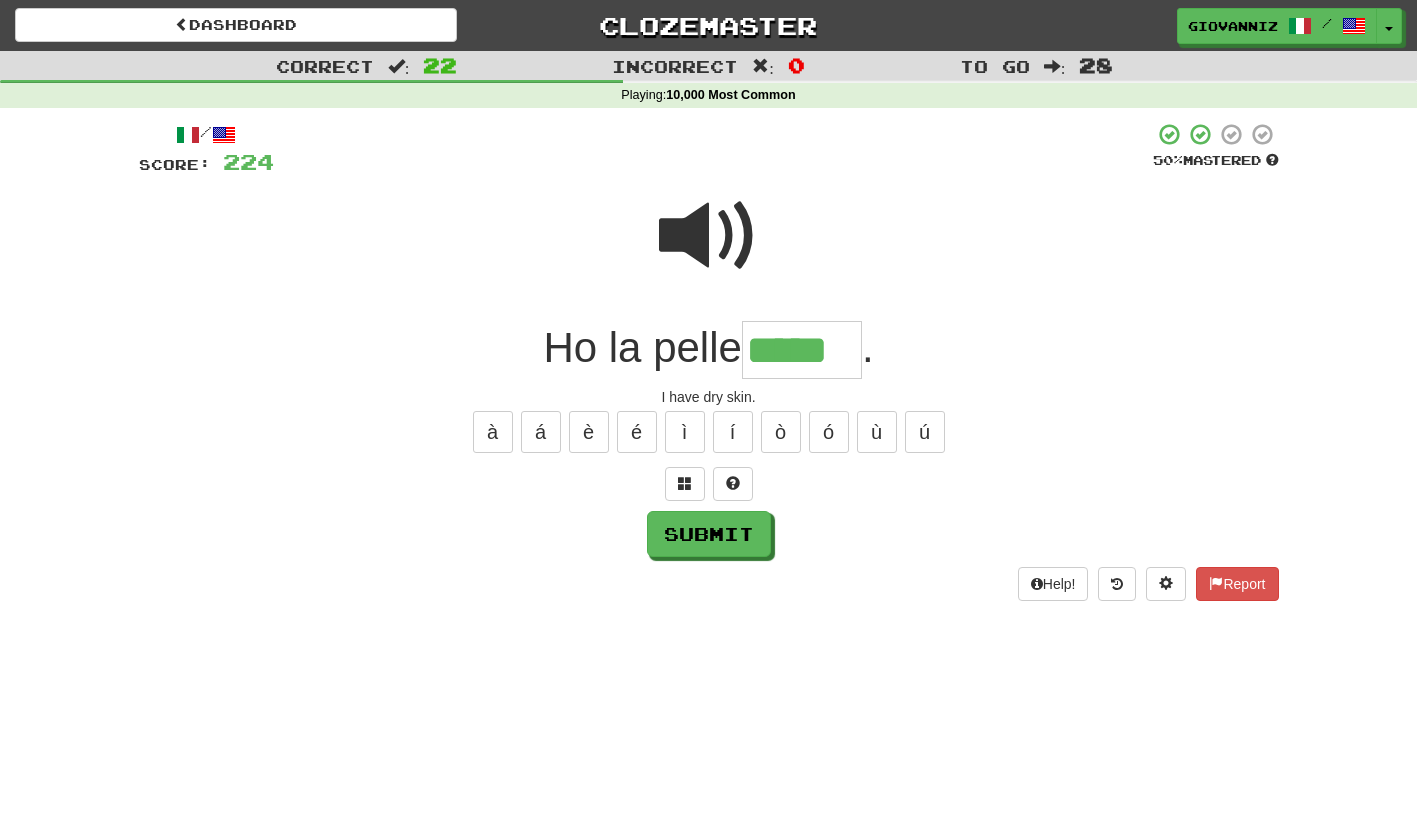 type on "*****" 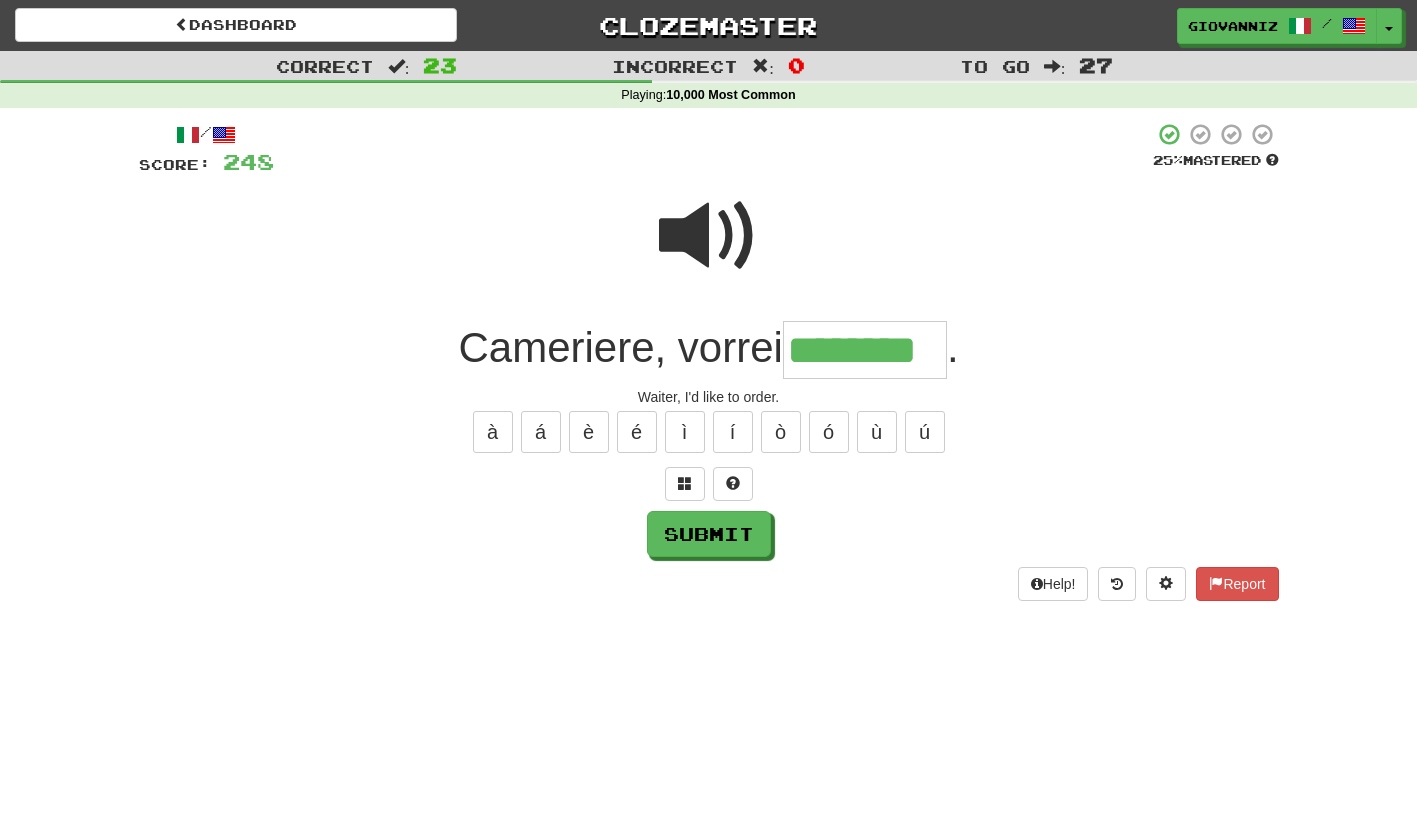 type on "********" 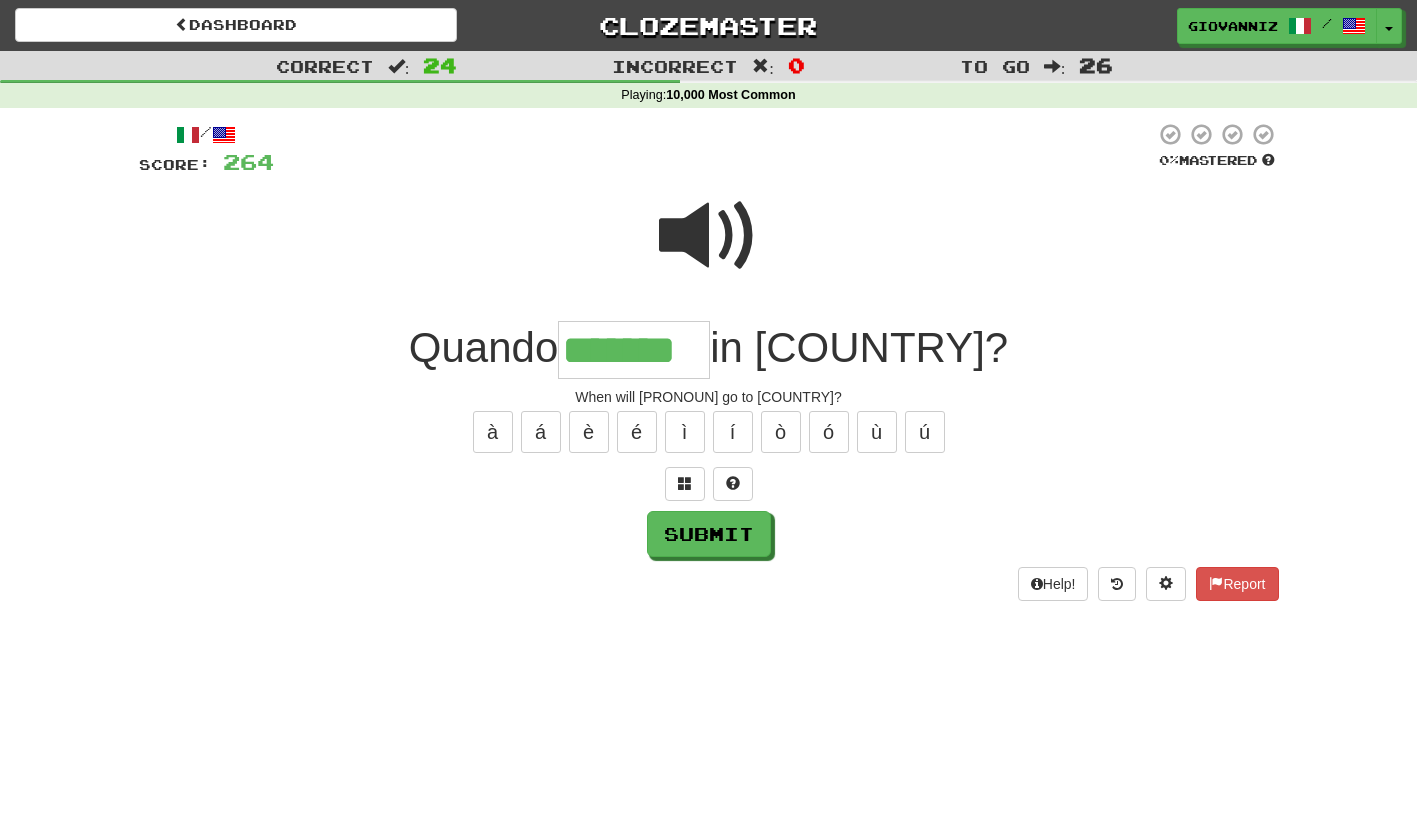 type on "*******" 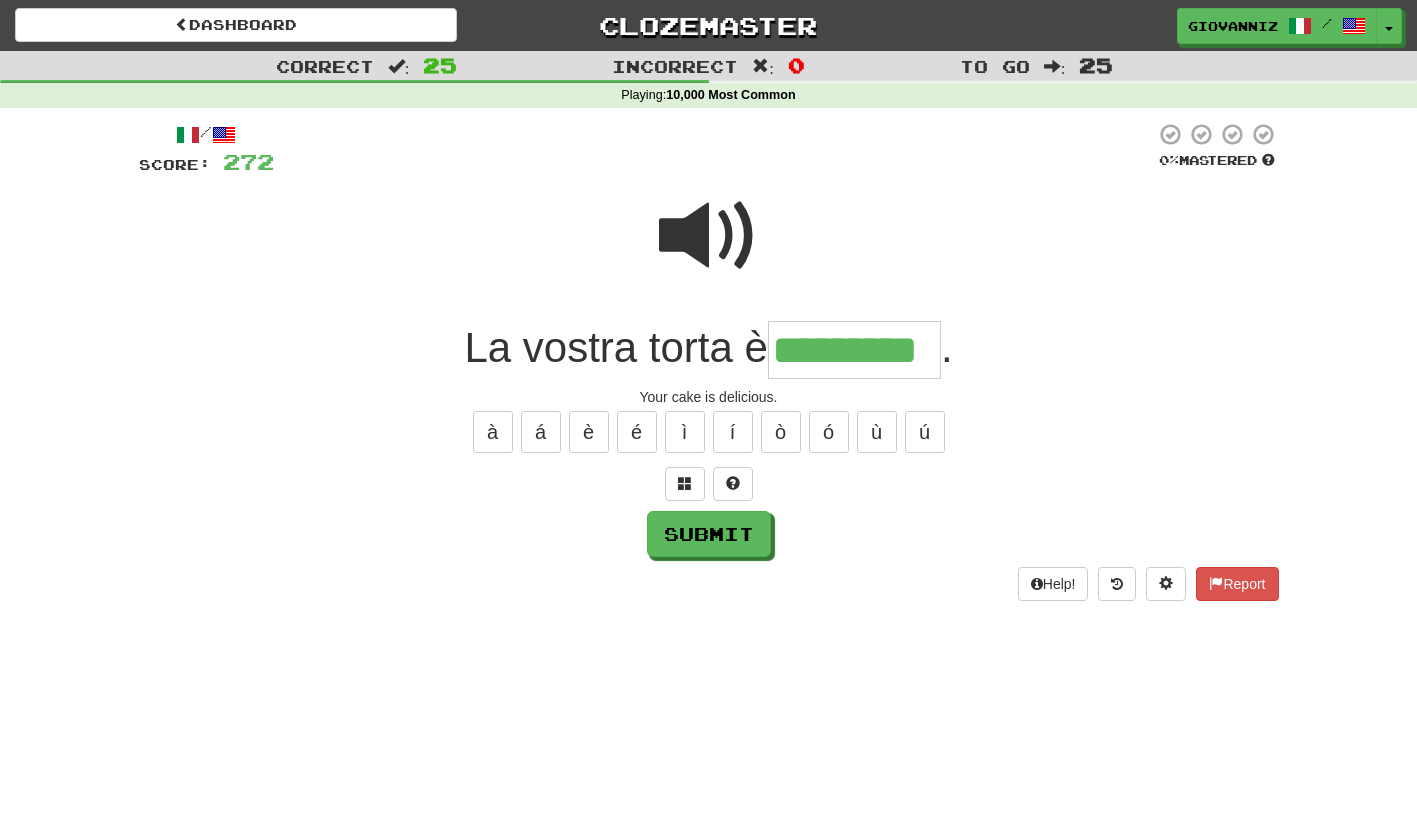 type on "*********" 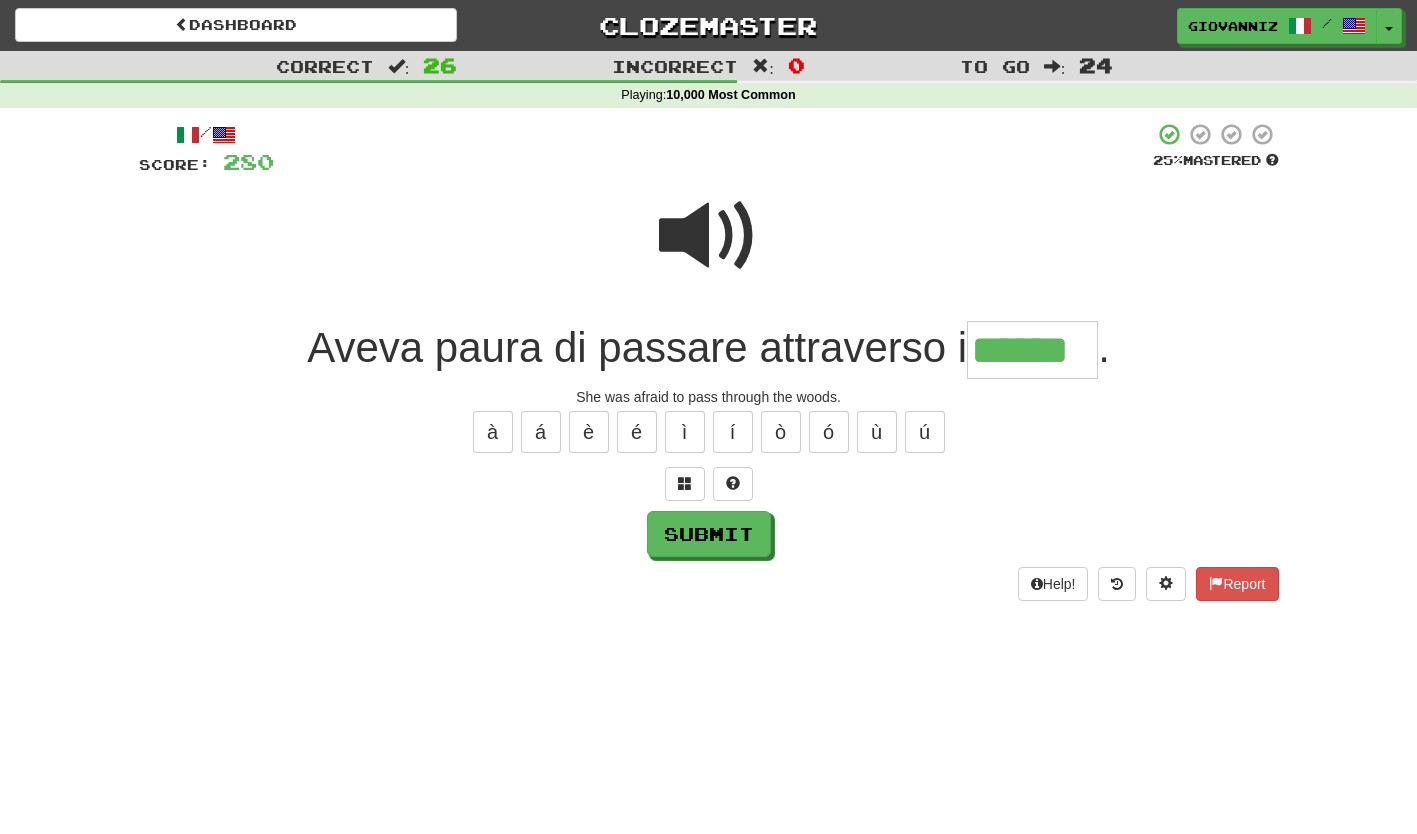 type on "******" 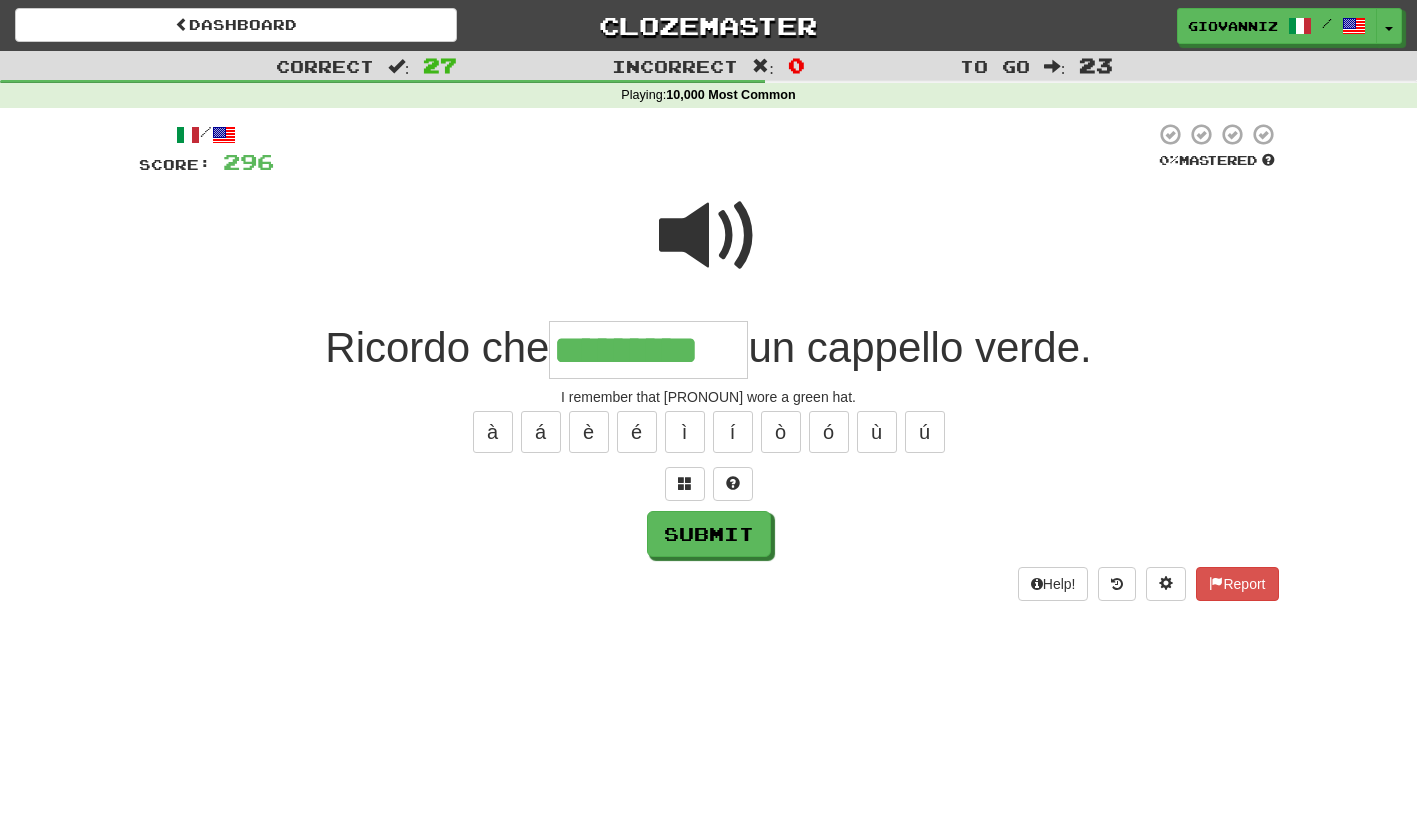 type on "*********" 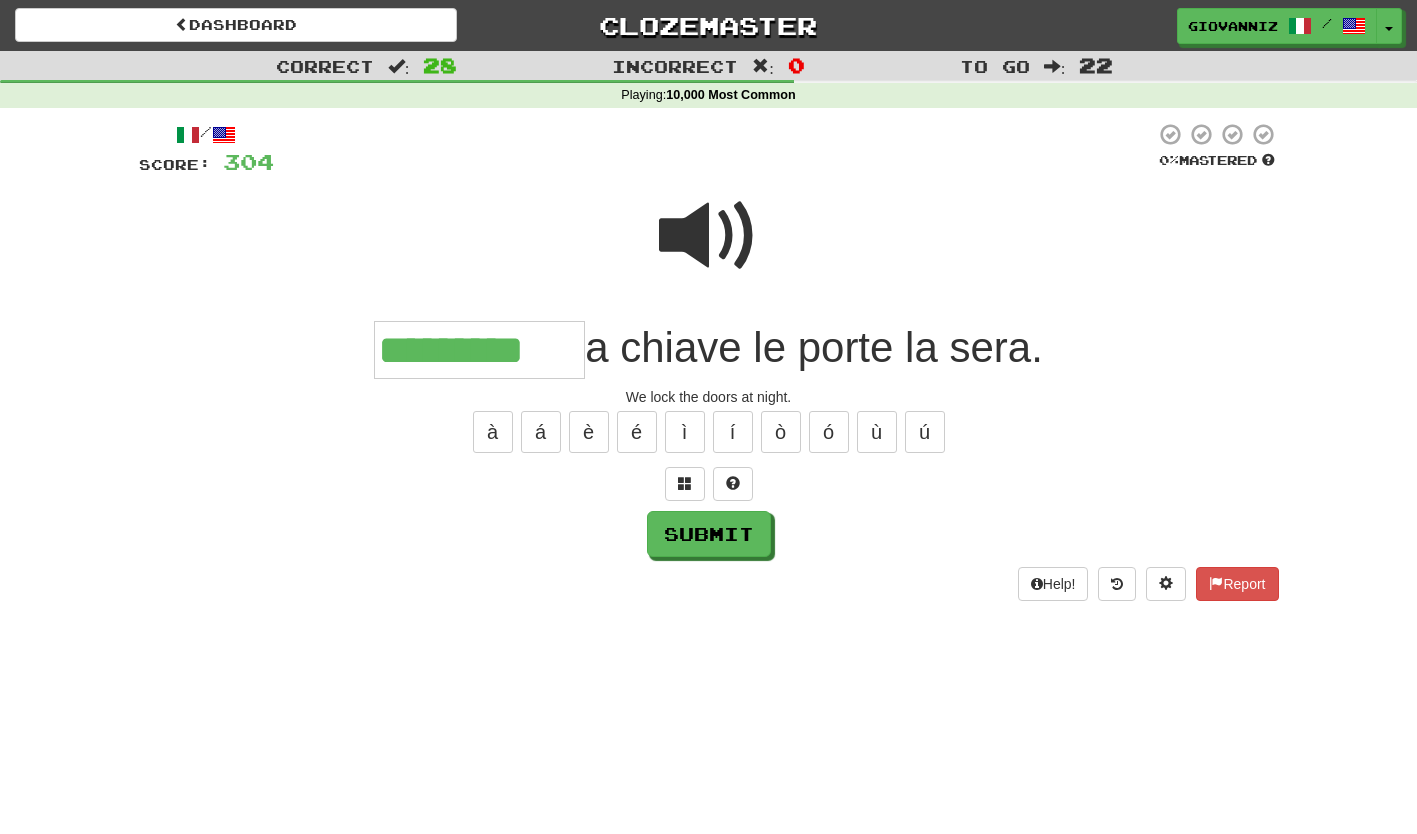 type on "*********" 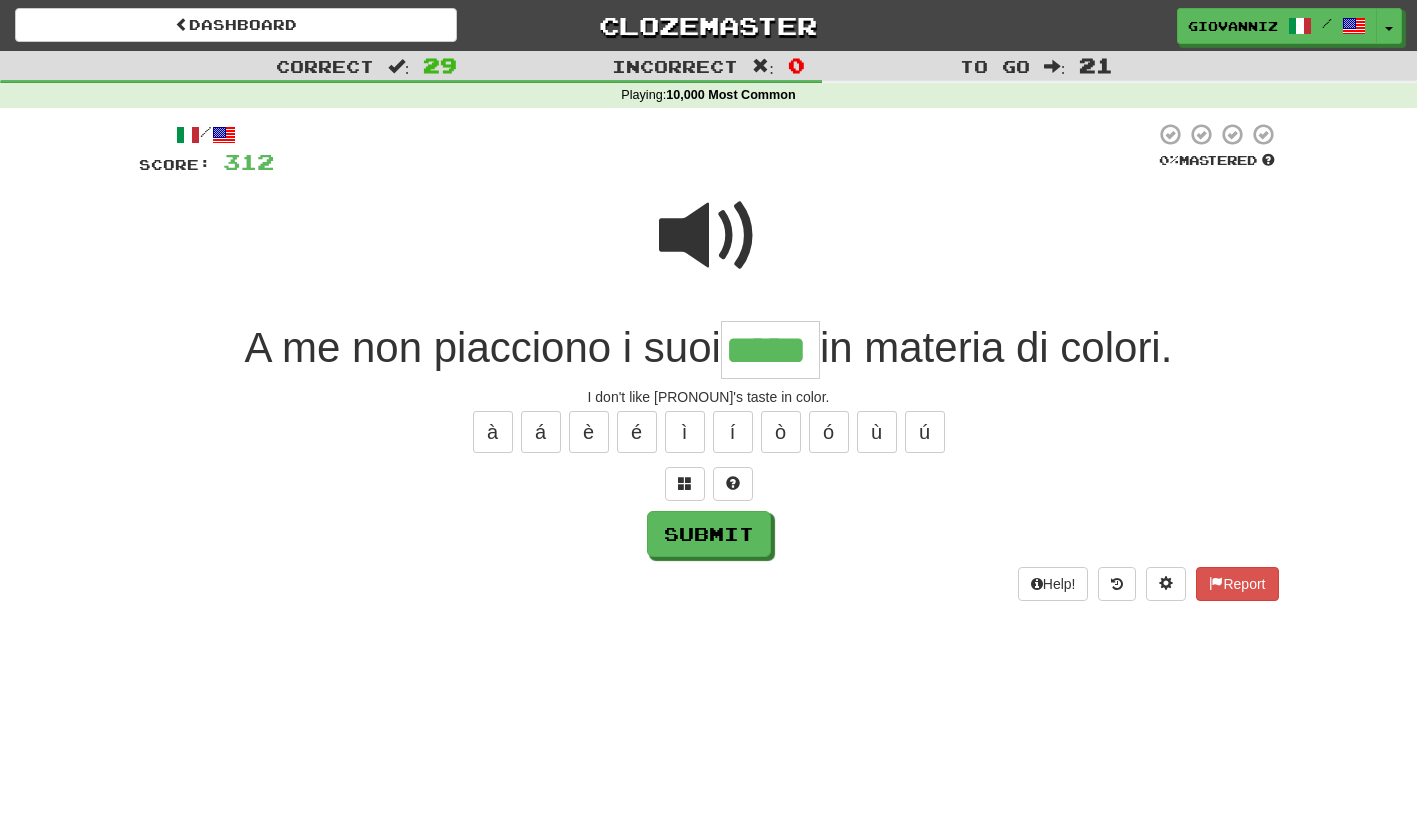 type on "*****" 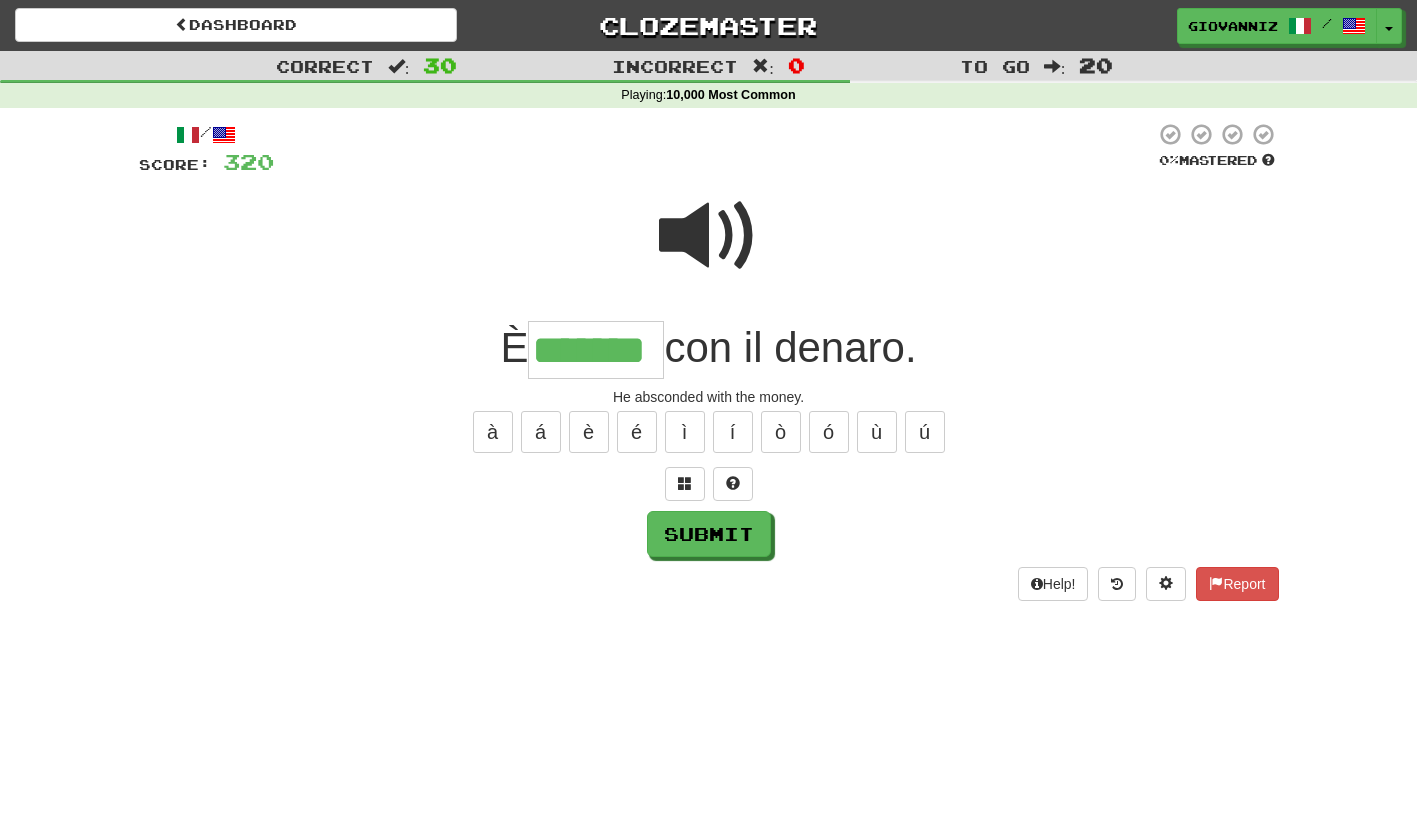 type on "*******" 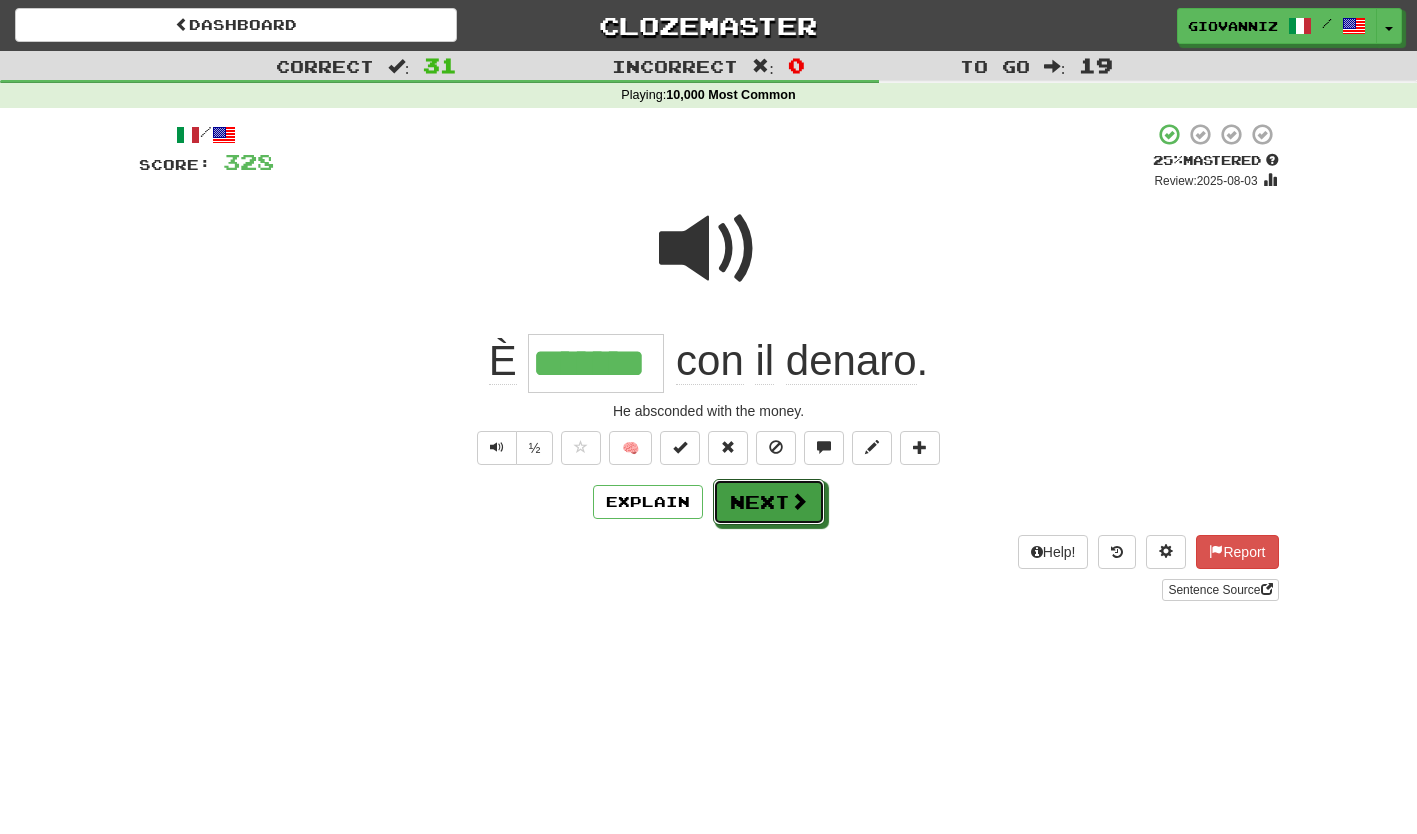 click on "Next" at bounding box center (769, 502) 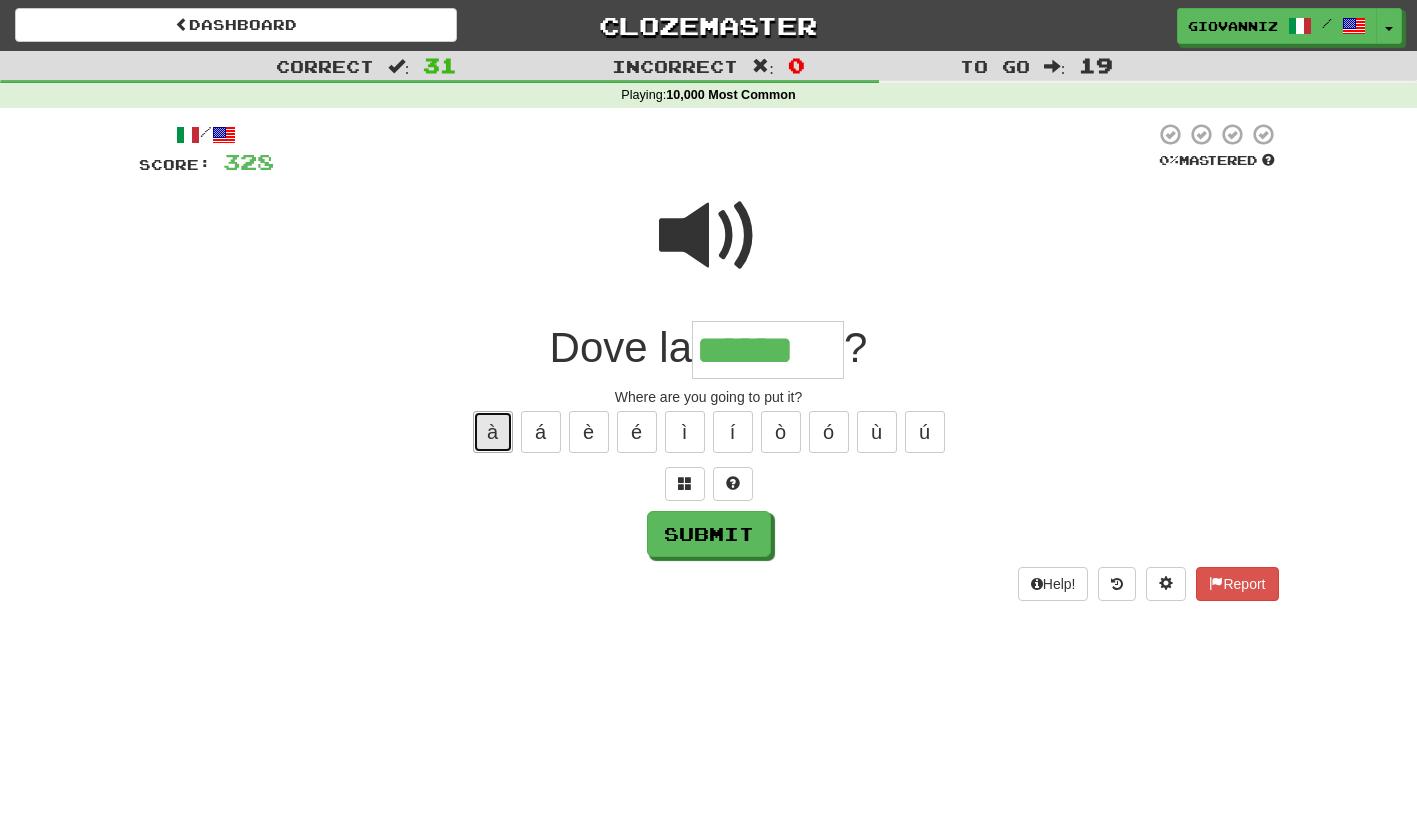 click on "à" at bounding box center (493, 432) 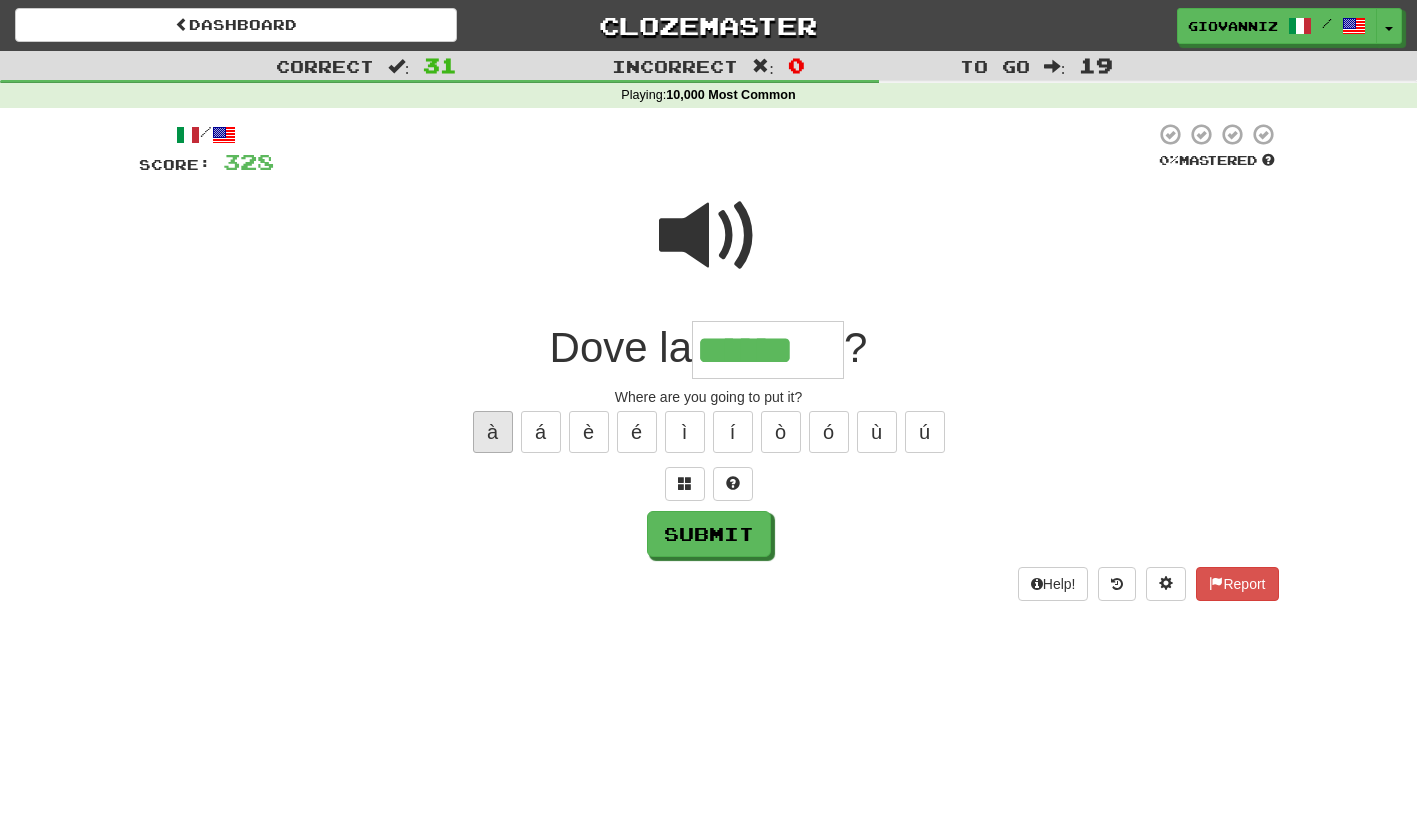 type on "*******" 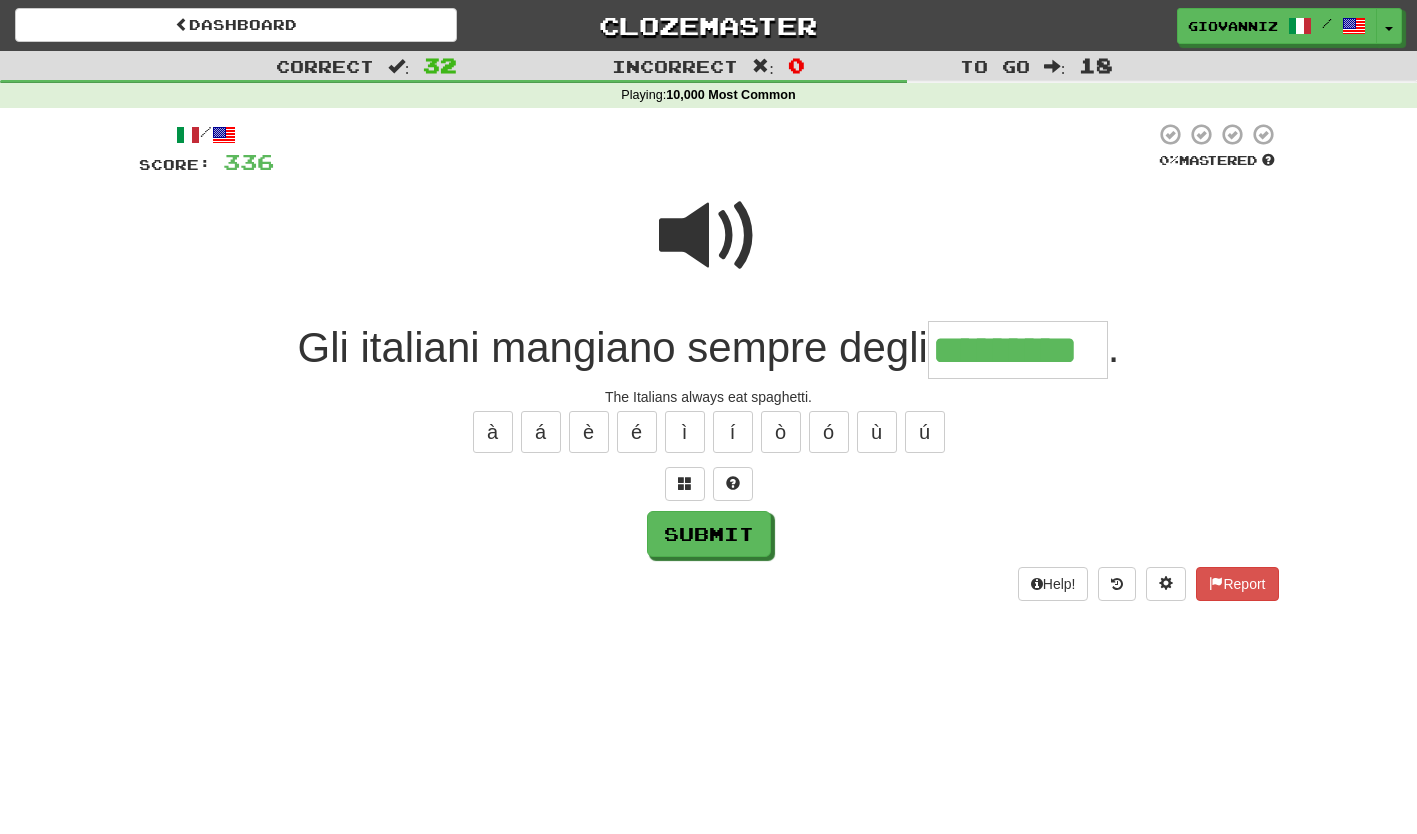 type on "*********" 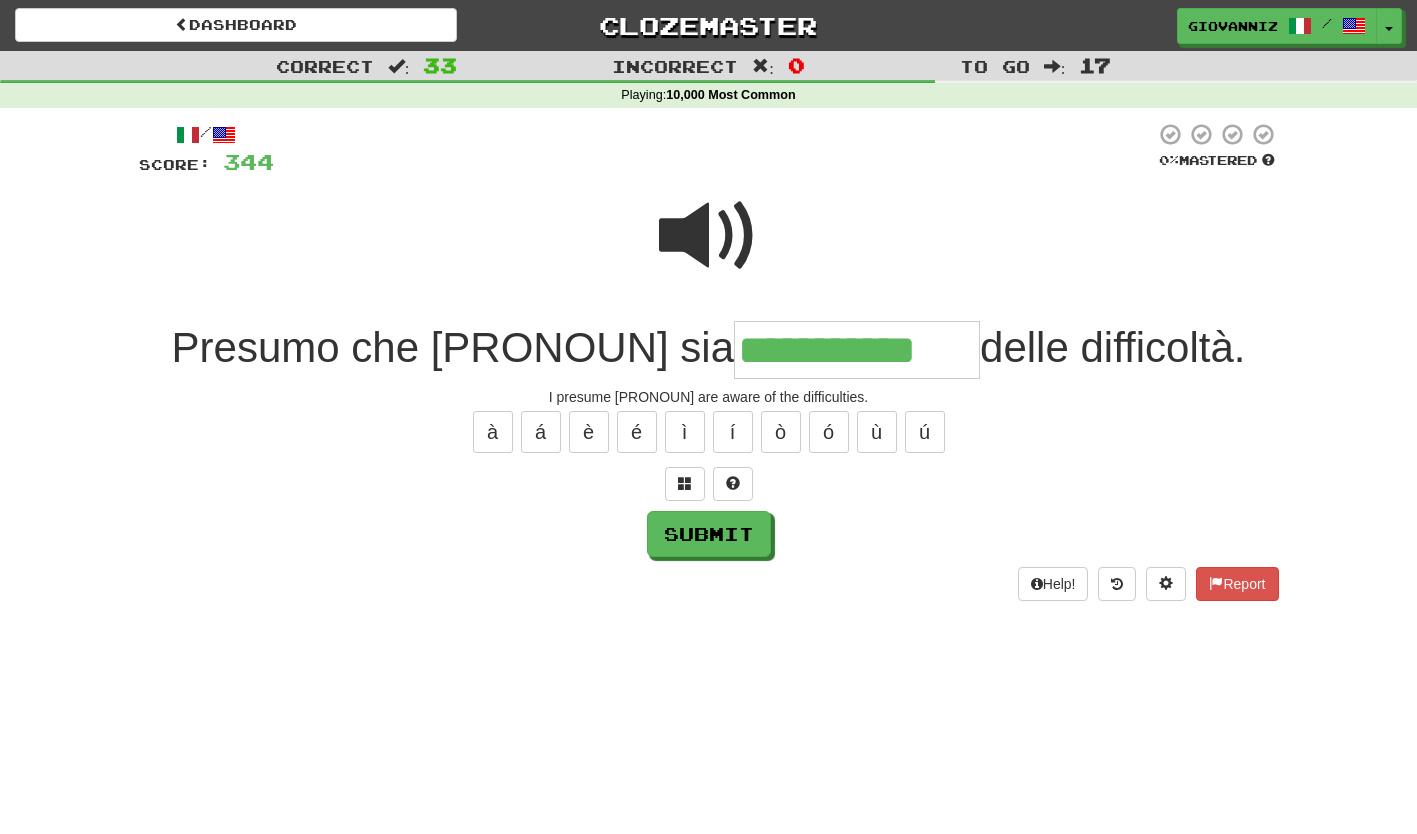 type on "**********" 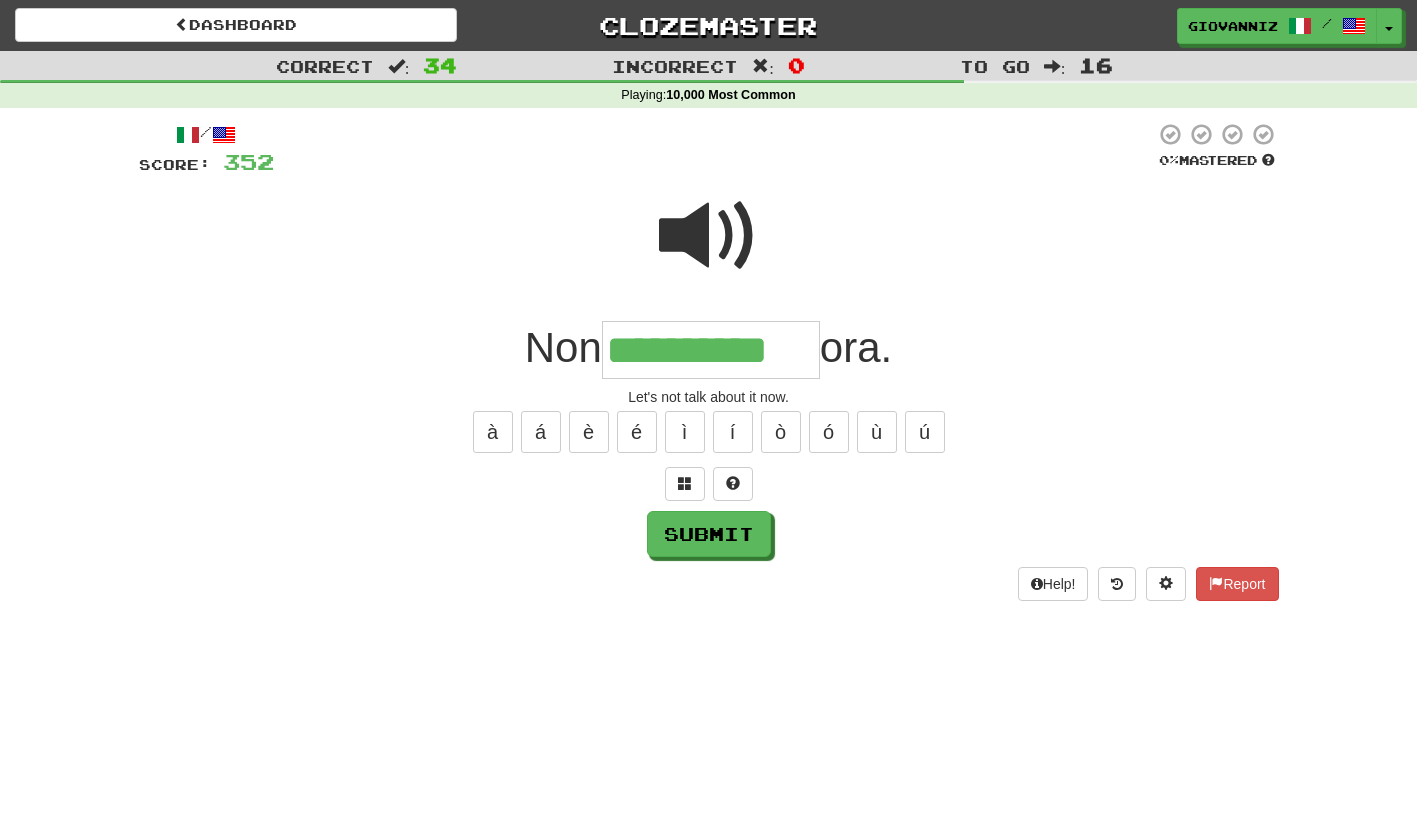 type on "**********" 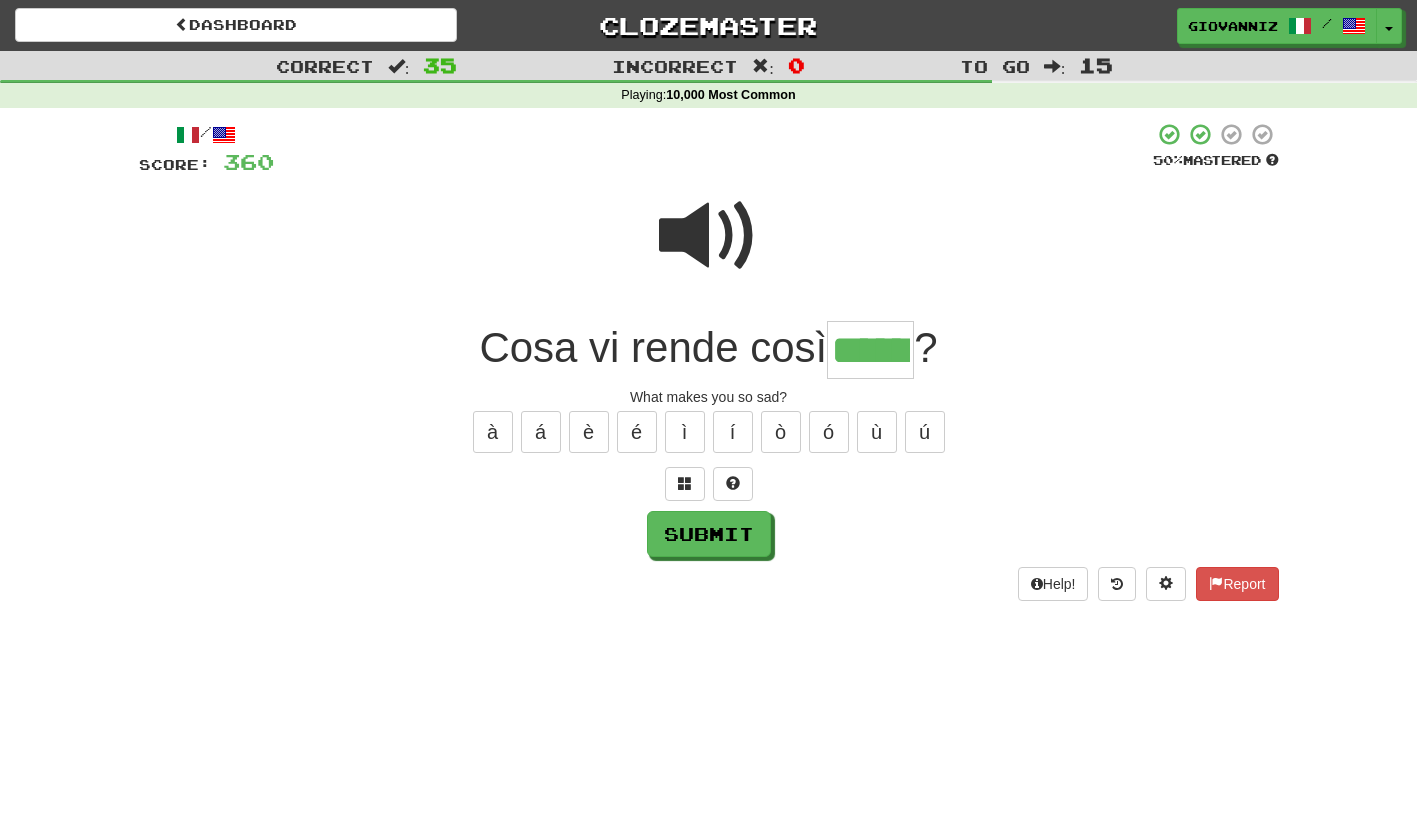 type on "******" 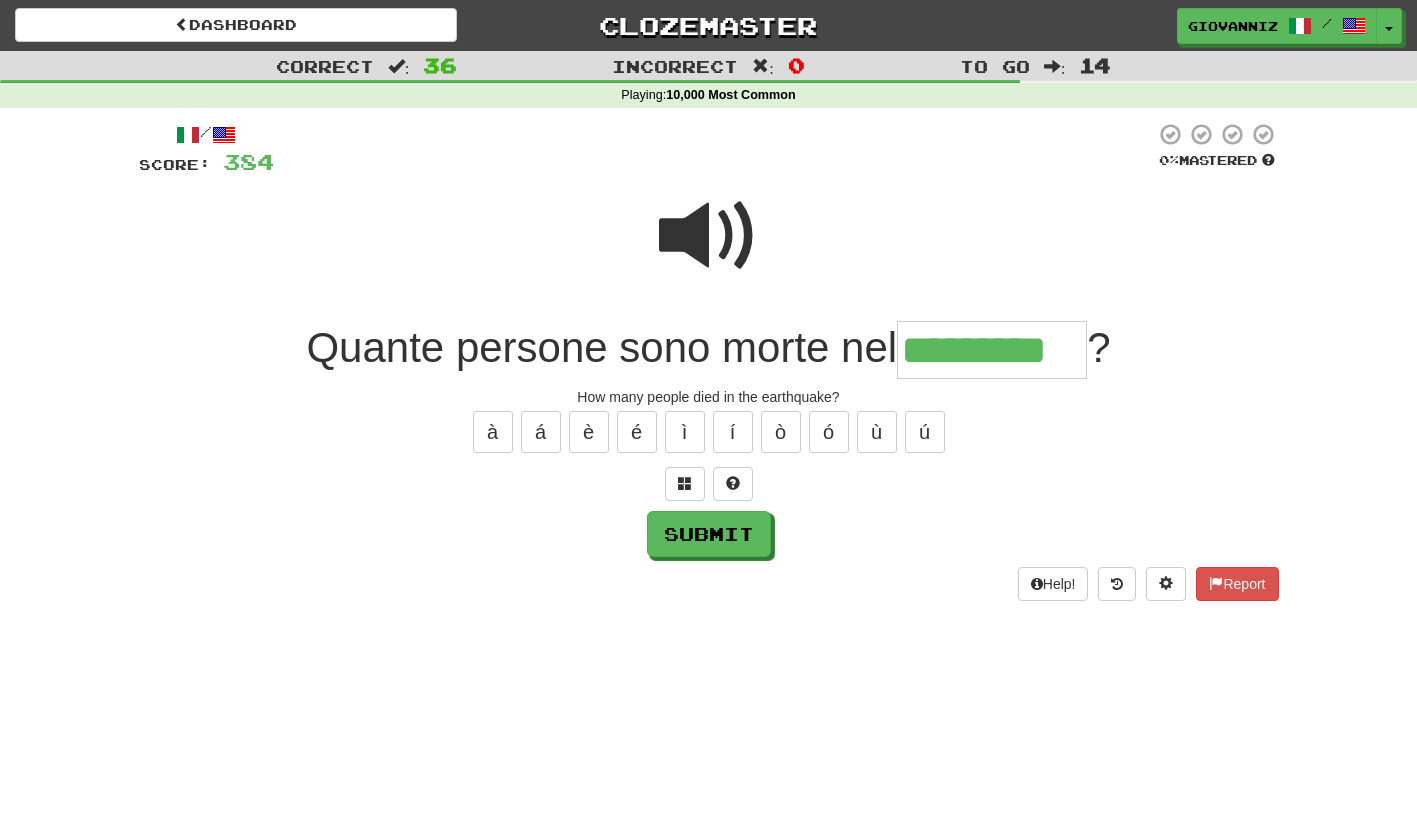 type on "*********" 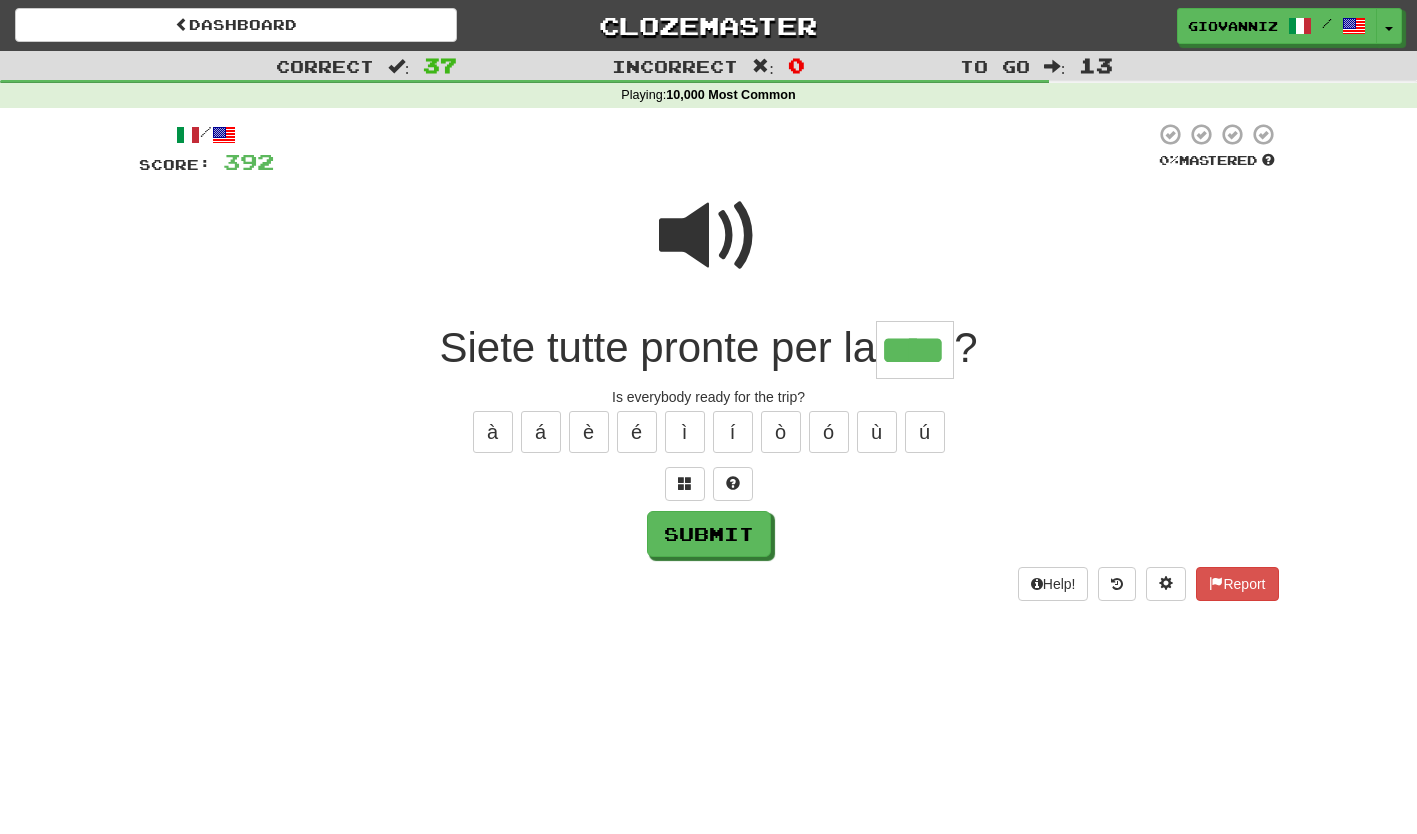 type on "****" 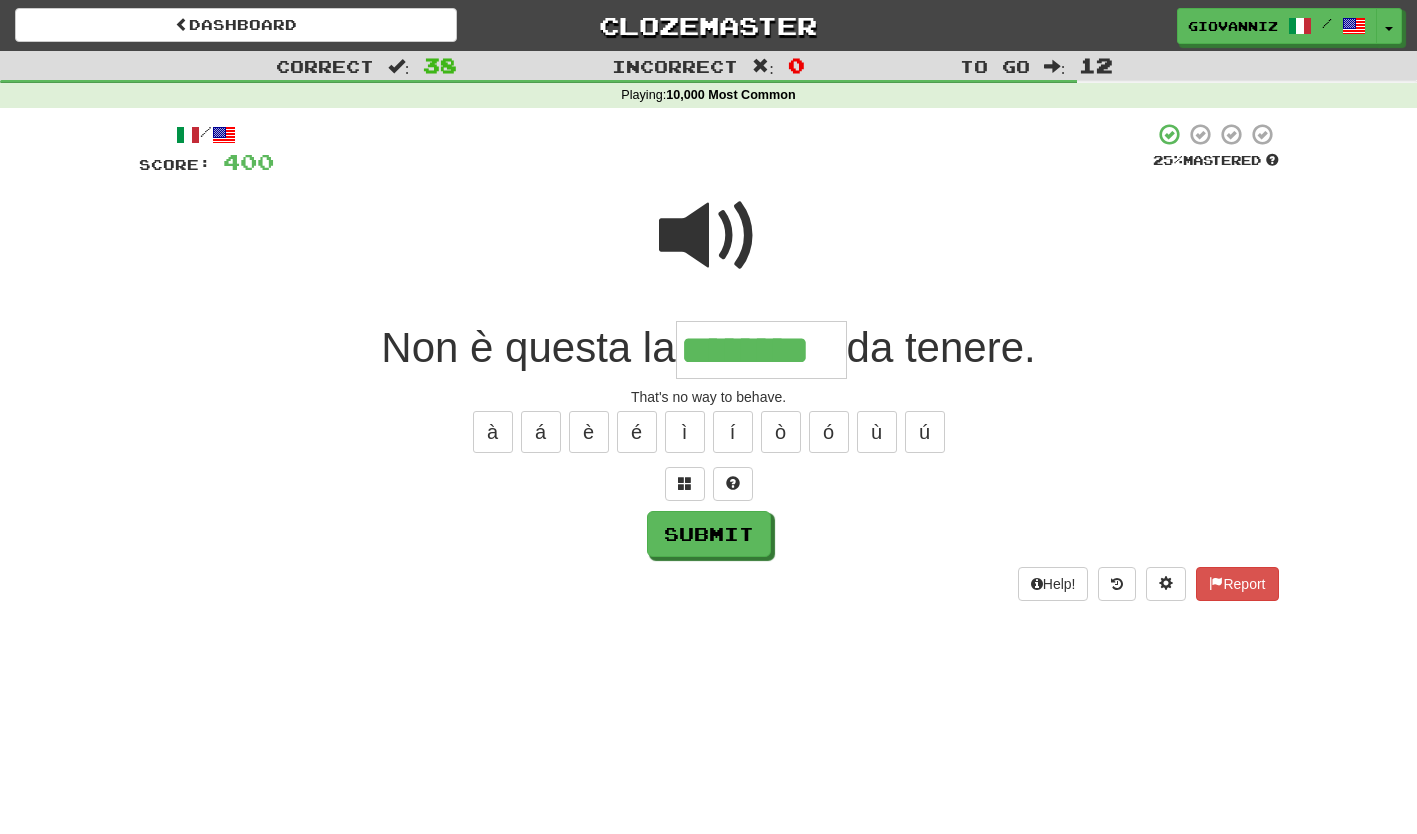 type on "********" 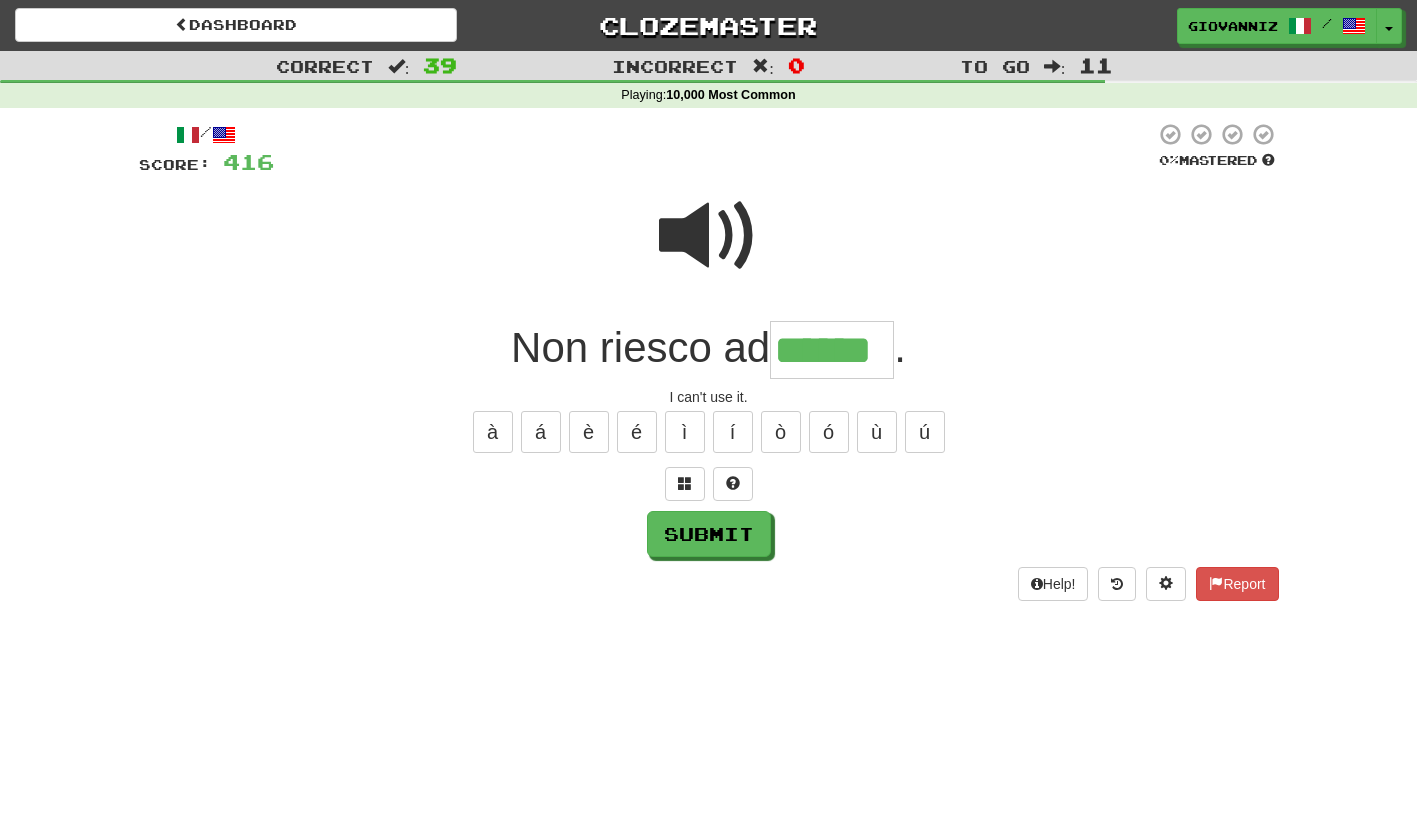 type on "******" 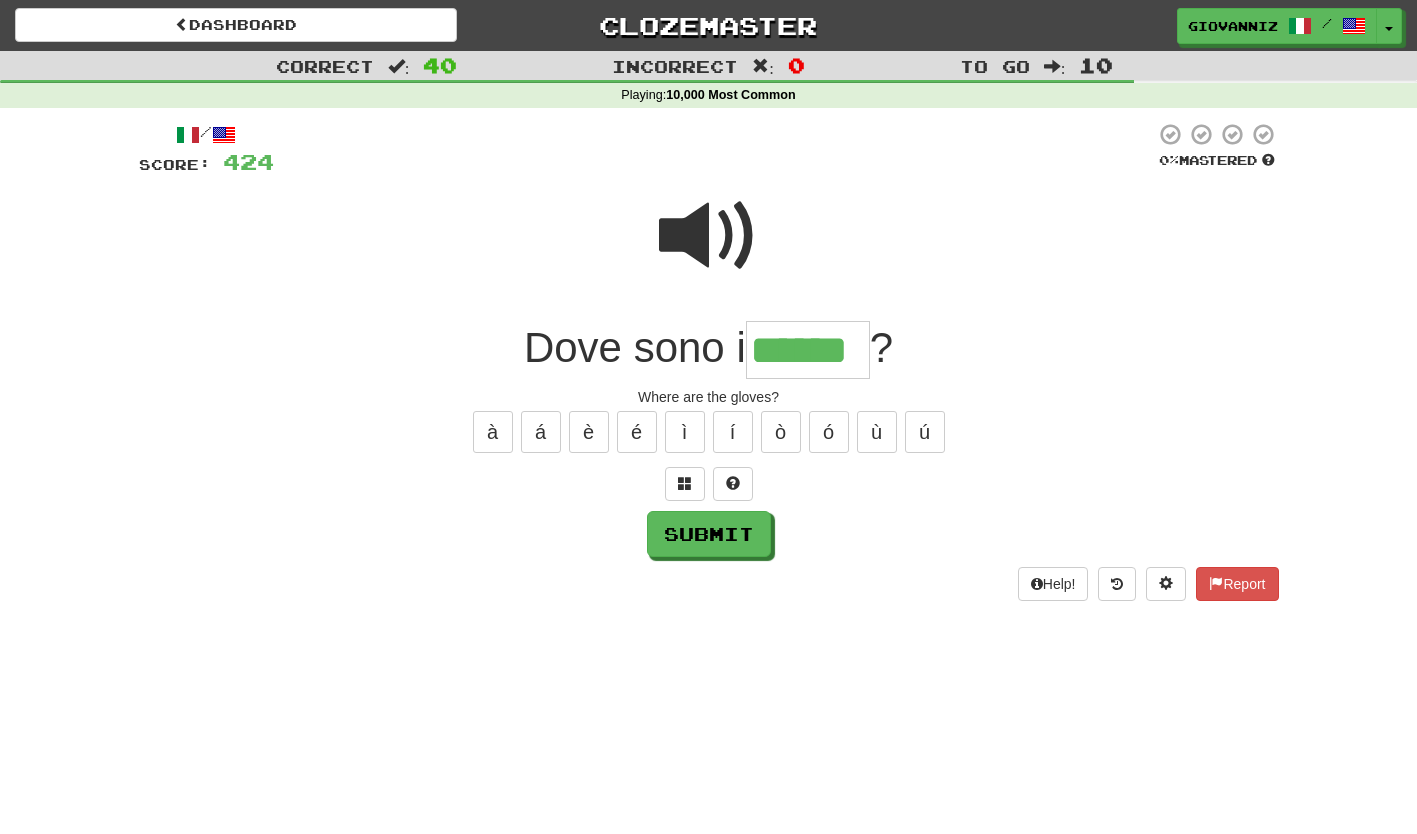 type on "******" 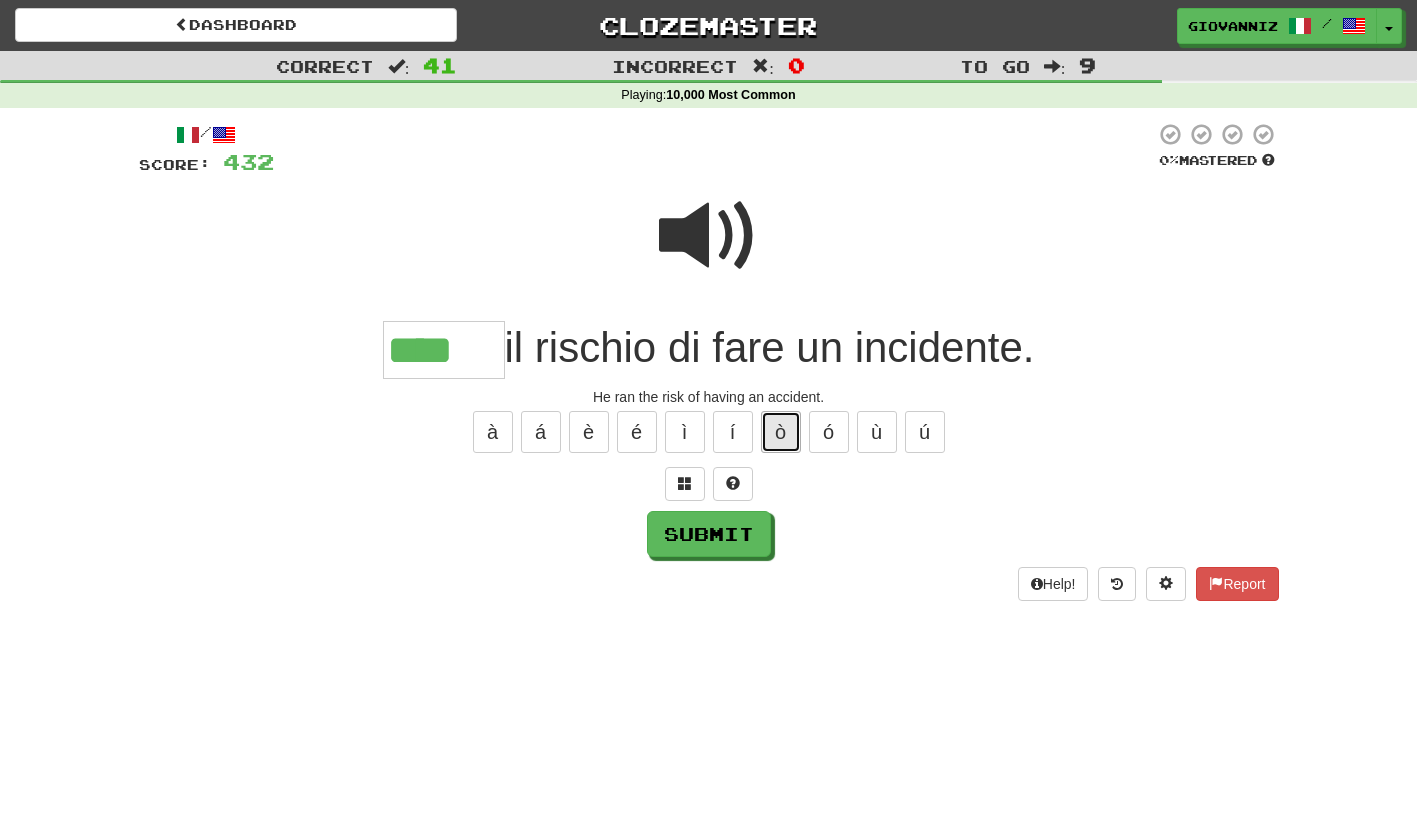 click on "ò" at bounding box center (781, 432) 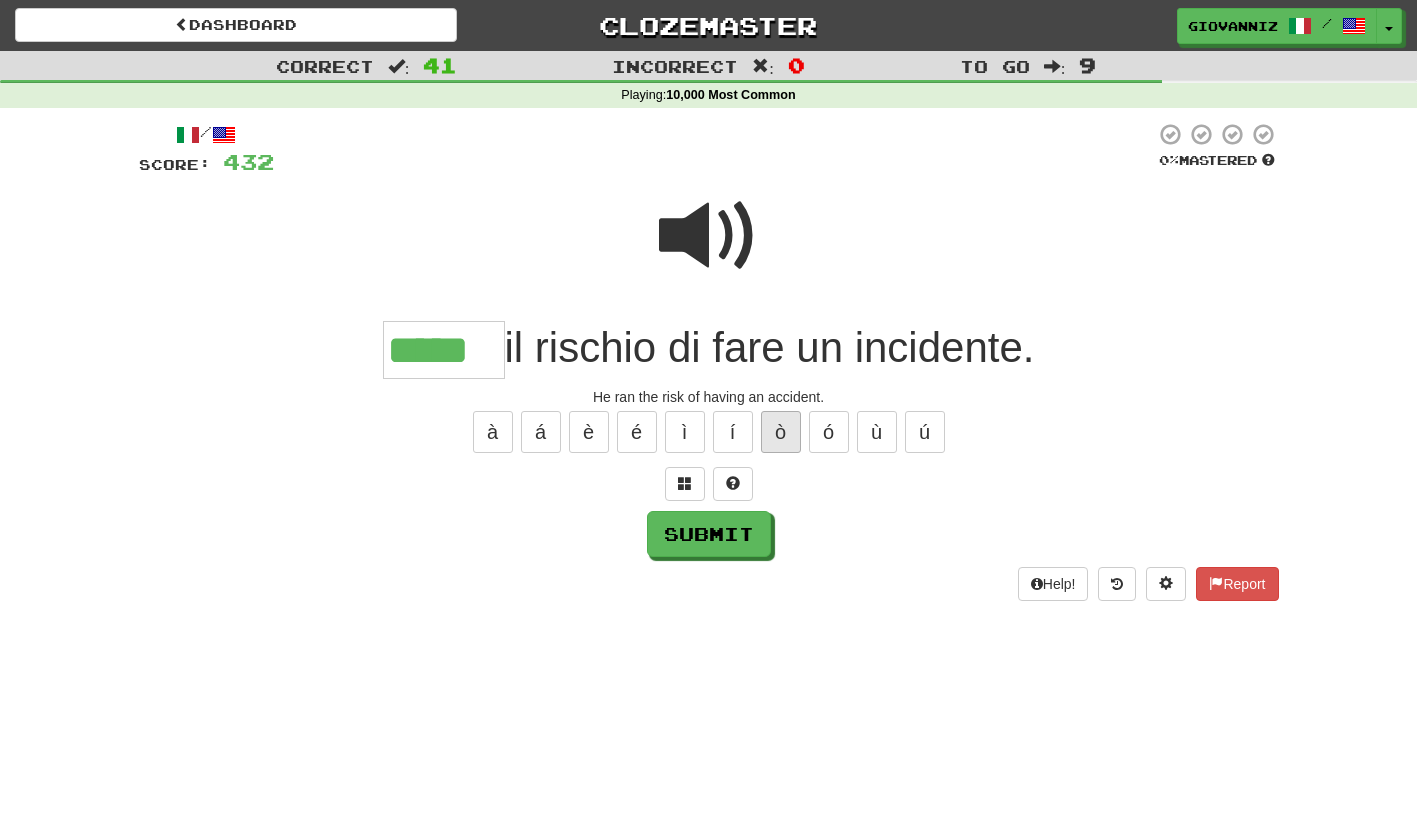 type on "*****" 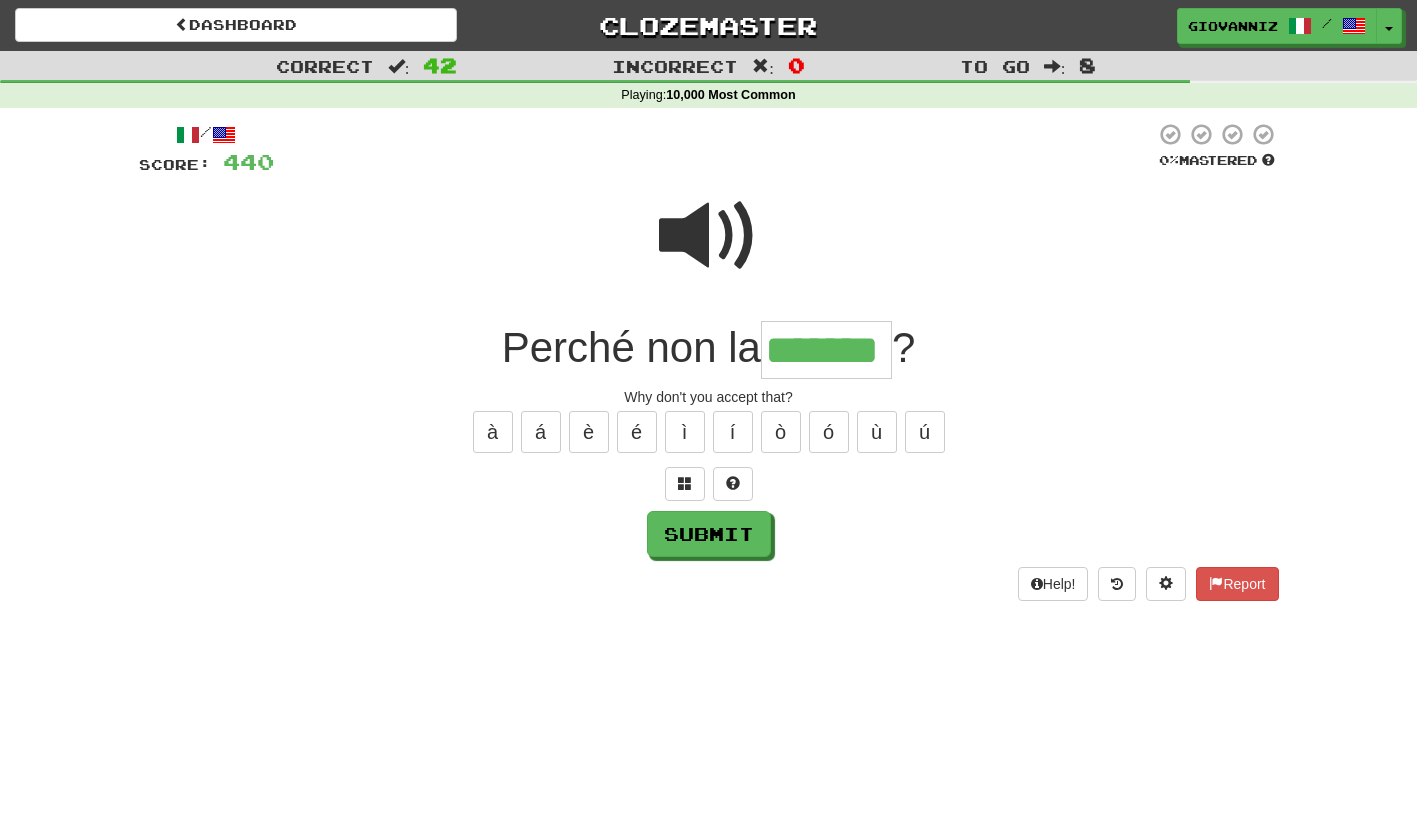 type on "*******" 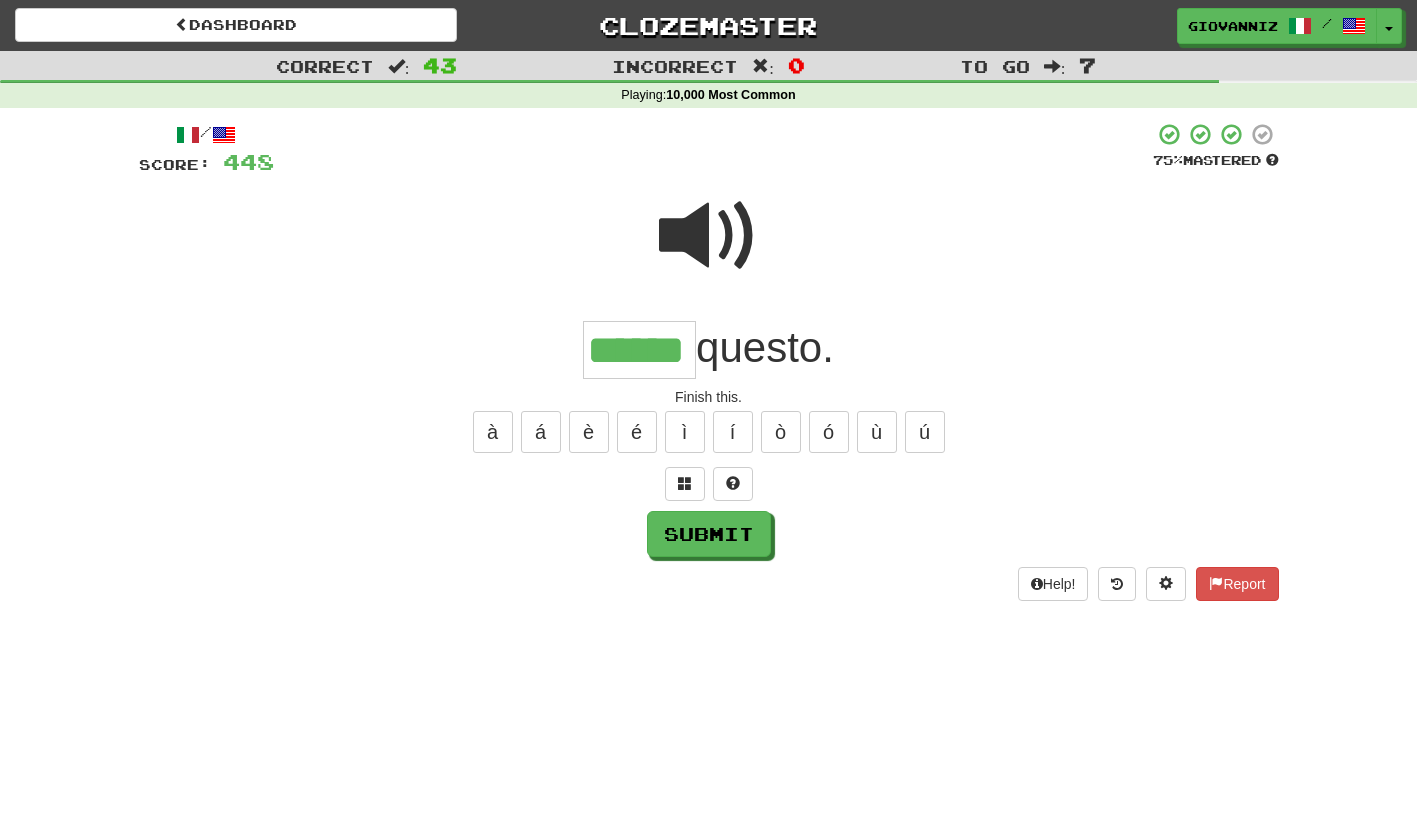 type on "******" 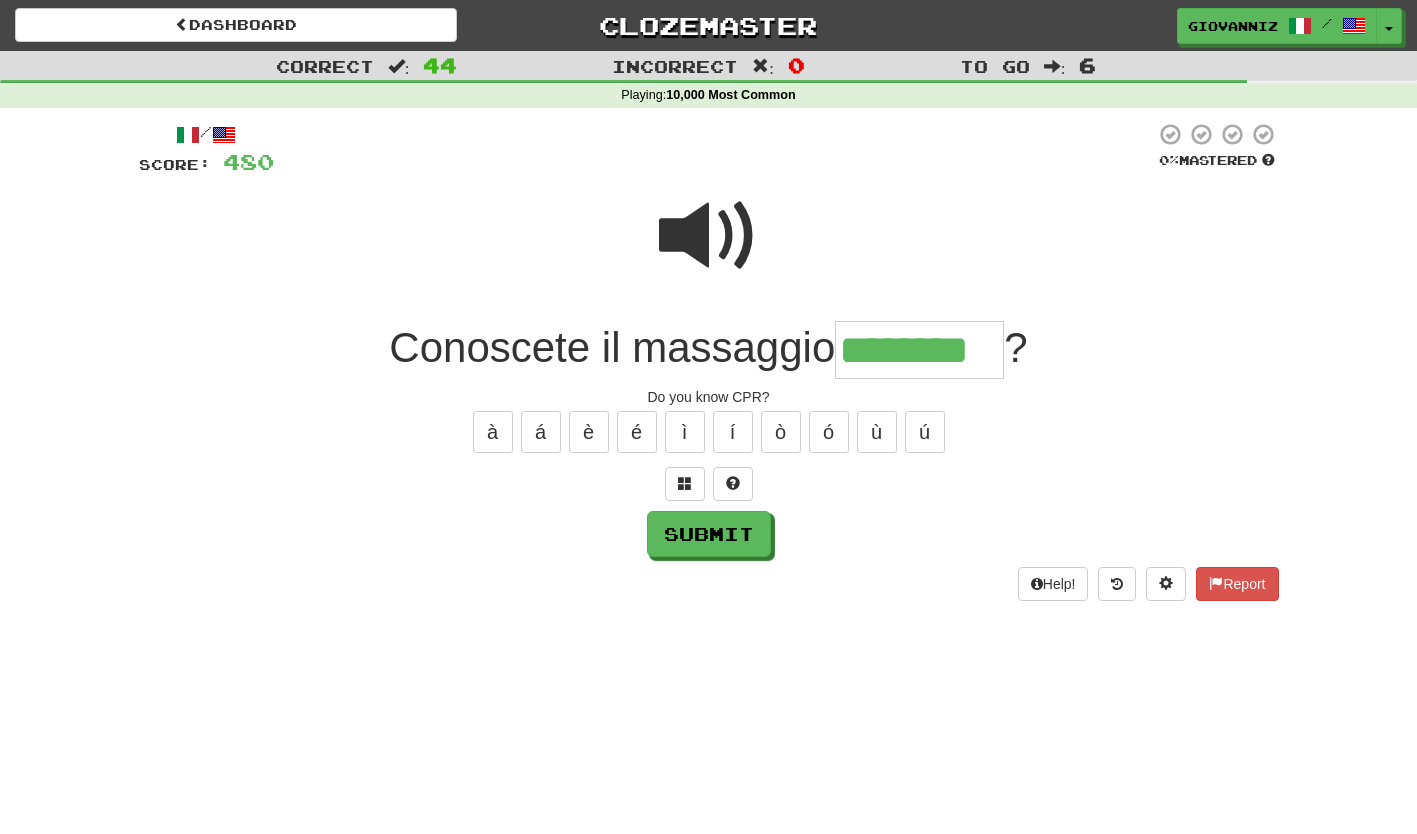 type on "********" 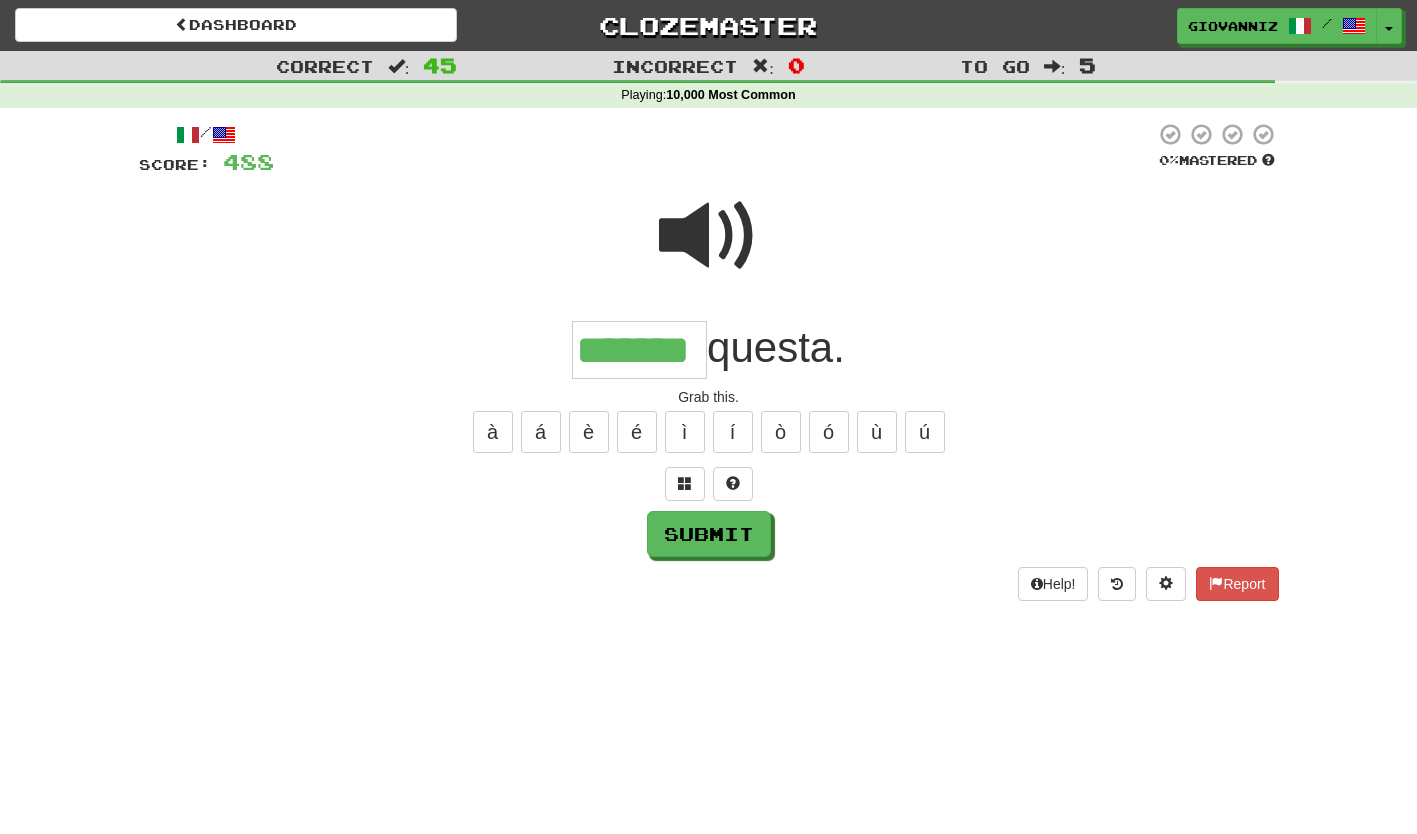 type on "*******" 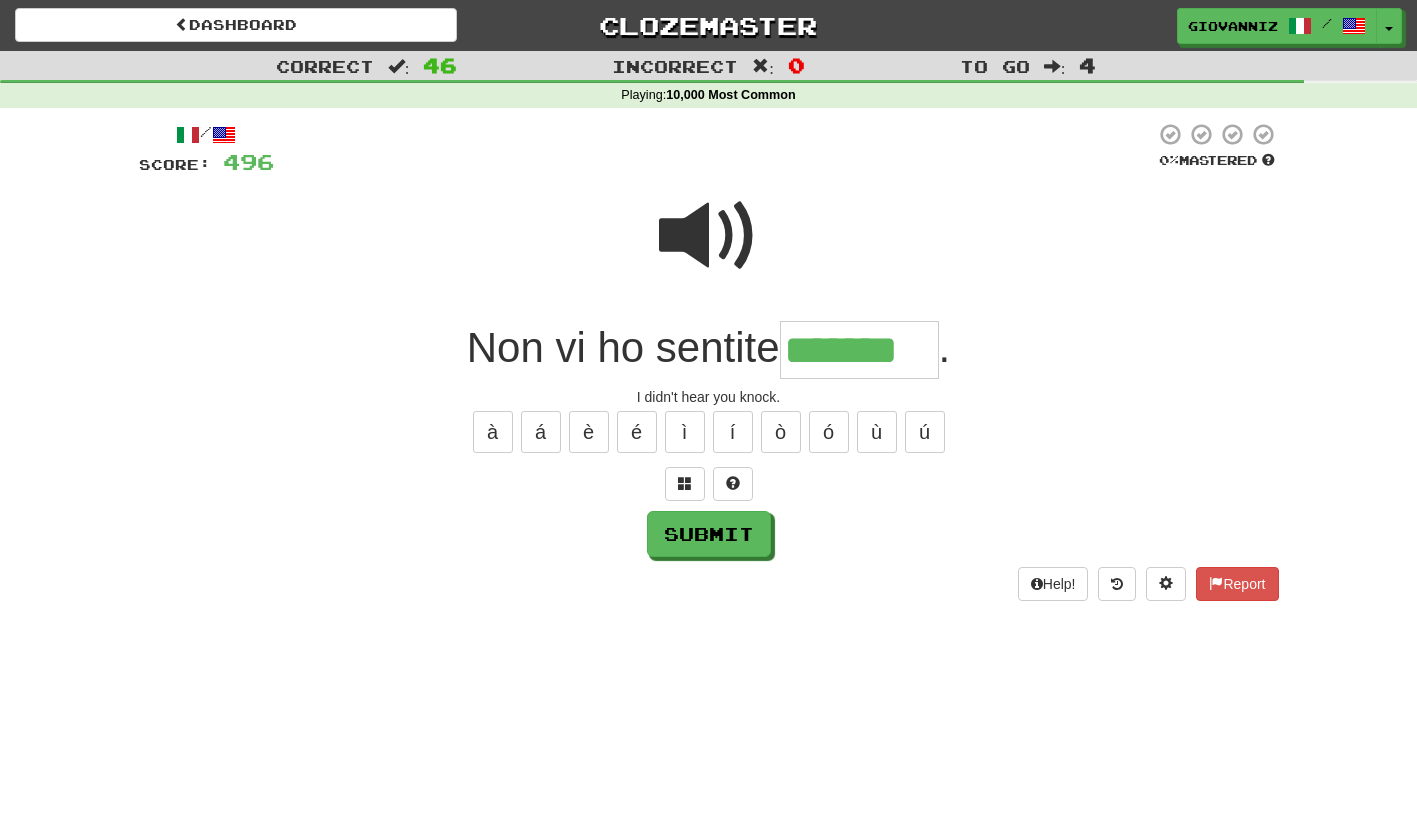 type on "*******" 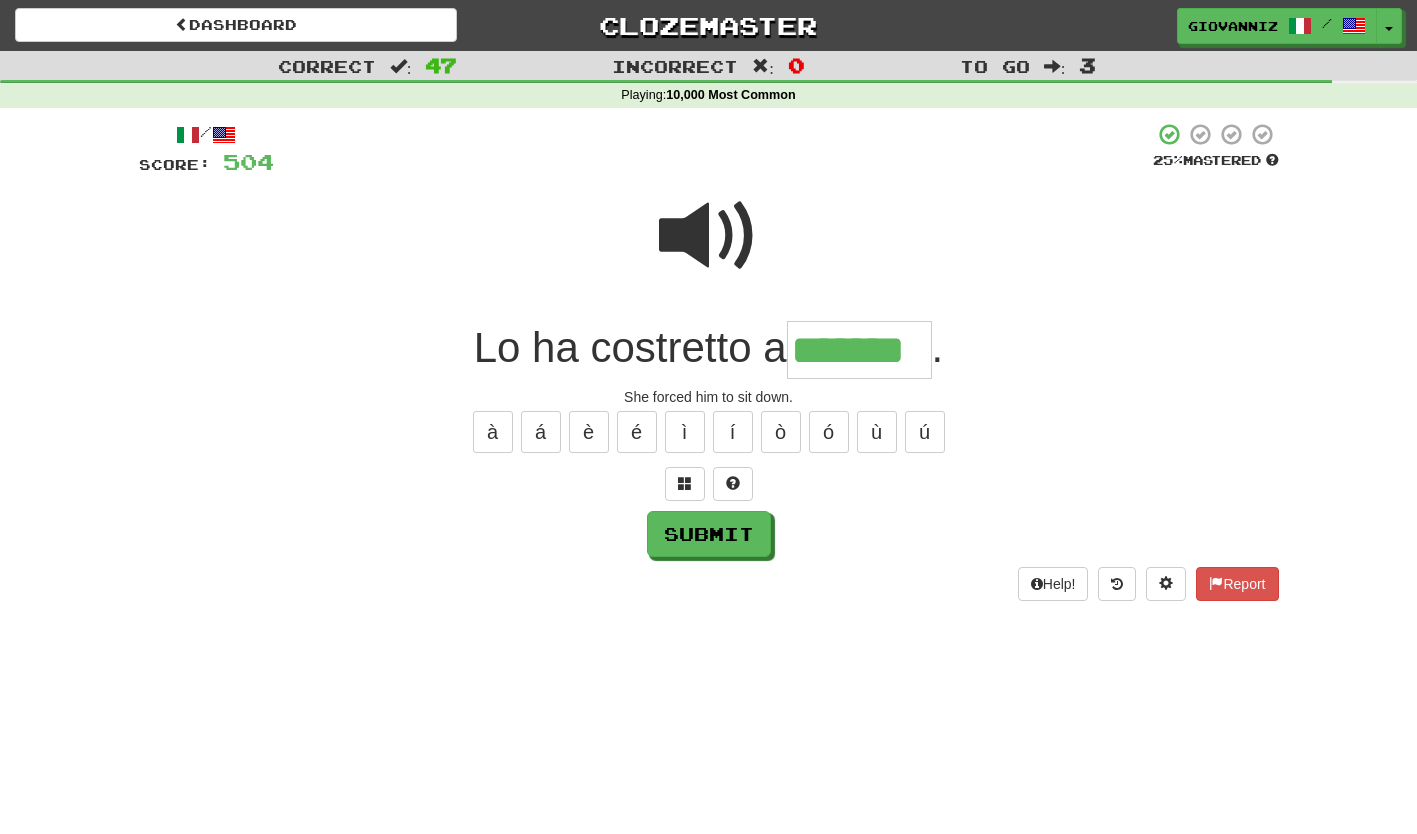 type on "*******" 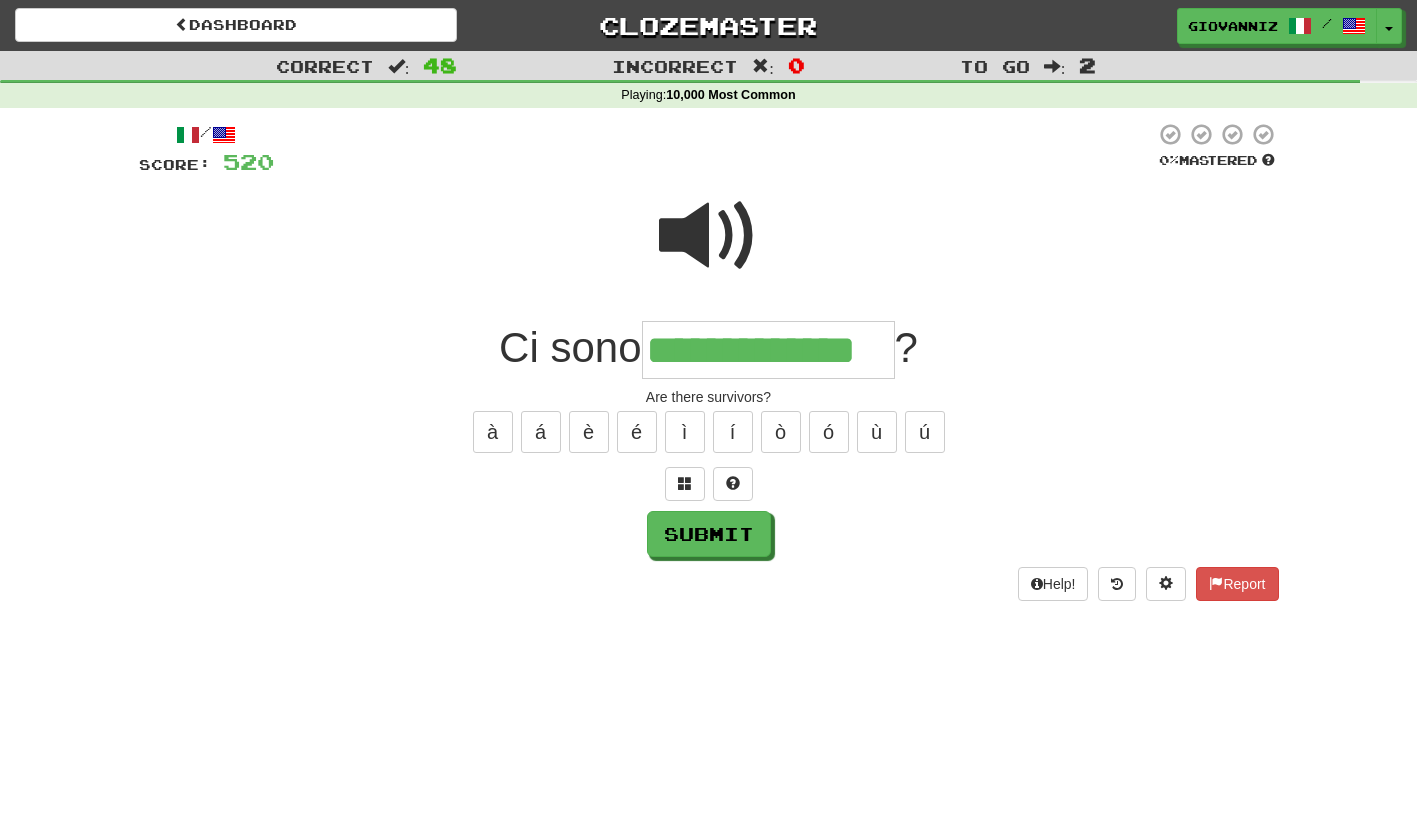 type on "**********" 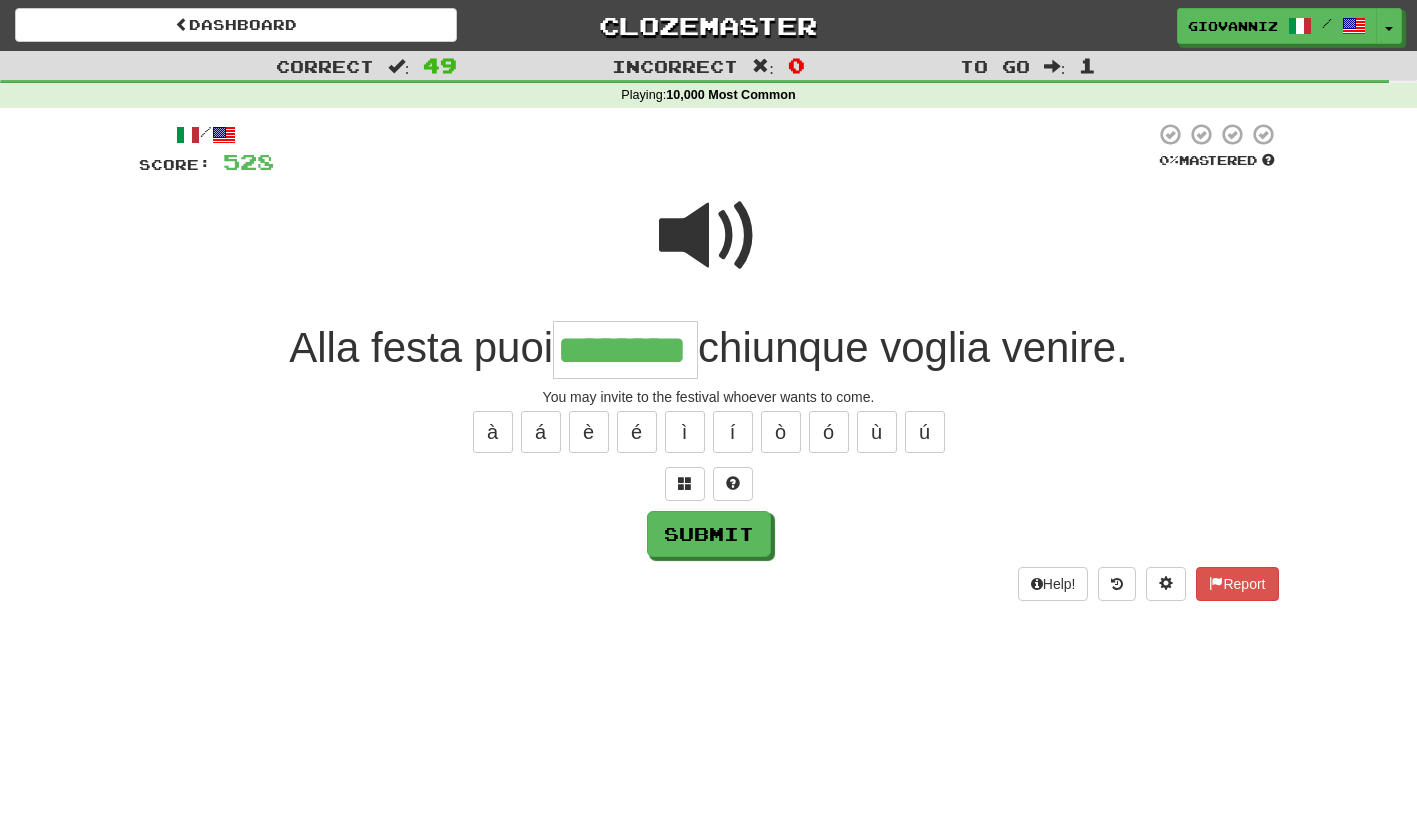 type on "********" 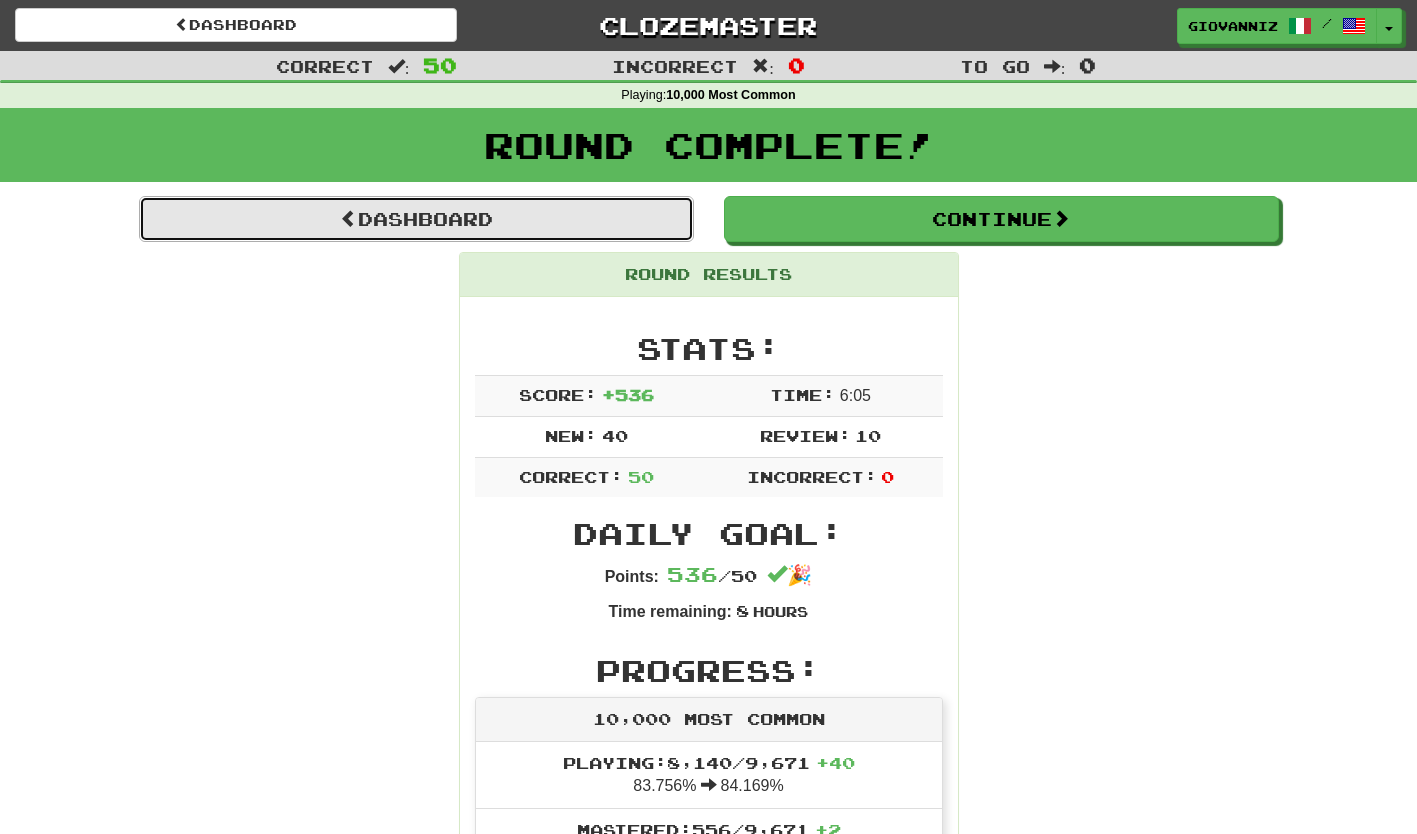 click on "Dashboard" at bounding box center (416, 219) 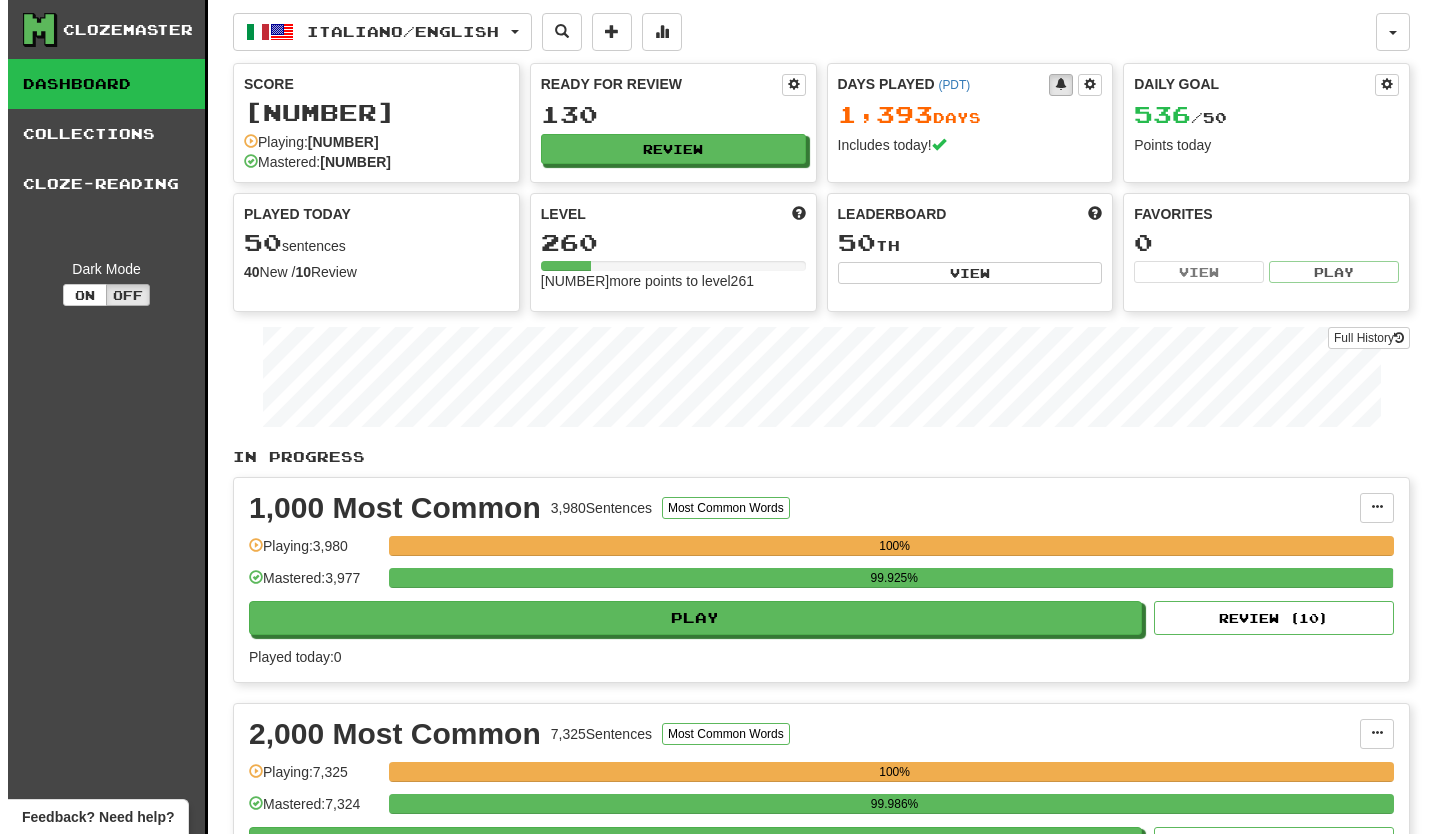 scroll, scrollTop: 0, scrollLeft: 0, axis: both 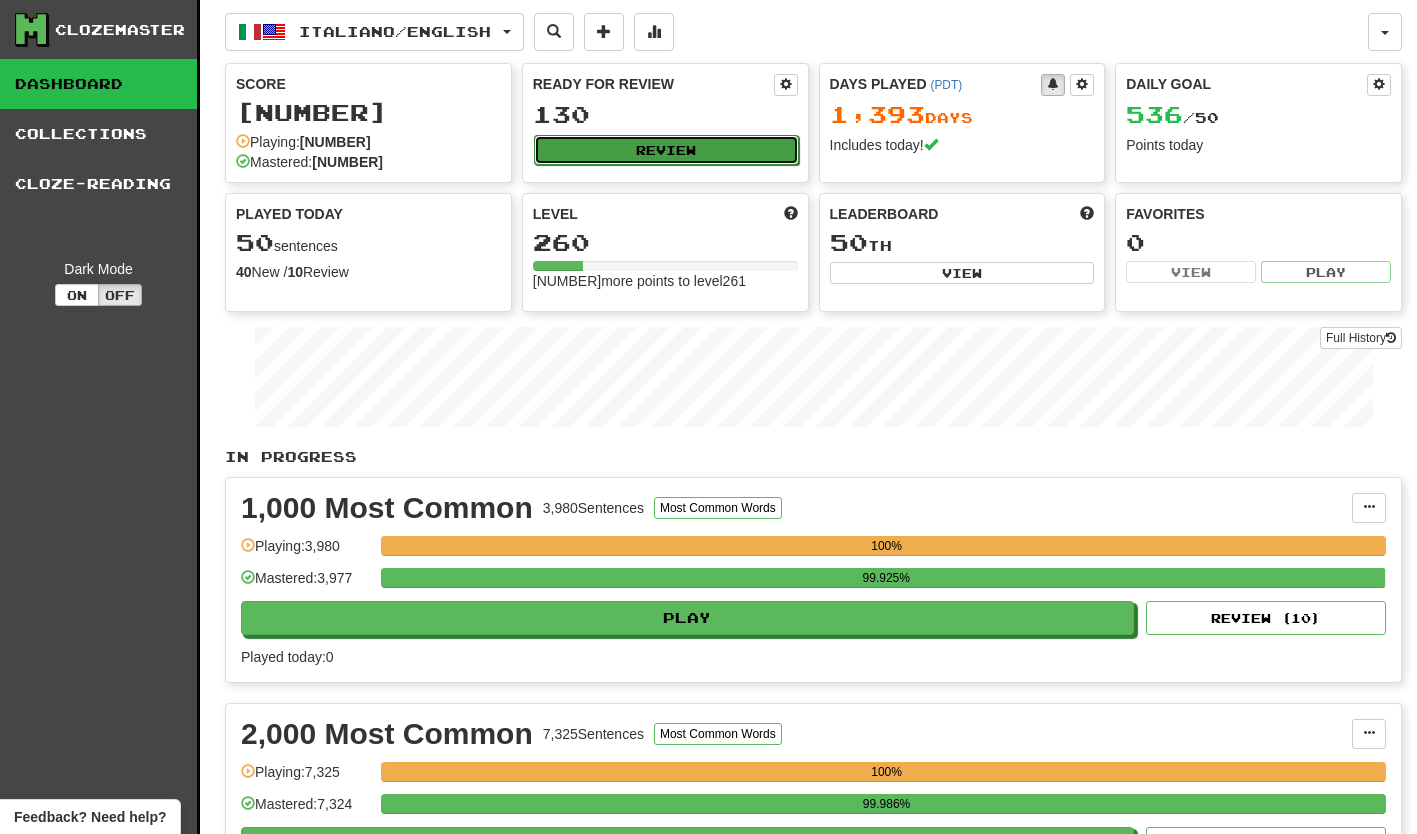 click on "Review" at bounding box center [666, 150] 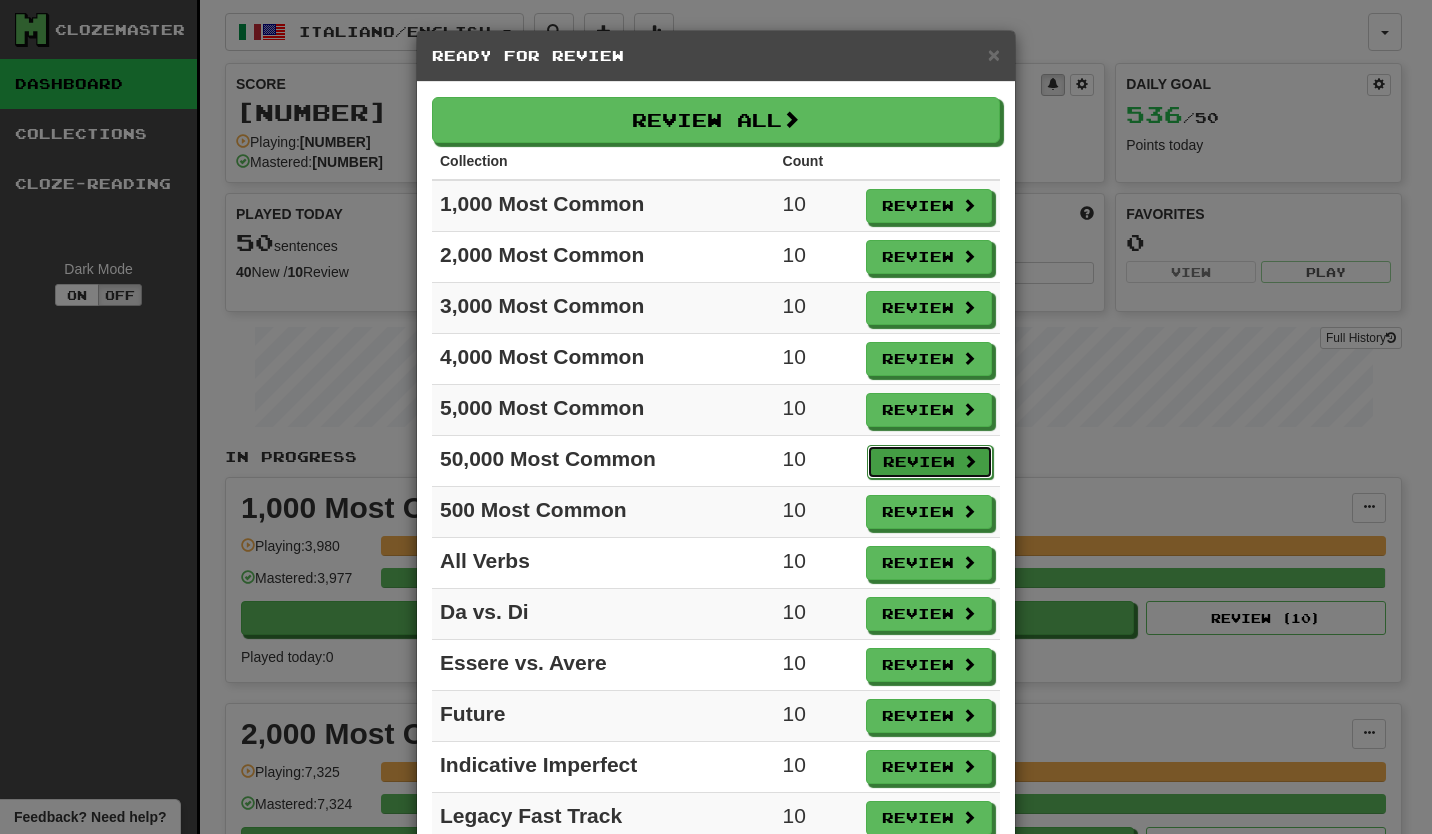 click on "Review" at bounding box center [930, 462] 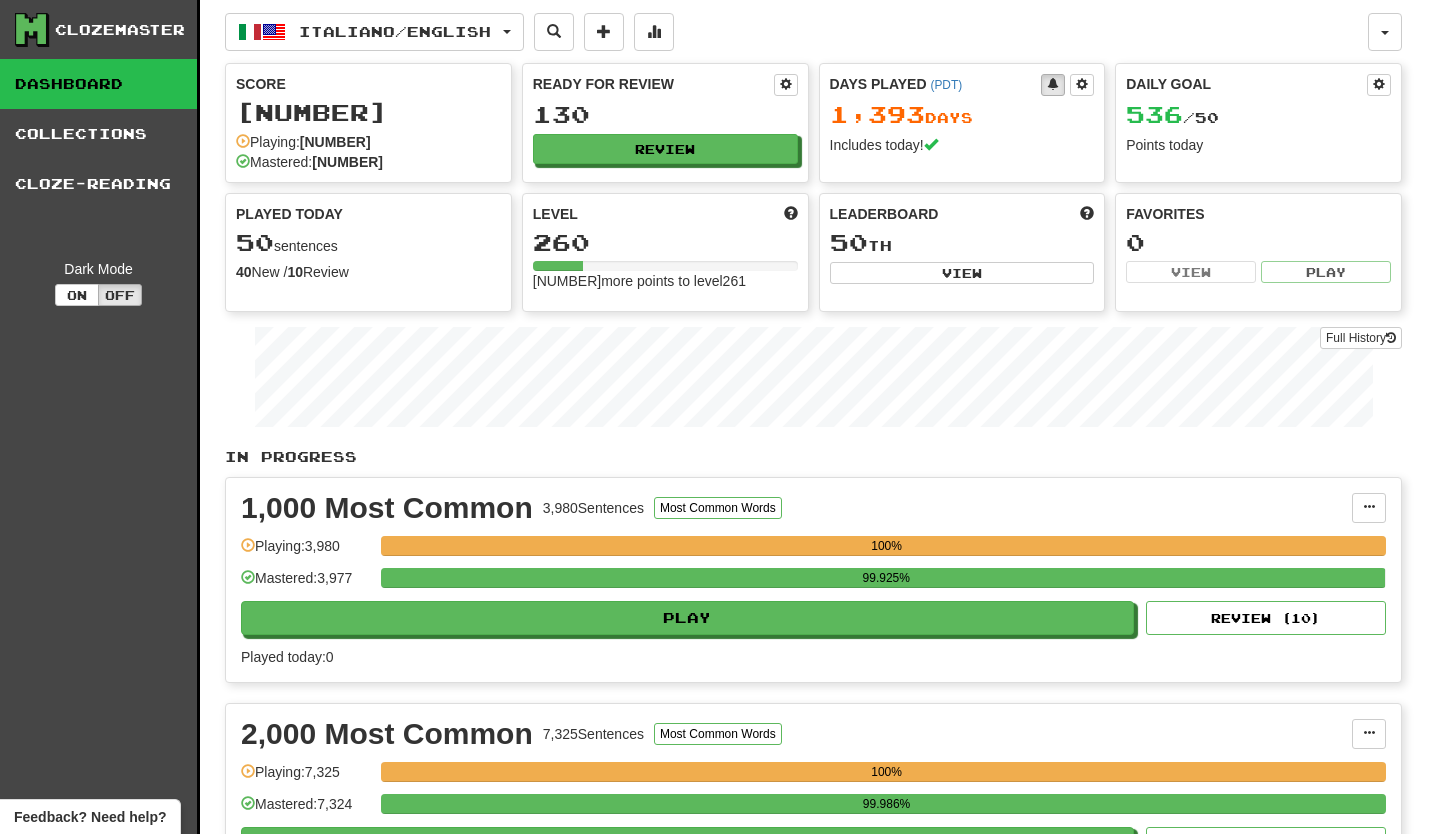 select on "**" 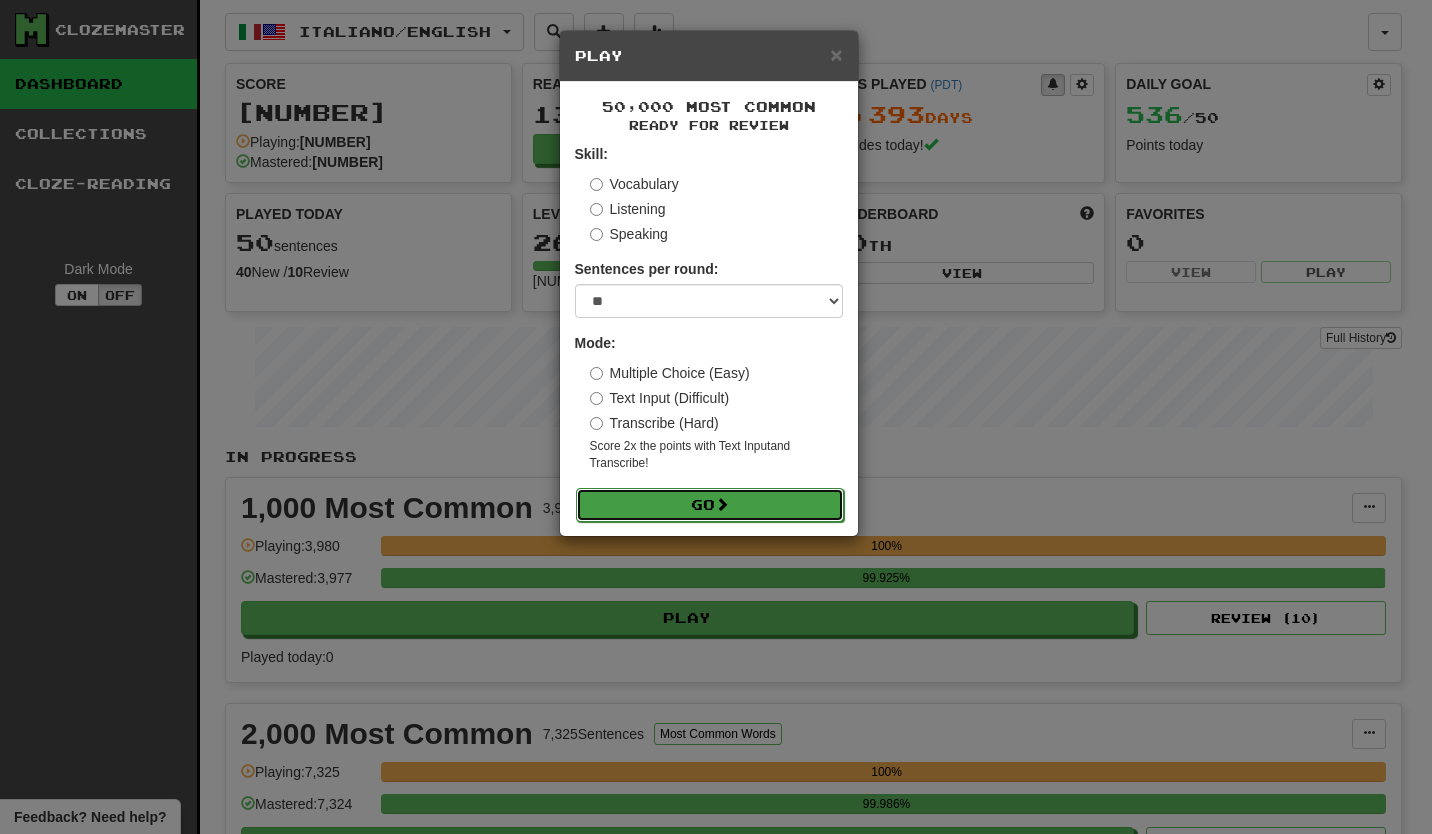 click on "Go" at bounding box center (710, 505) 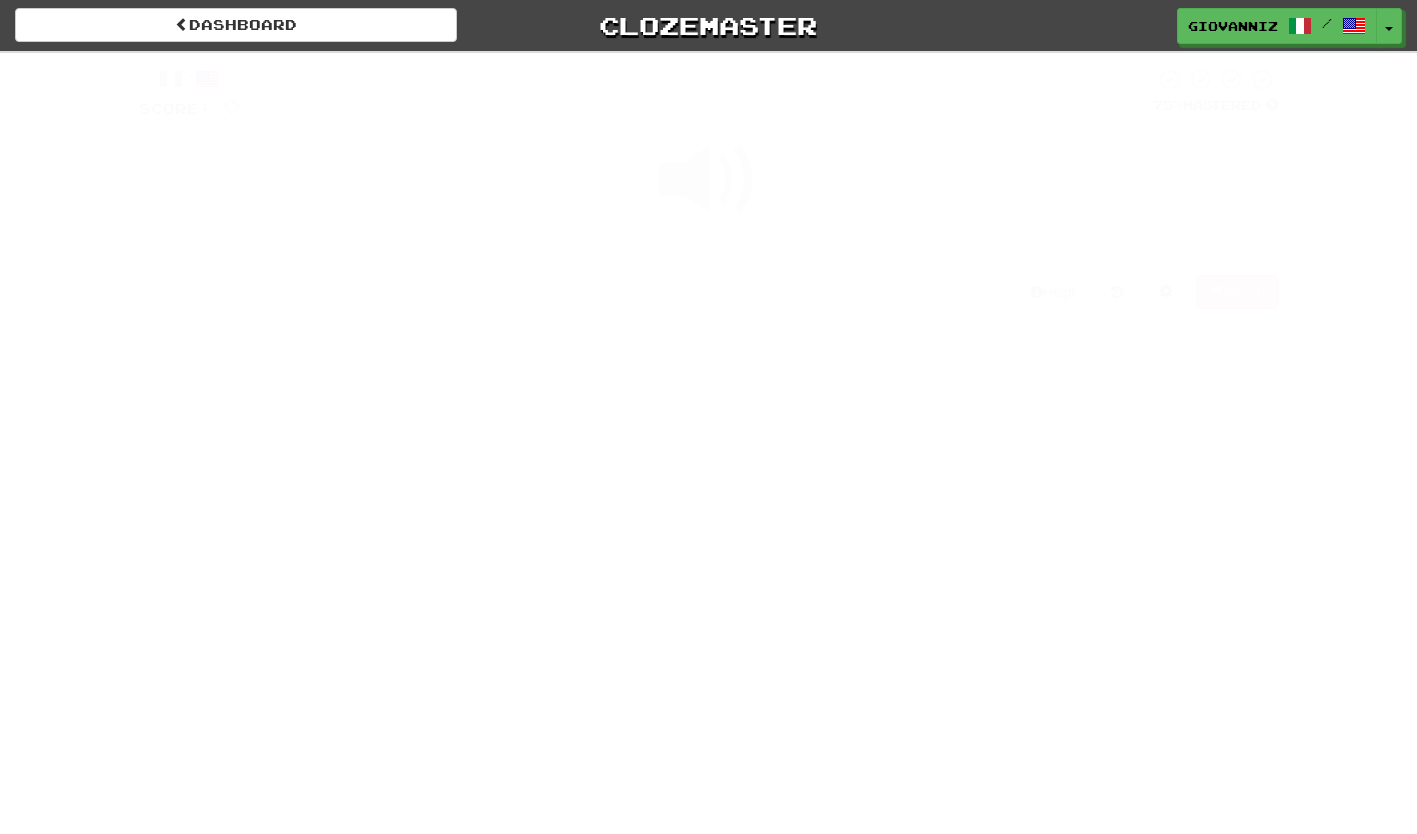 scroll, scrollTop: 0, scrollLeft: 0, axis: both 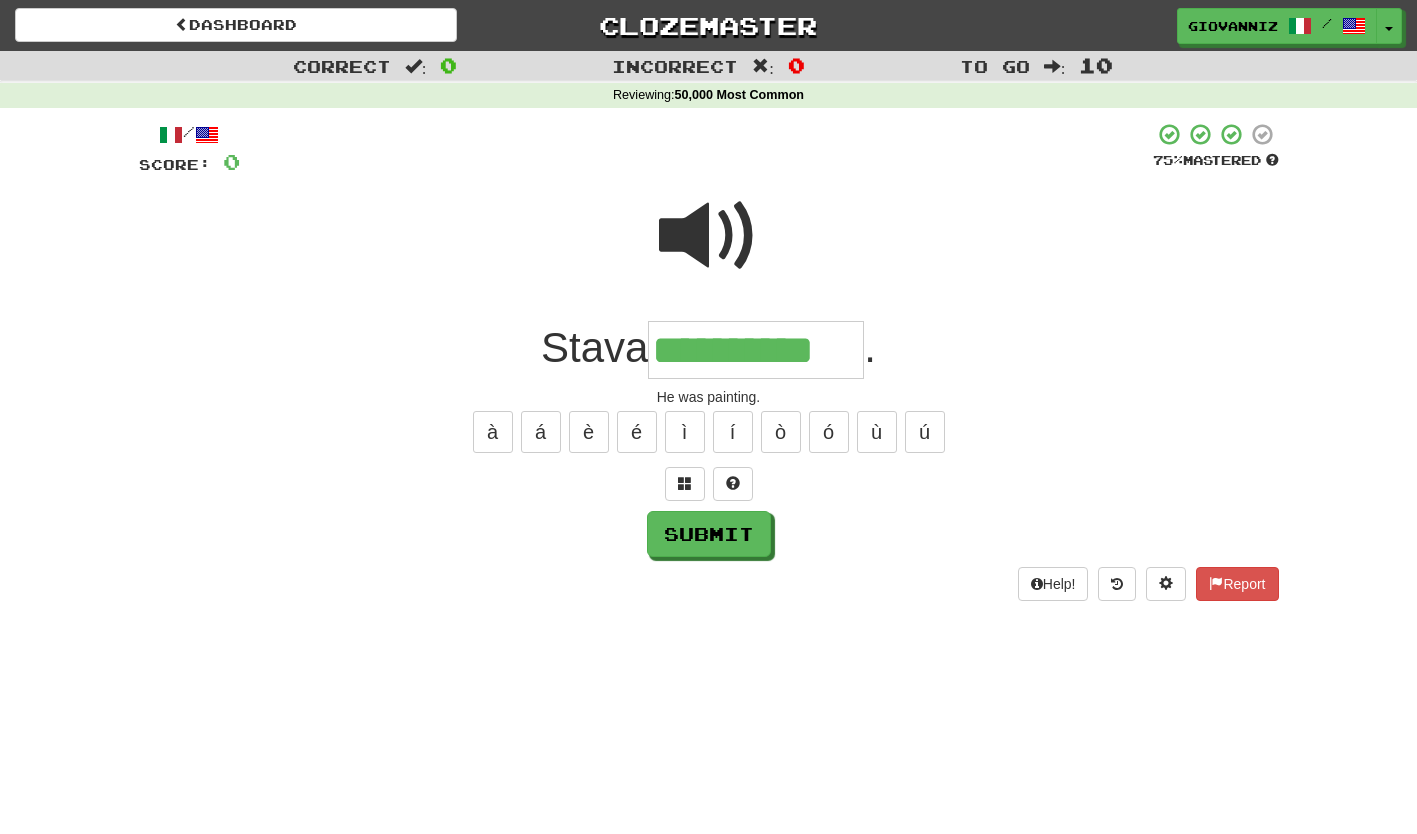 type on "**********" 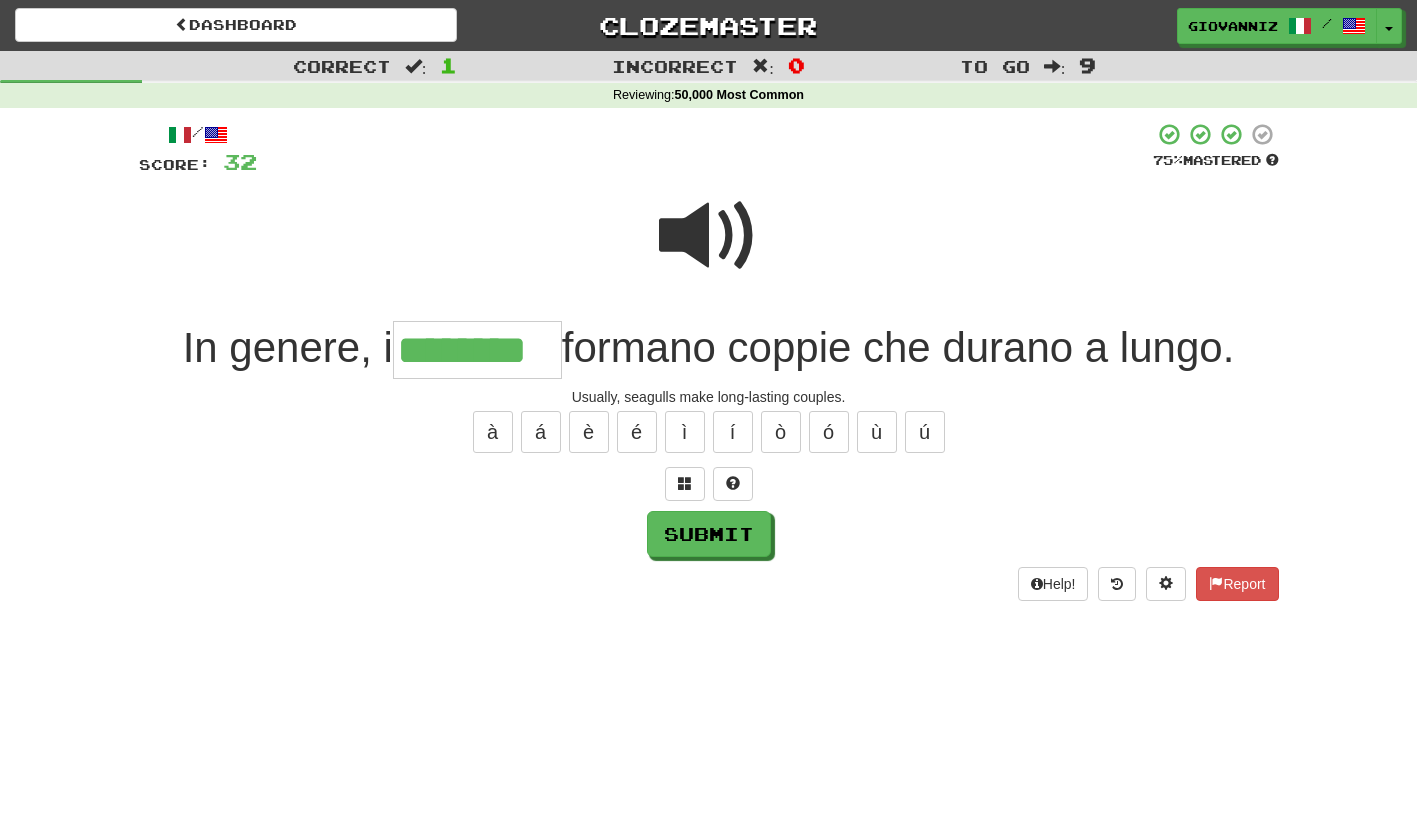 type on "********" 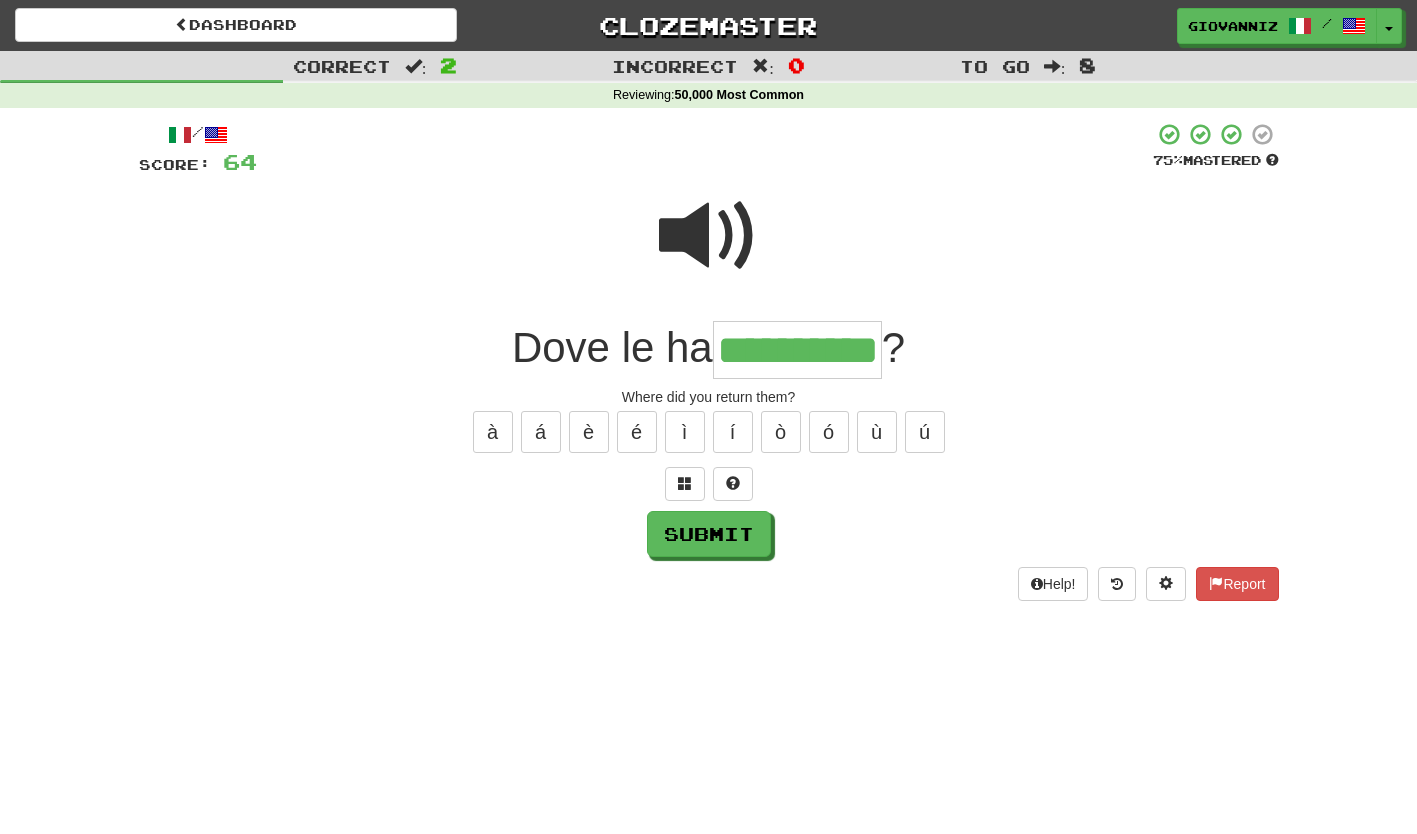 type on "**********" 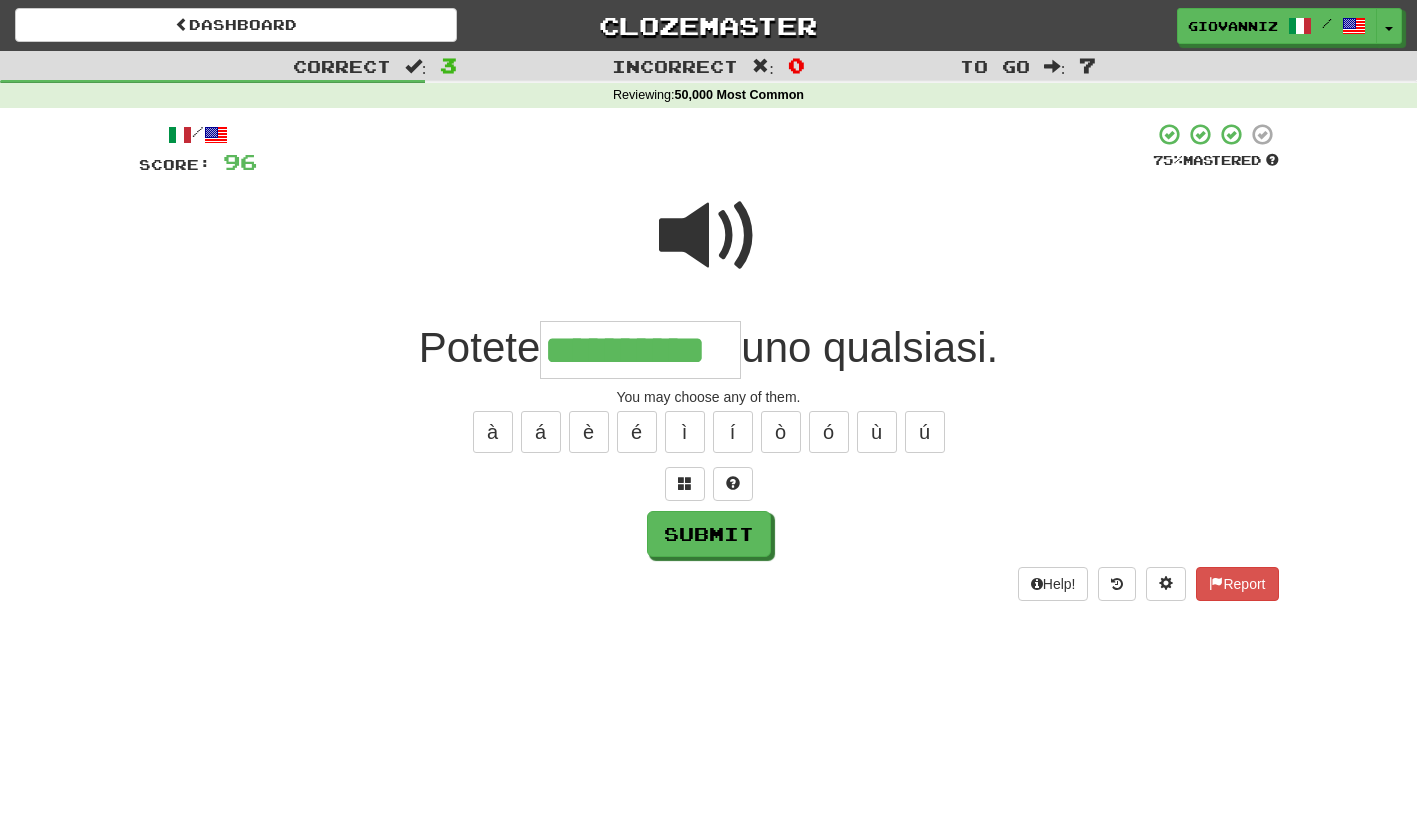 type on "**********" 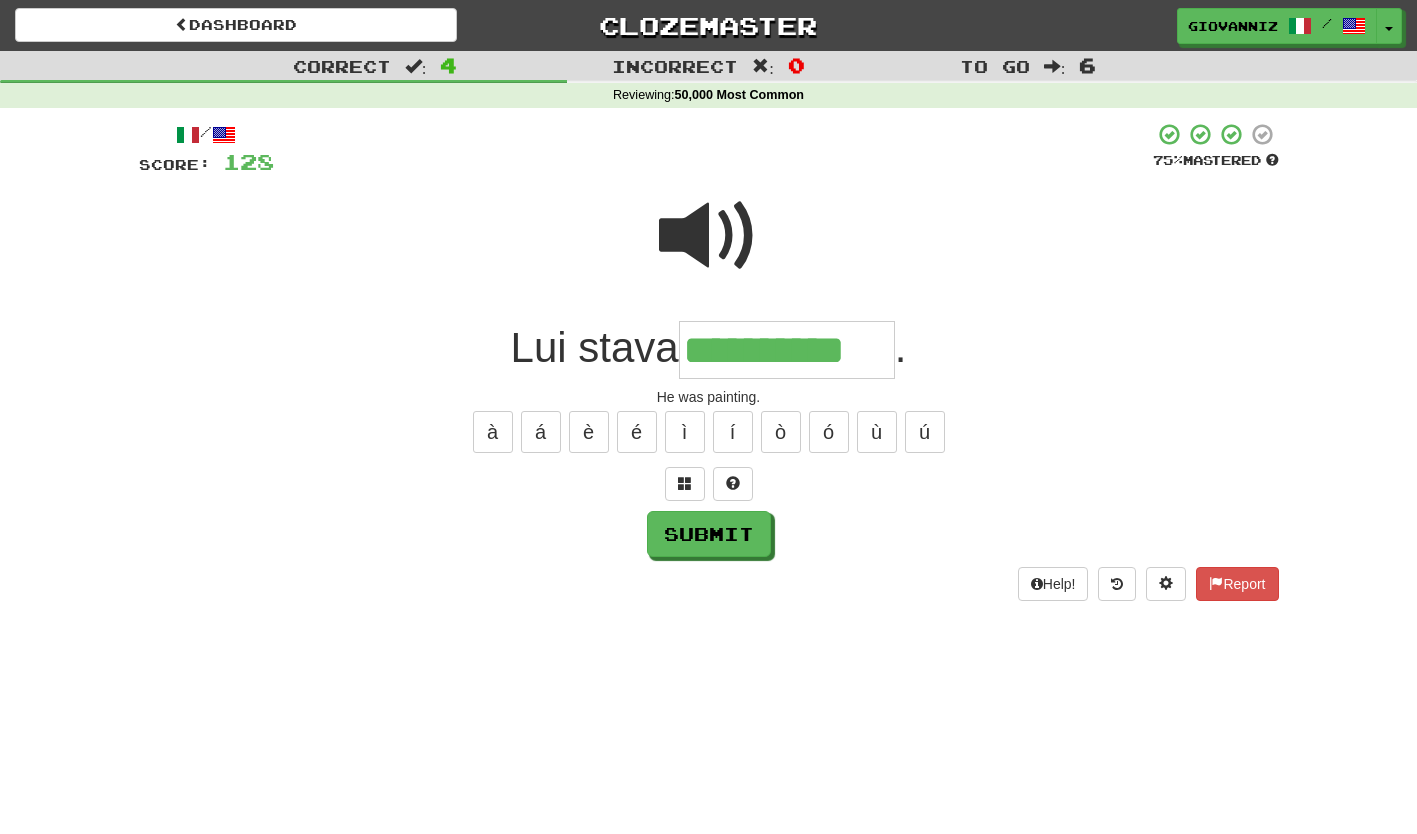 type on "**********" 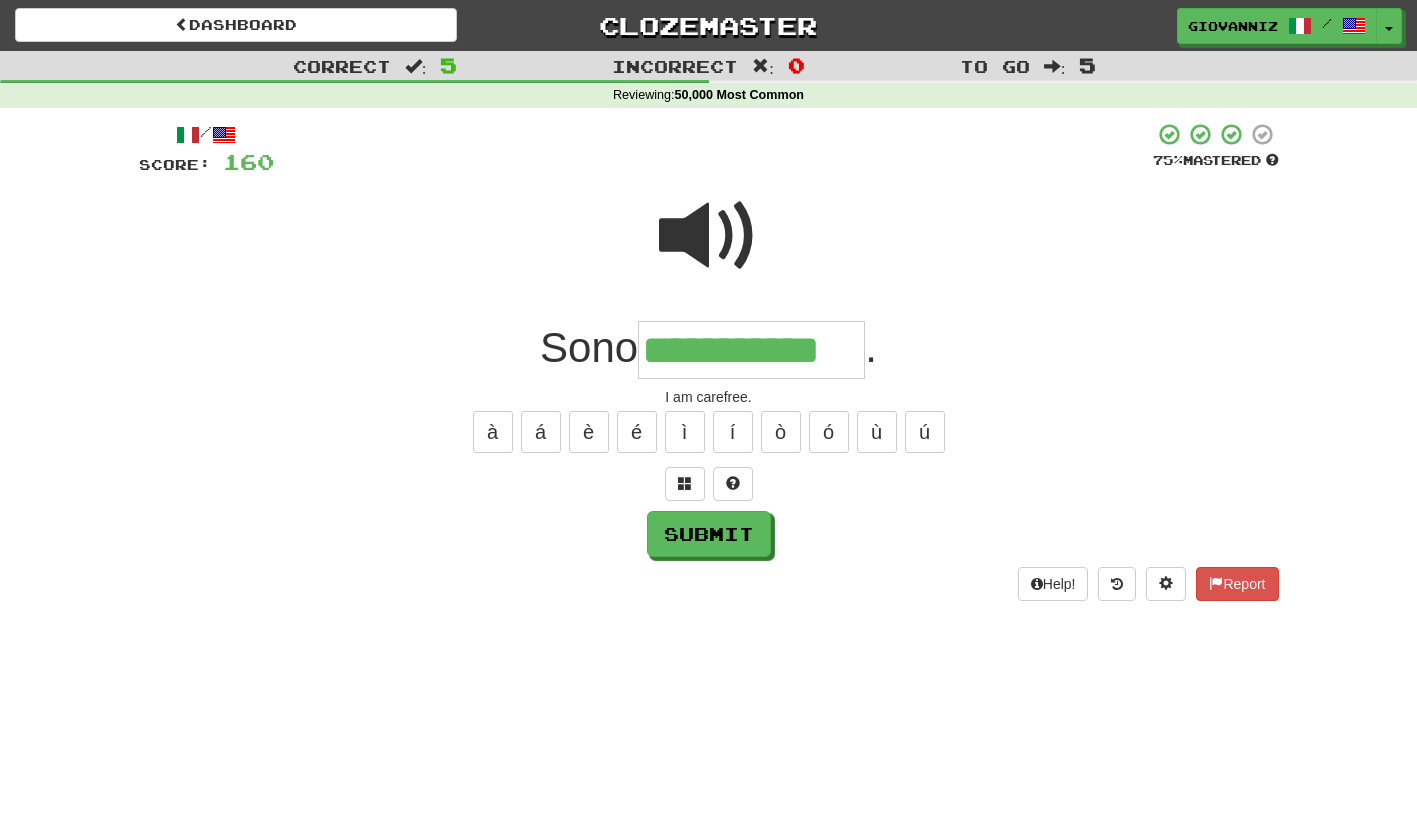 type on "**********" 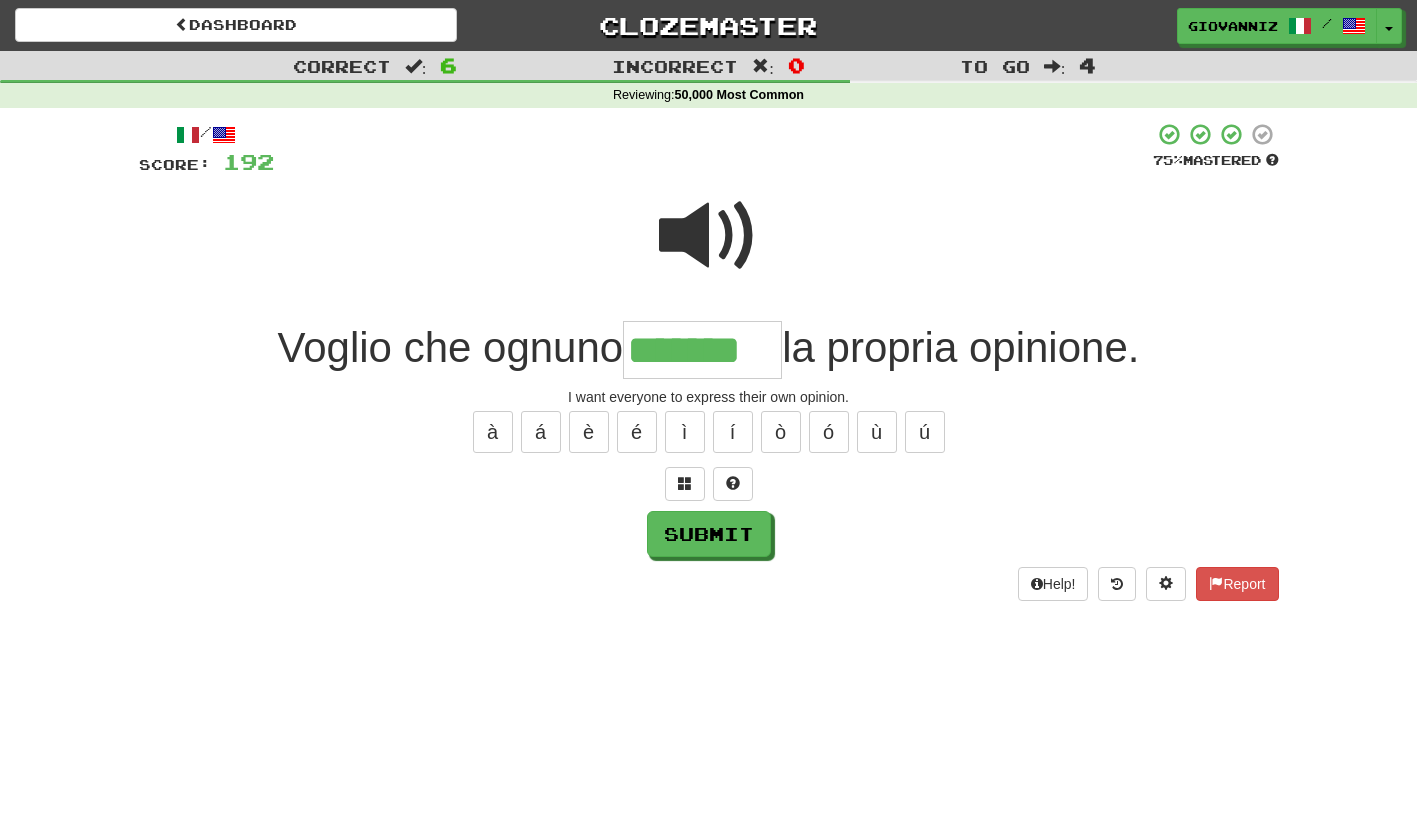 type on "*******" 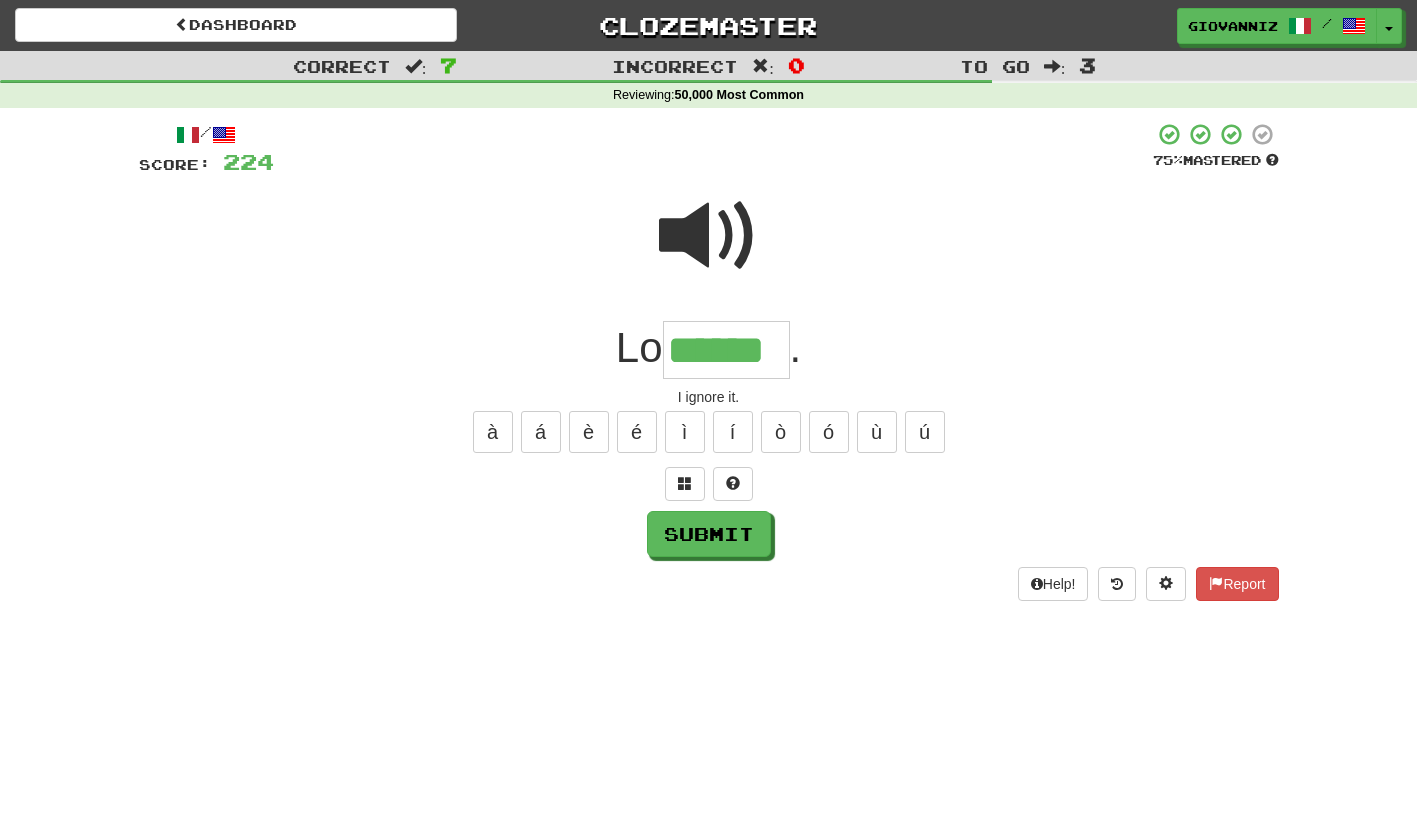 type on "******" 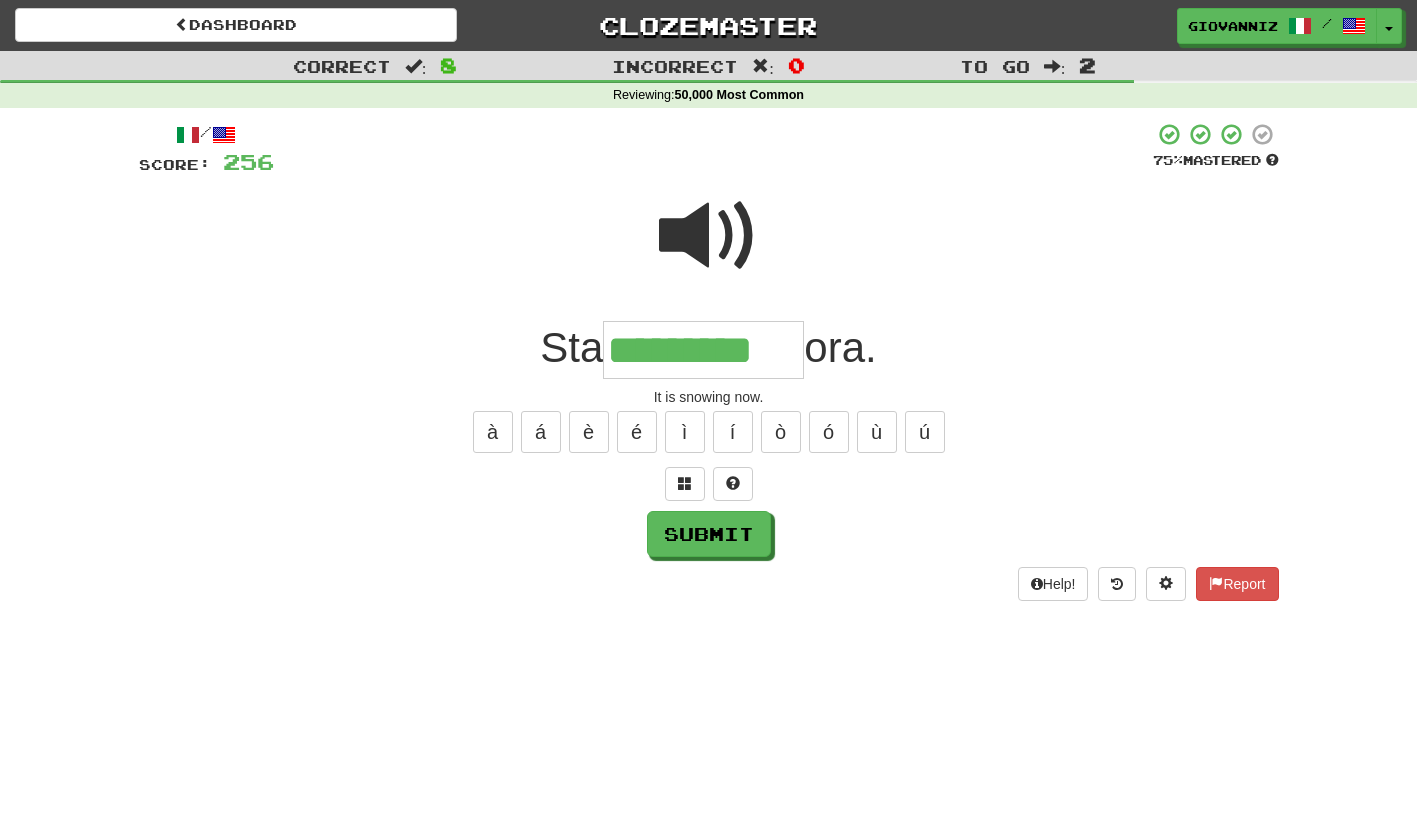 type on "*********" 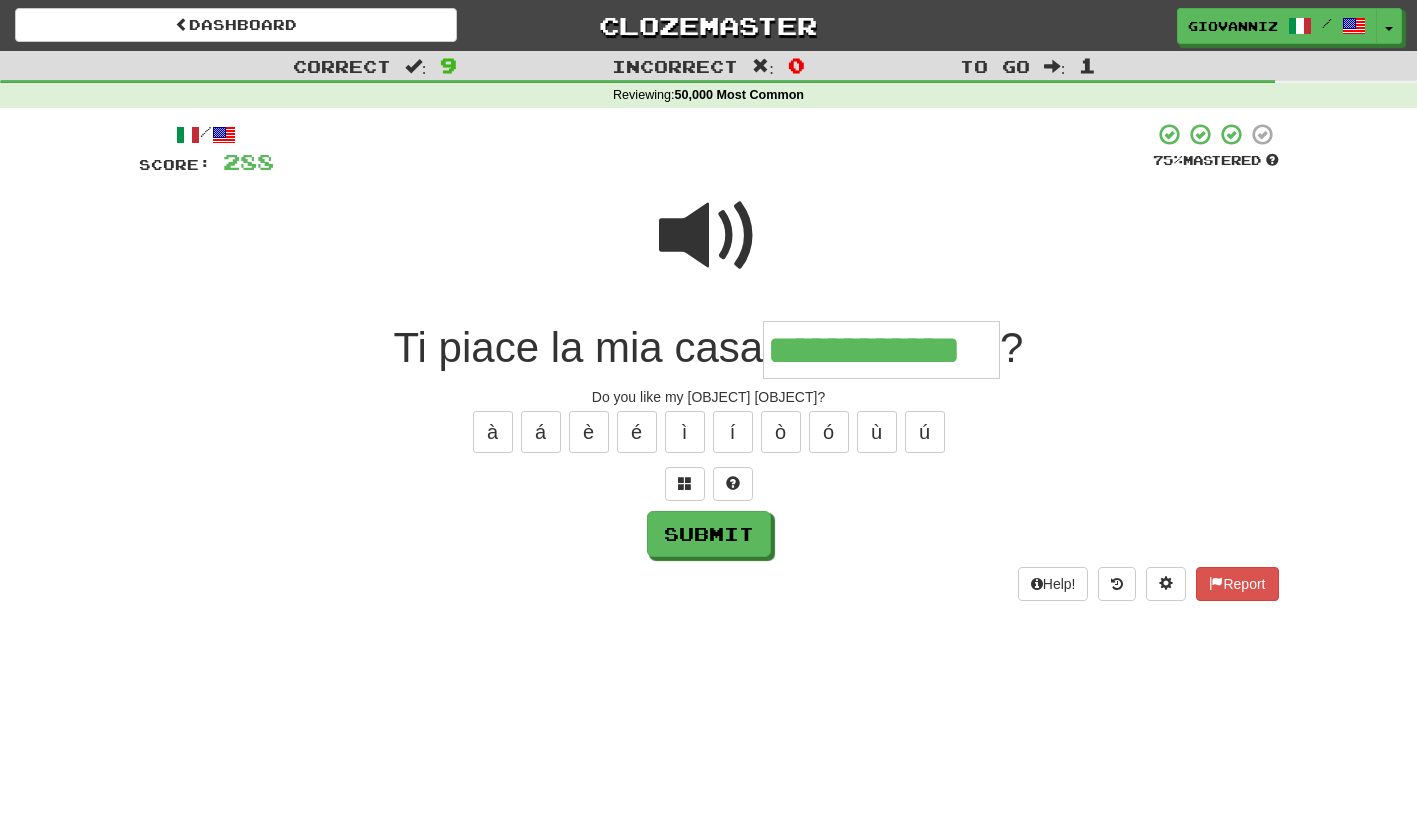 type on "**********" 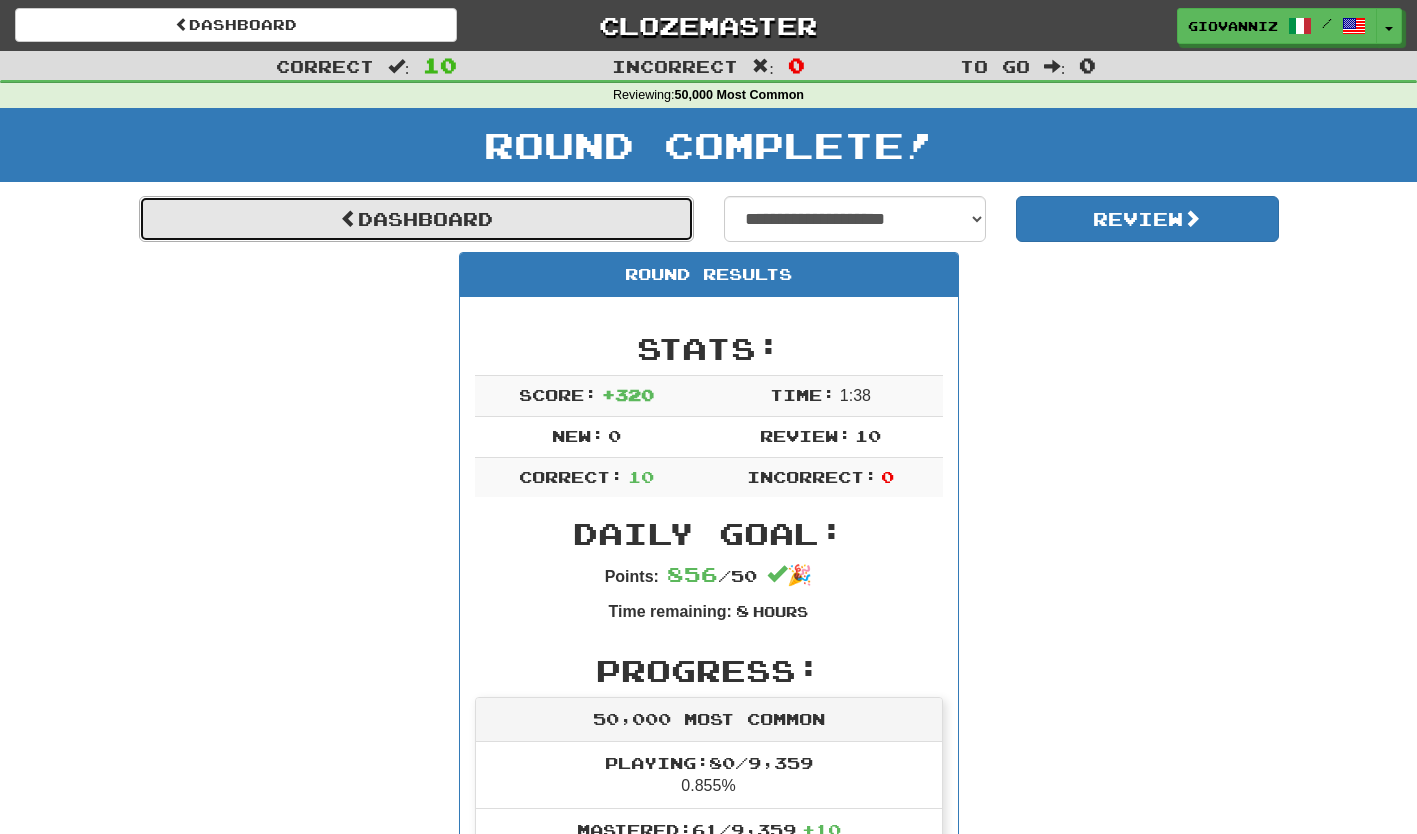 click on "Dashboard" at bounding box center (416, 219) 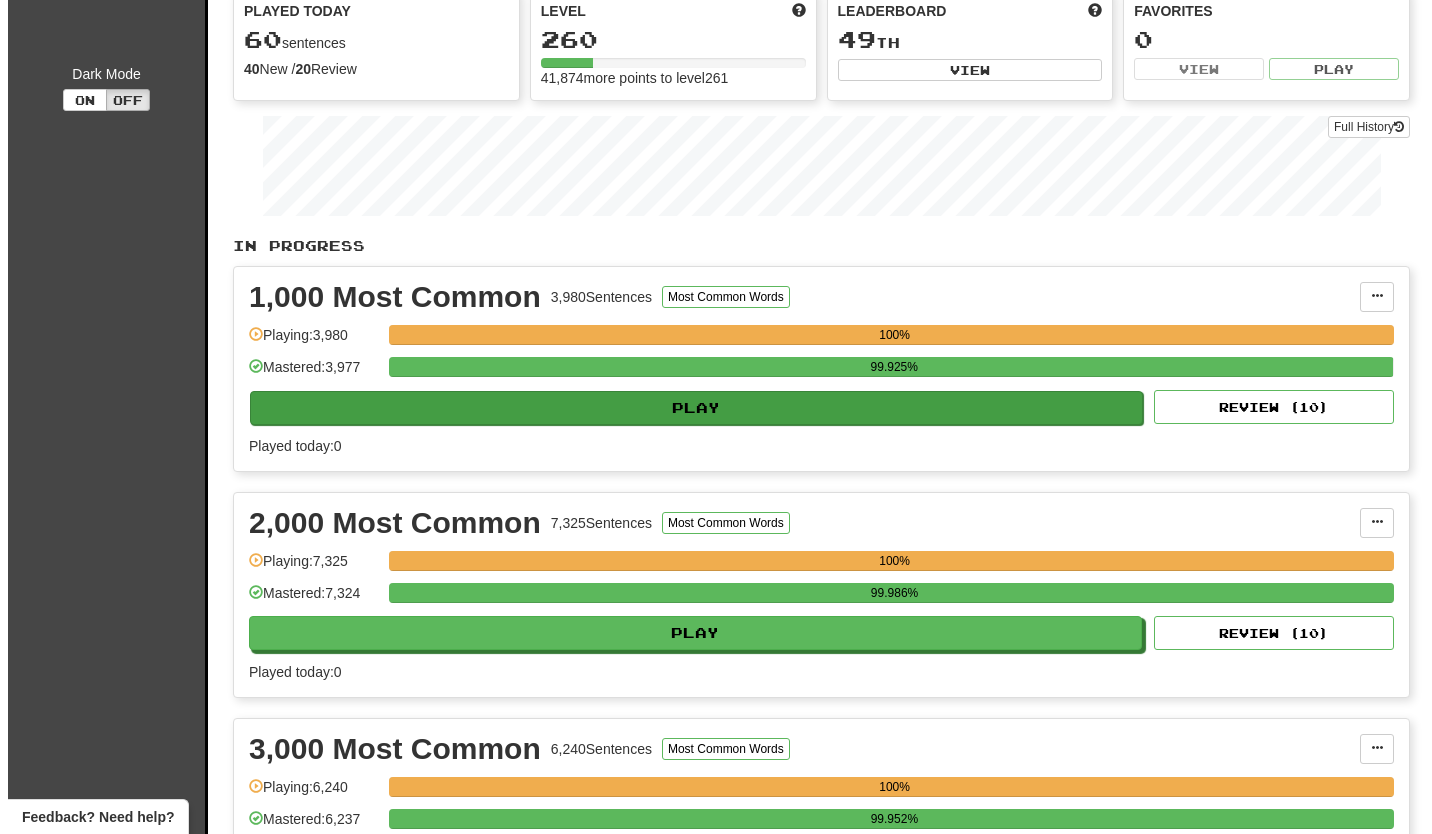 scroll, scrollTop: 0, scrollLeft: 0, axis: both 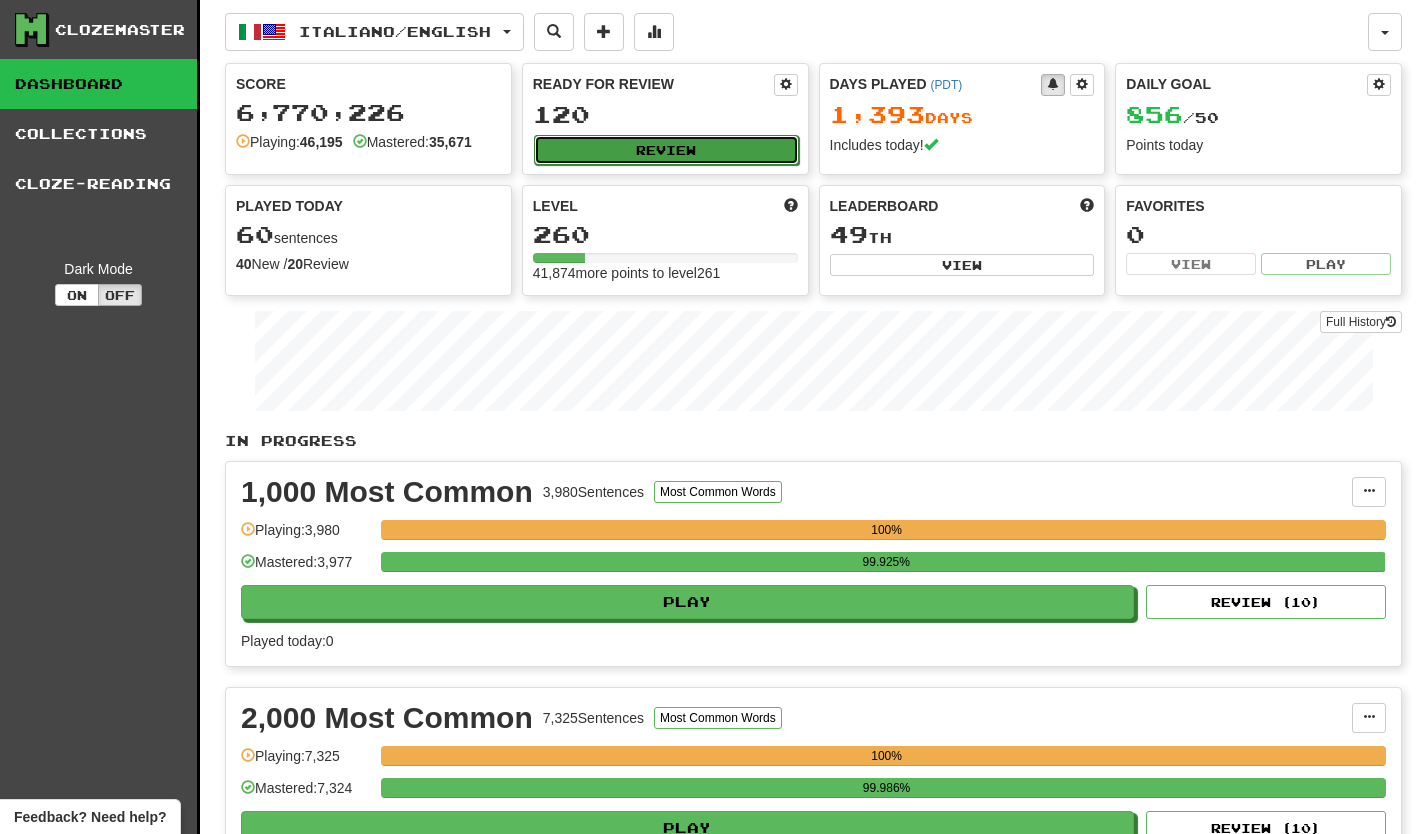 click on "Review" at bounding box center (666, 150) 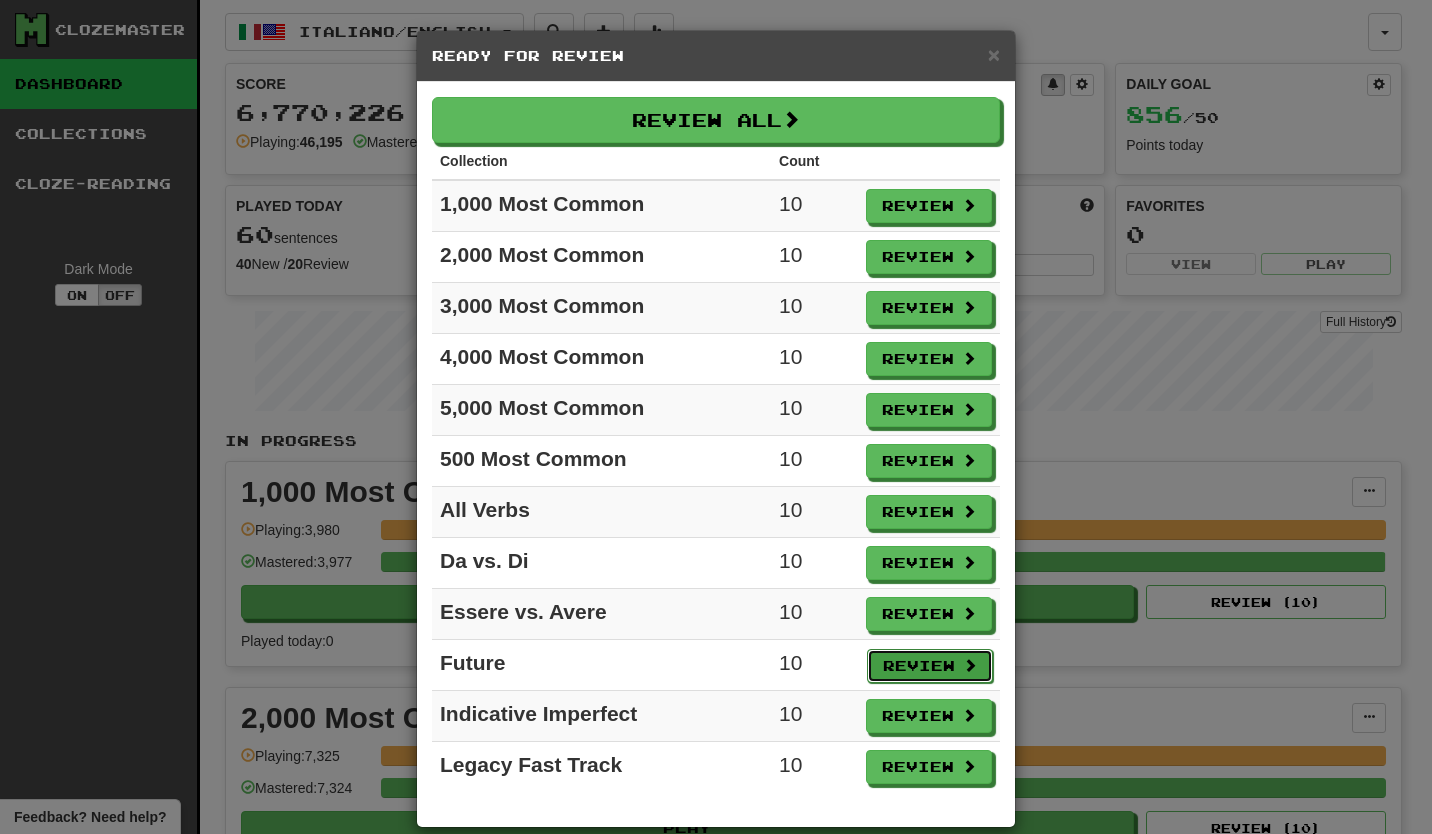 click on "Review" at bounding box center [930, 666] 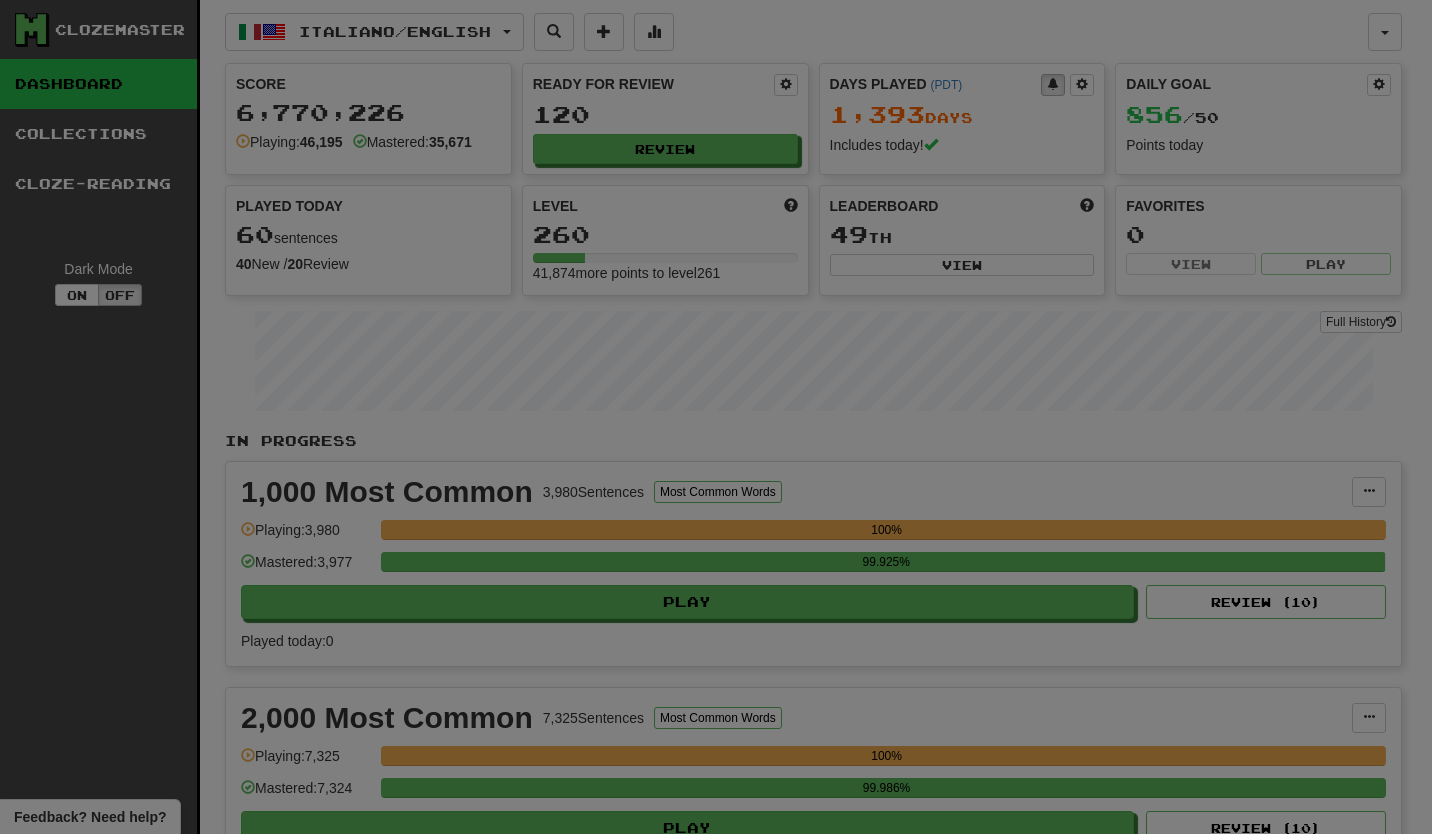 select on "**" 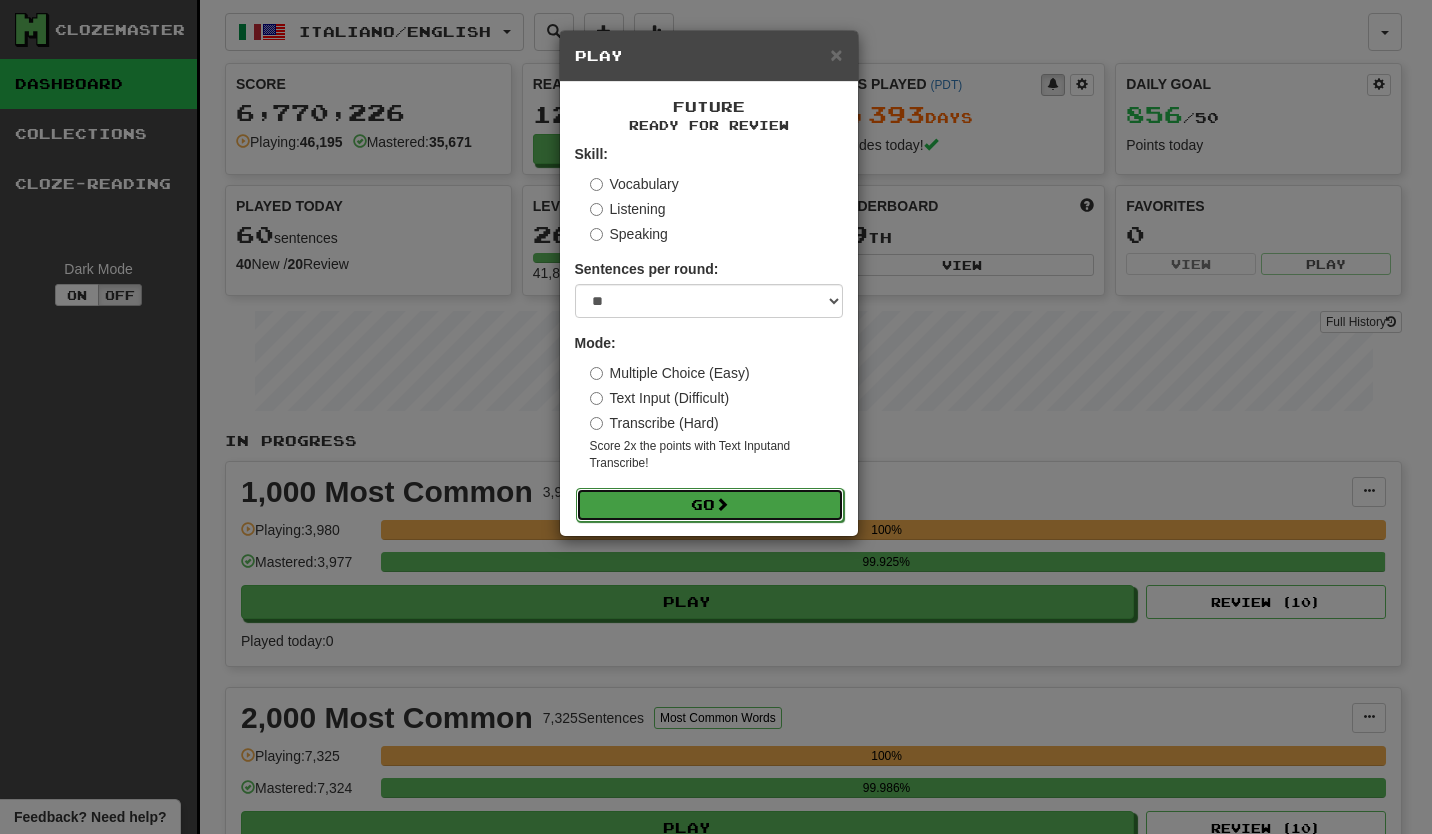 click on "Go" at bounding box center (710, 505) 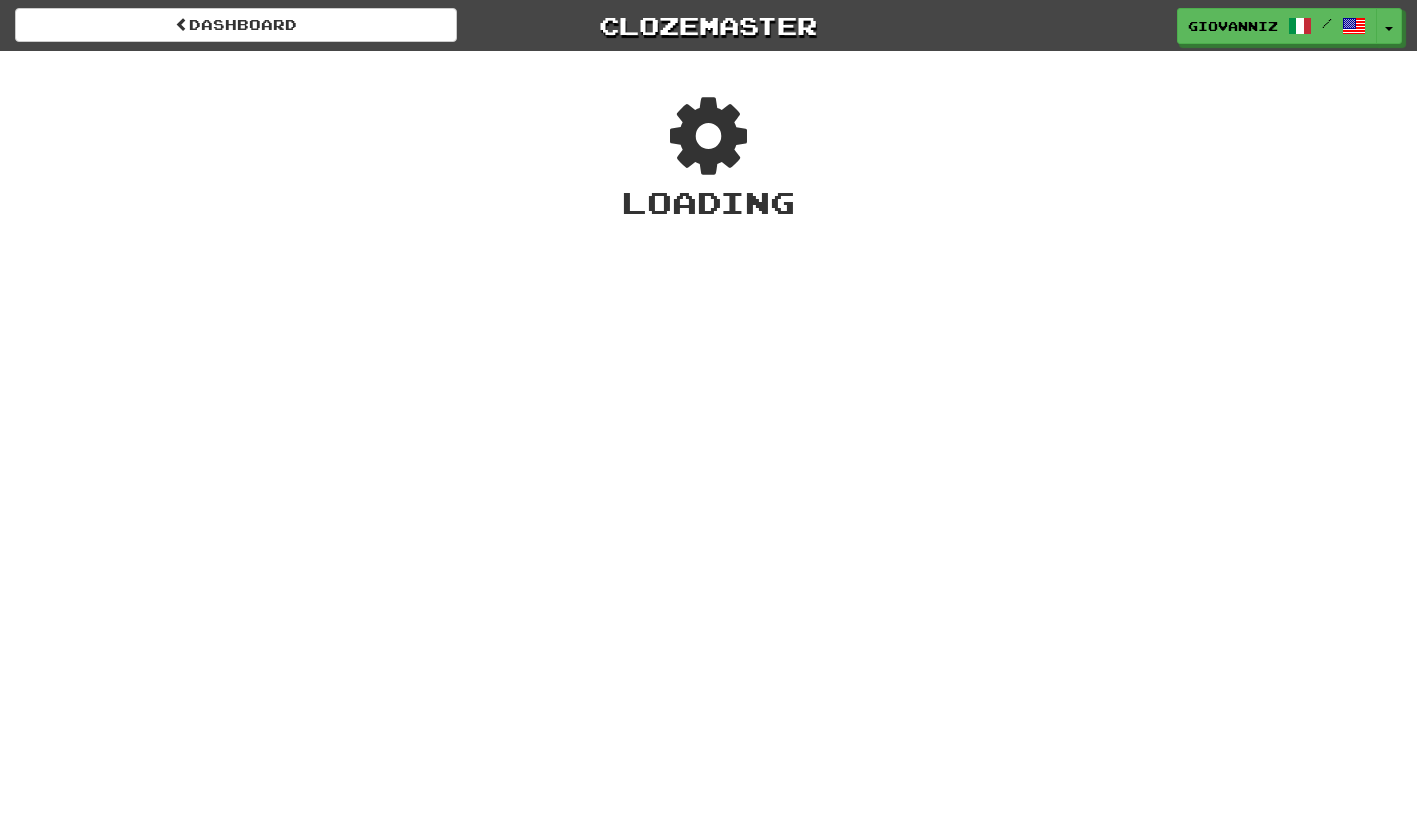 scroll, scrollTop: 0, scrollLeft: 0, axis: both 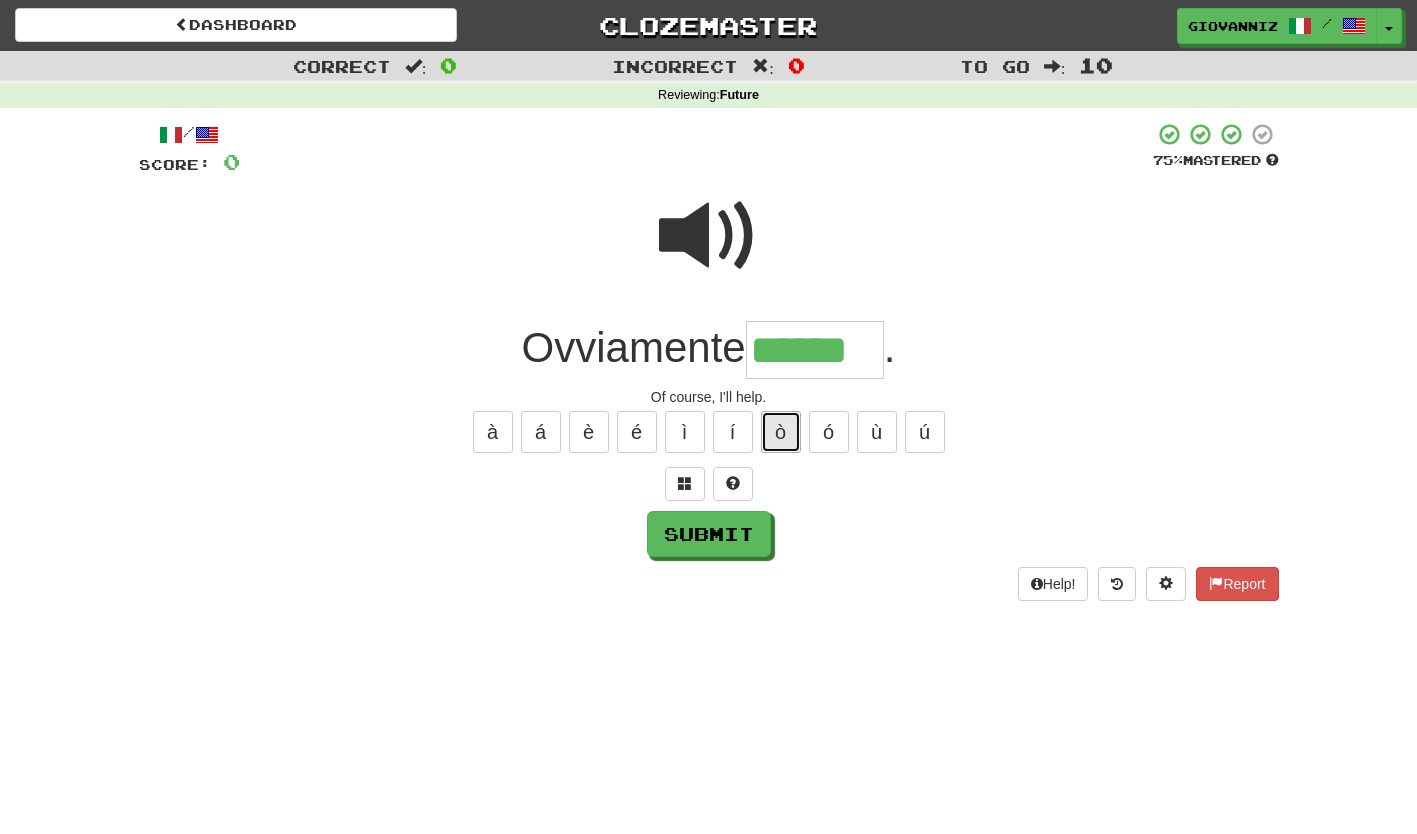 click on "ò" at bounding box center (781, 432) 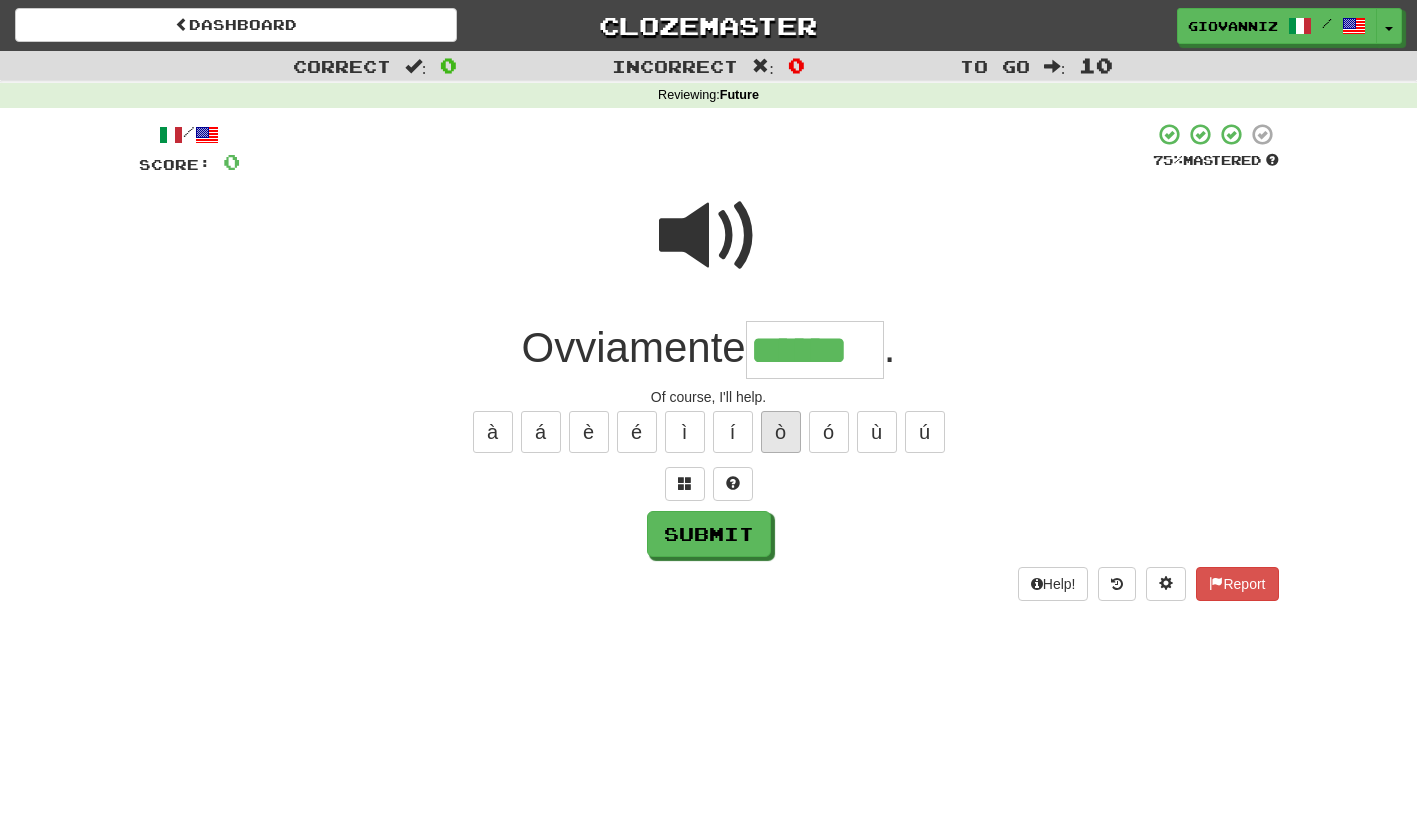 type on "*******" 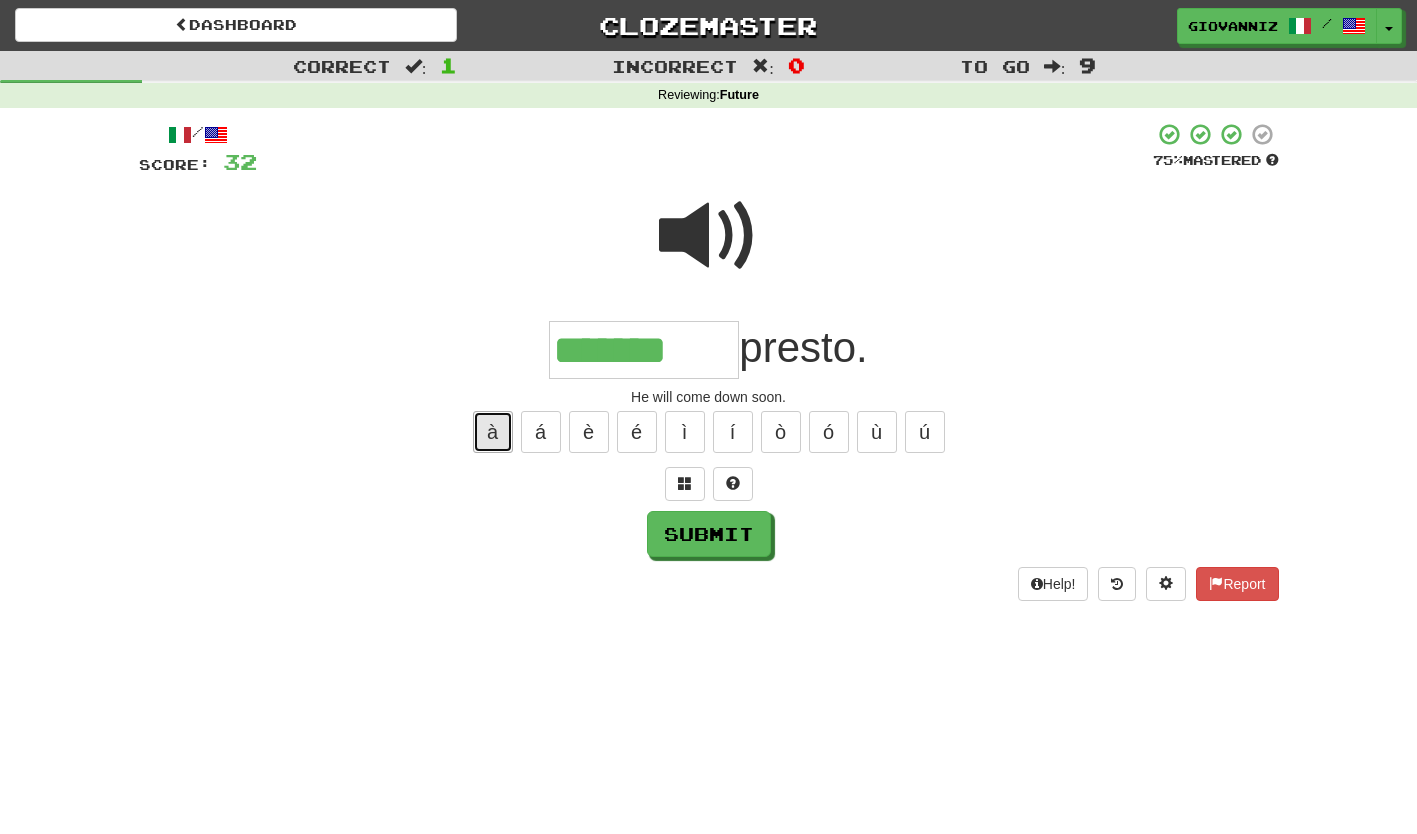 click on "à" at bounding box center [493, 432] 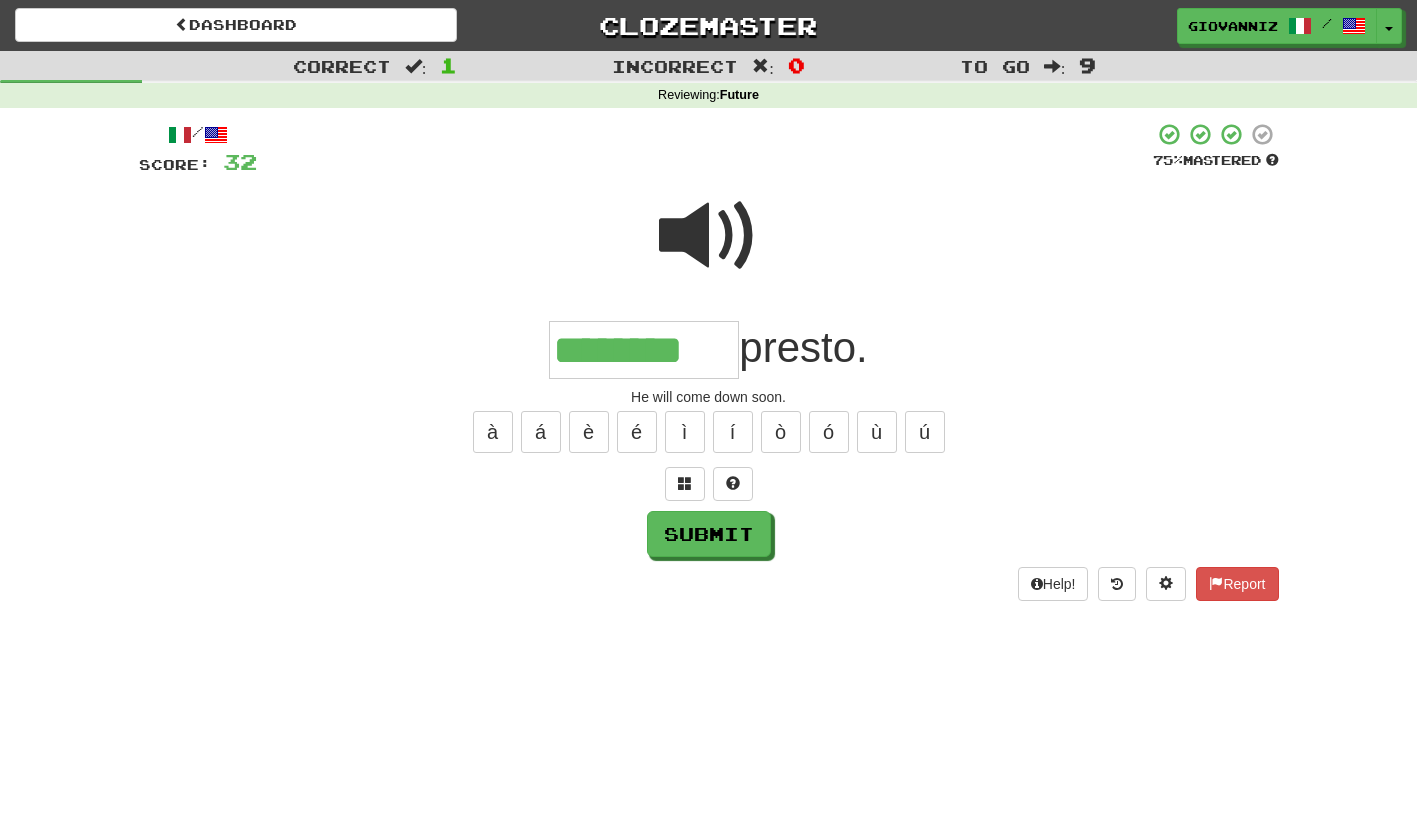 type on "********" 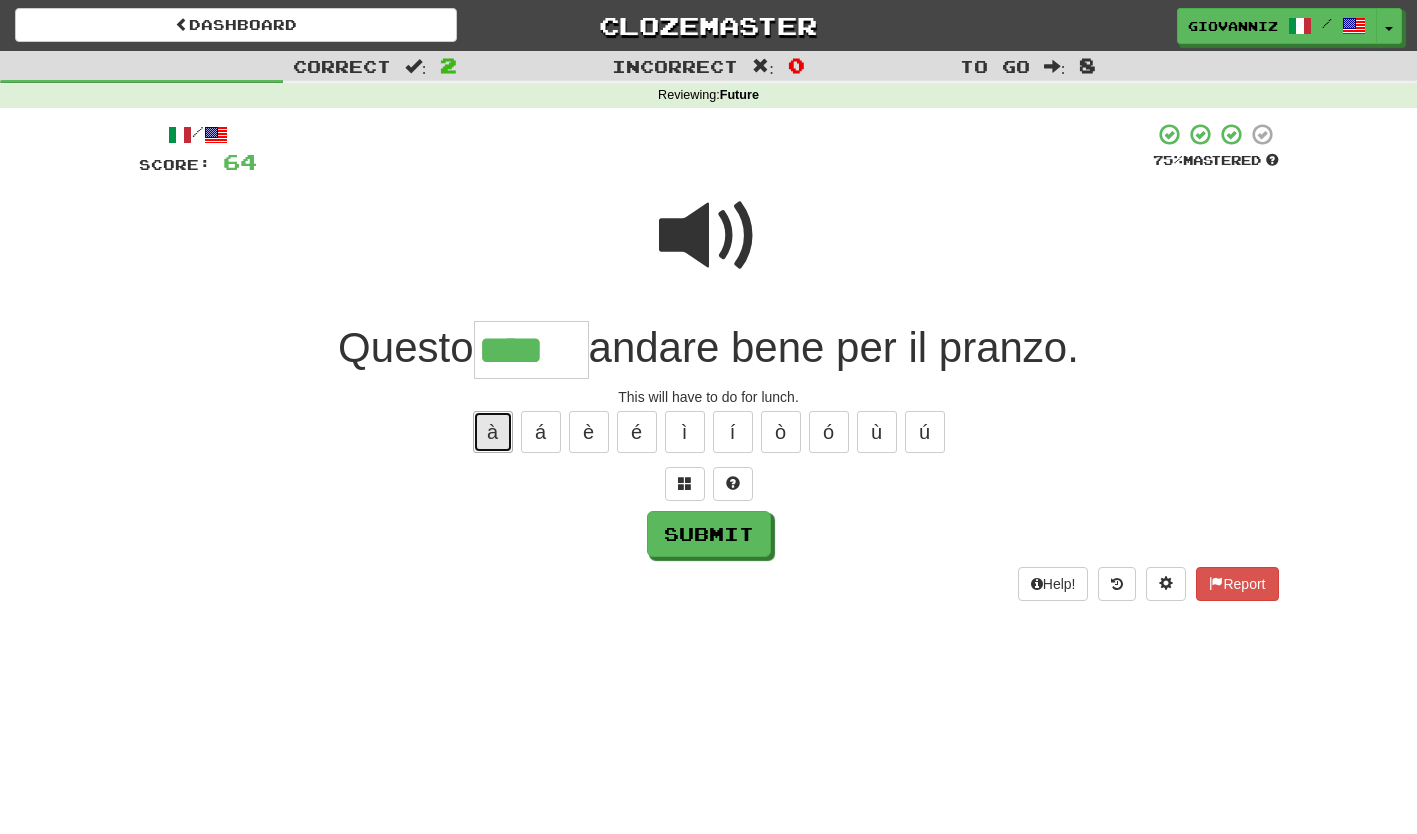 click on "à" at bounding box center (493, 432) 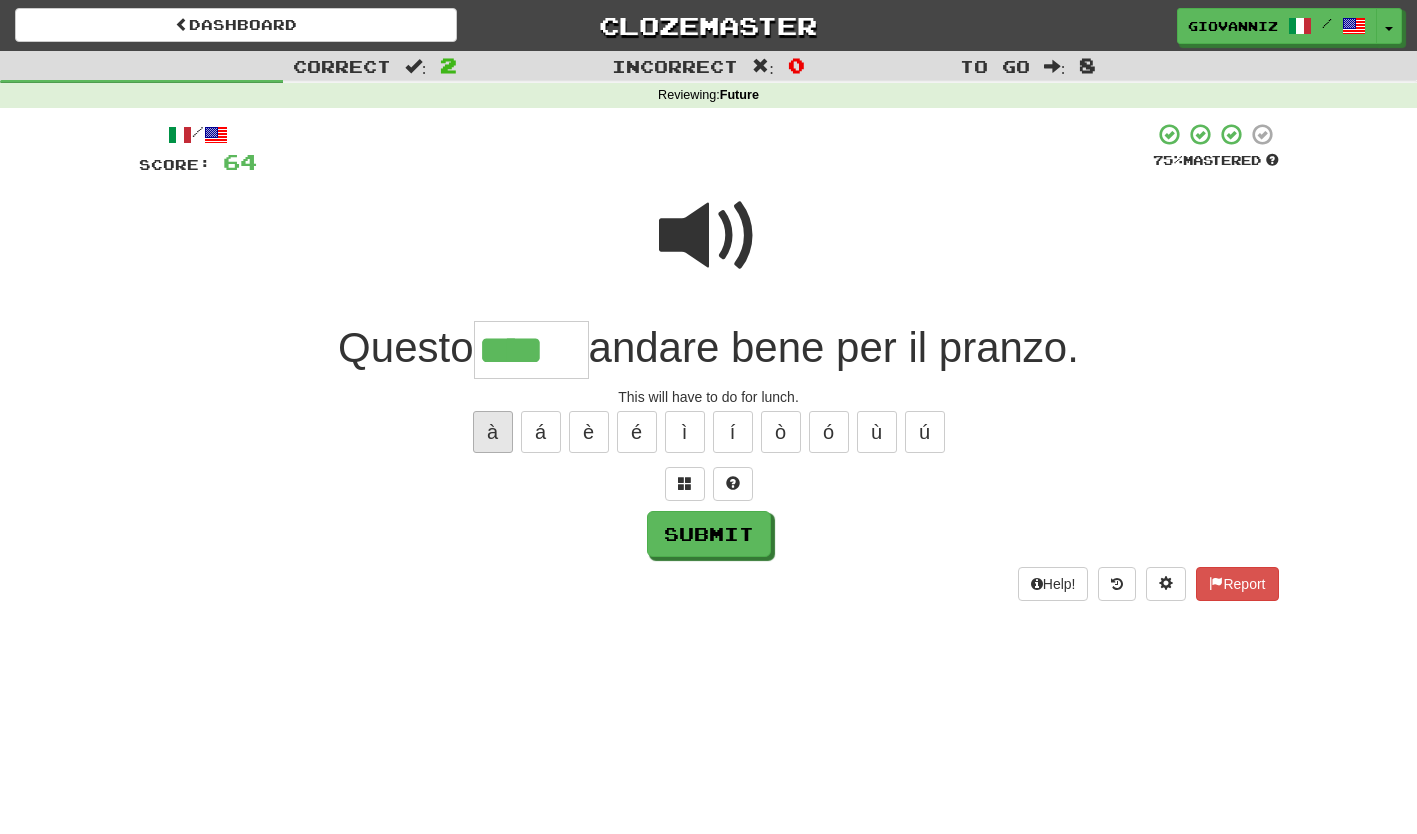 type on "*****" 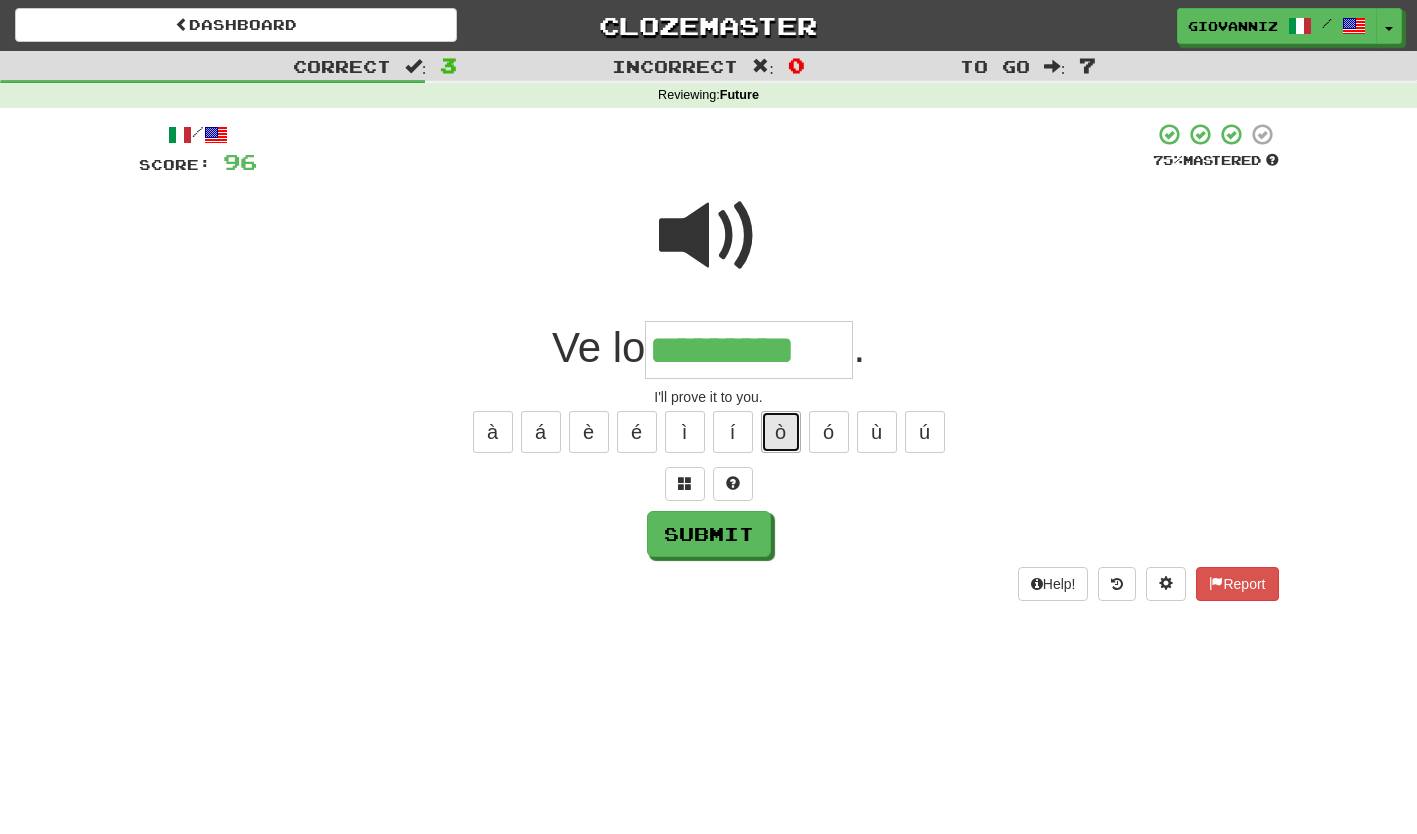 click on "ò" at bounding box center [781, 432] 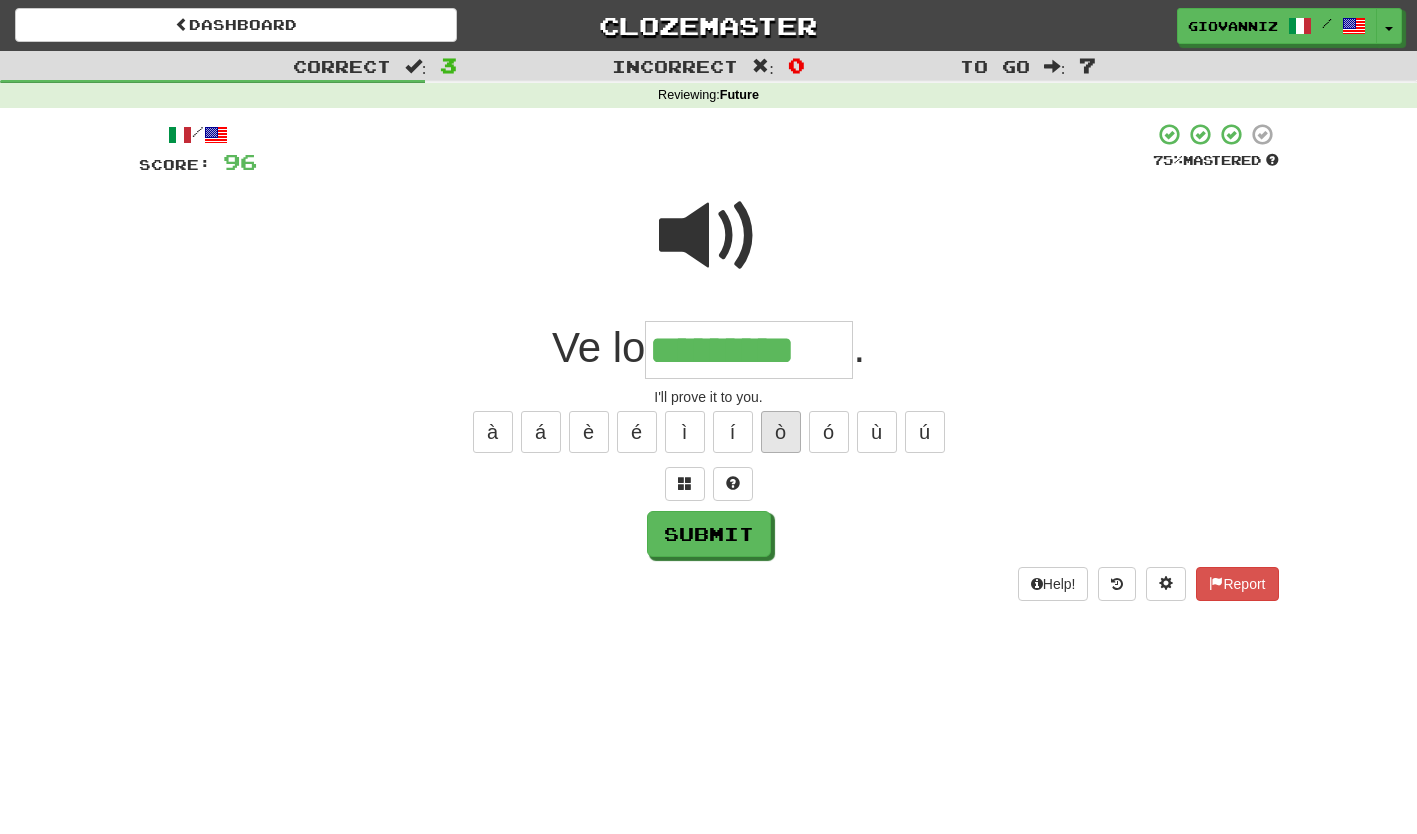 type on "**********" 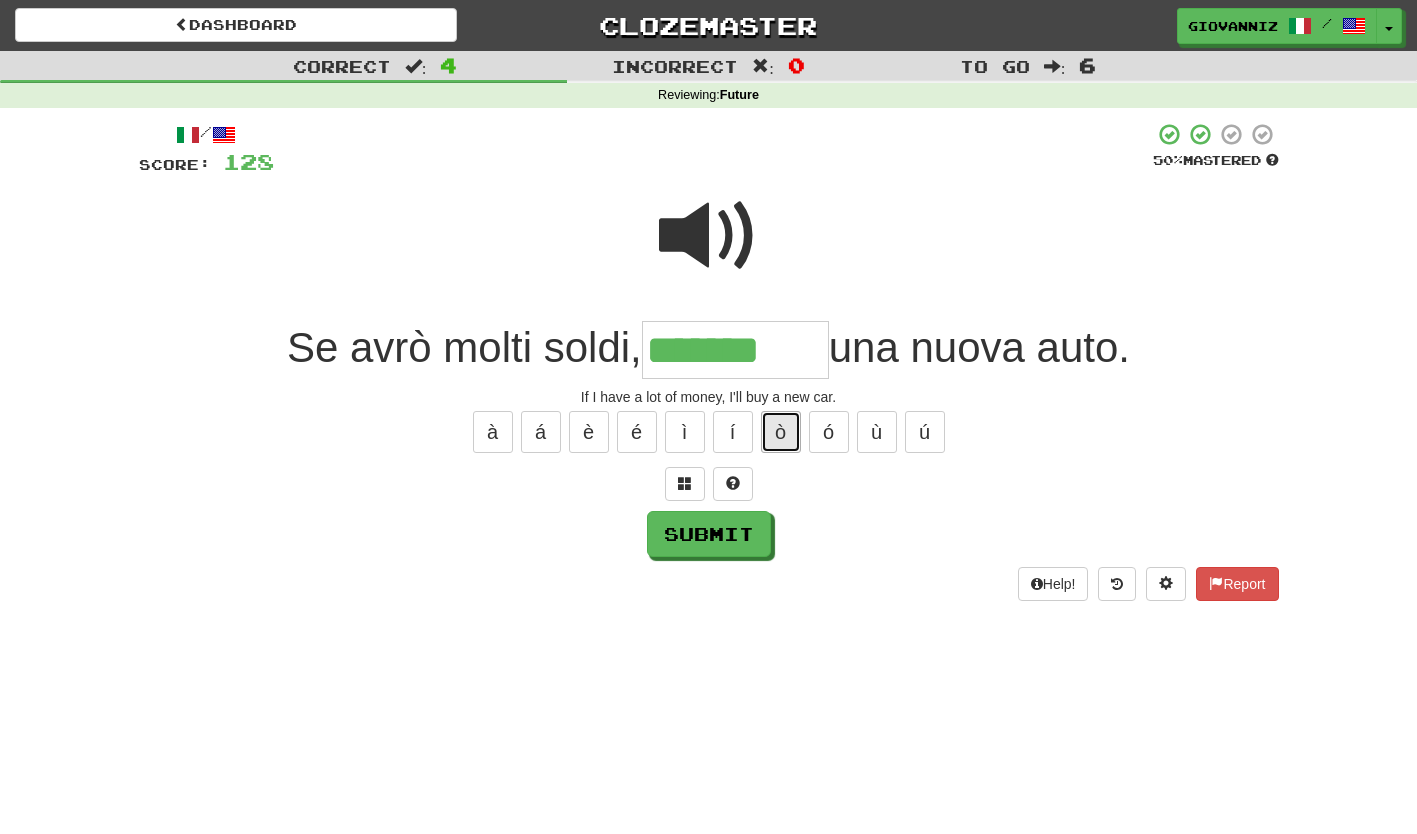 click on "ò" at bounding box center (781, 432) 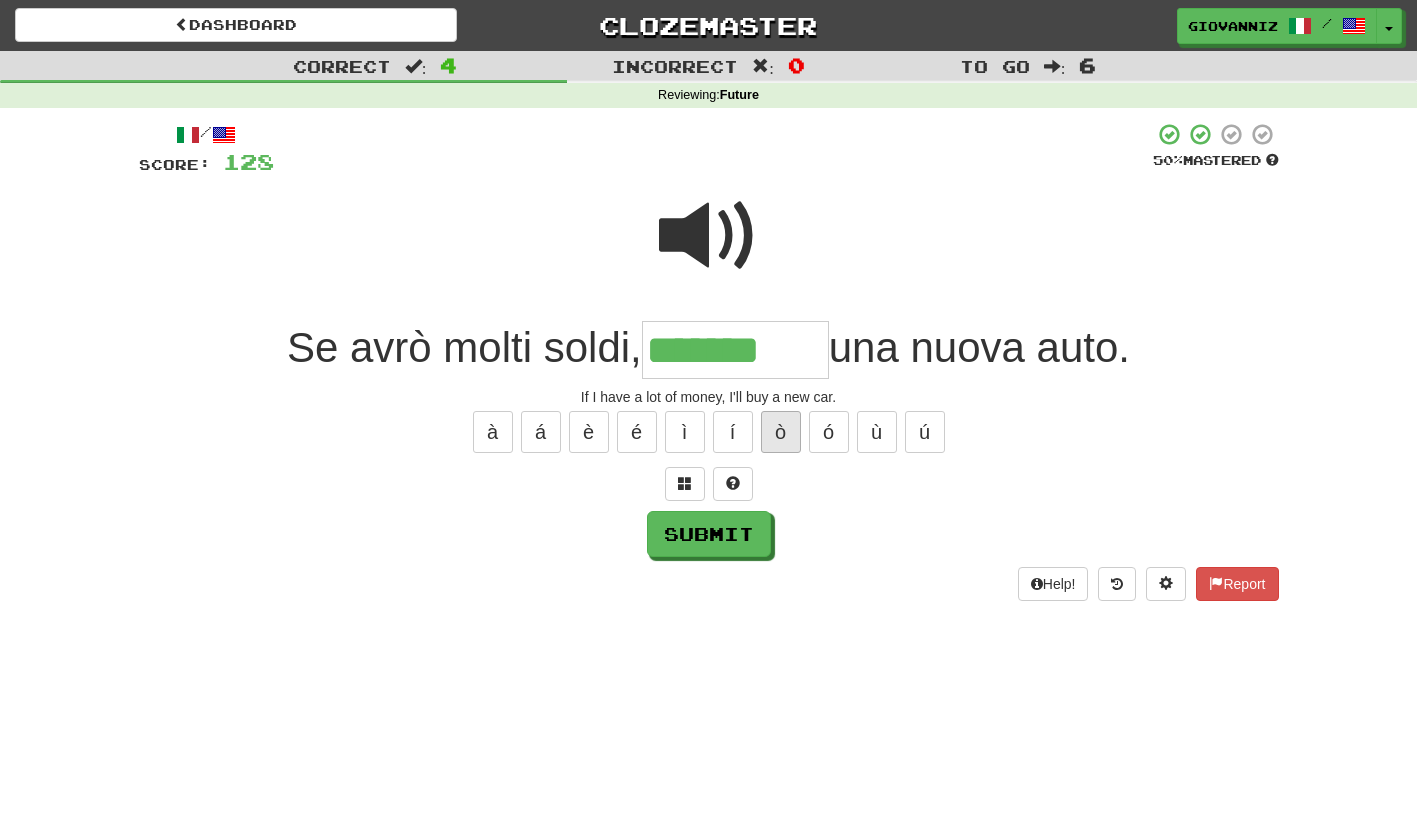 type on "********" 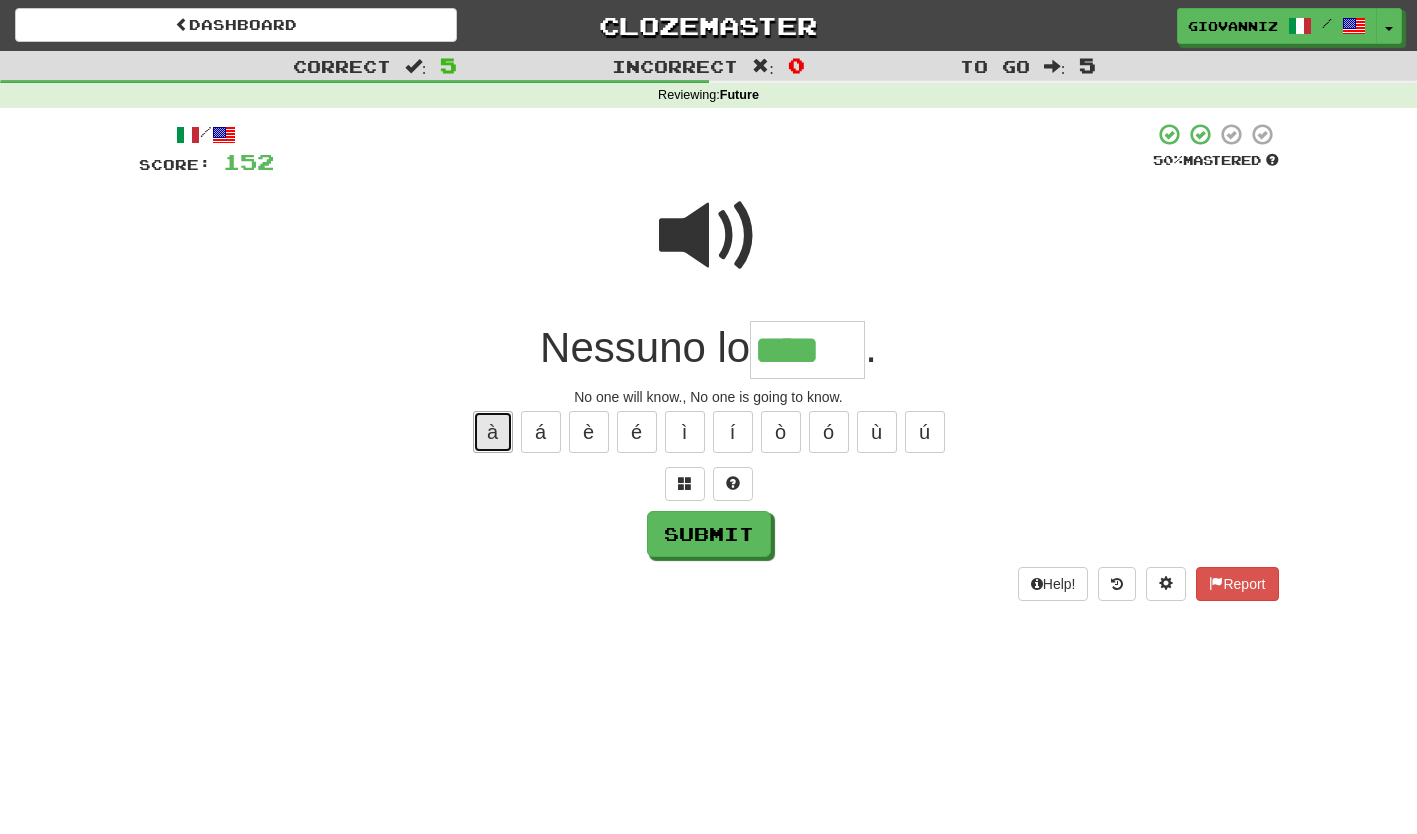 click on "à" at bounding box center (493, 432) 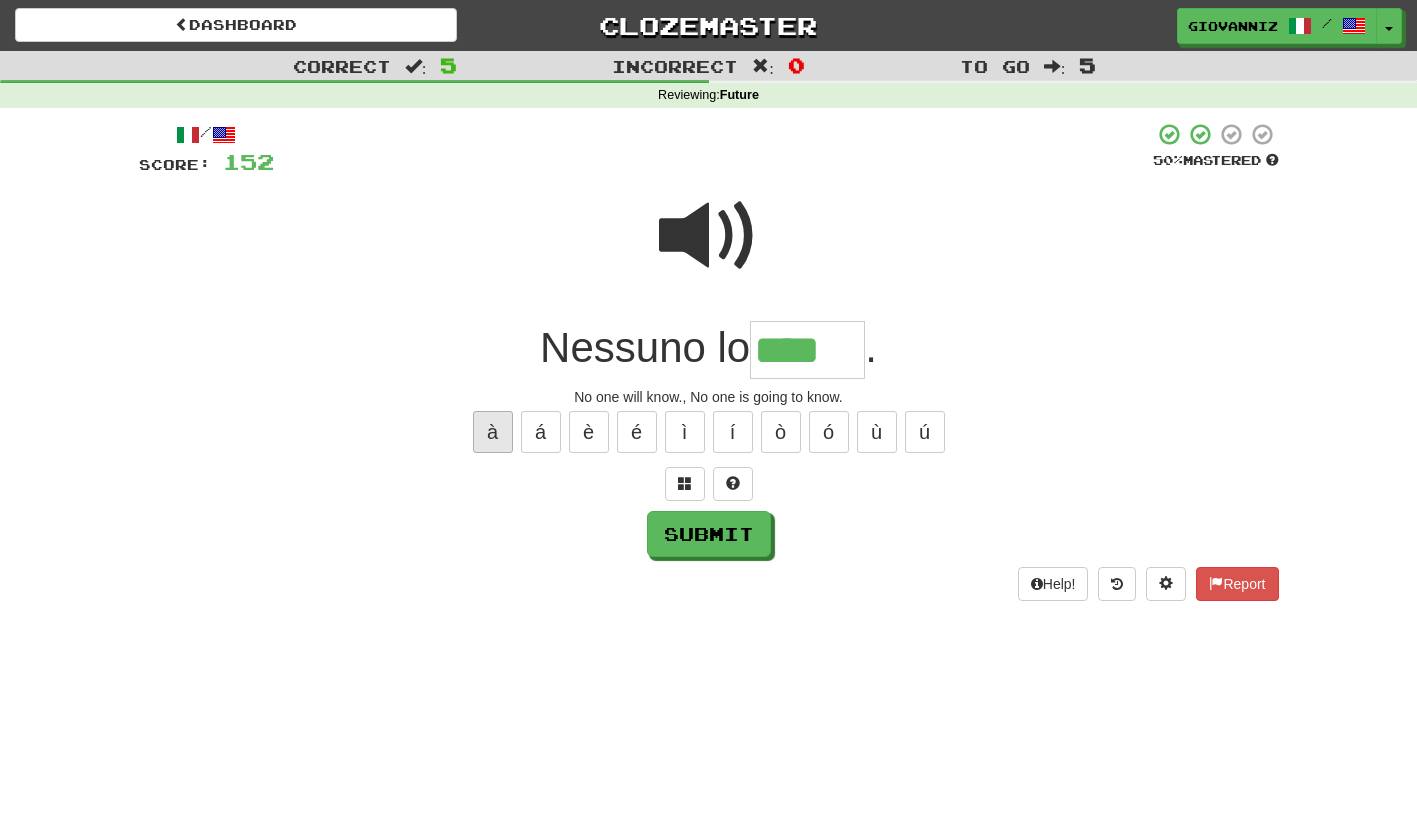 type on "*****" 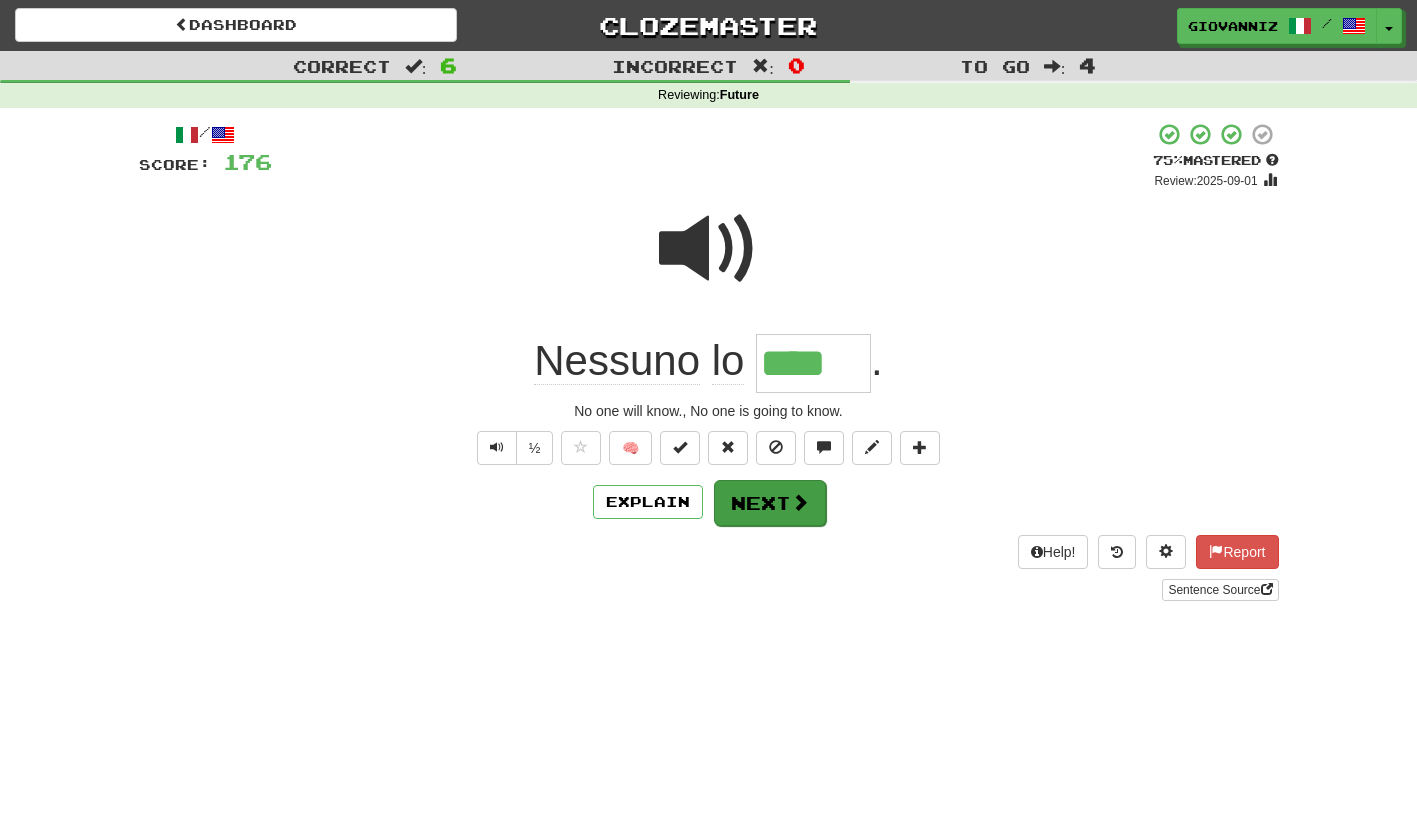 type on "****" 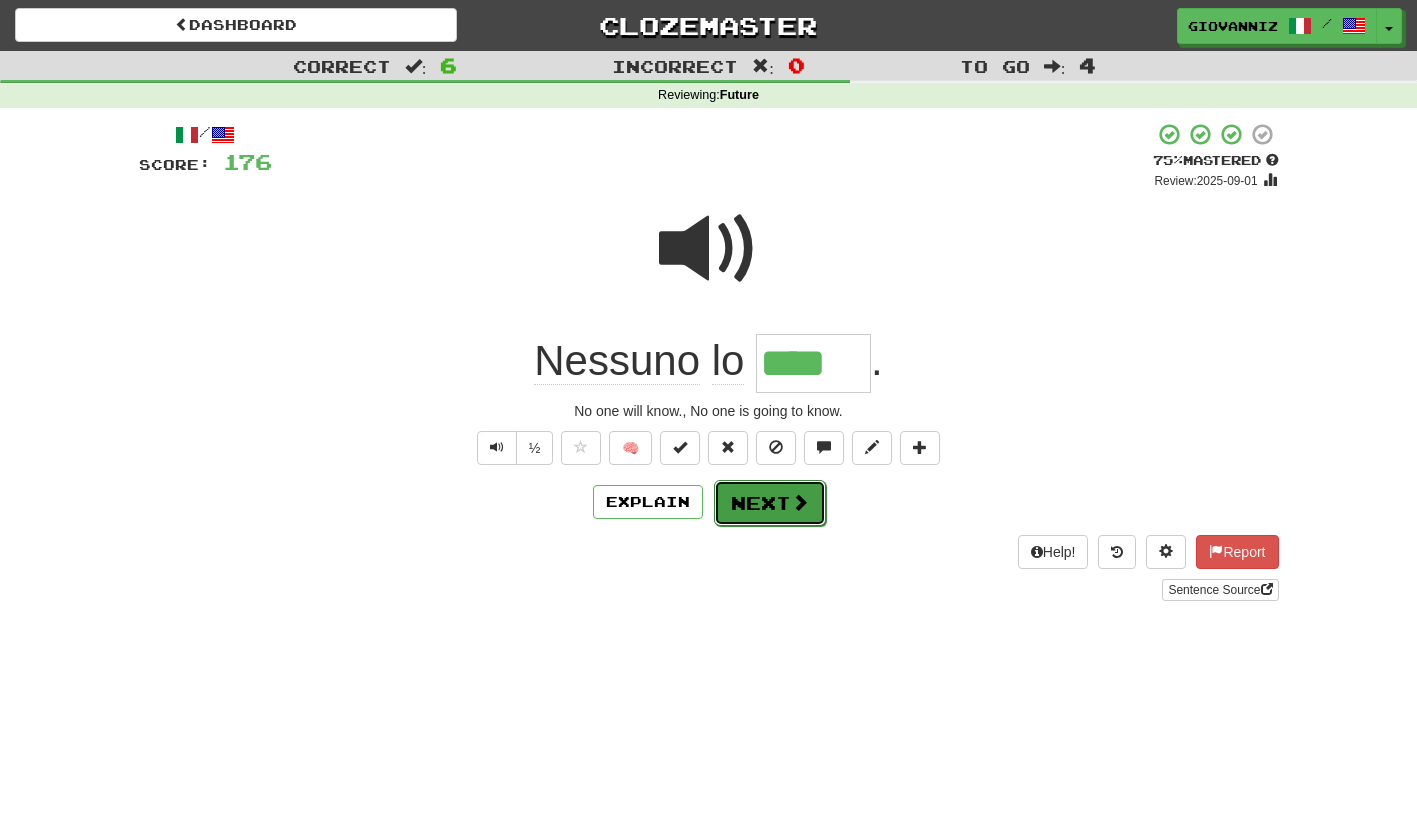 click on "Next" at bounding box center [770, 503] 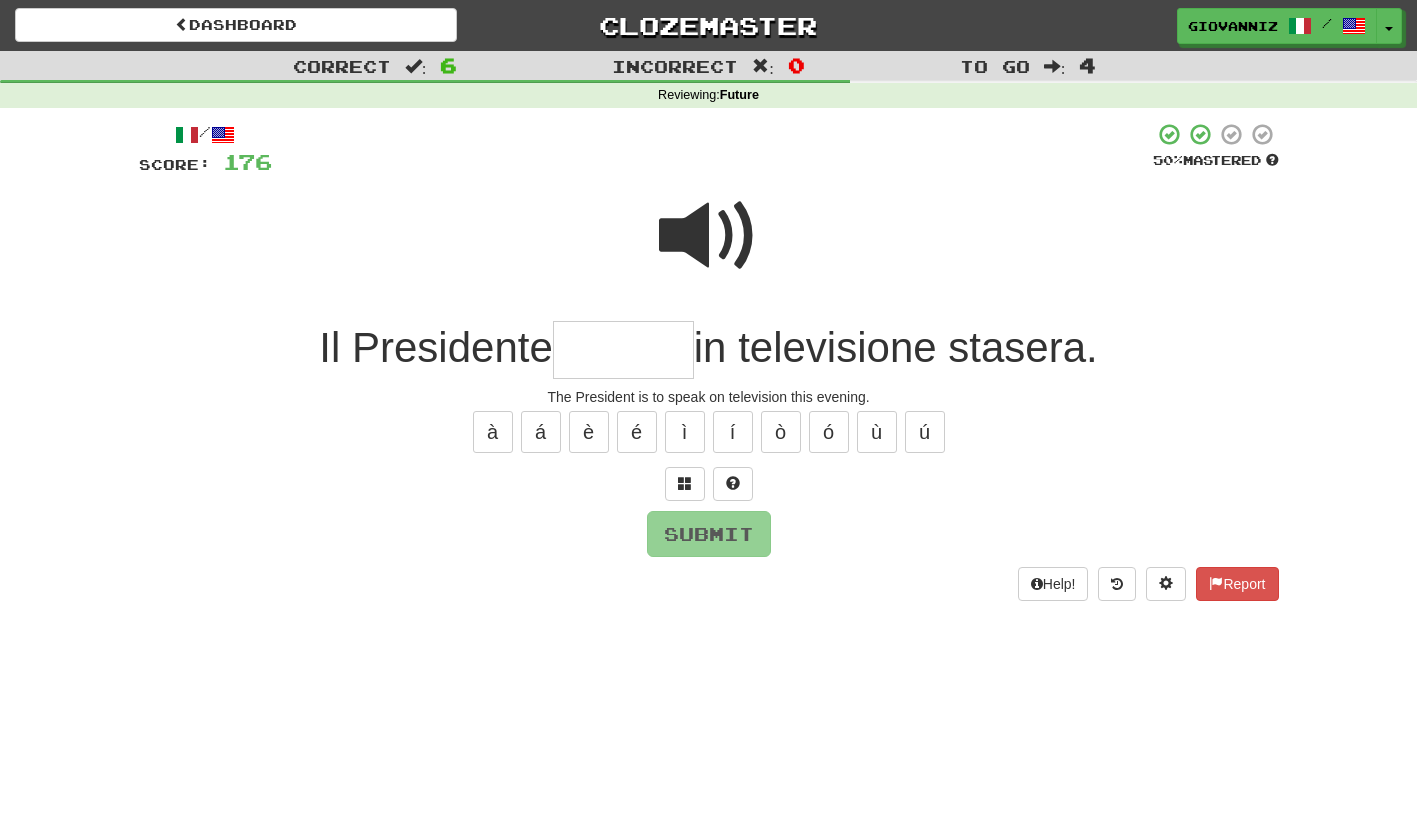 click at bounding box center (623, 350) 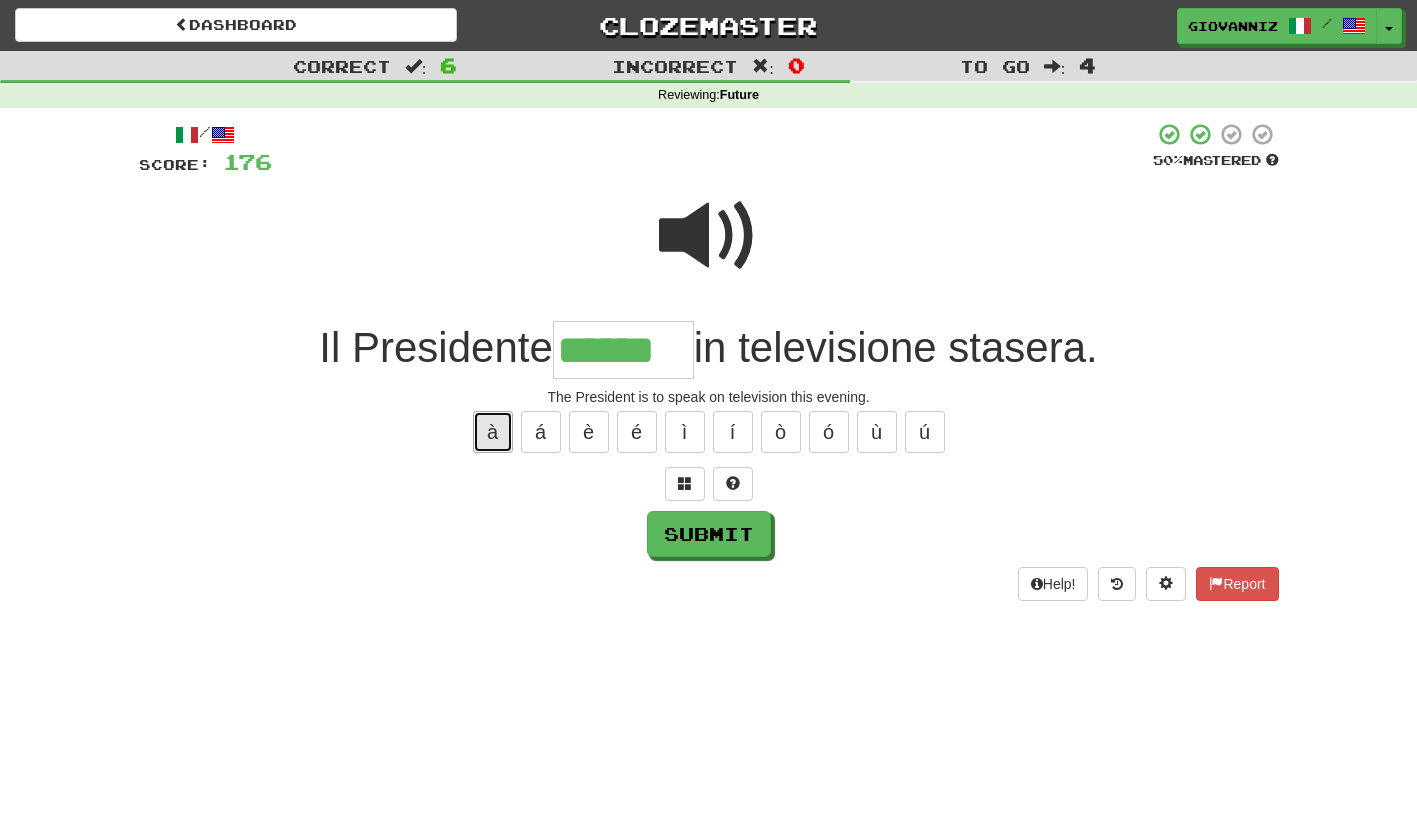 click on "à" at bounding box center [493, 432] 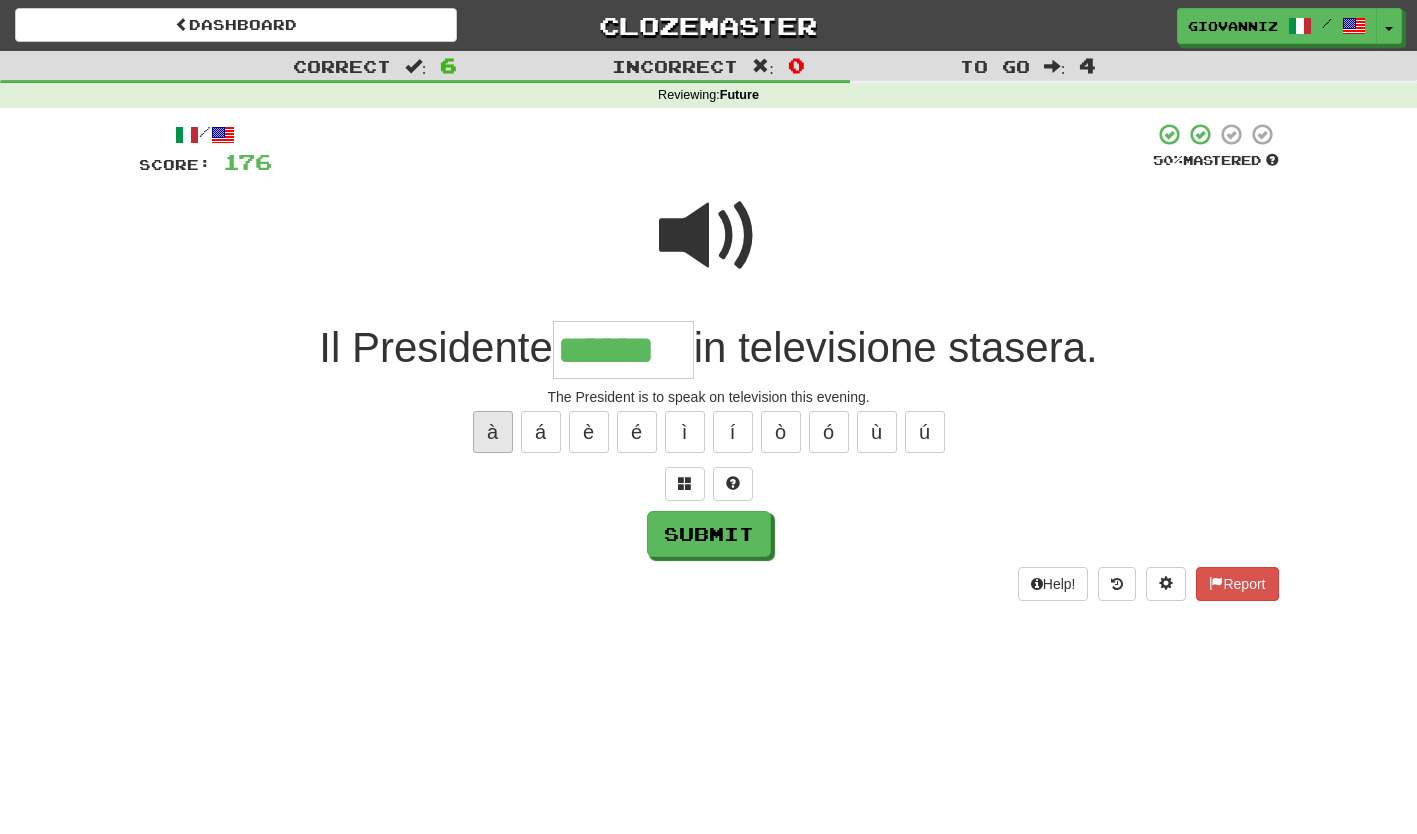 type on "*******" 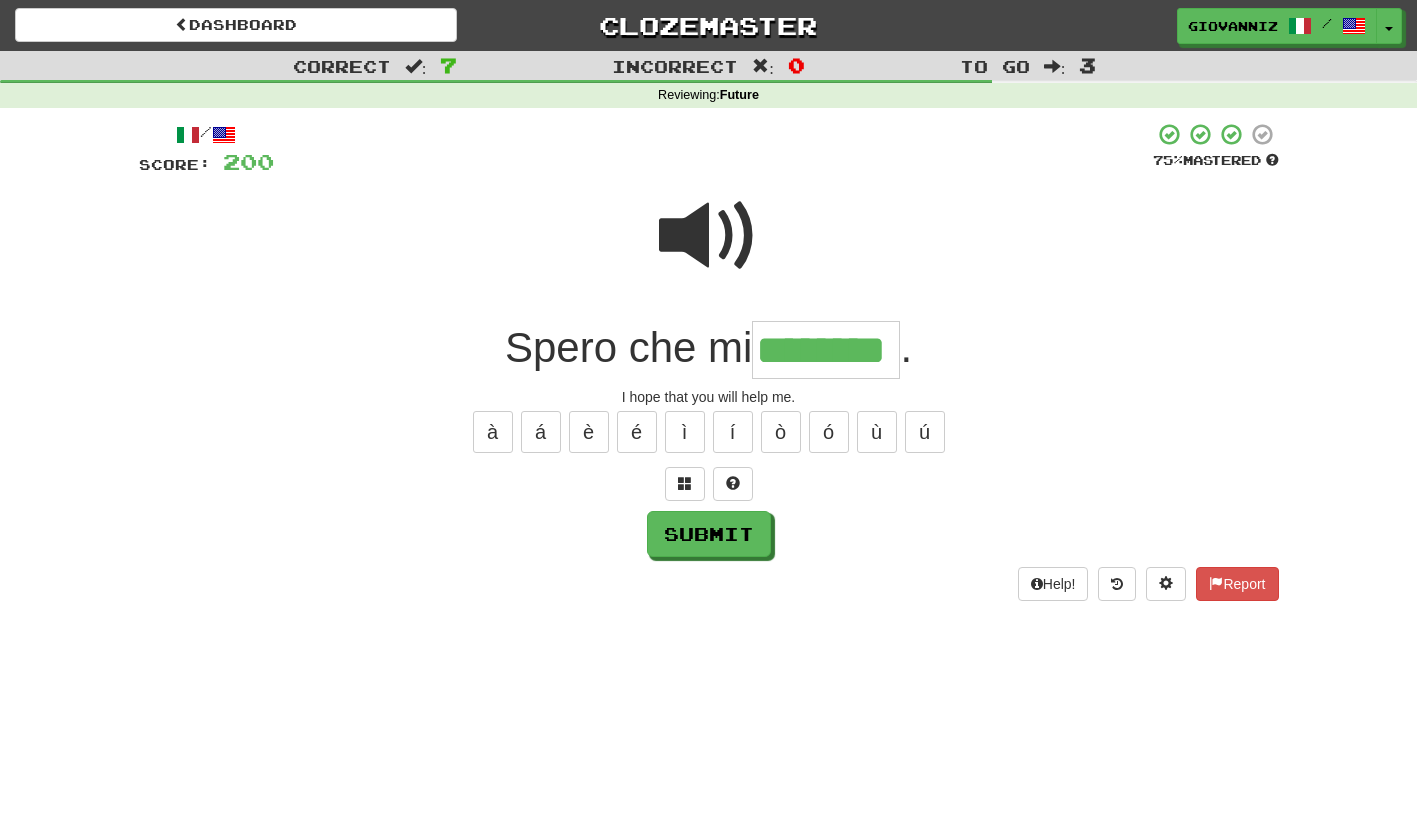 type on "********" 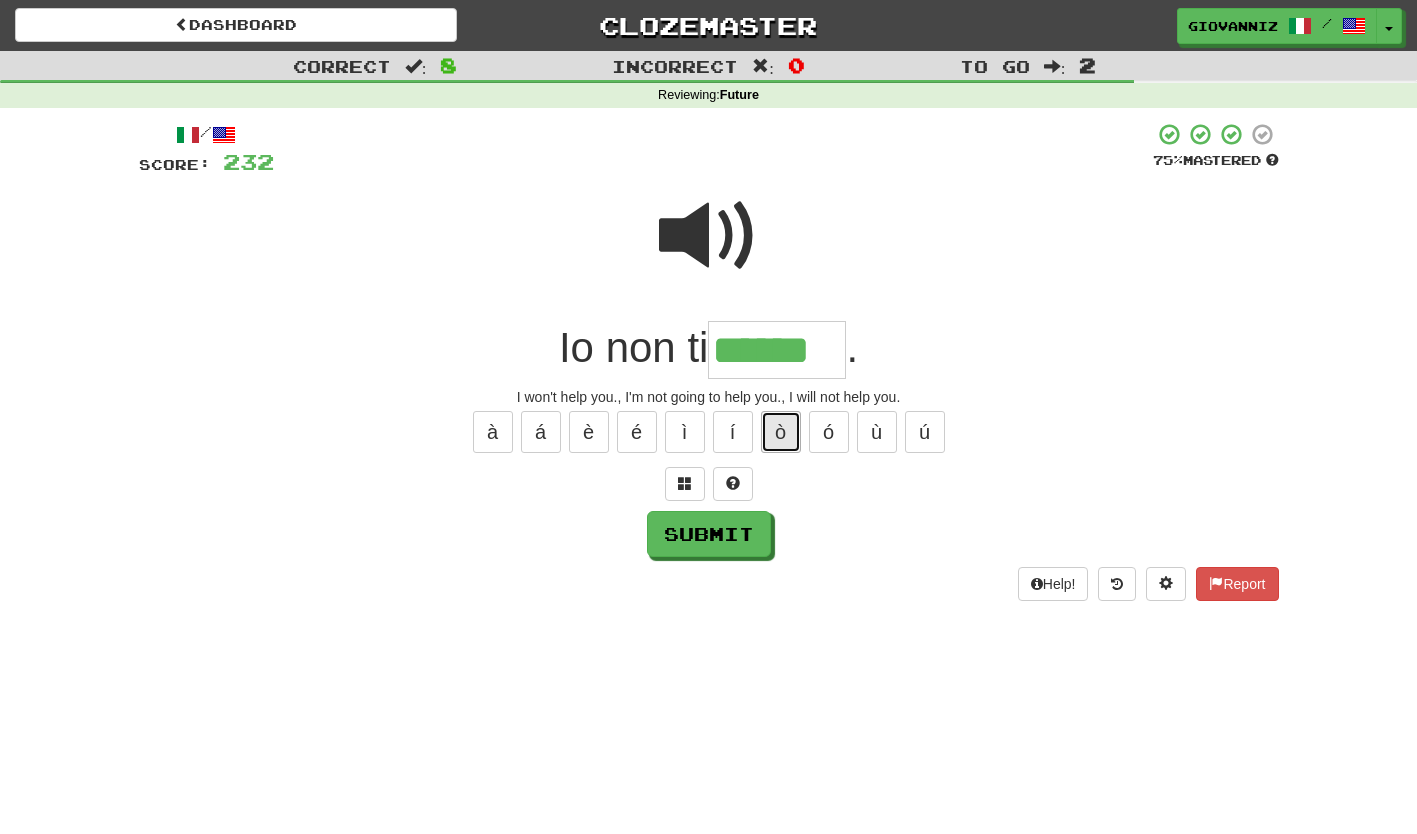 click on "ò" at bounding box center (781, 432) 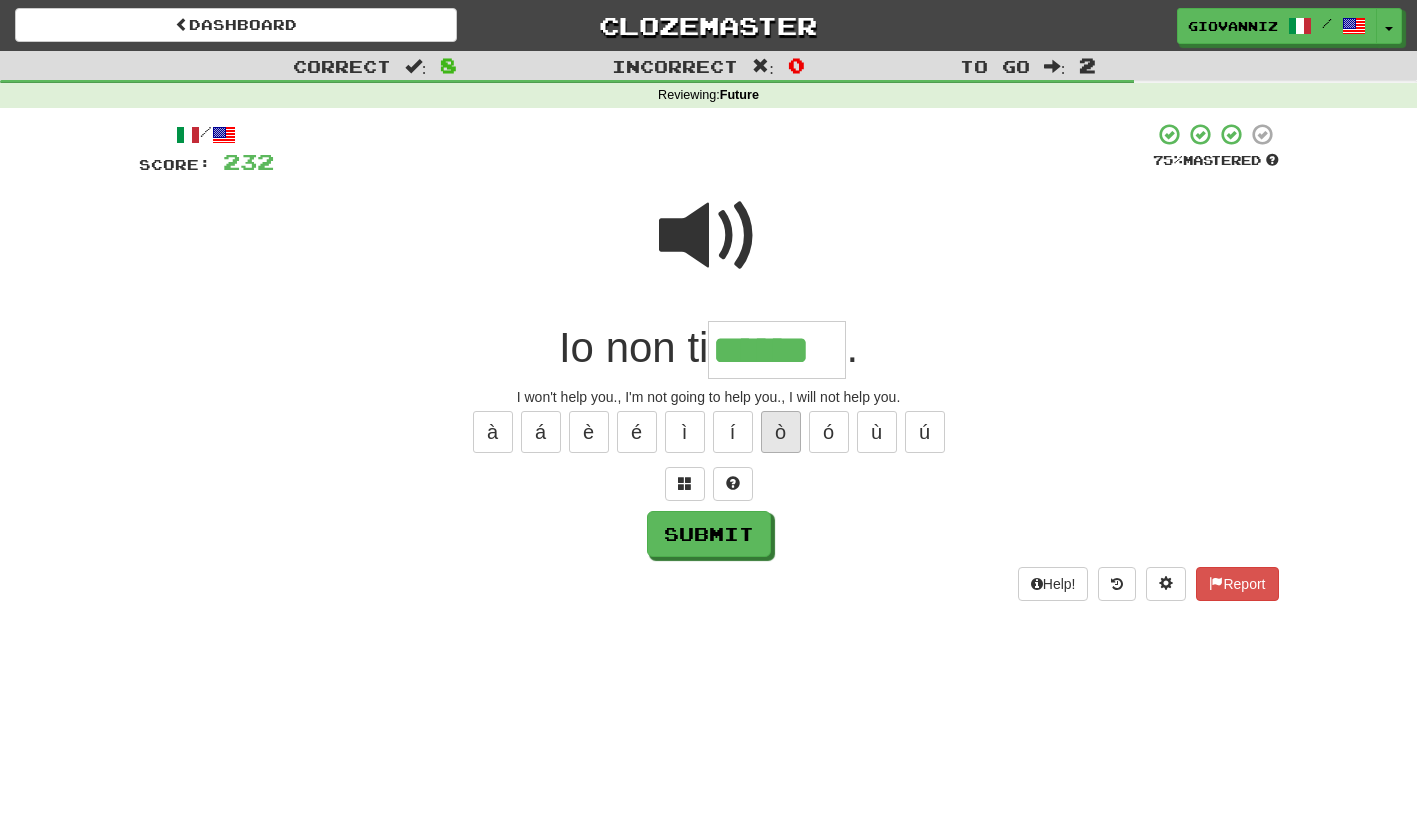 type on "*******" 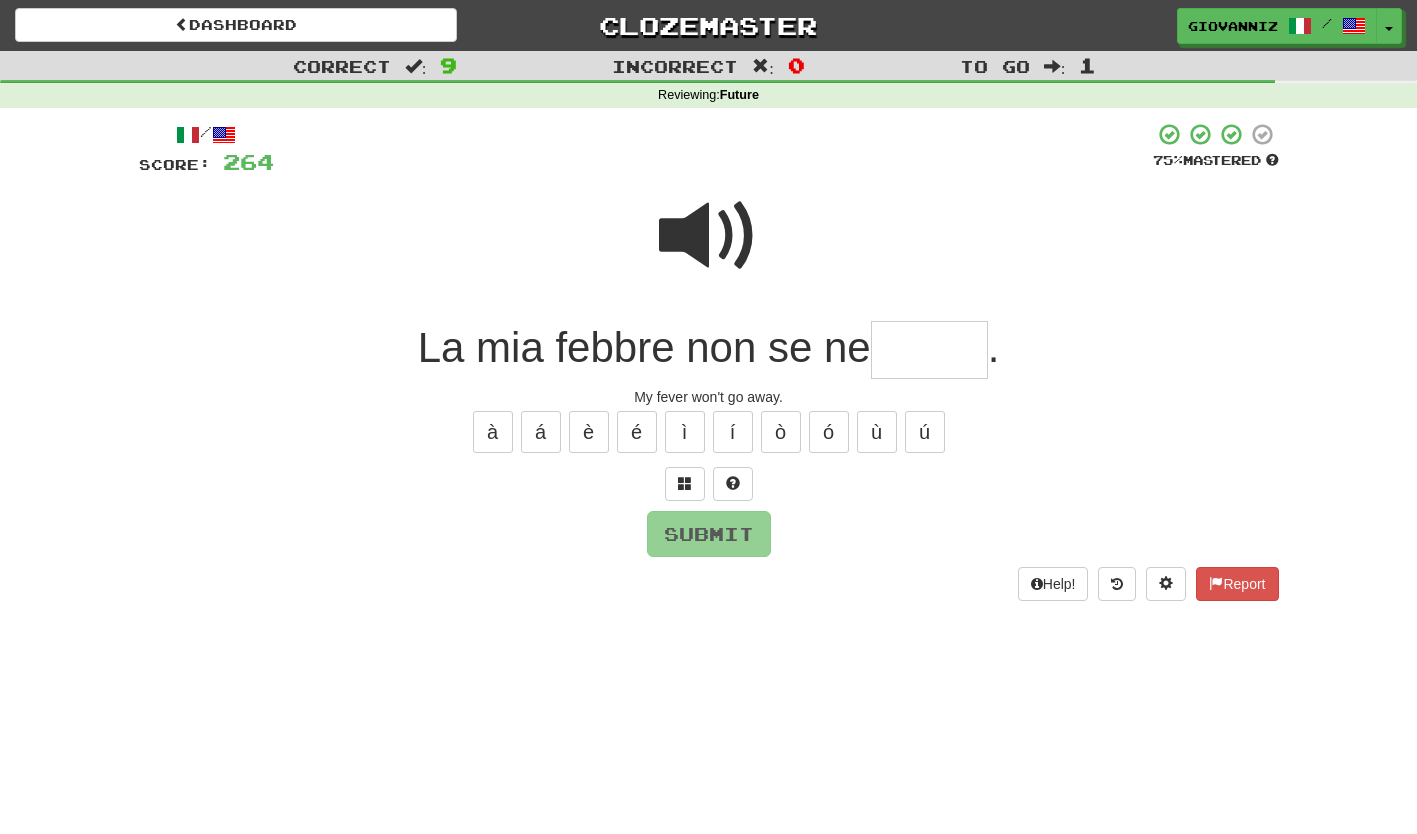 click at bounding box center [709, 236] 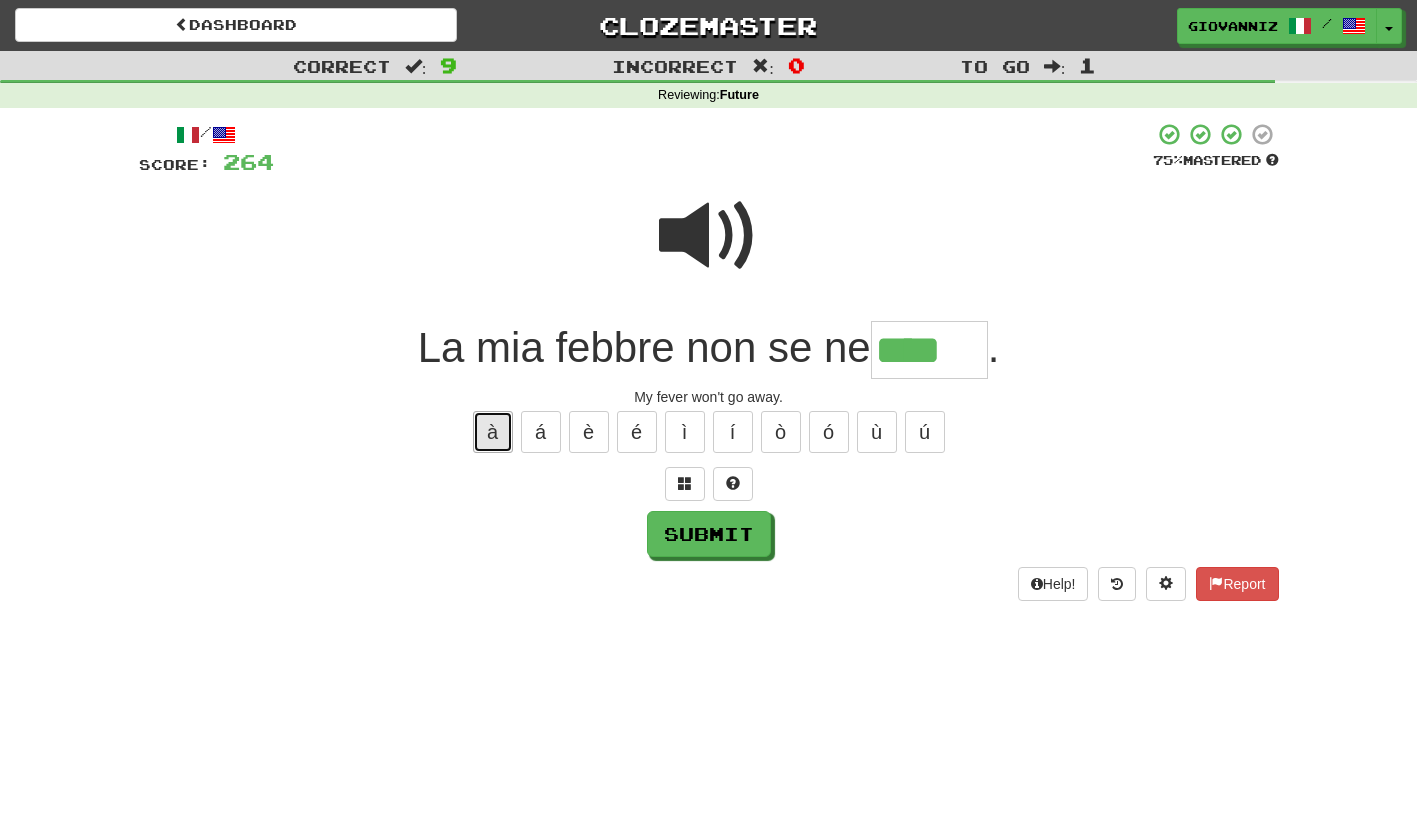 click on "à" at bounding box center [493, 432] 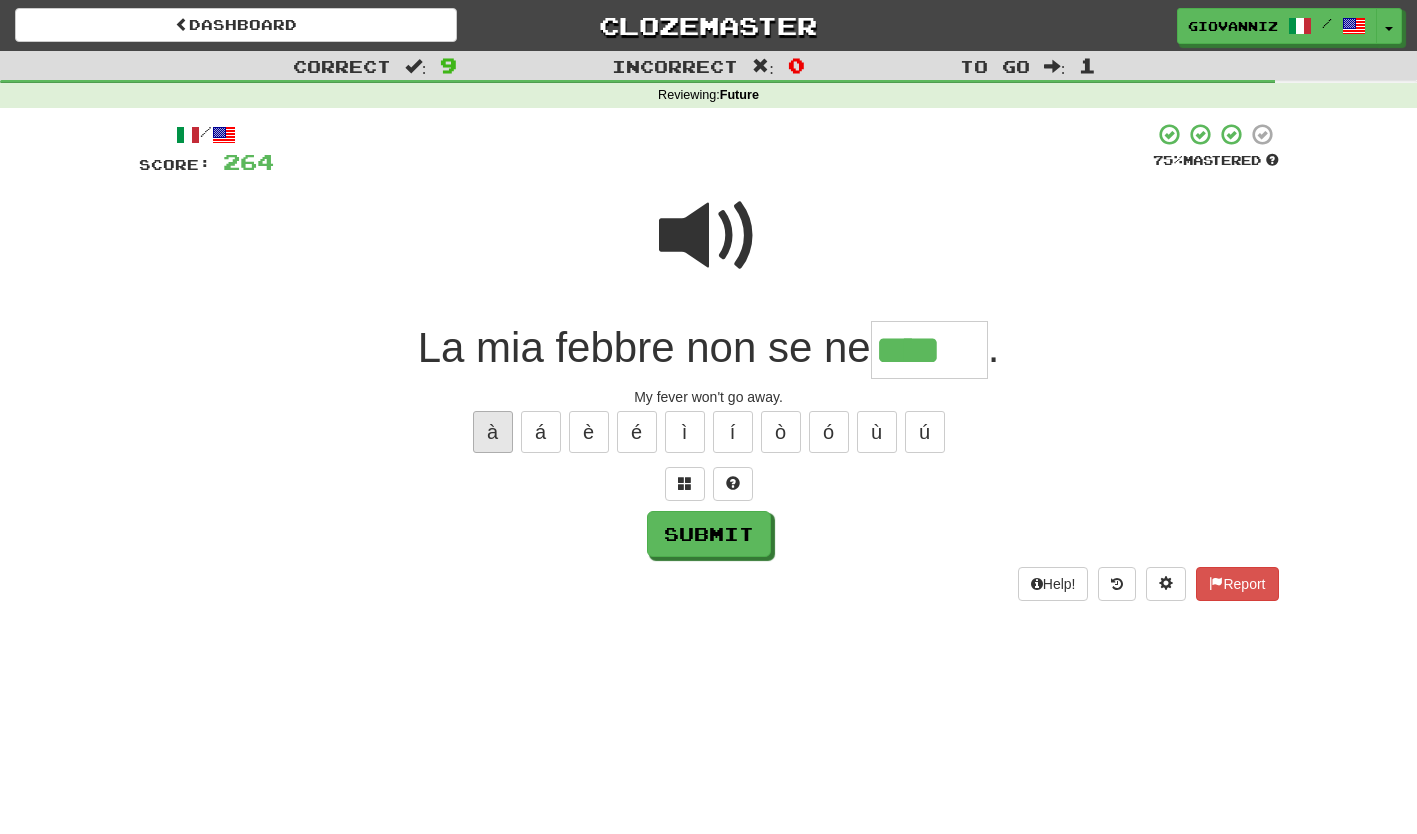 type on "*****" 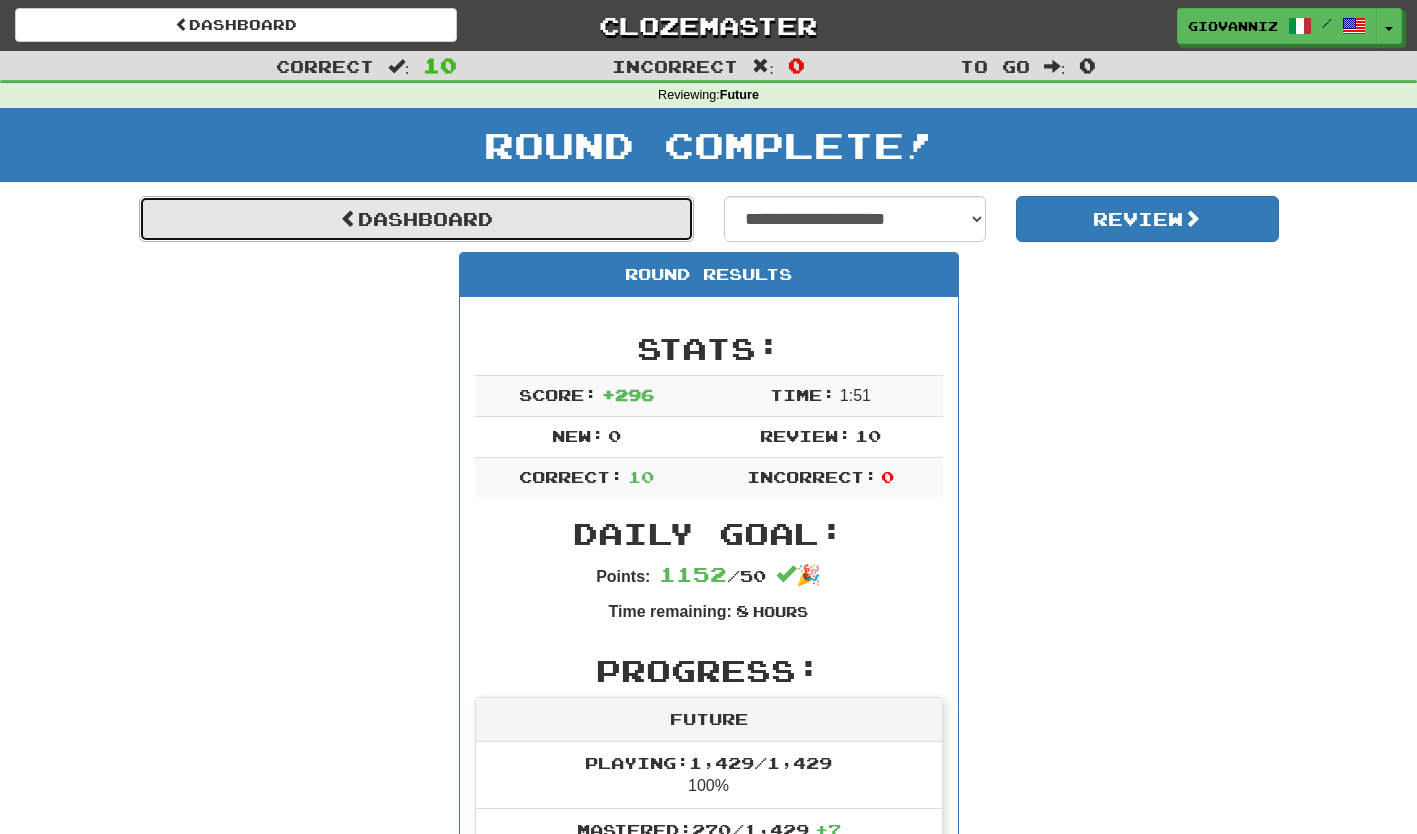 click on "Dashboard" at bounding box center [416, 219] 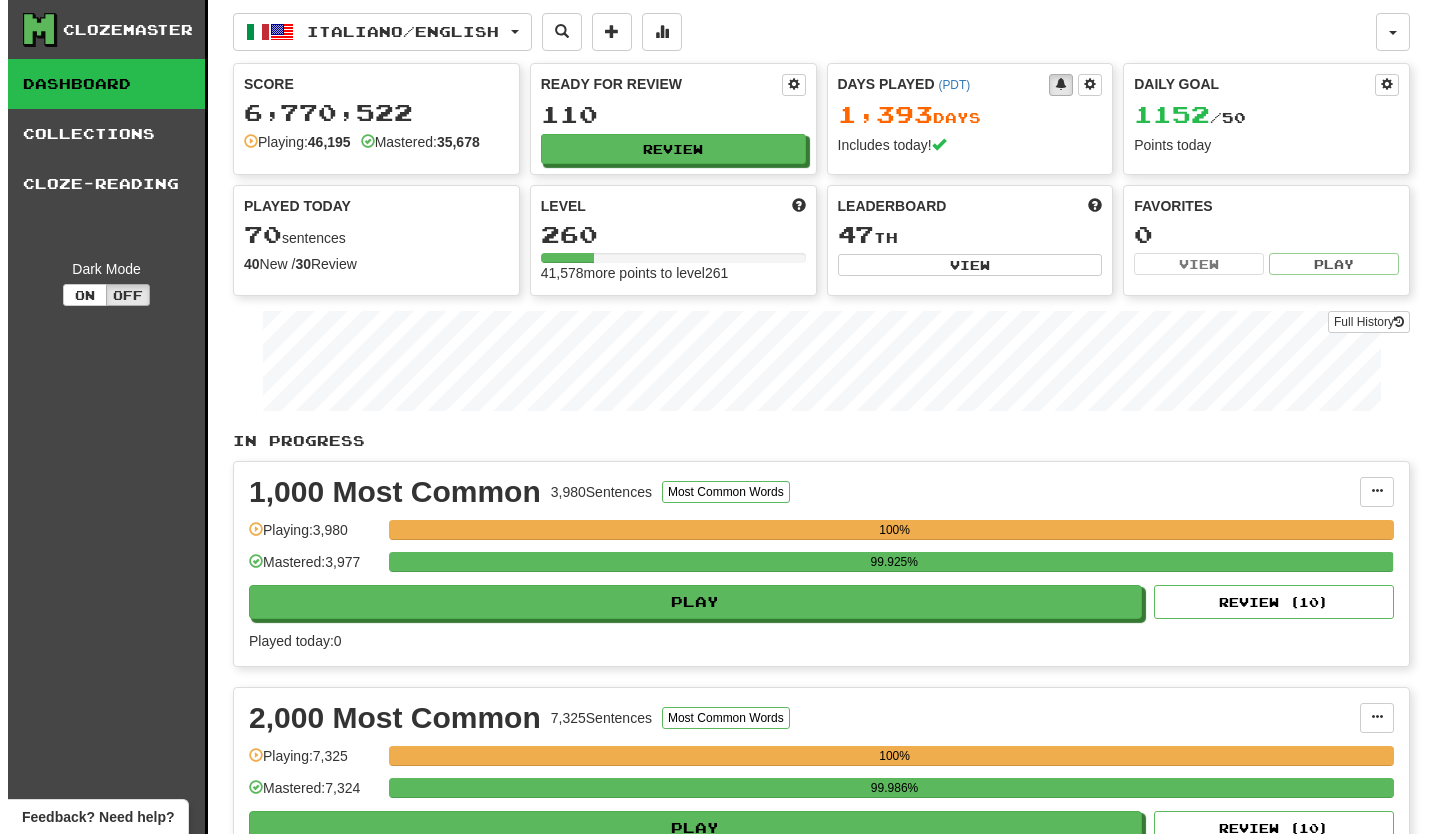 scroll, scrollTop: 0, scrollLeft: 0, axis: both 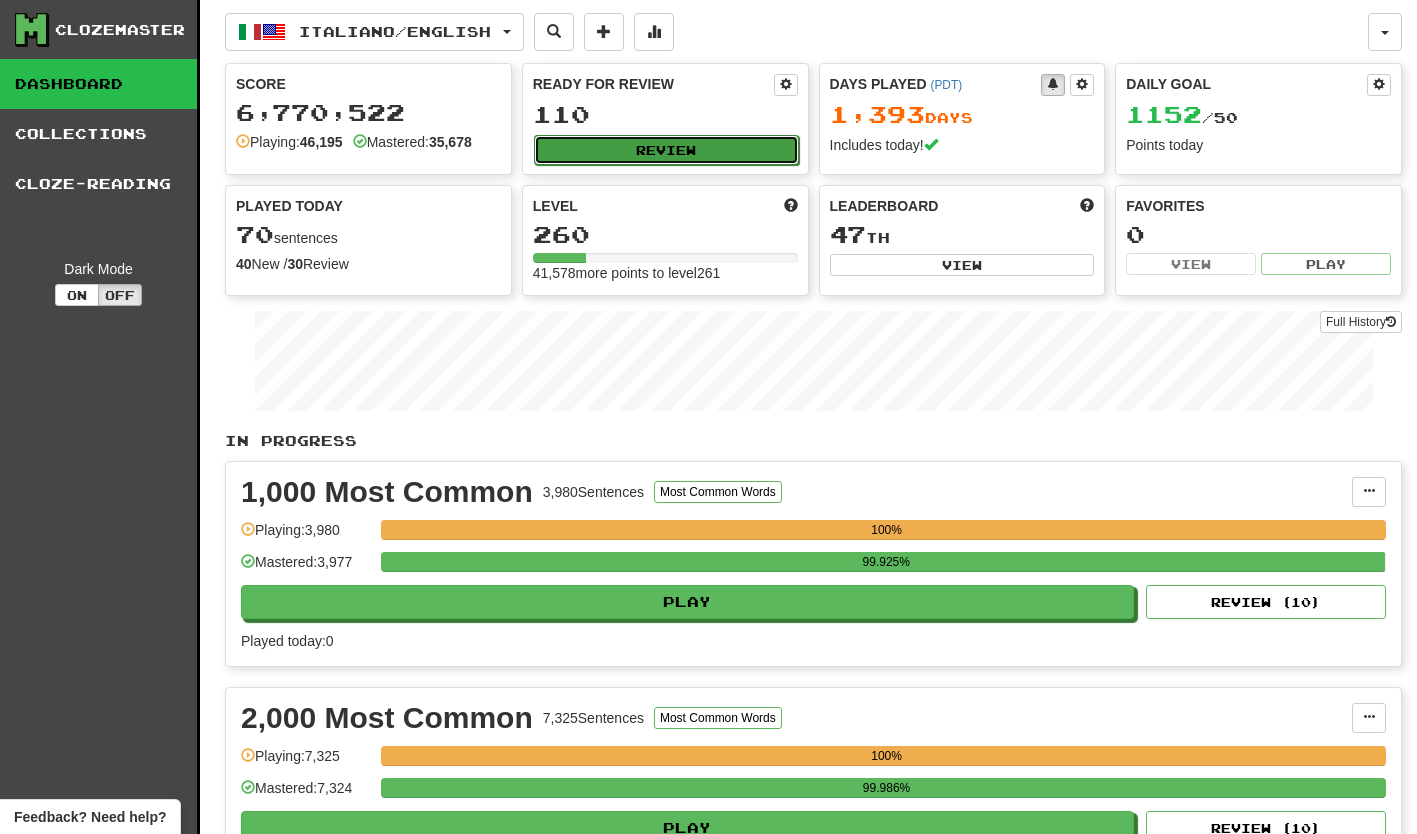 click on "Review" at bounding box center (666, 150) 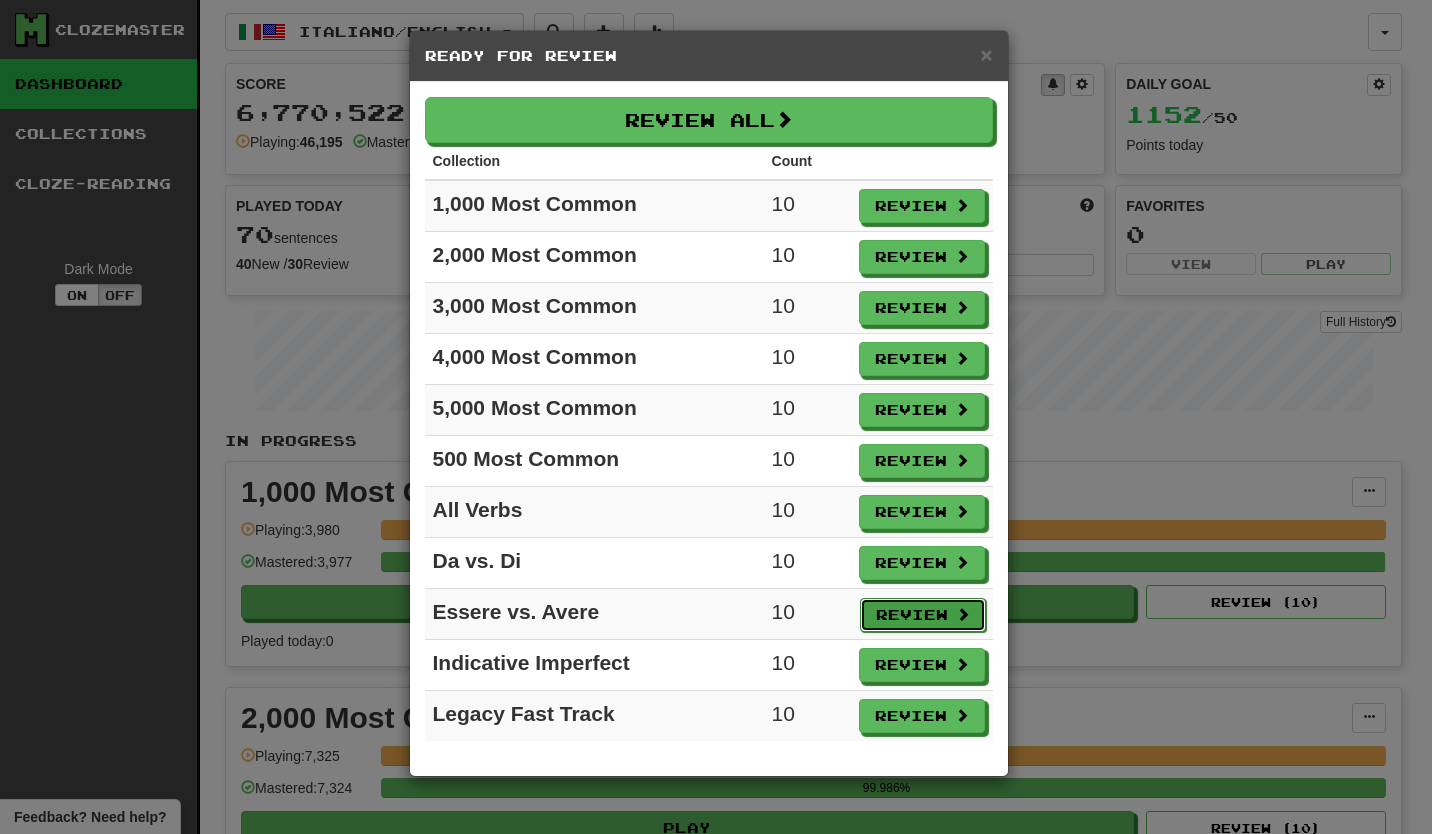click on "Review" at bounding box center (923, 615) 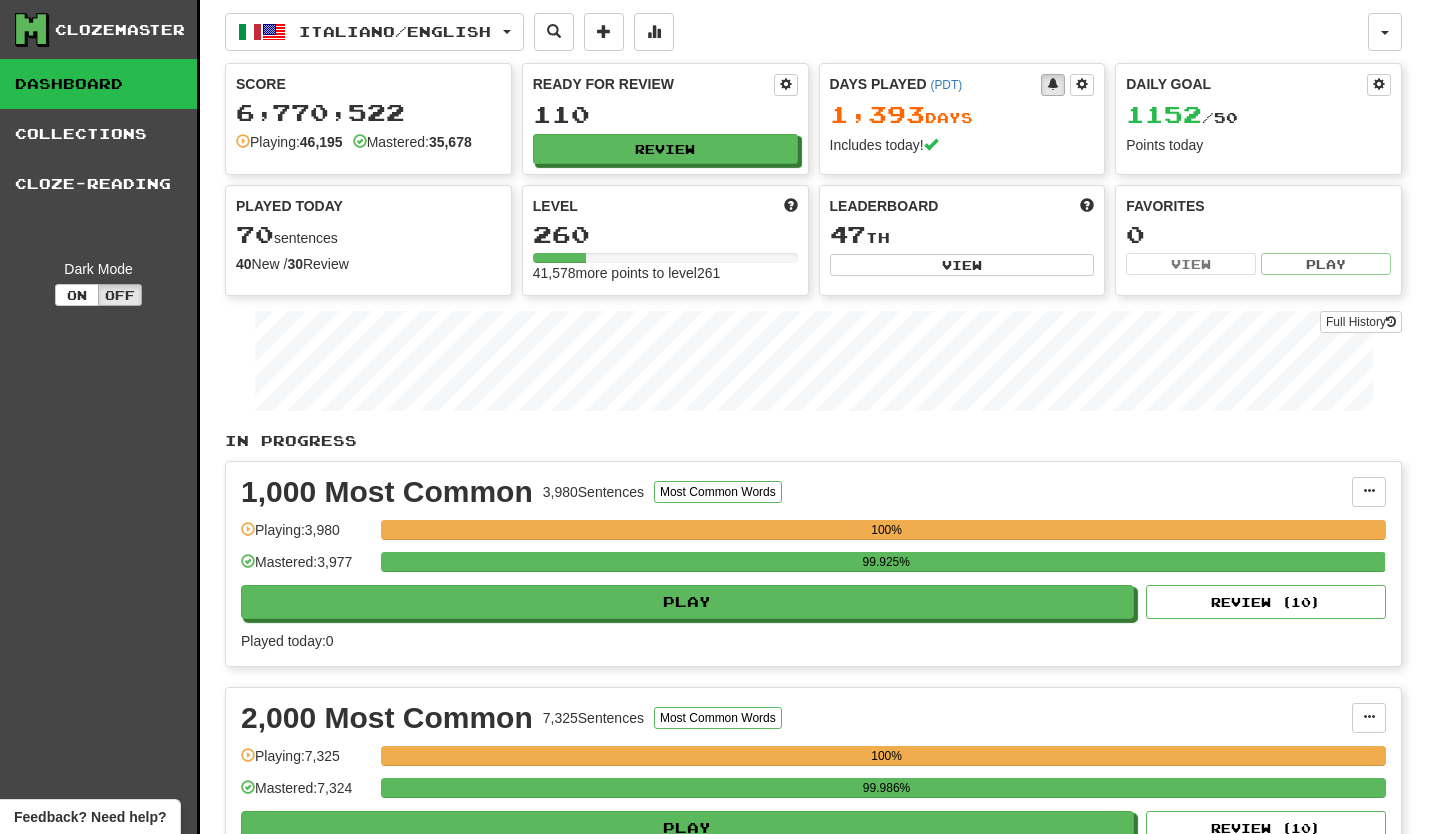select on "**" 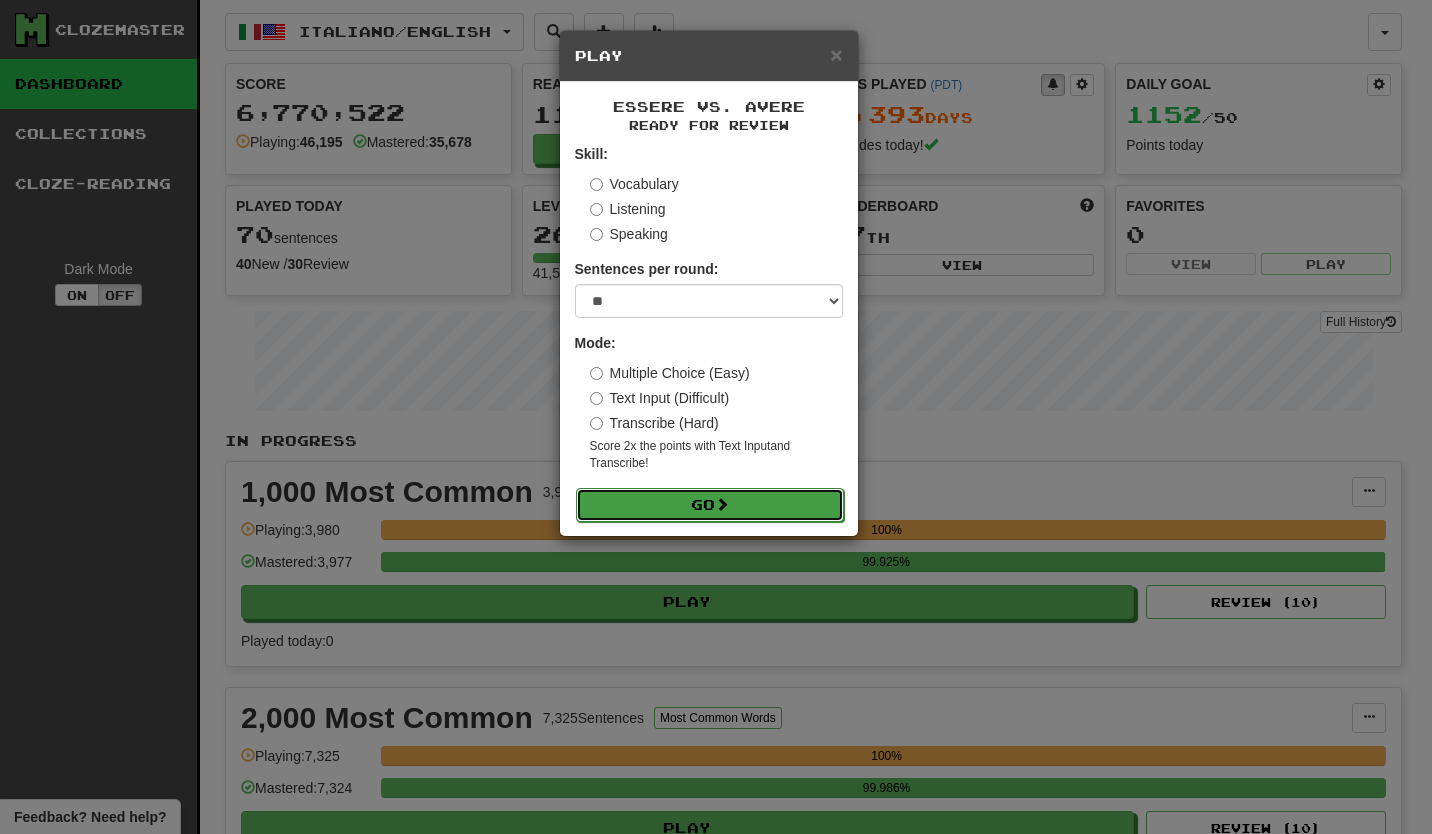 click at bounding box center (722, 504) 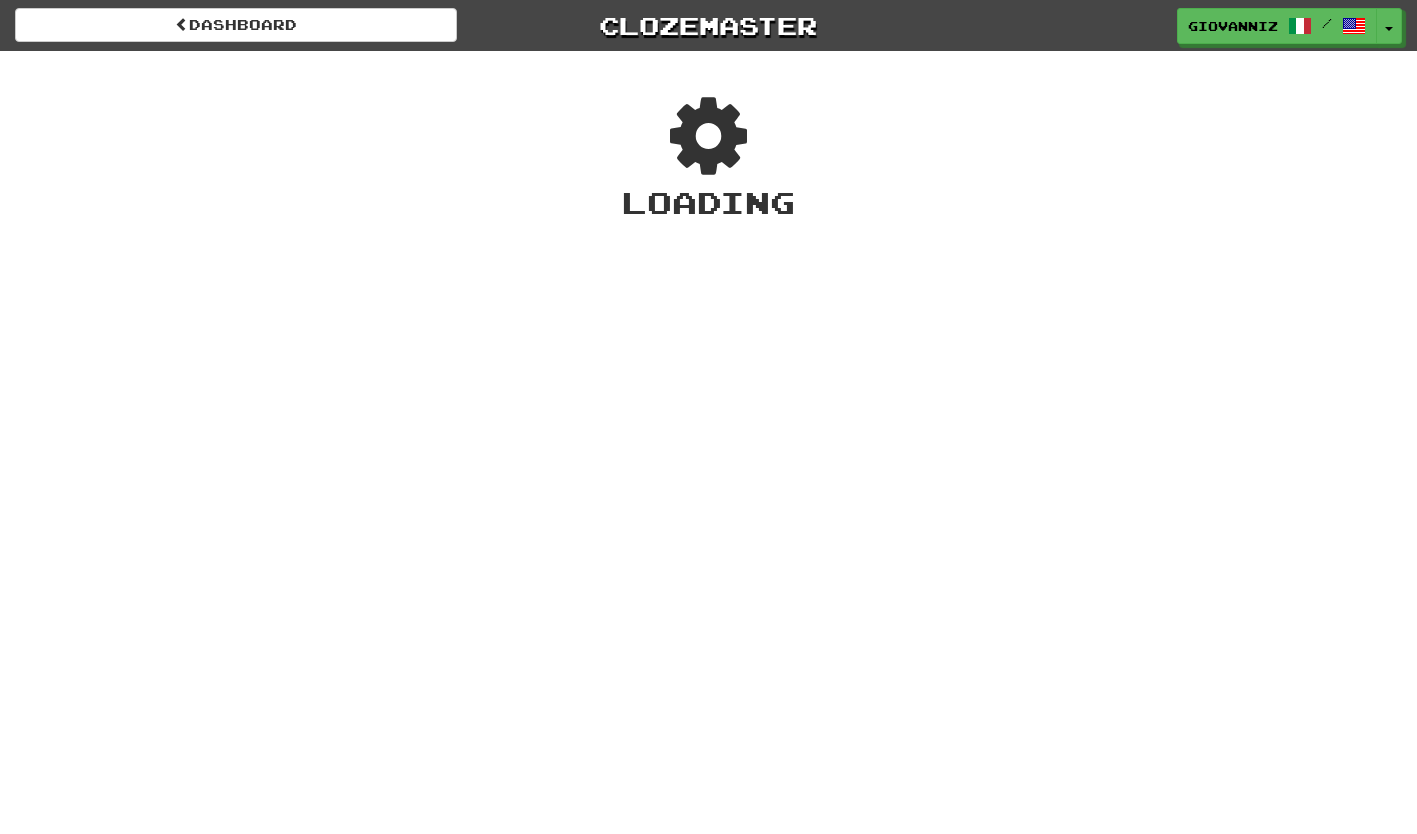 scroll, scrollTop: 0, scrollLeft: 0, axis: both 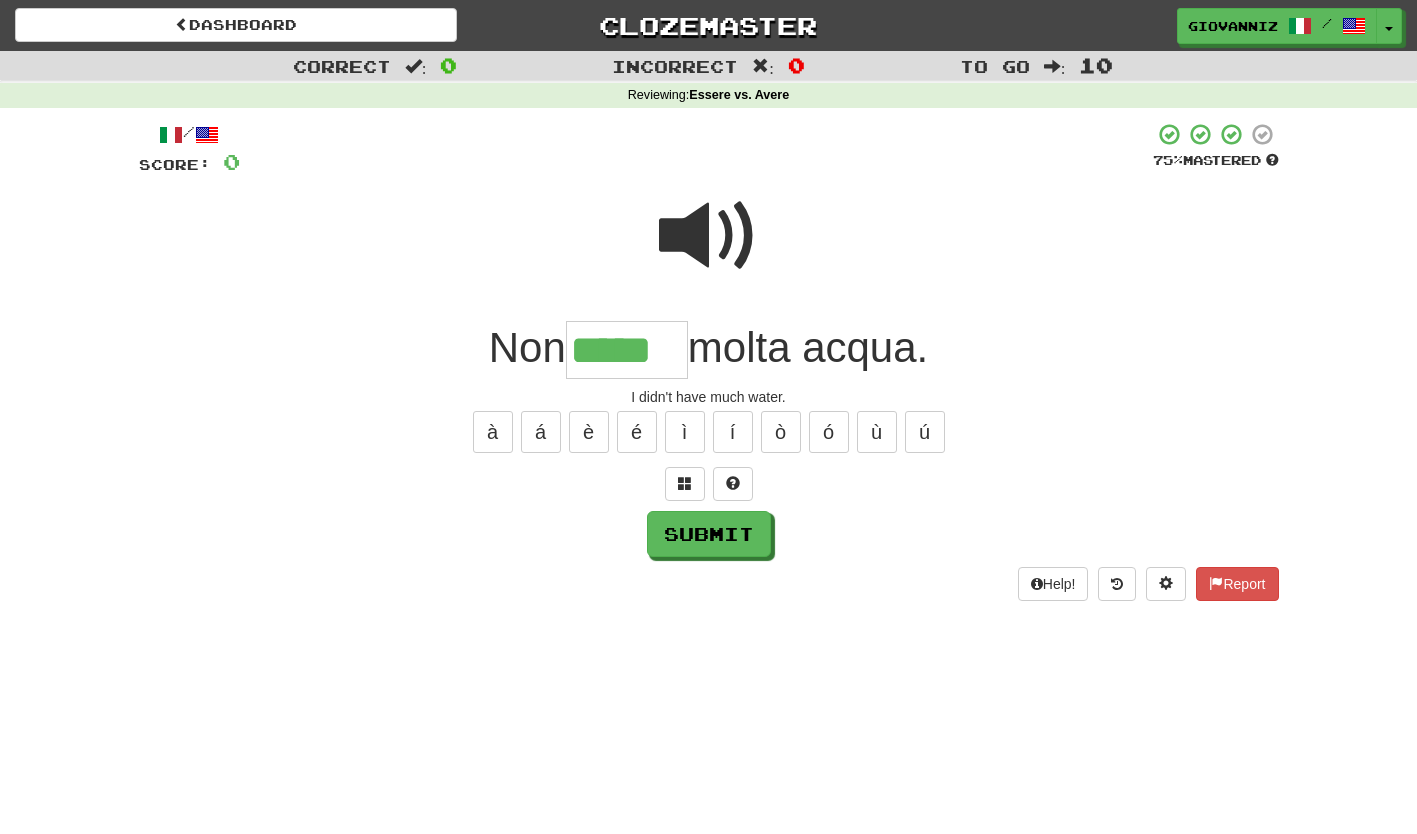 type on "*****" 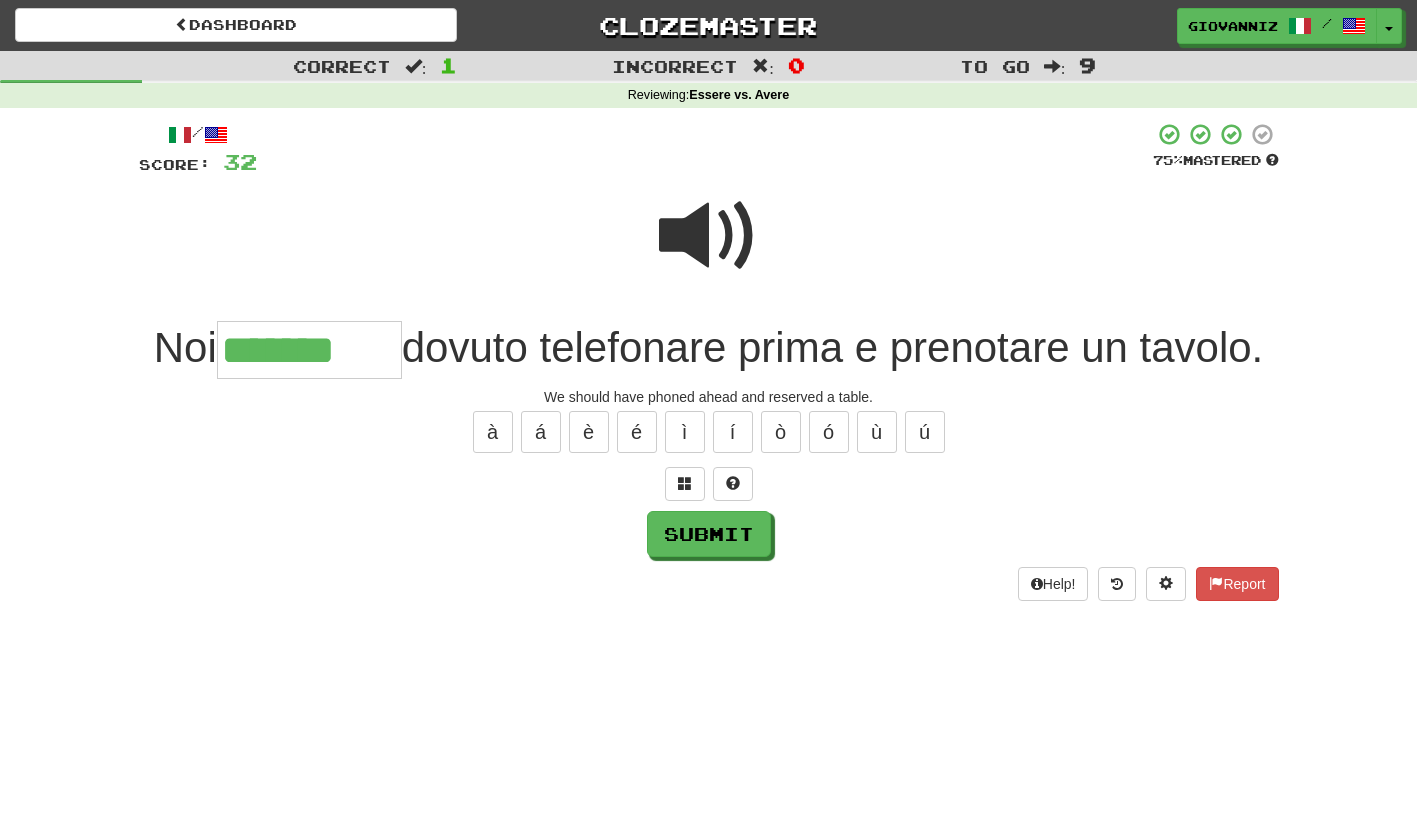 type on "*******" 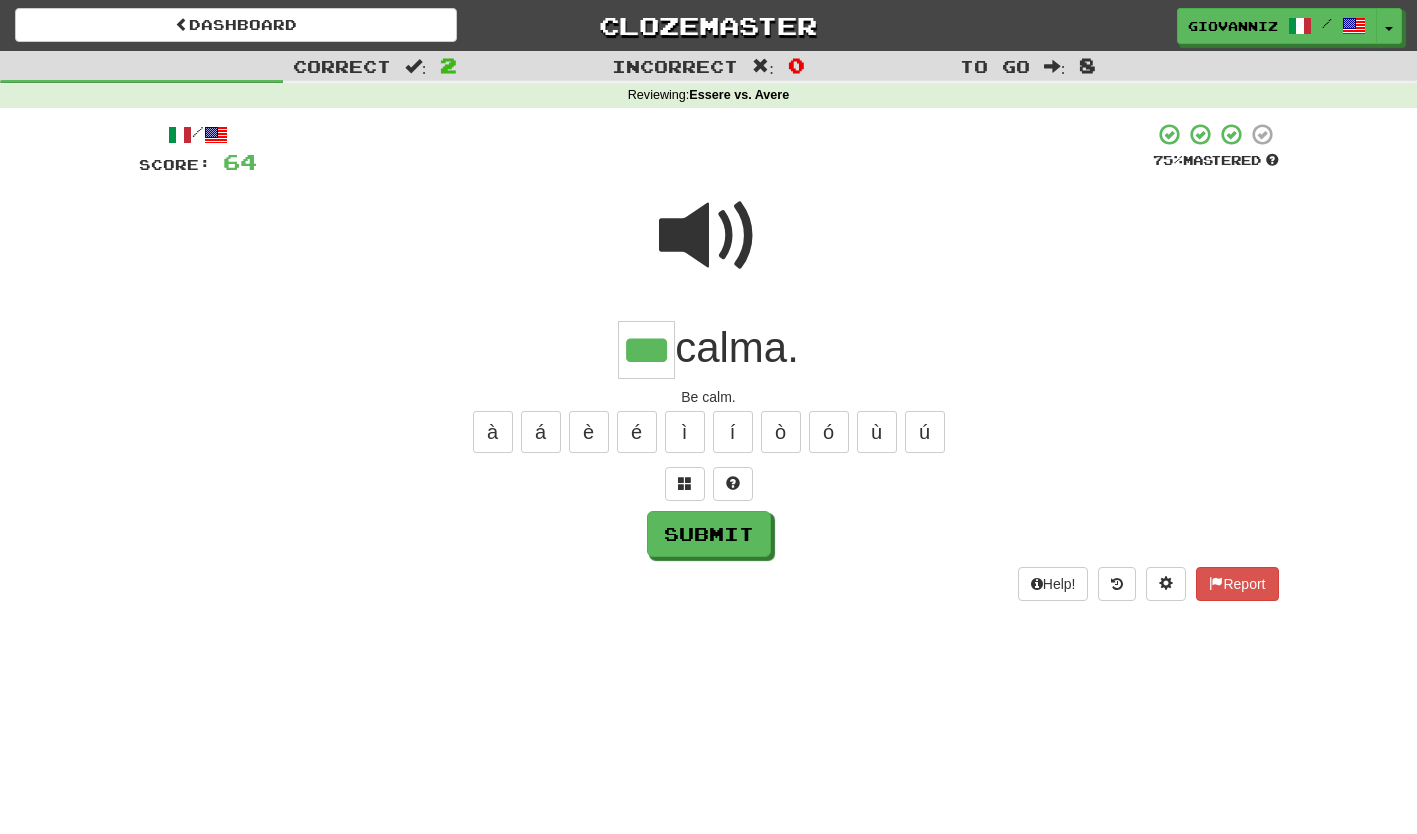 type on "***" 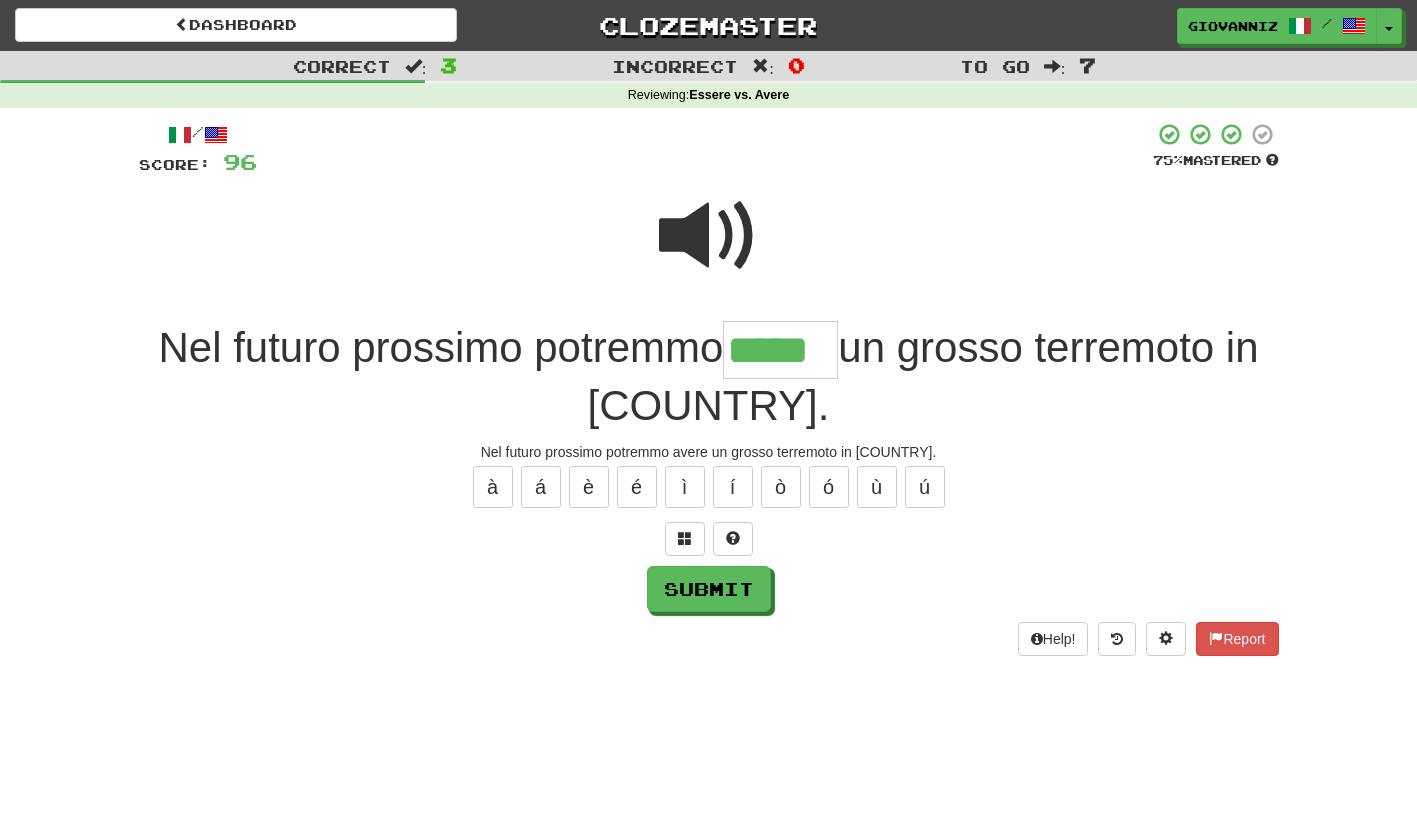 type on "*****" 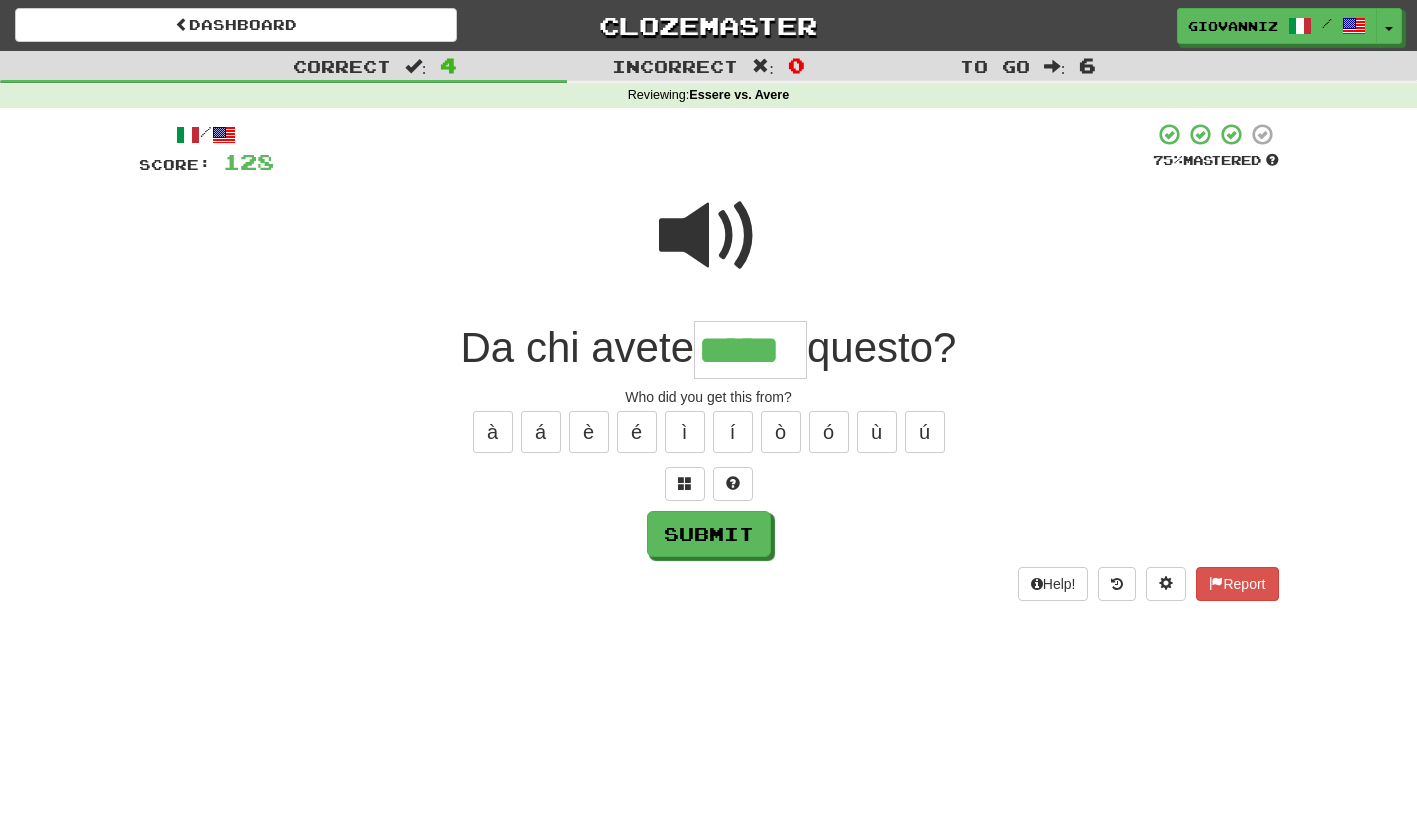 type on "*****" 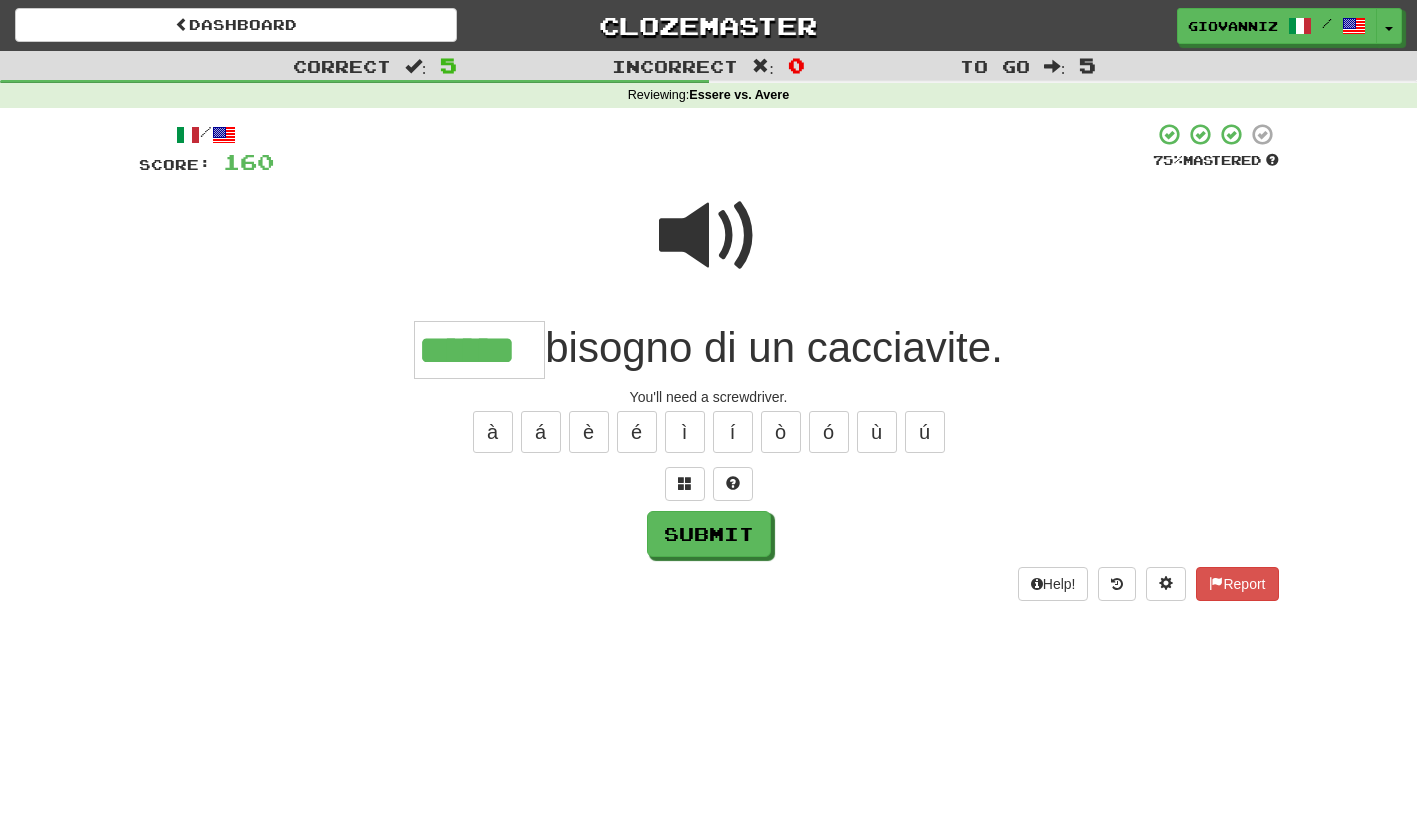 type on "******" 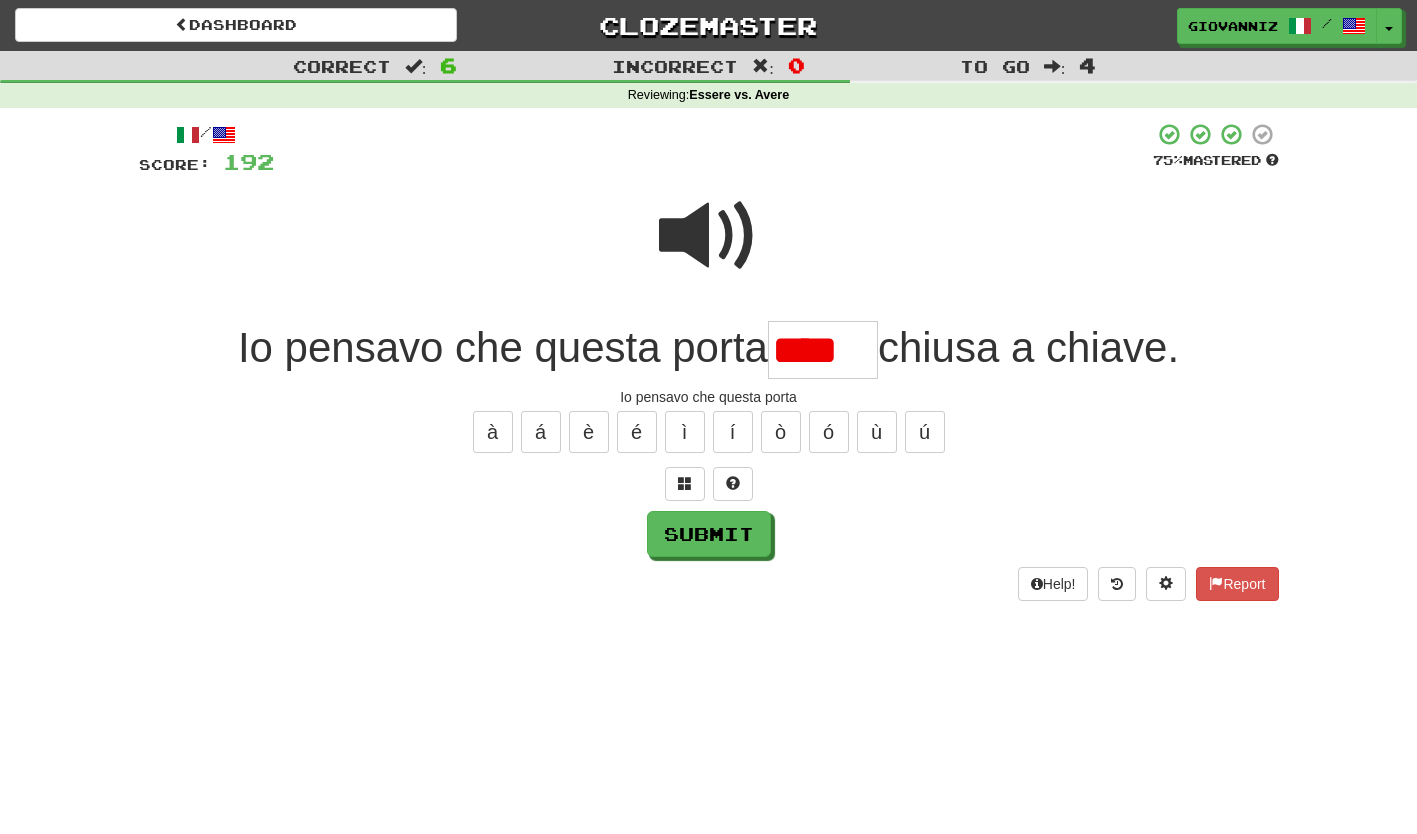 scroll, scrollTop: 0, scrollLeft: 0, axis: both 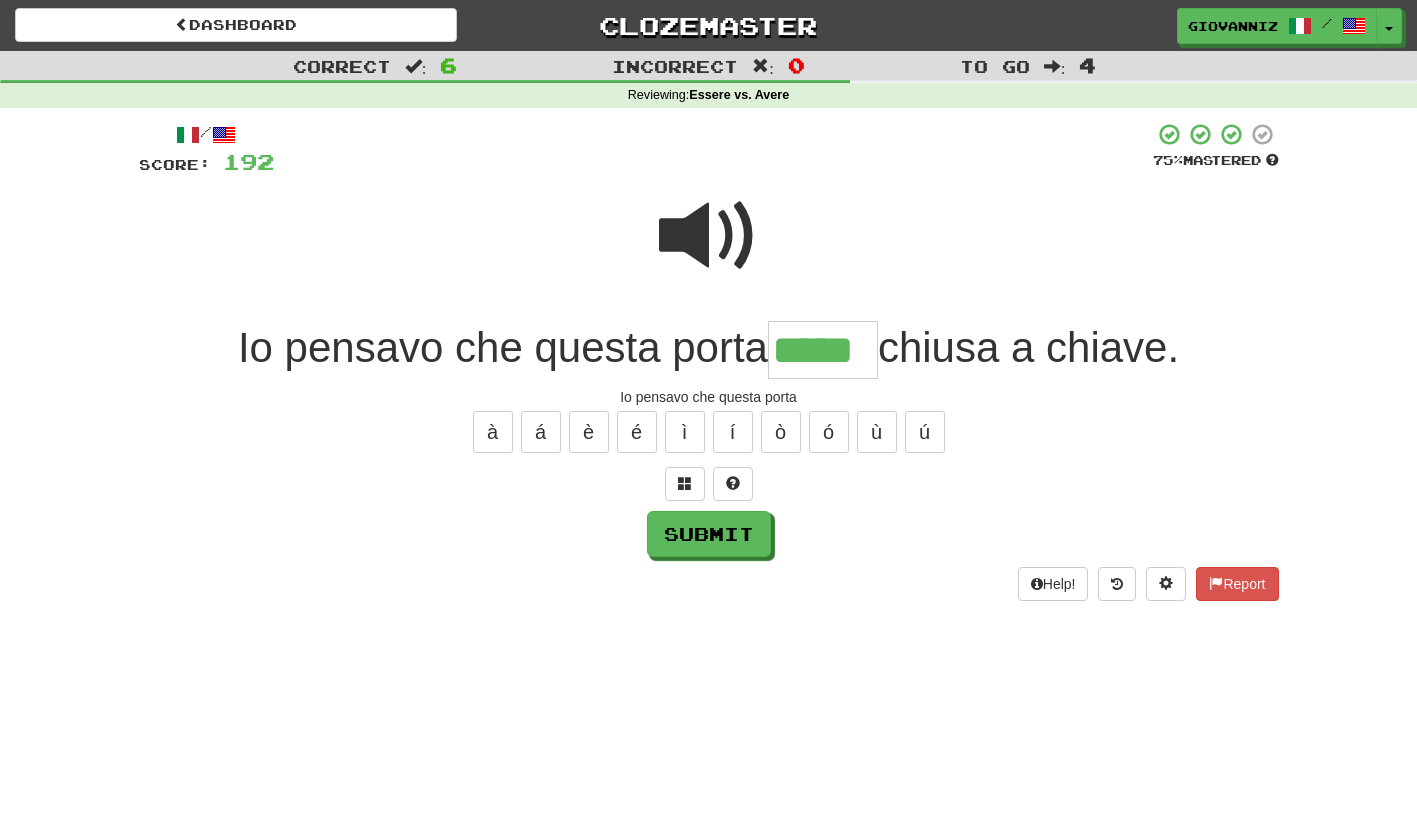 type on "*****" 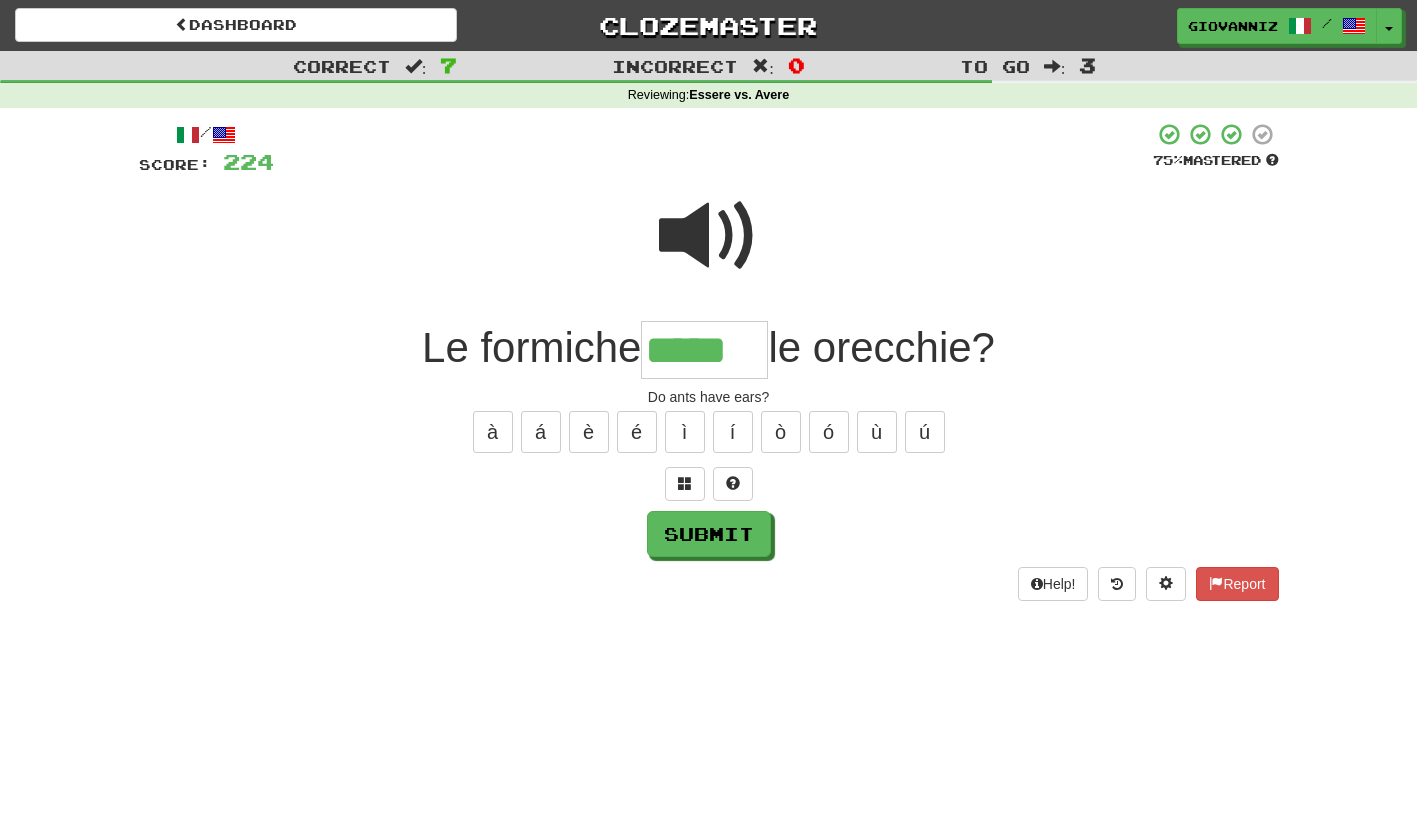 type on "*****" 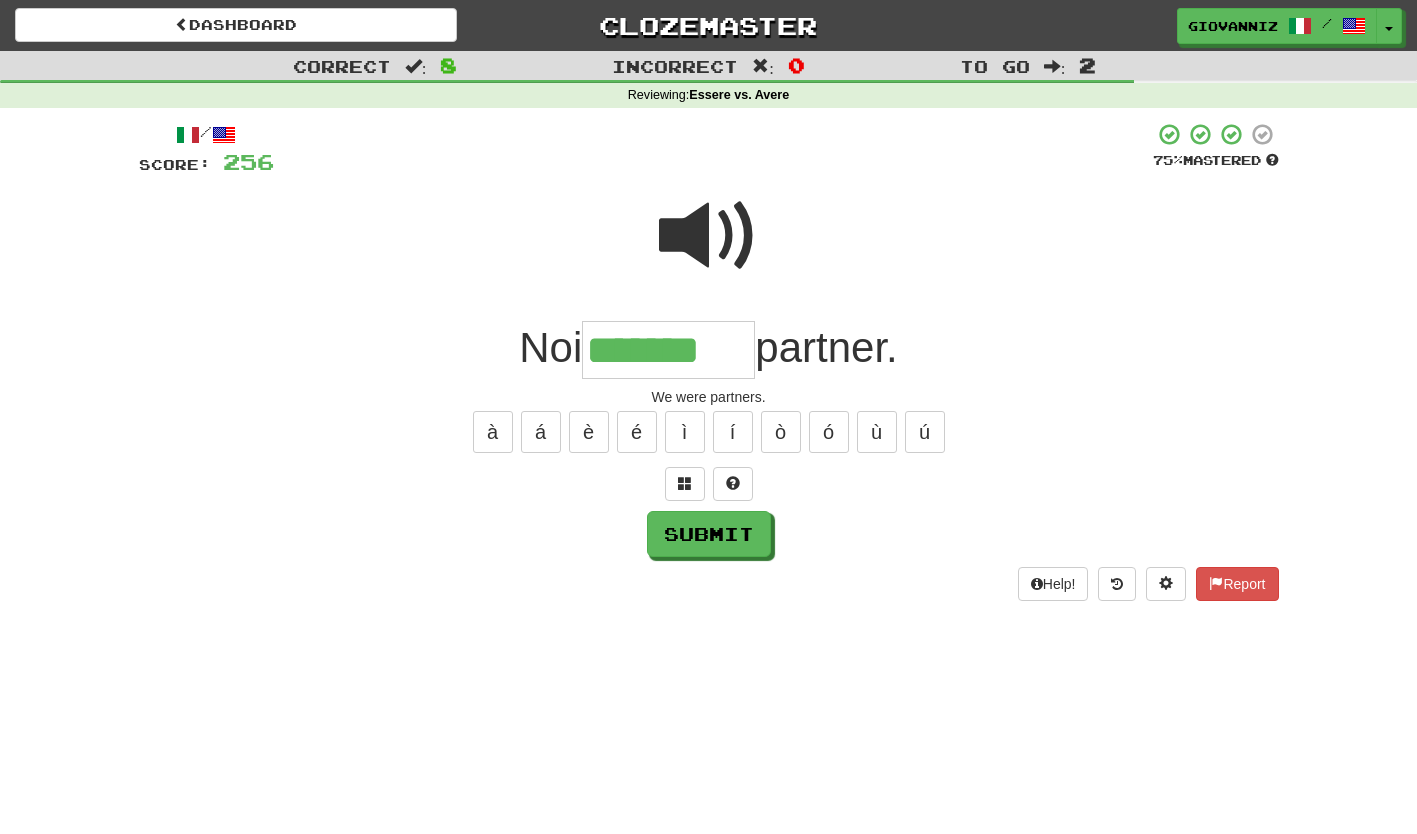 type on "*******" 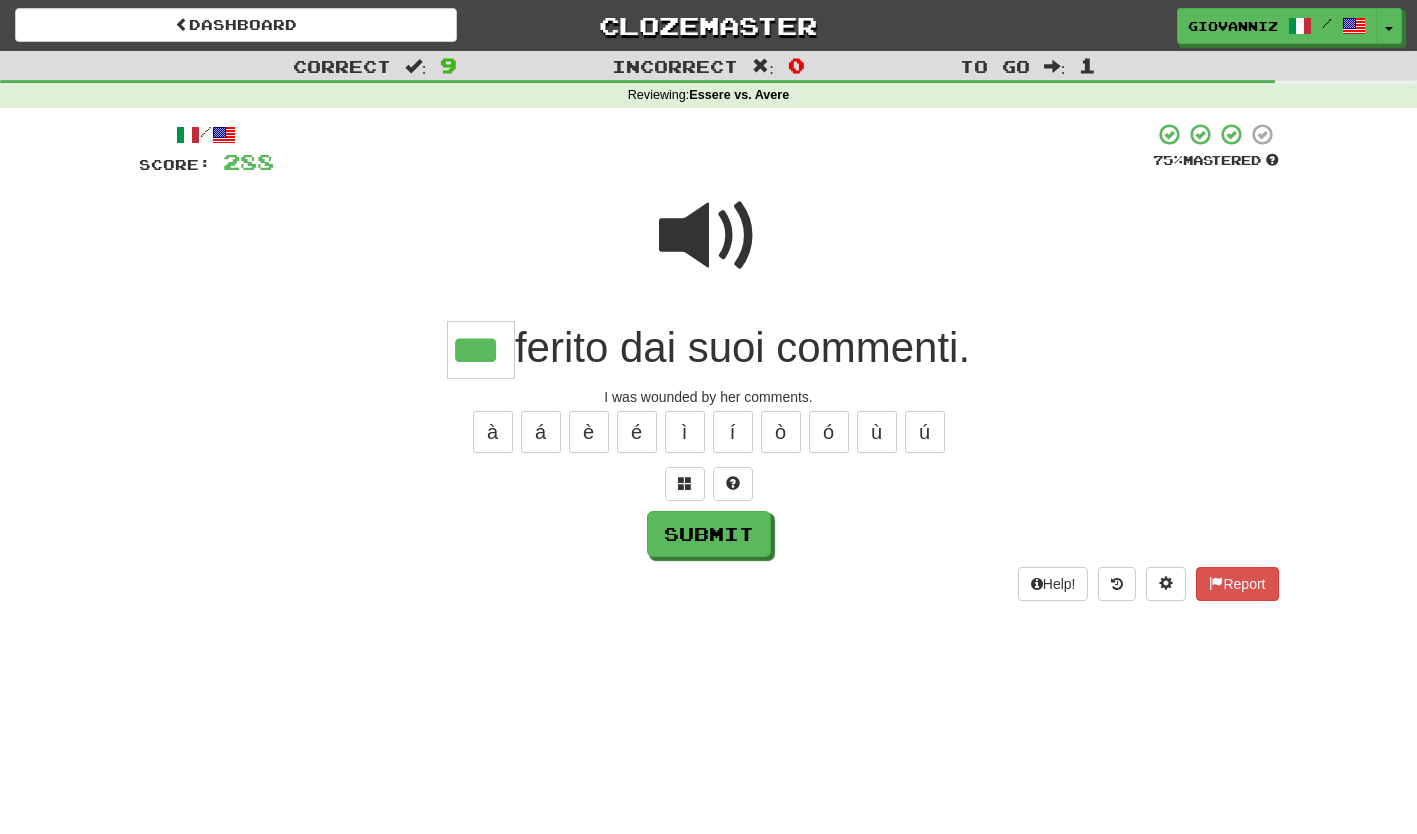 type on "***" 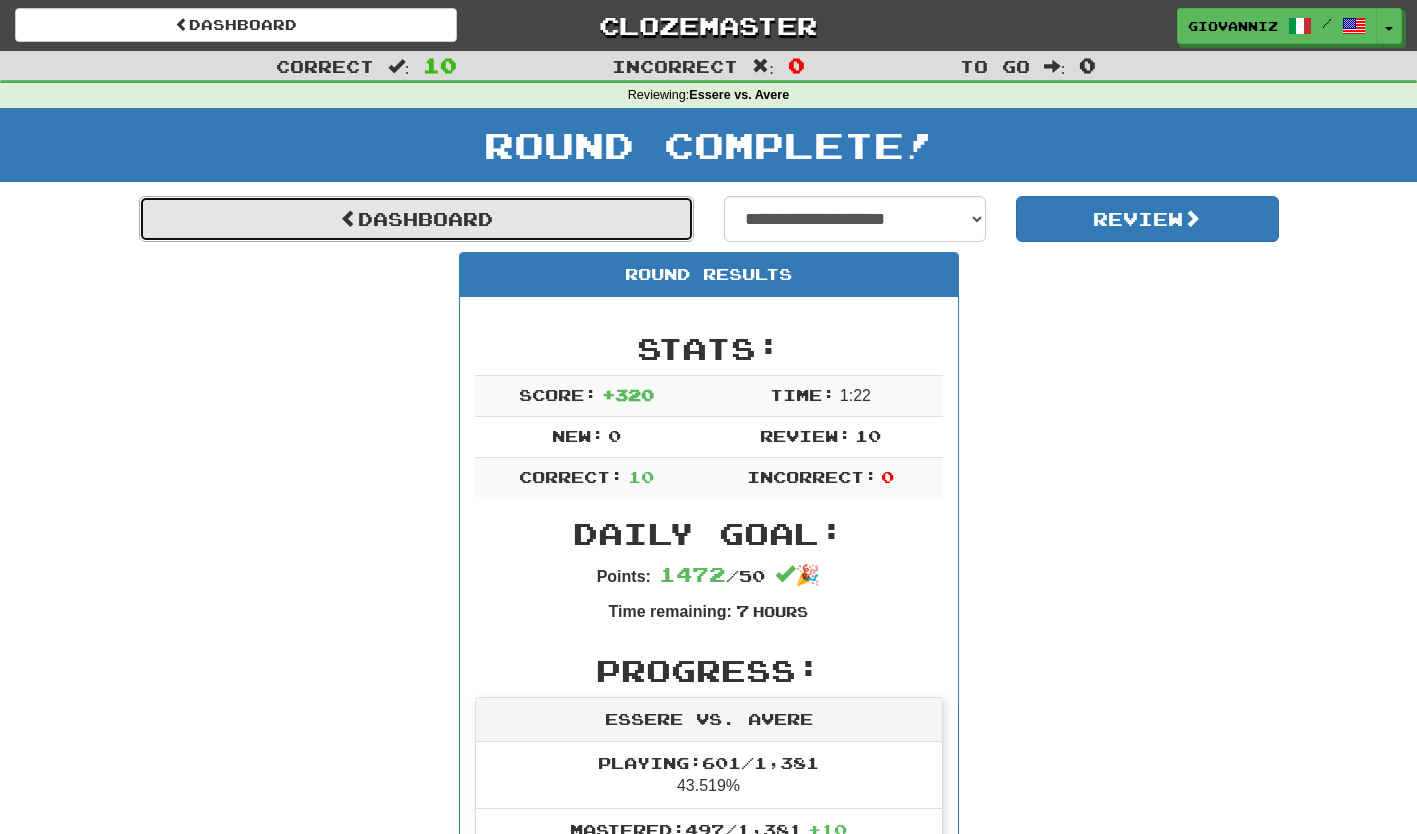 click on "Dashboard" at bounding box center (416, 219) 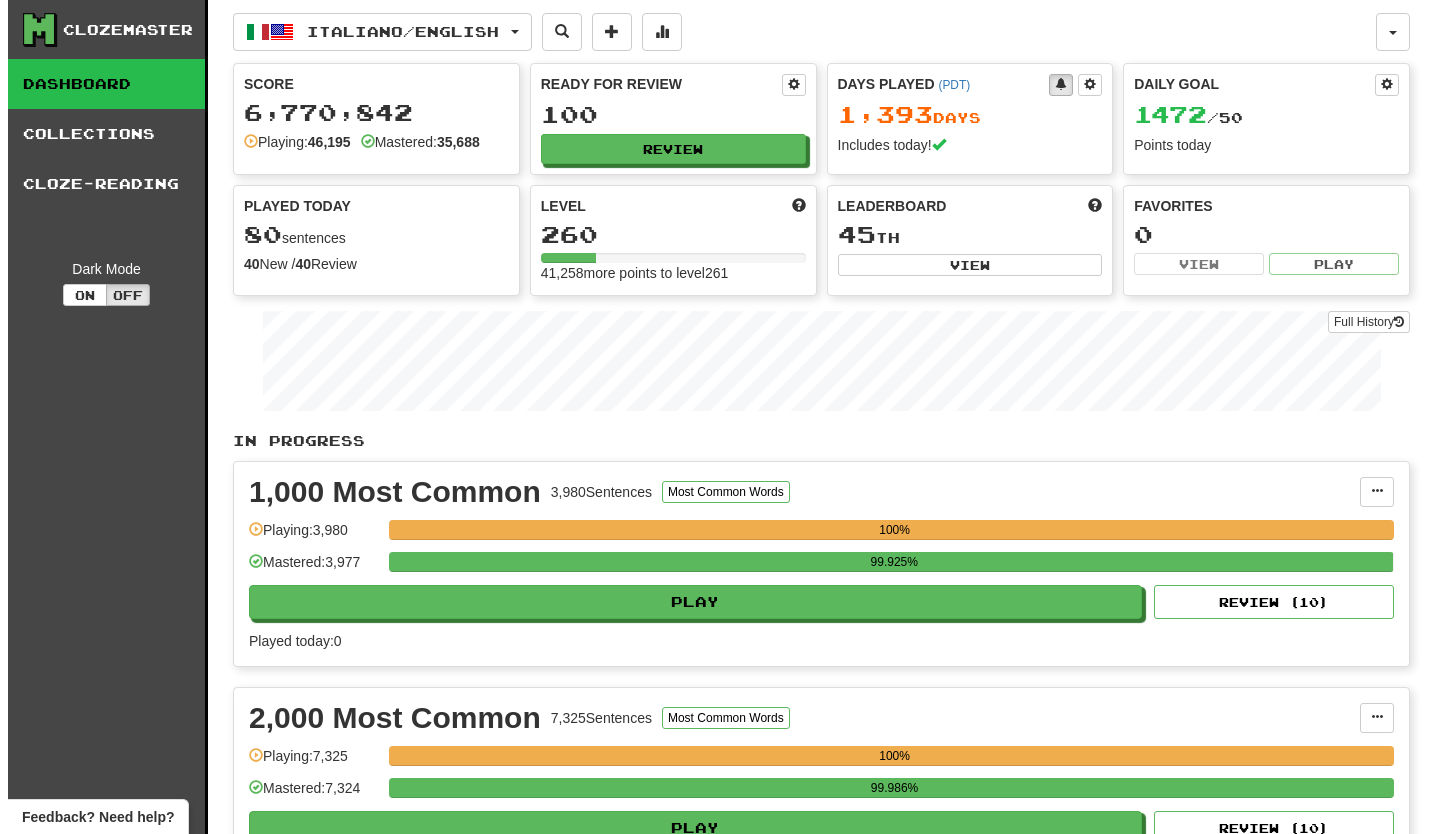 scroll, scrollTop: 0, scrollLeft: 0, axis: both 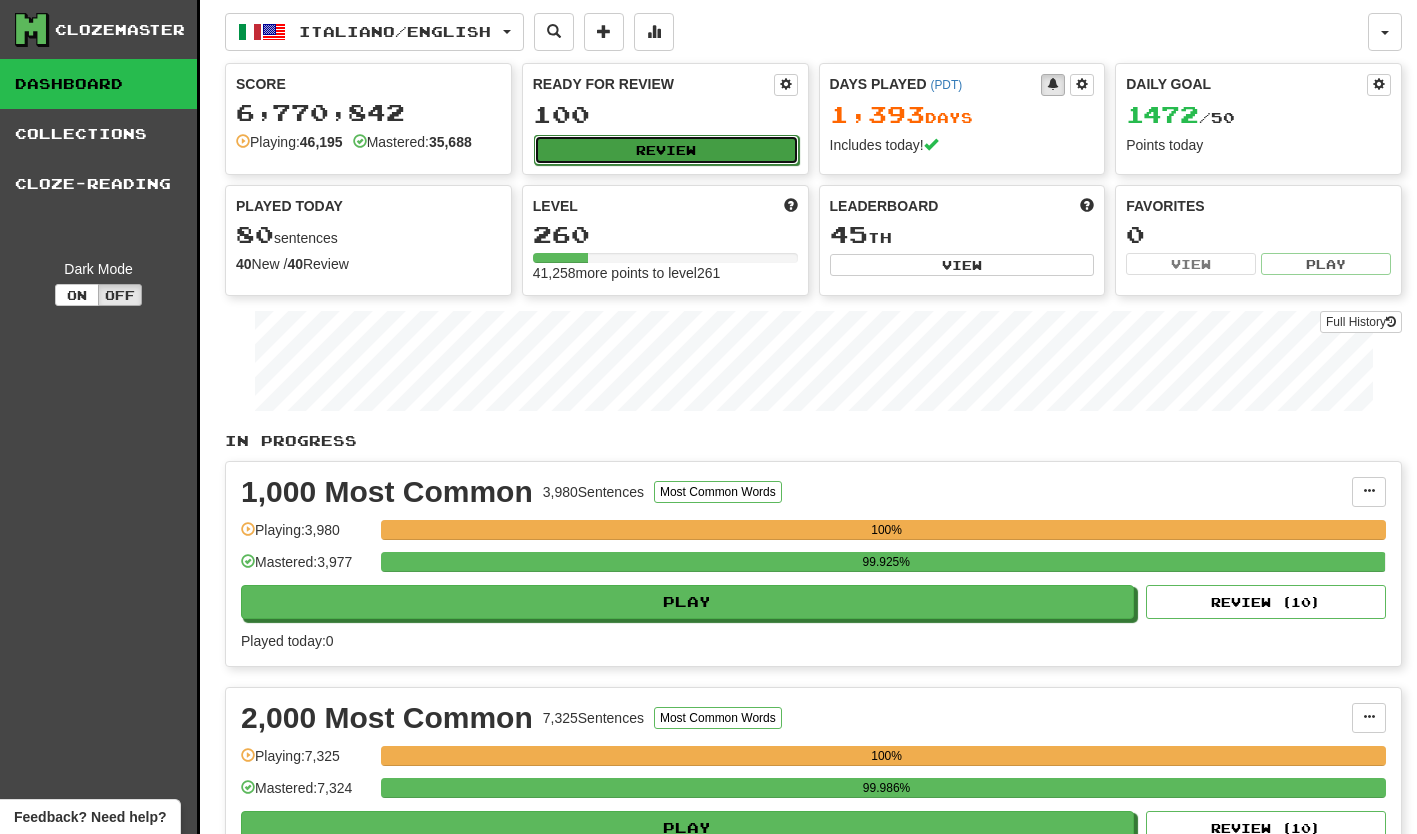 click on "Review" at bounding box center (666, 150) 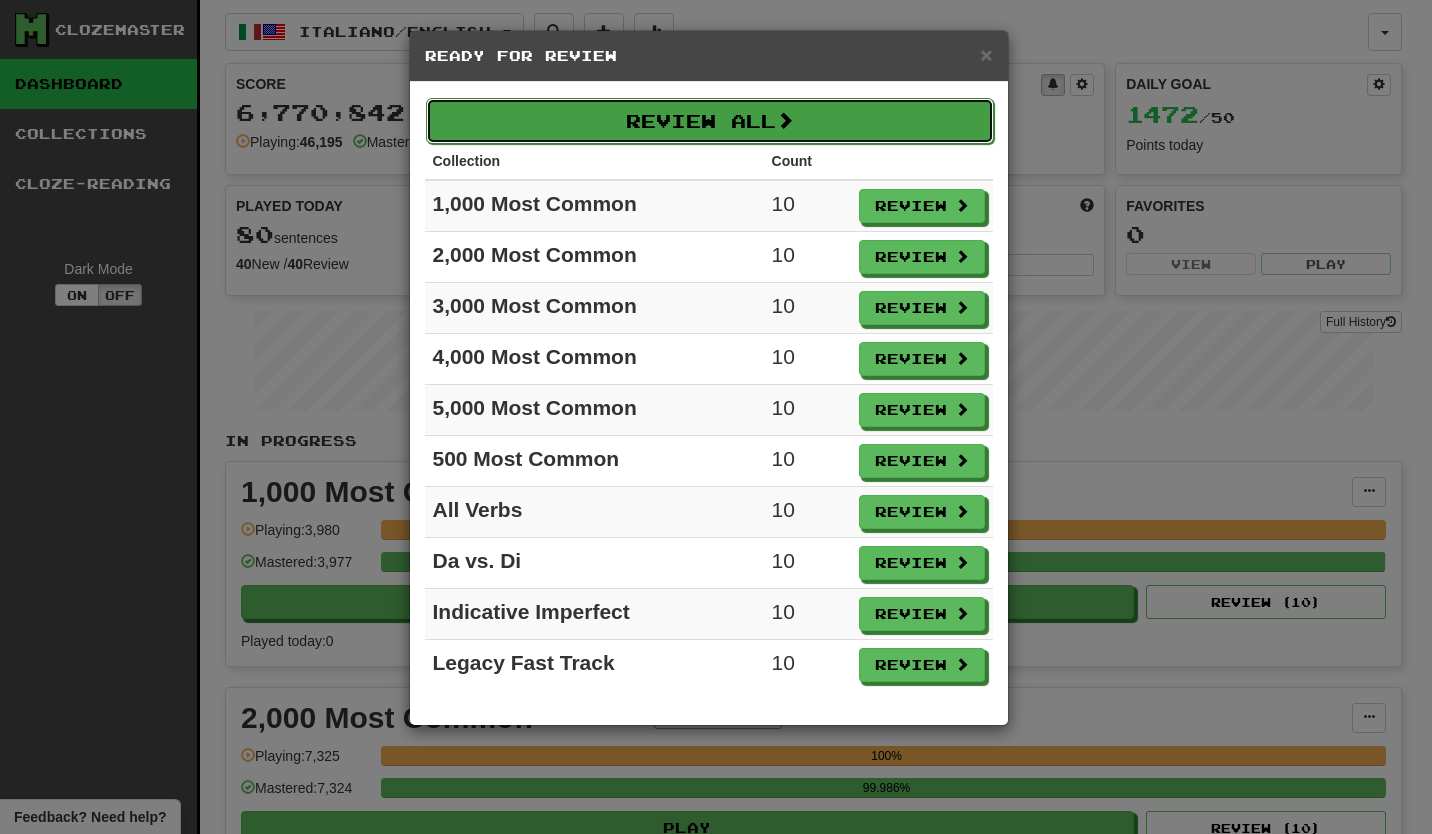 click on "Review All" at bounding box center (710, 121) 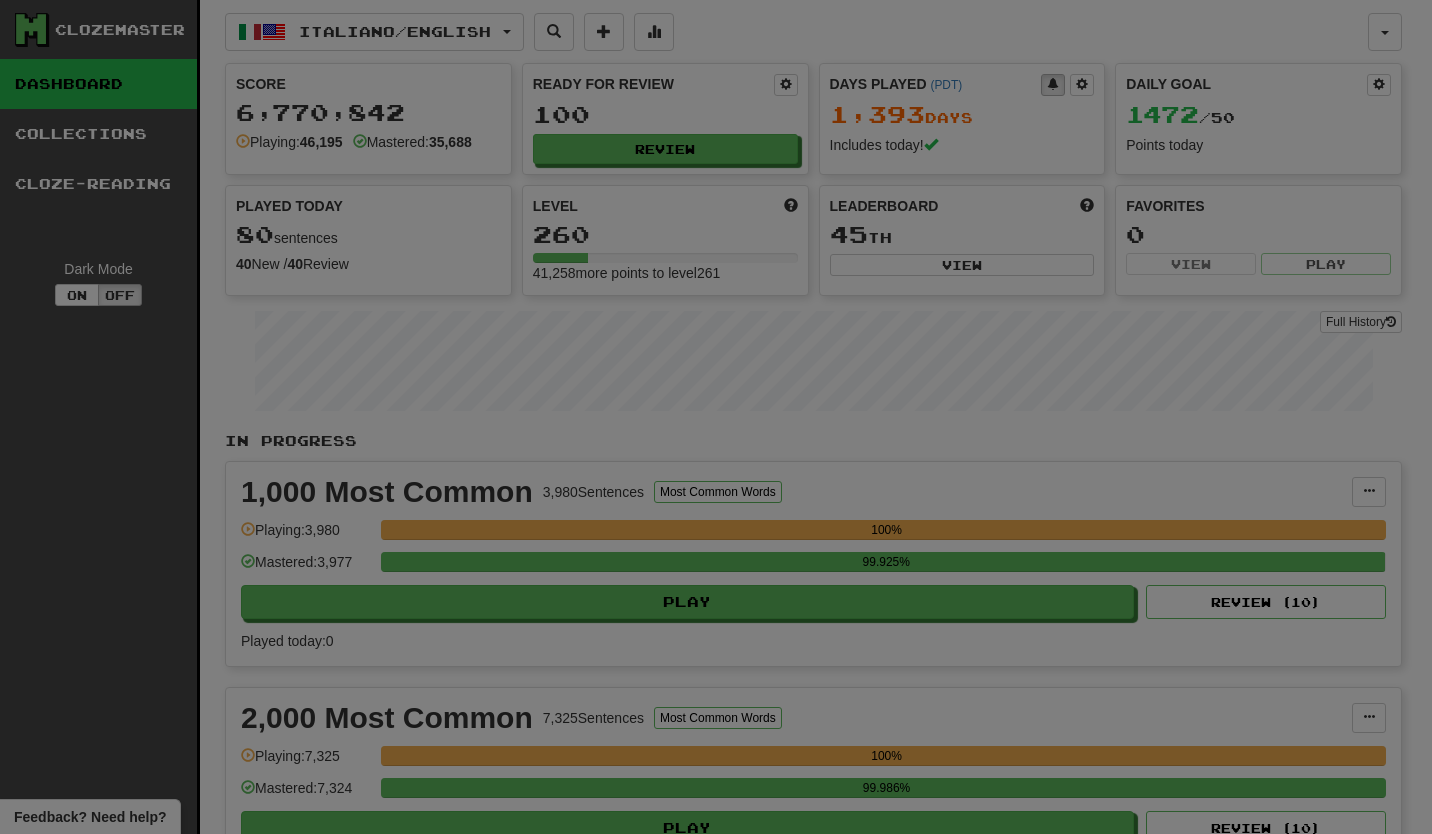 select on "**" 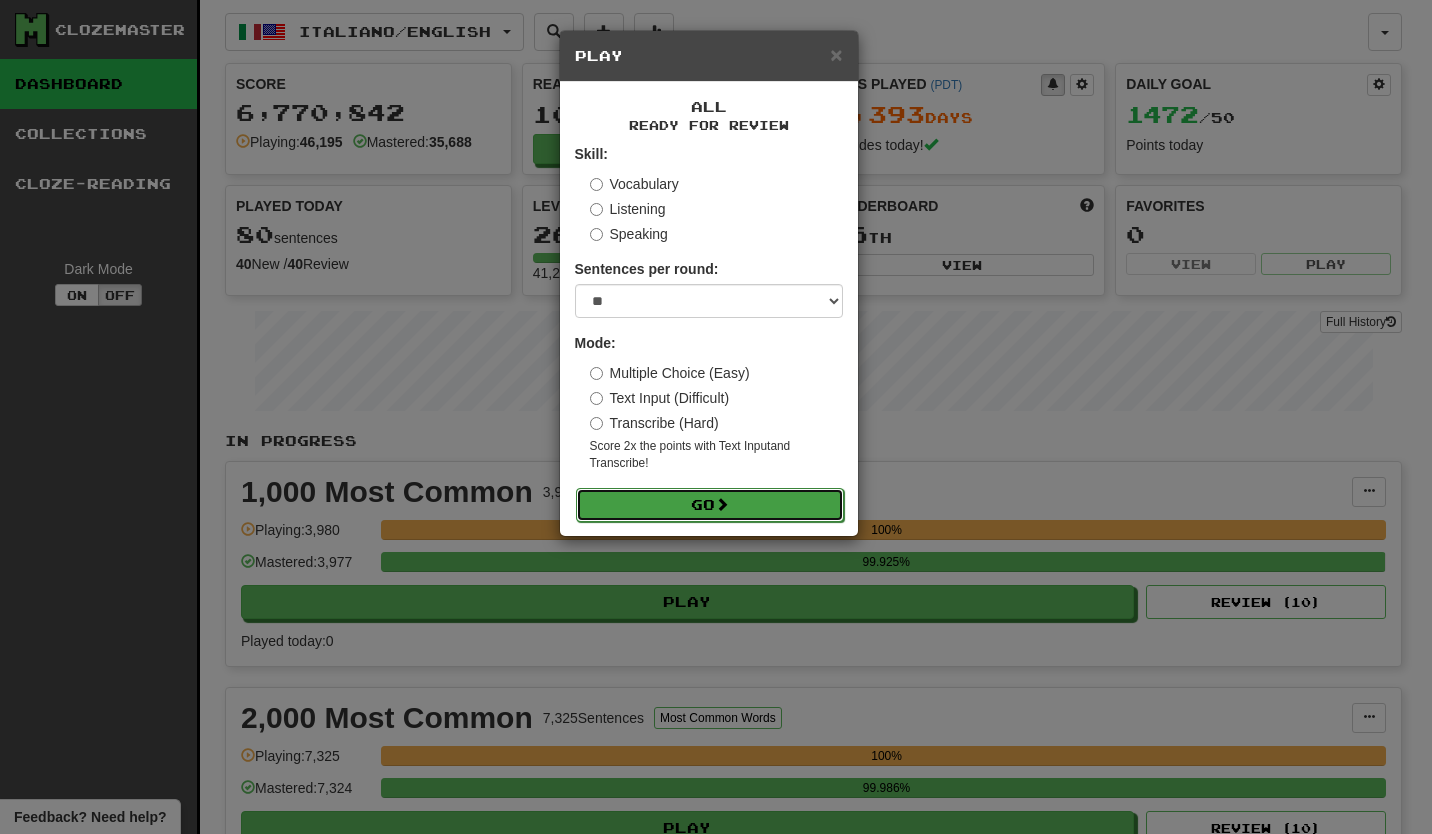 click on "Go" at bounding box center (710, 505) 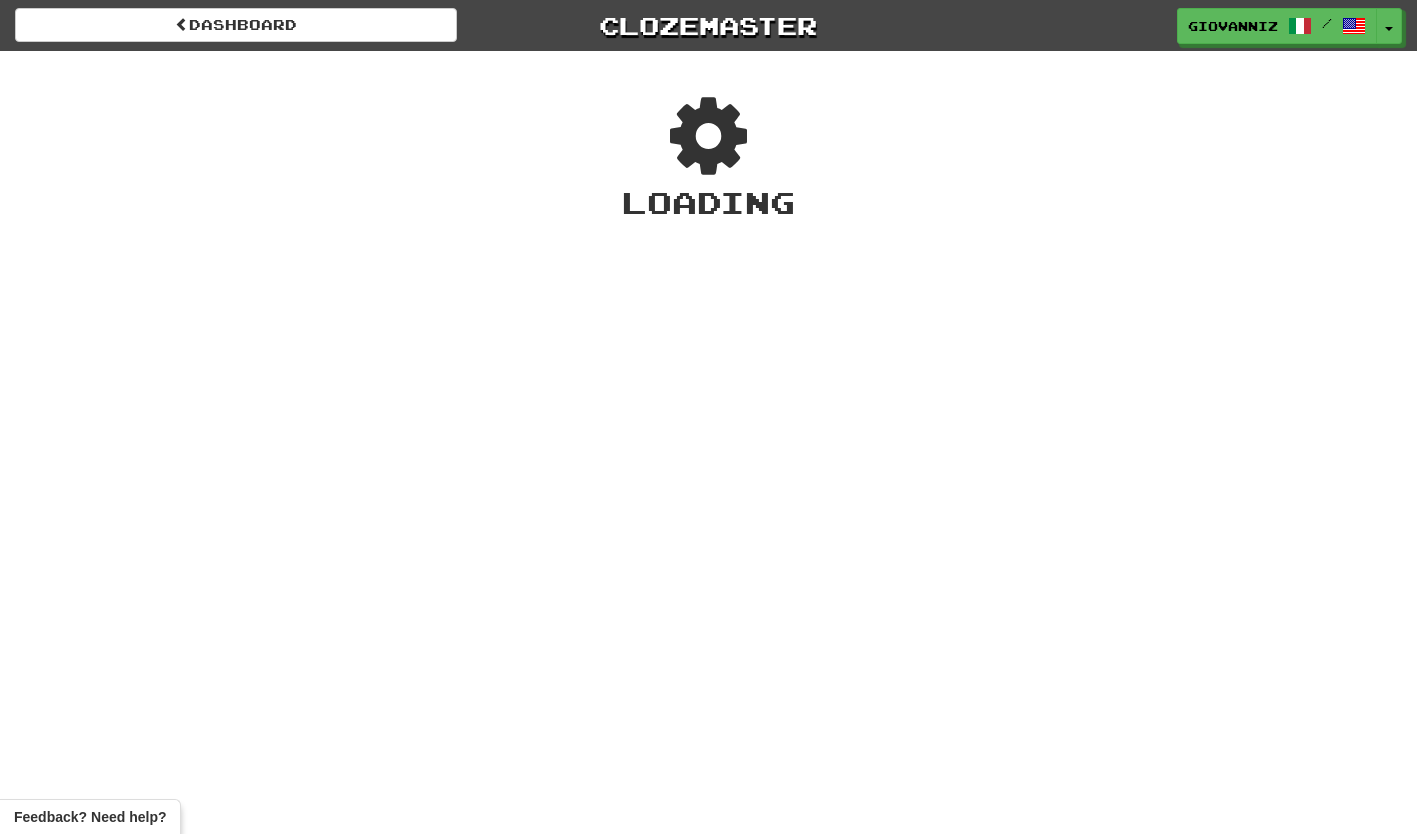 scroll, scrollTop: 0, scrollLeft: 0, axis: both 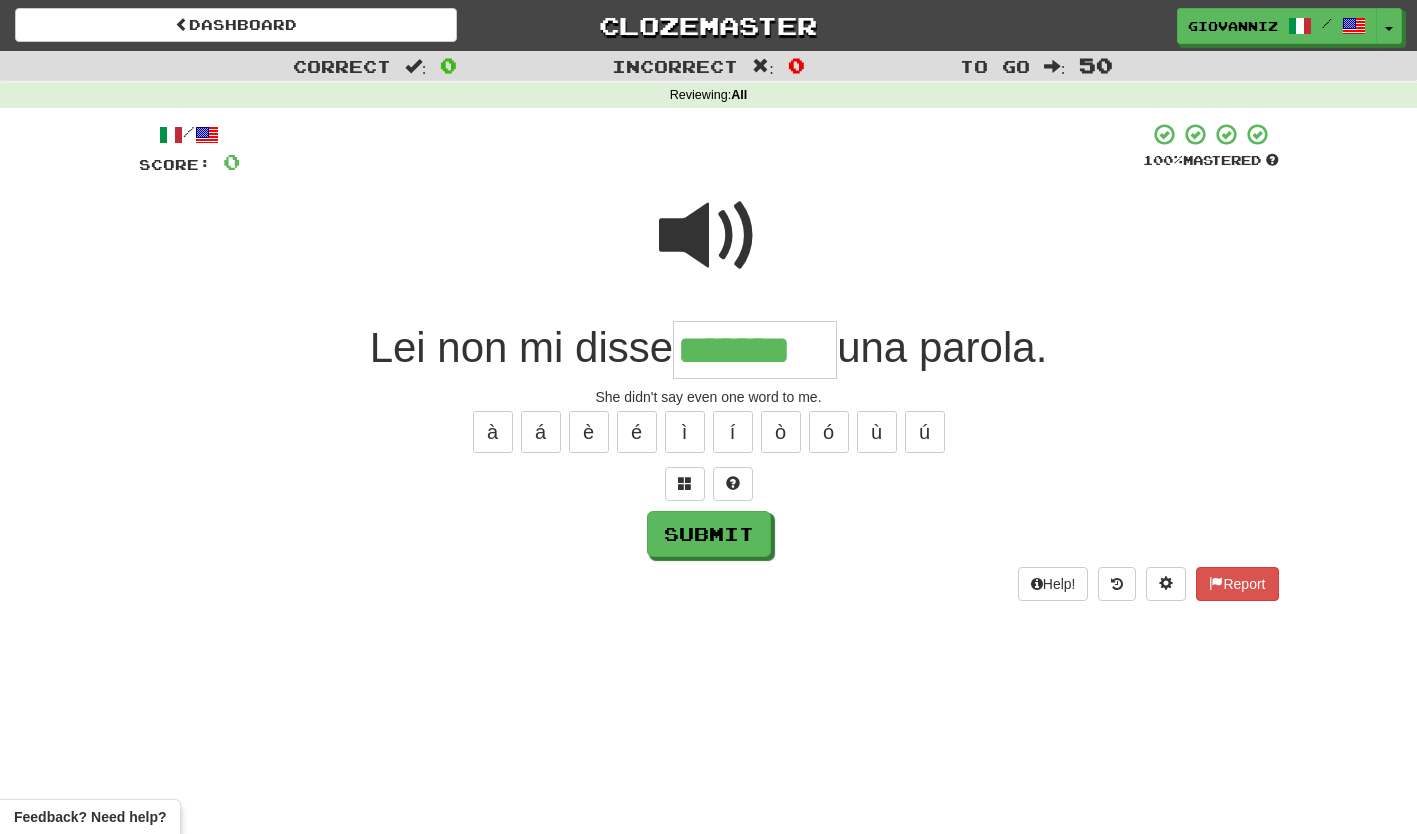 type on "*******" 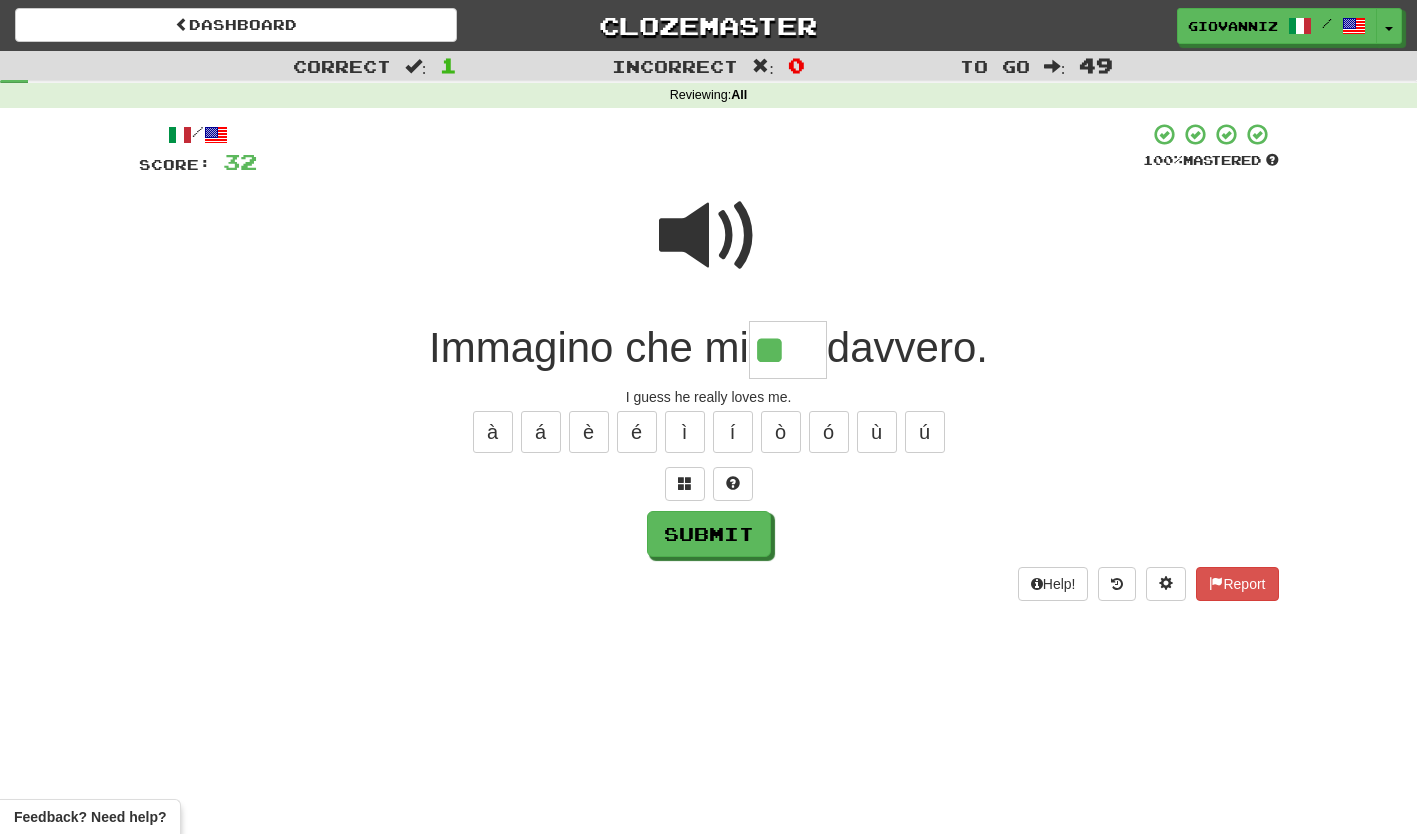 scroll, scrollTop: 0, scrollLeft: 0, axis: both 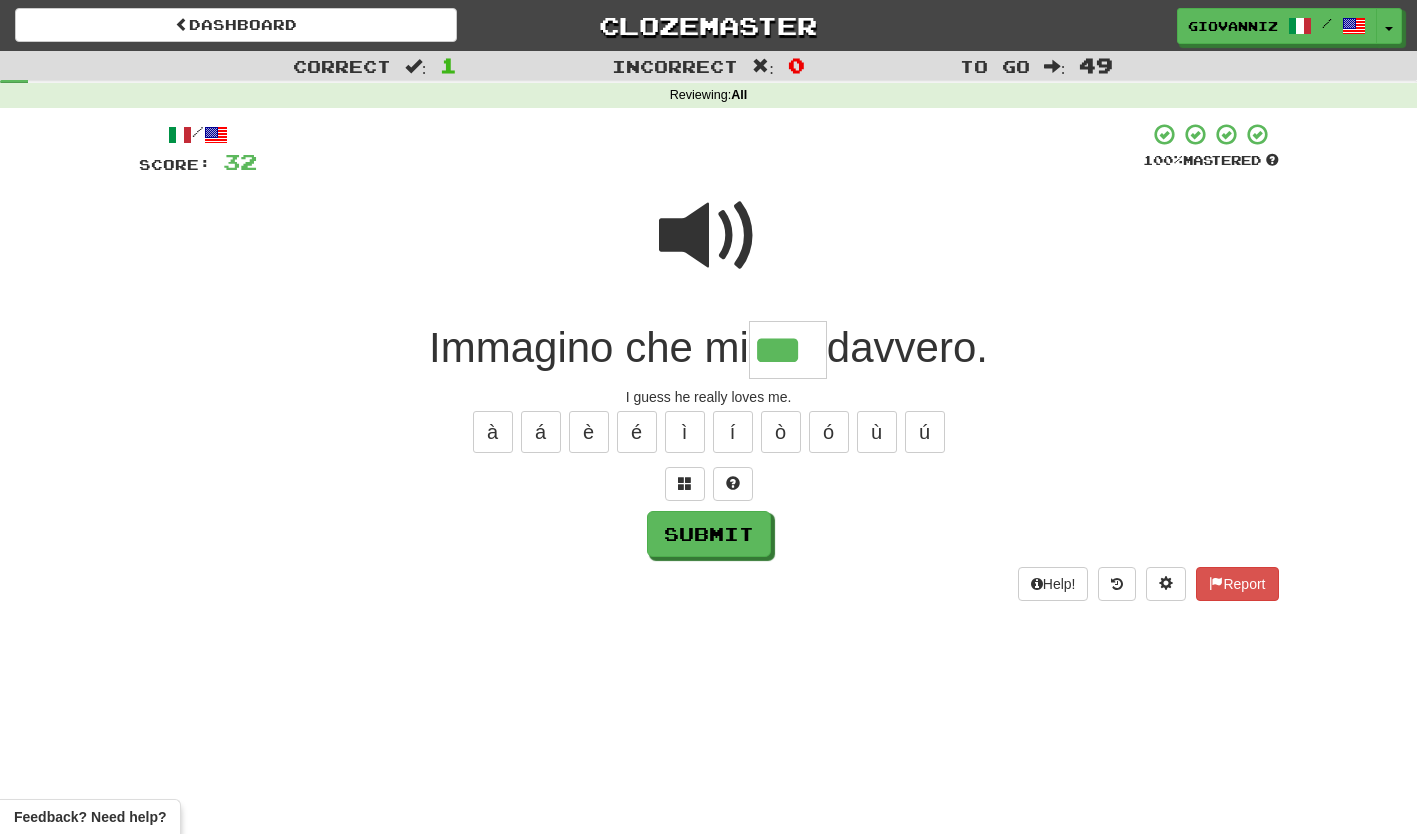 type on "***" 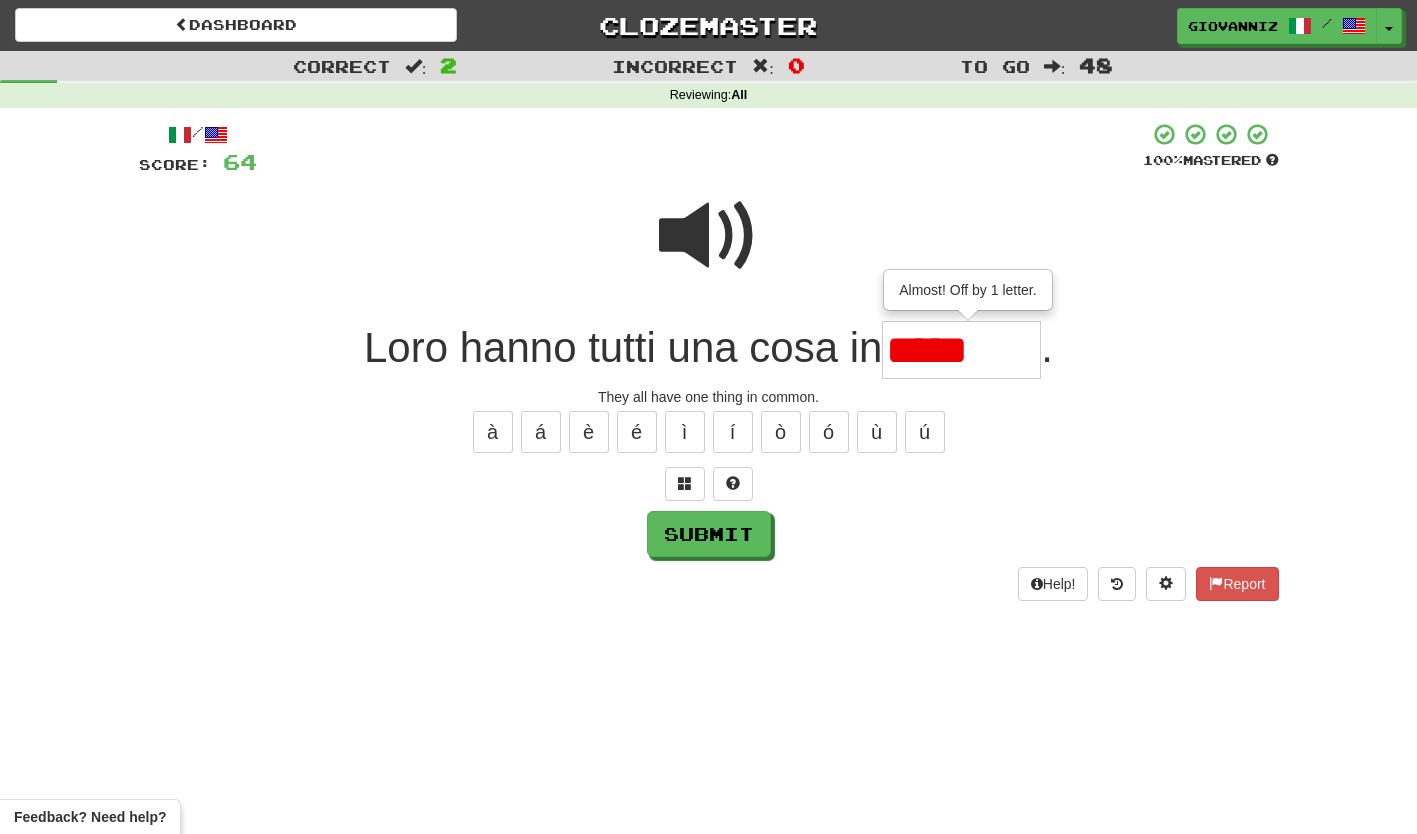 scroll, scrollTop: 0, scrollLeft: 0, axis: both 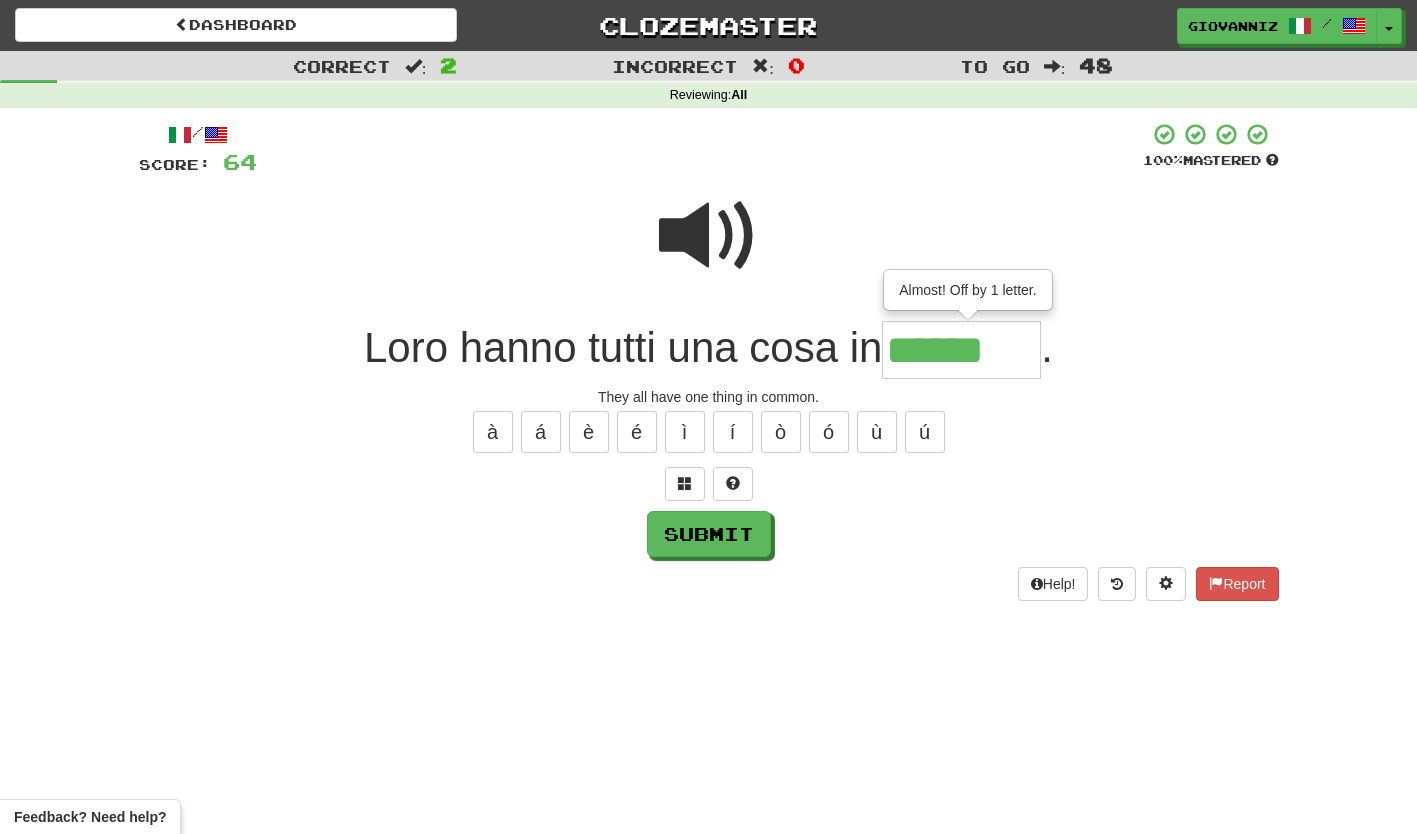 type on "******" 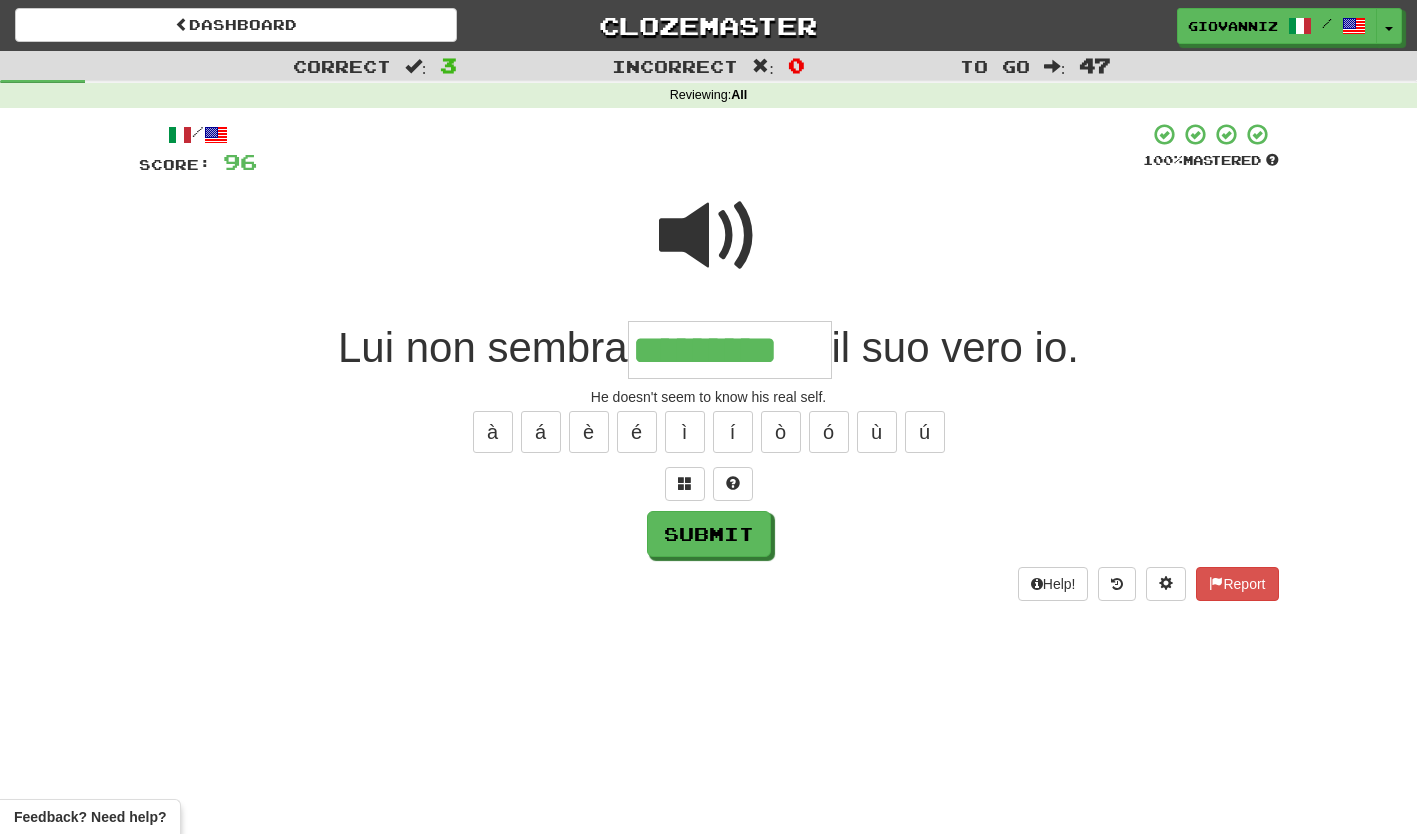 type on "*********" 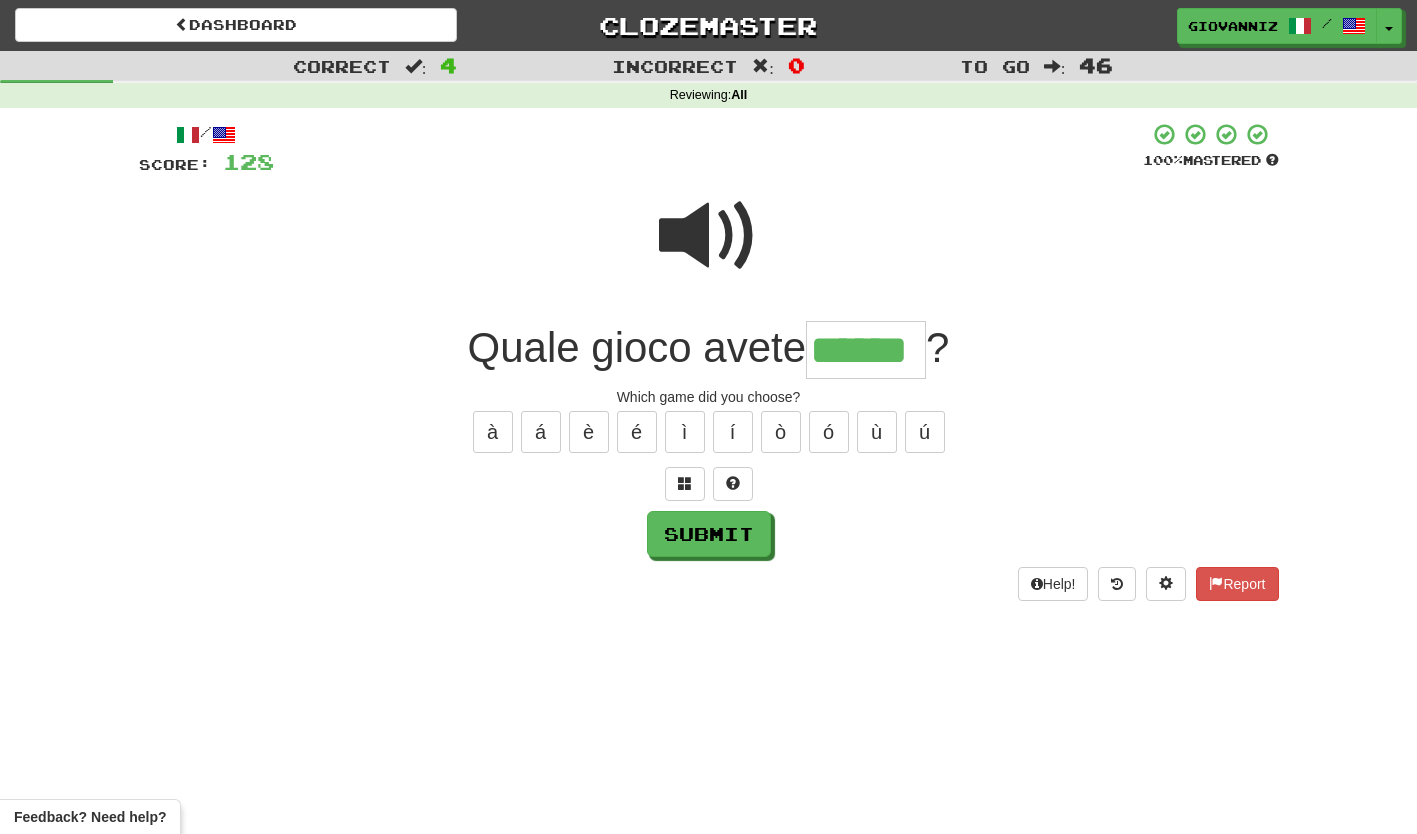 type on "******" 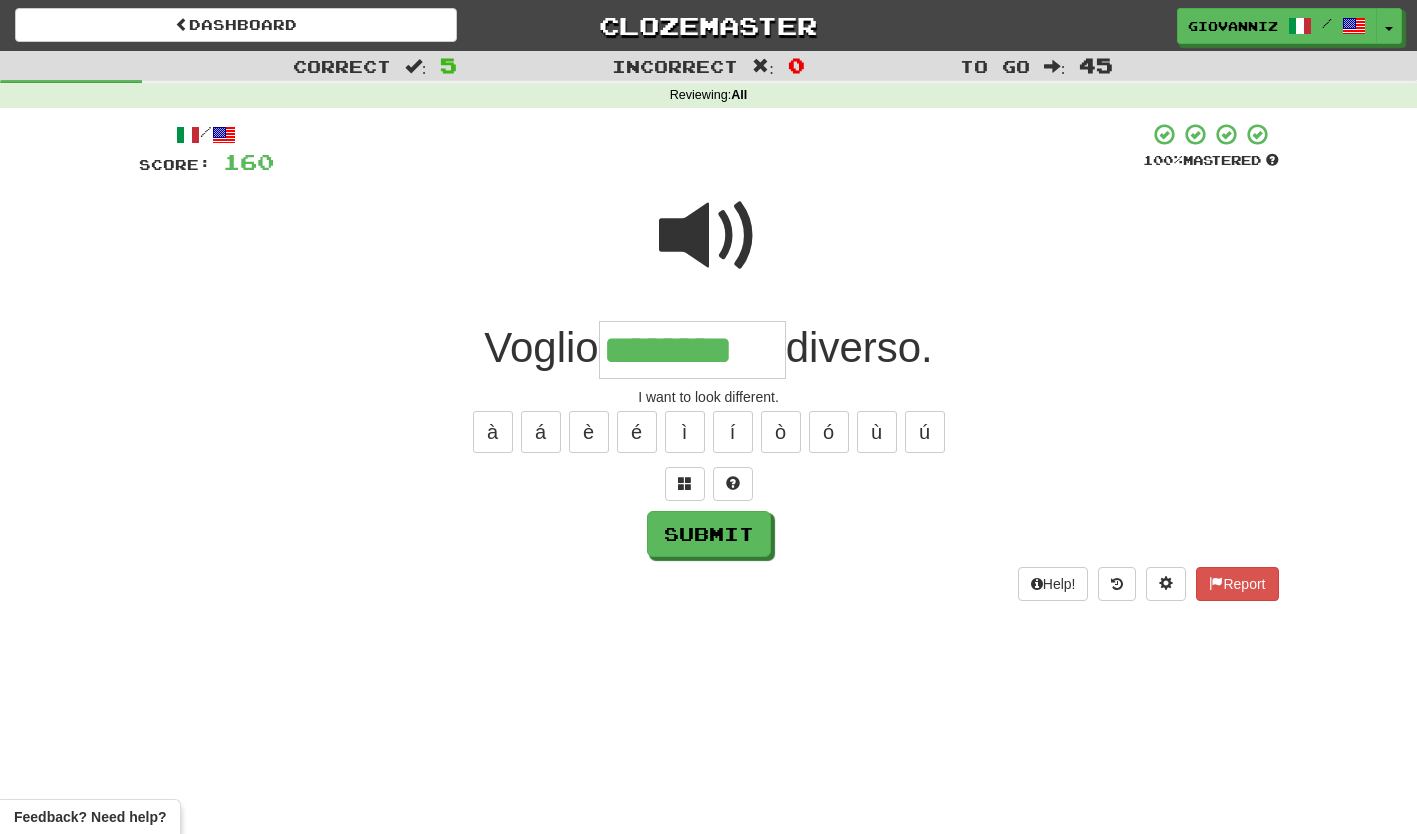 type on "********" 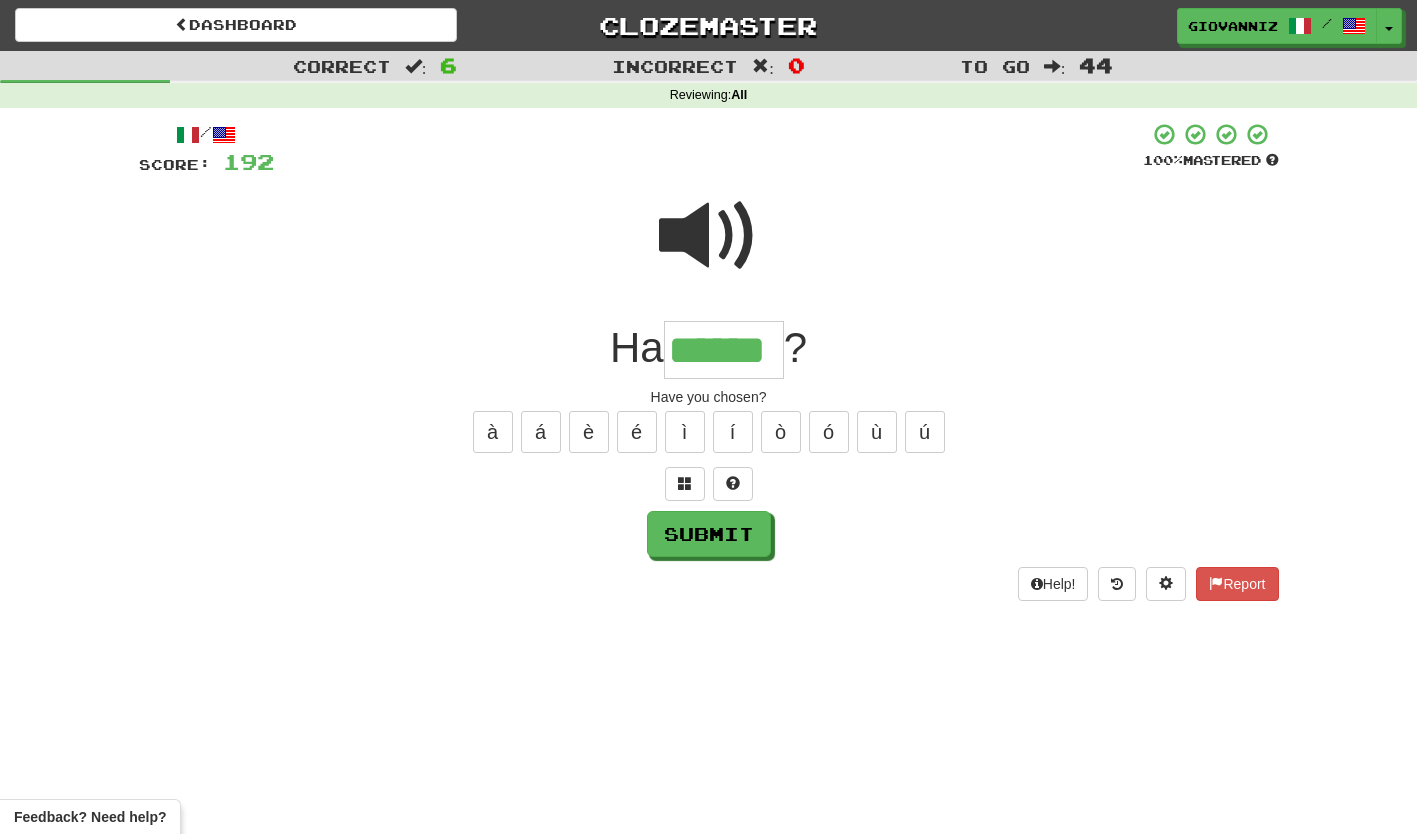 type on "******" 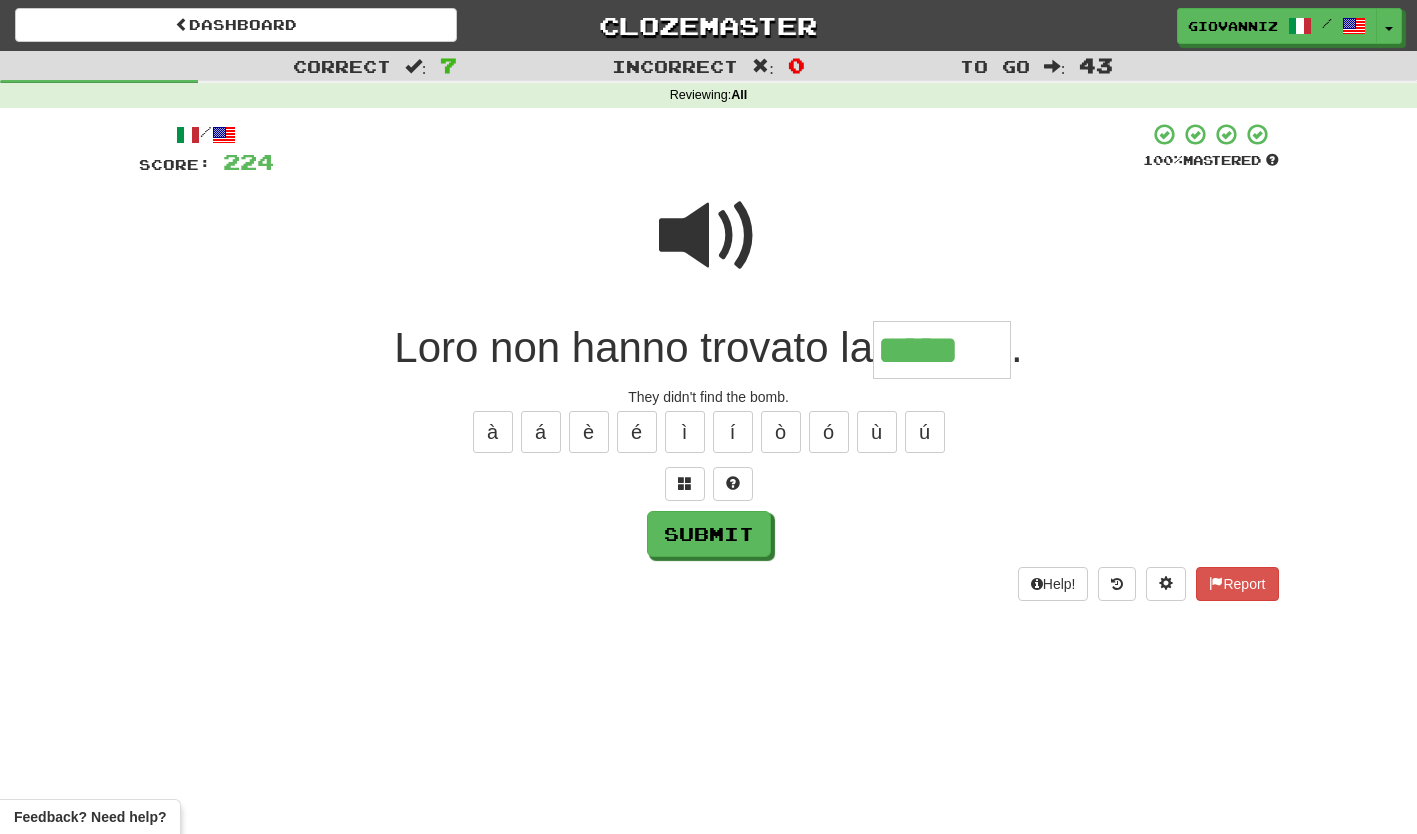 type on "*****" 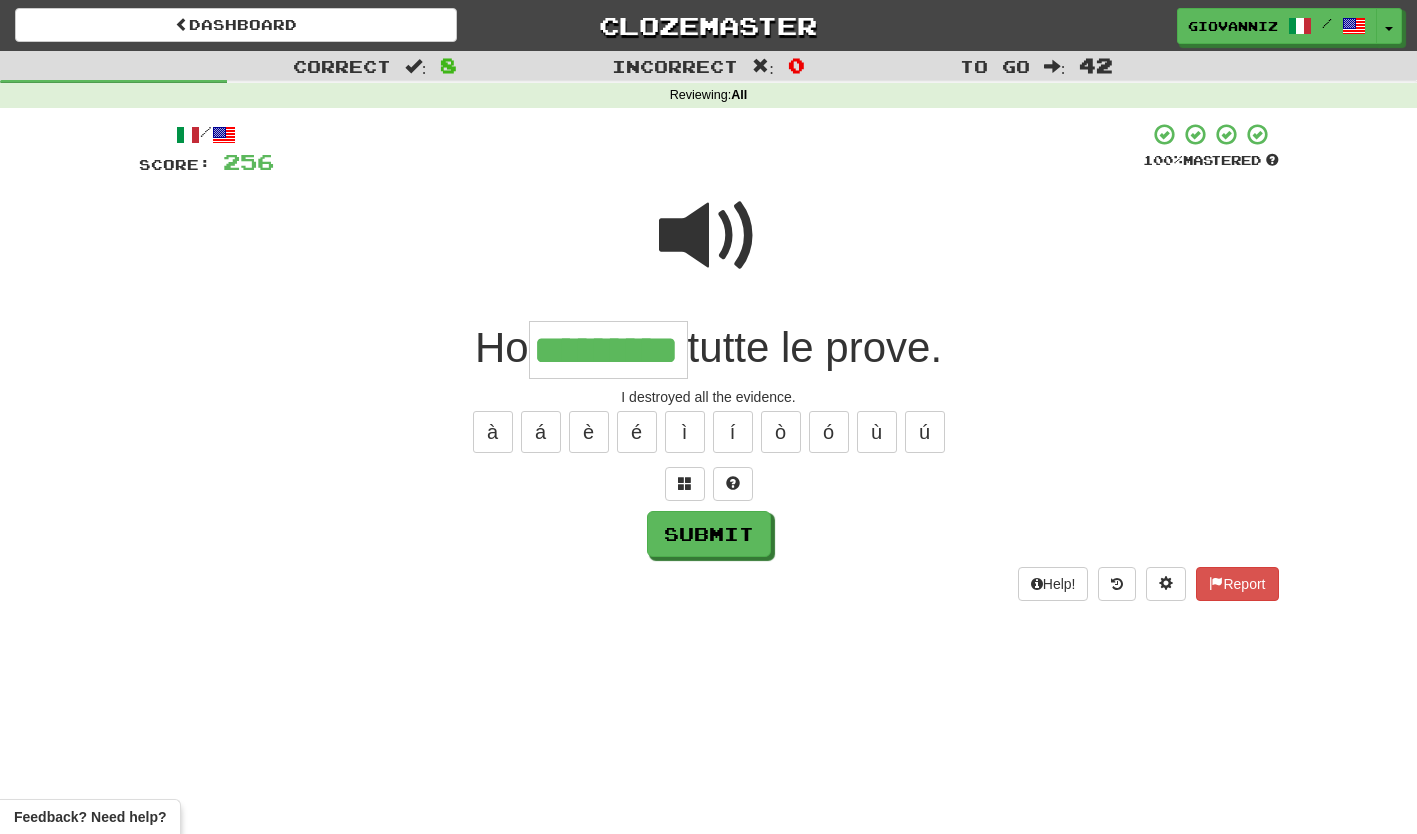 type on "*********" 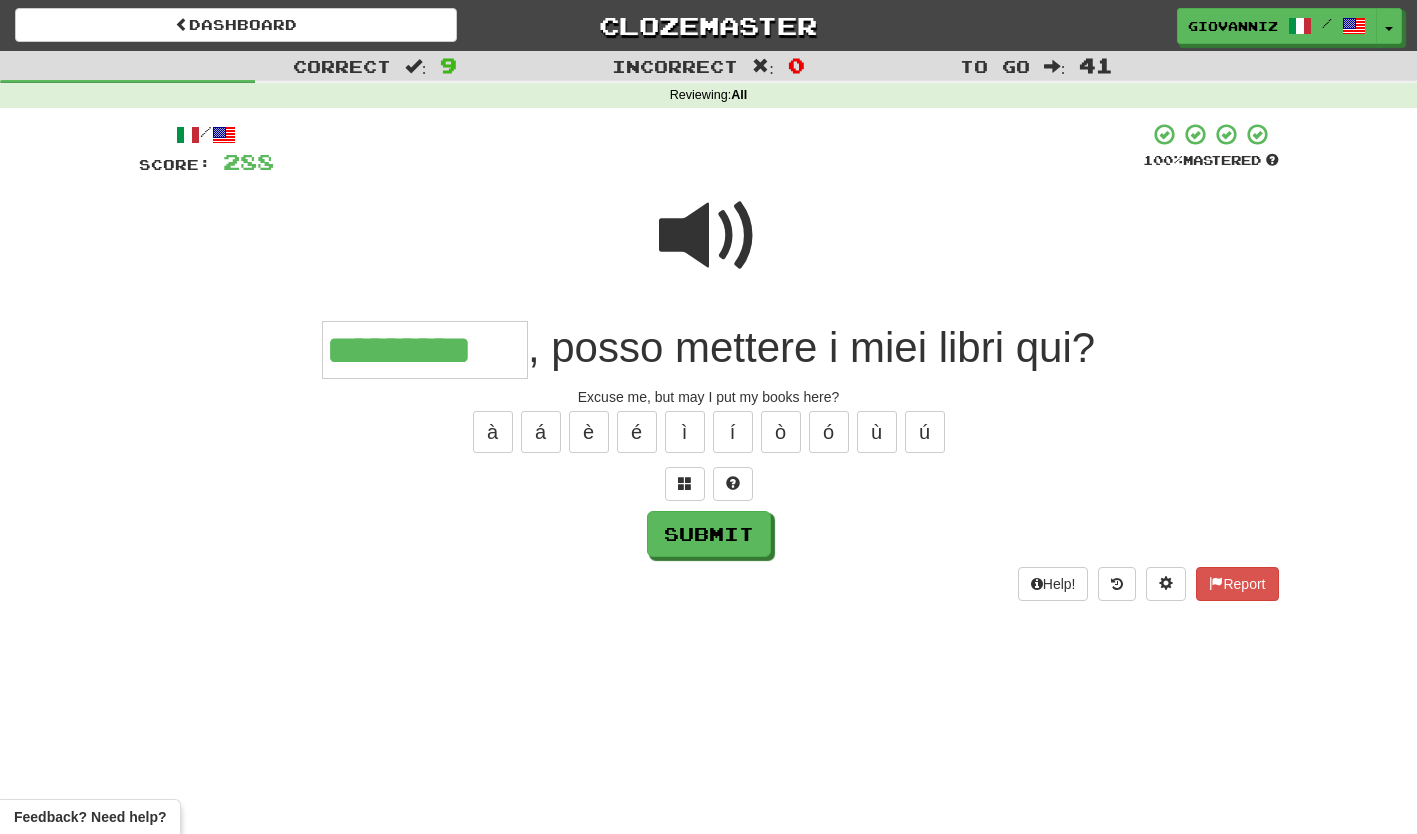 type on "*********" 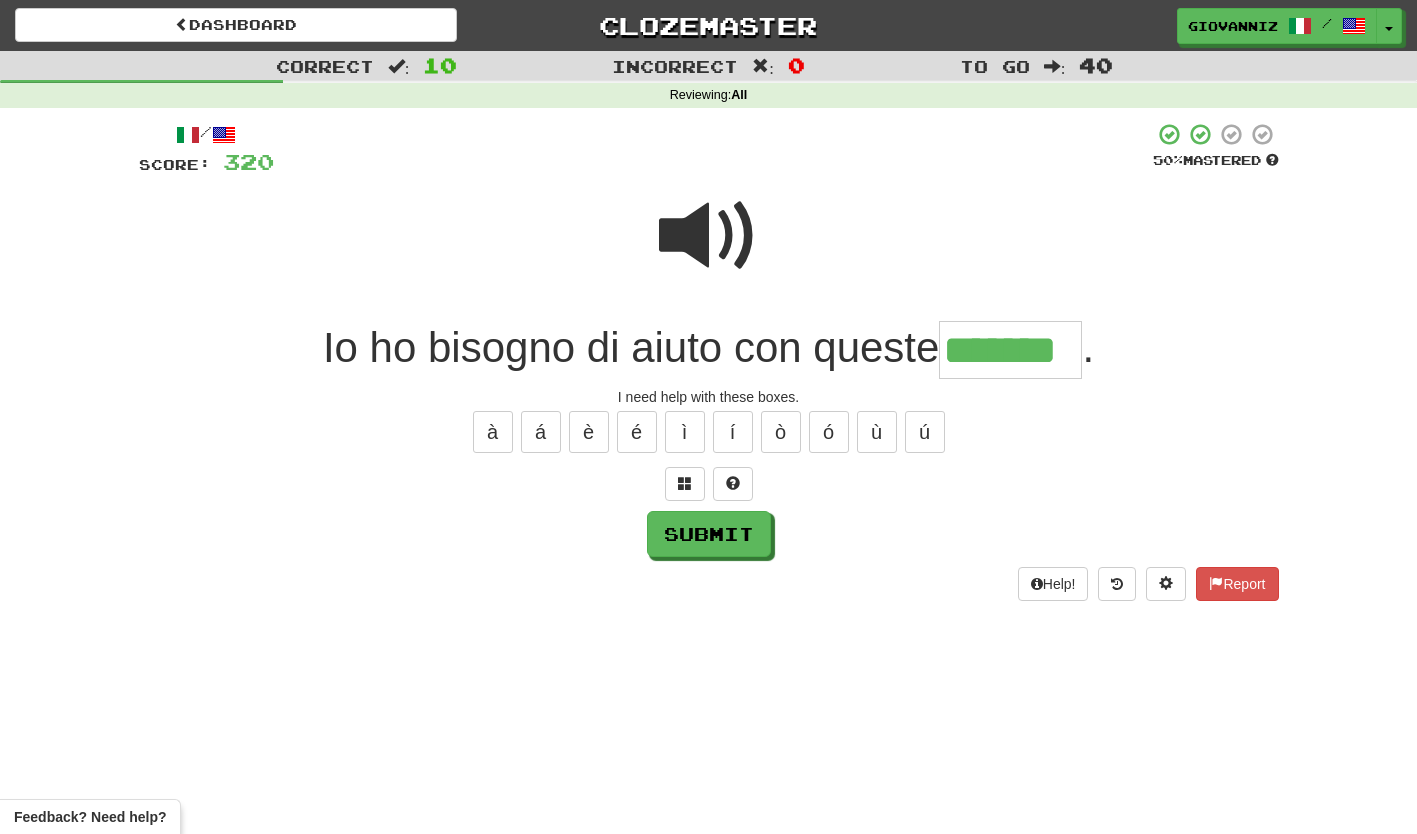 type on "*******" 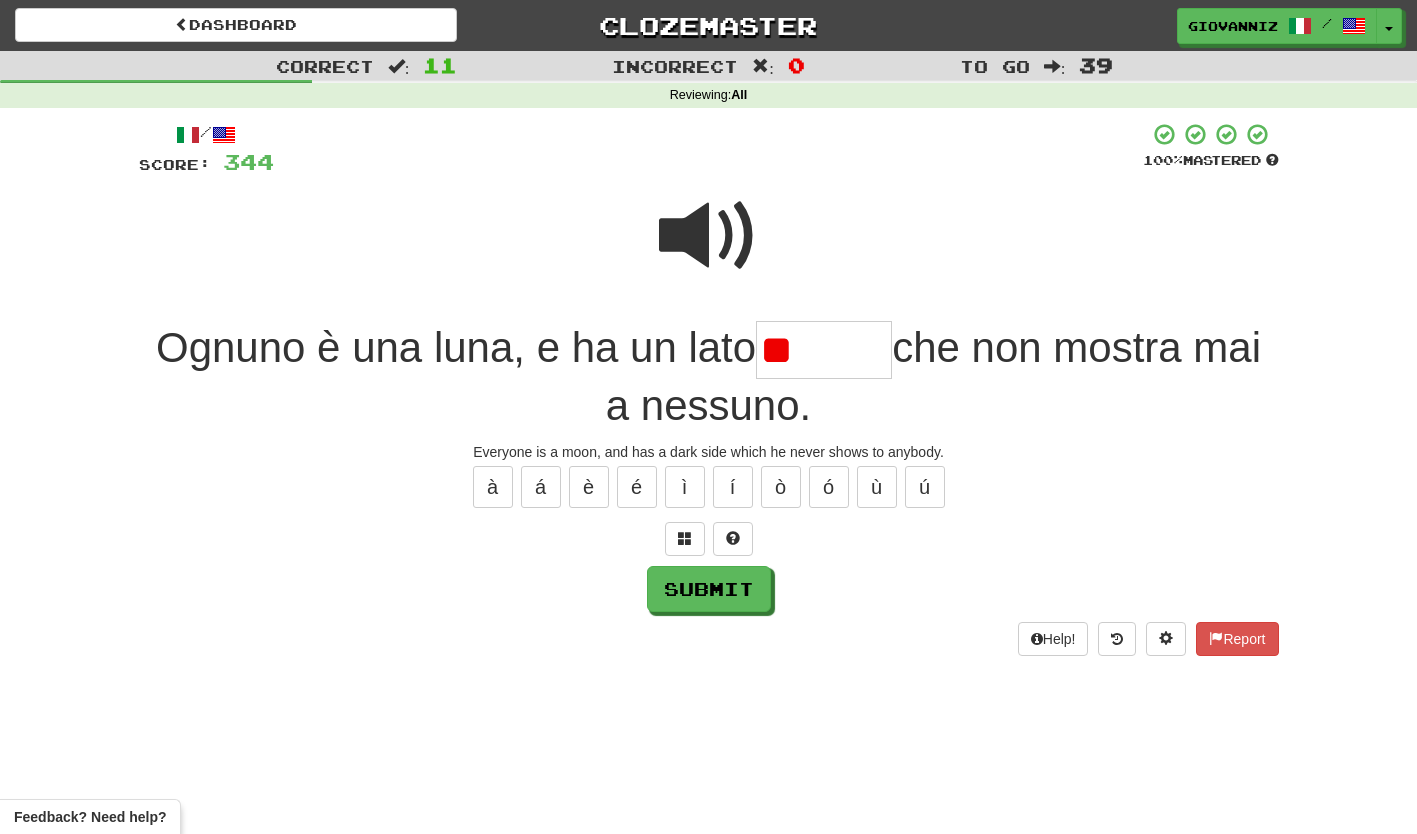 type on "*" 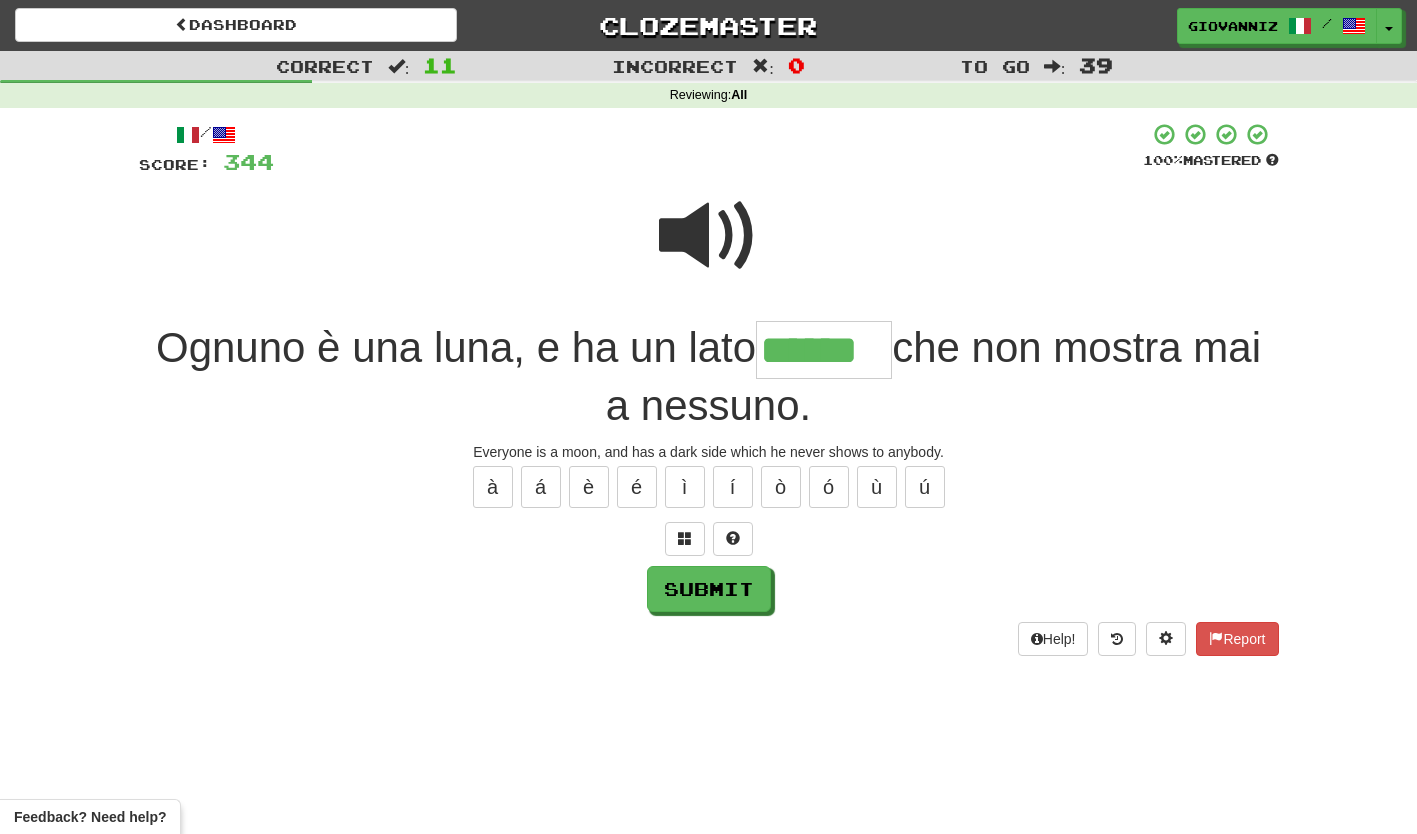 type on "******" 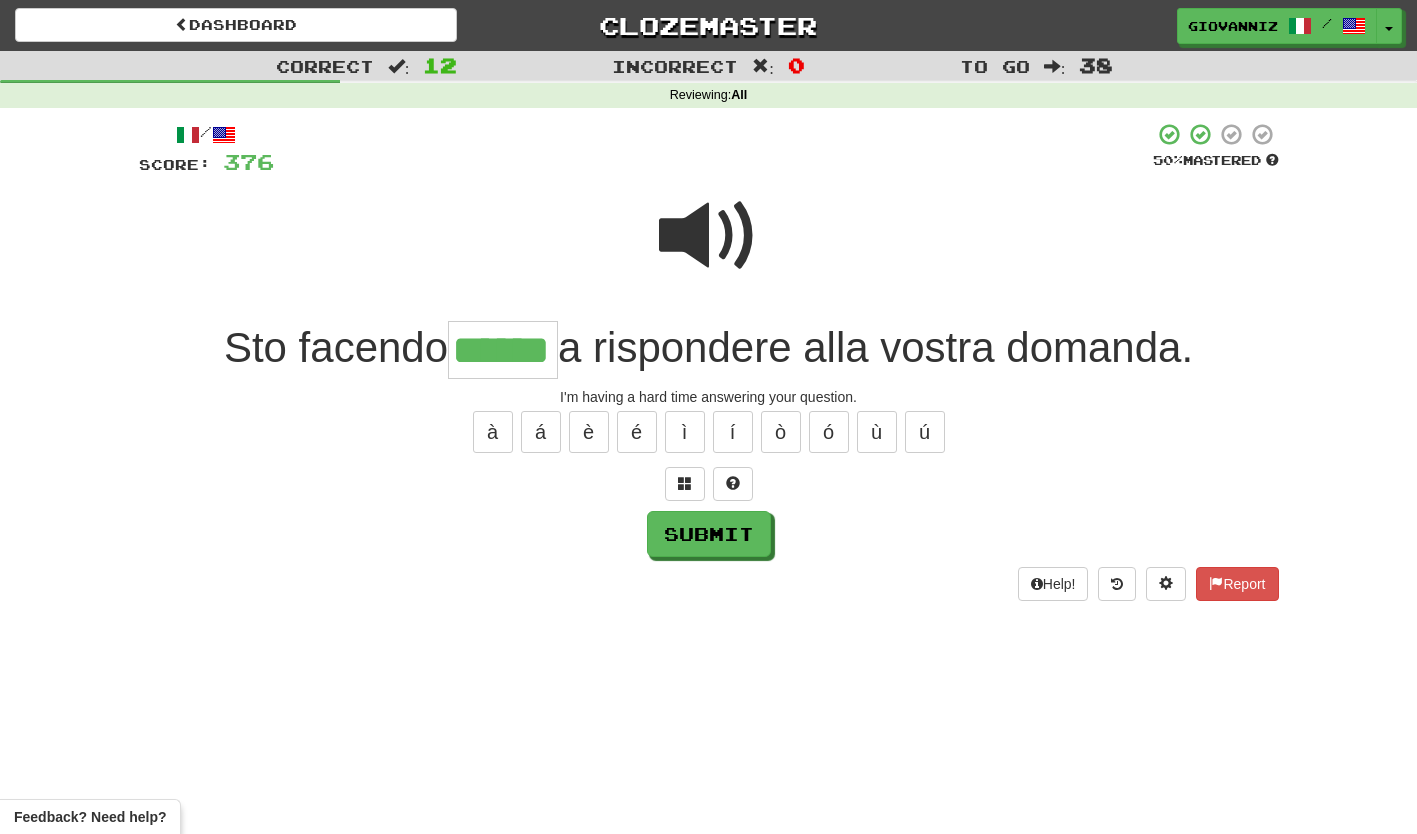 type on "******" 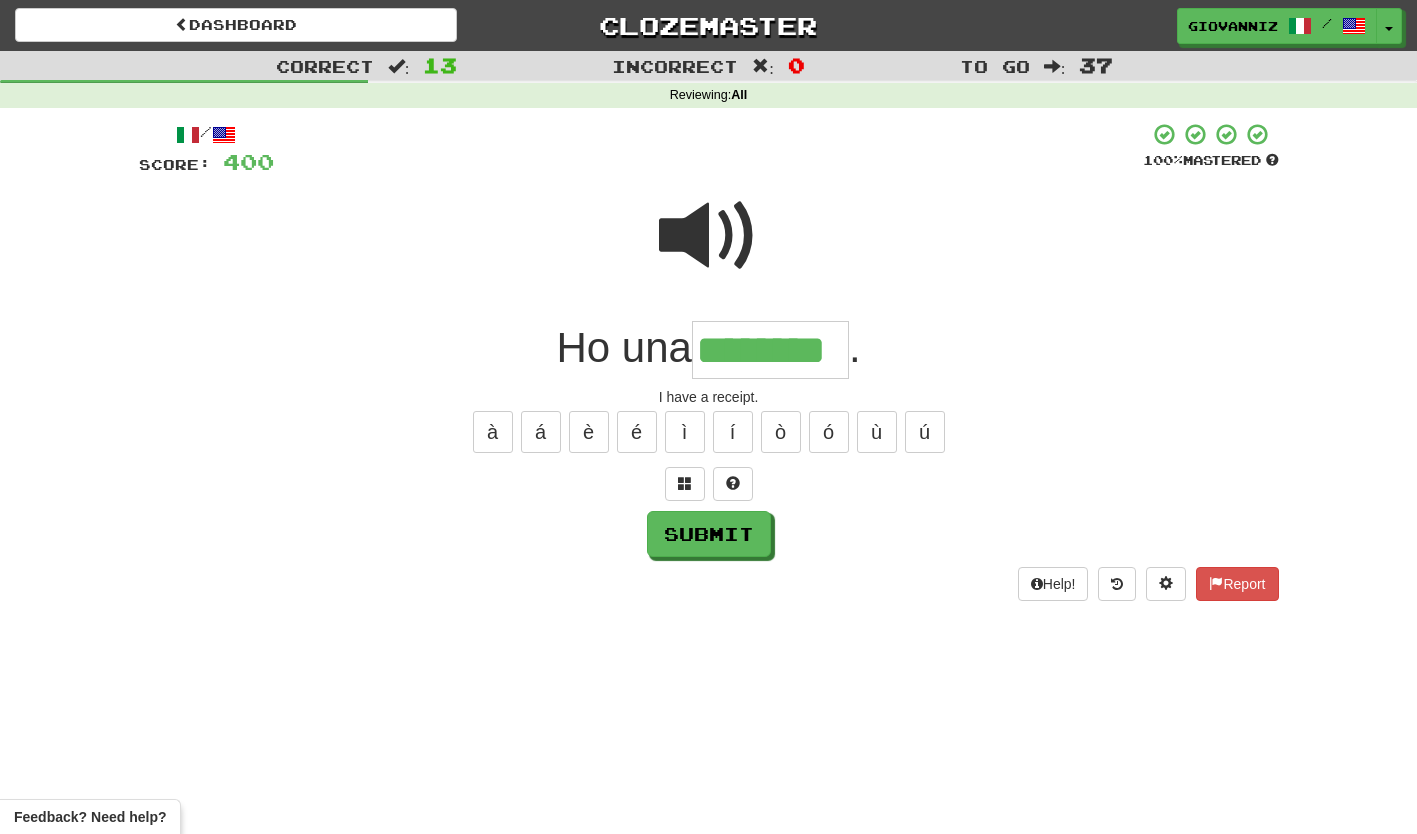 type on "********" 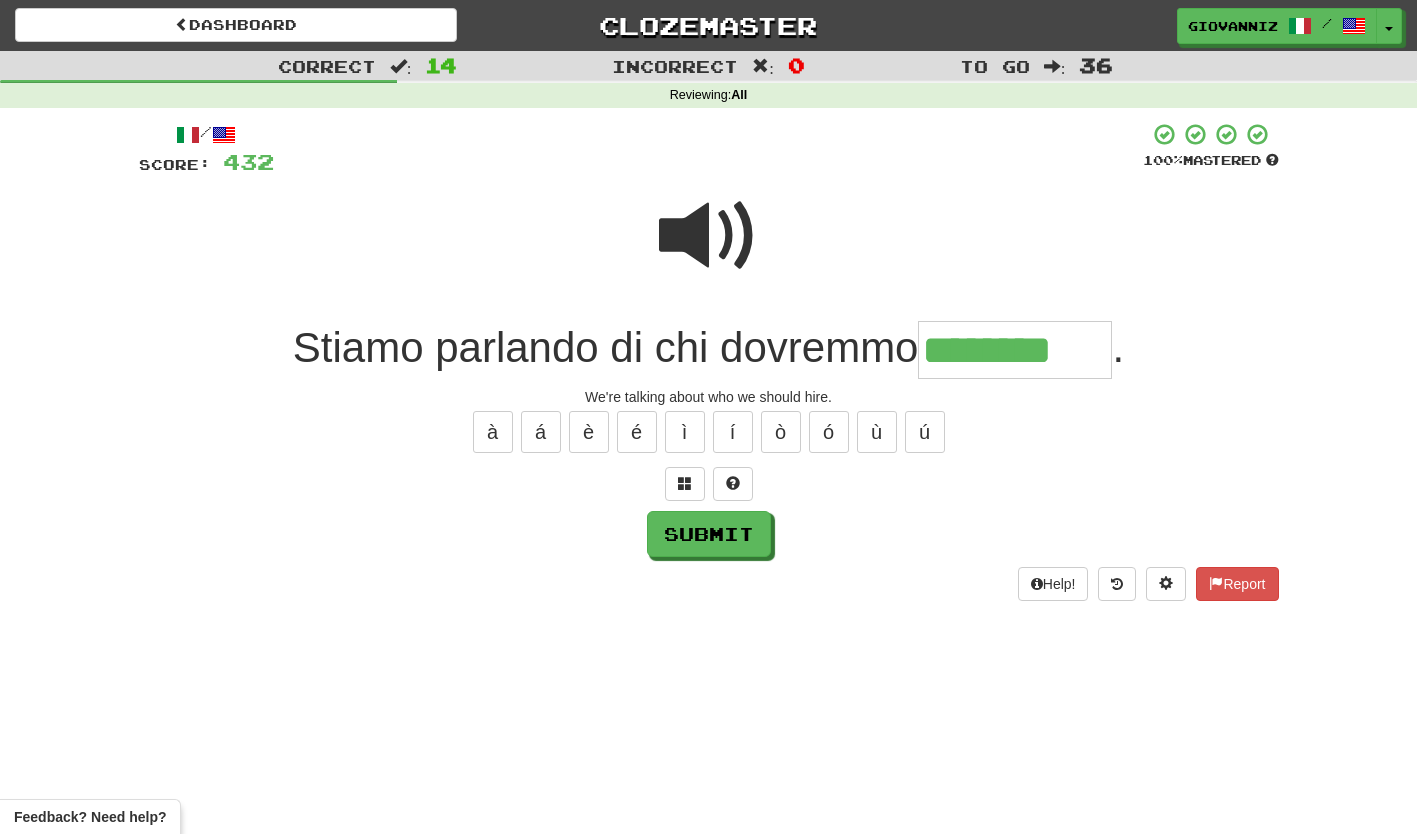 type on "********" 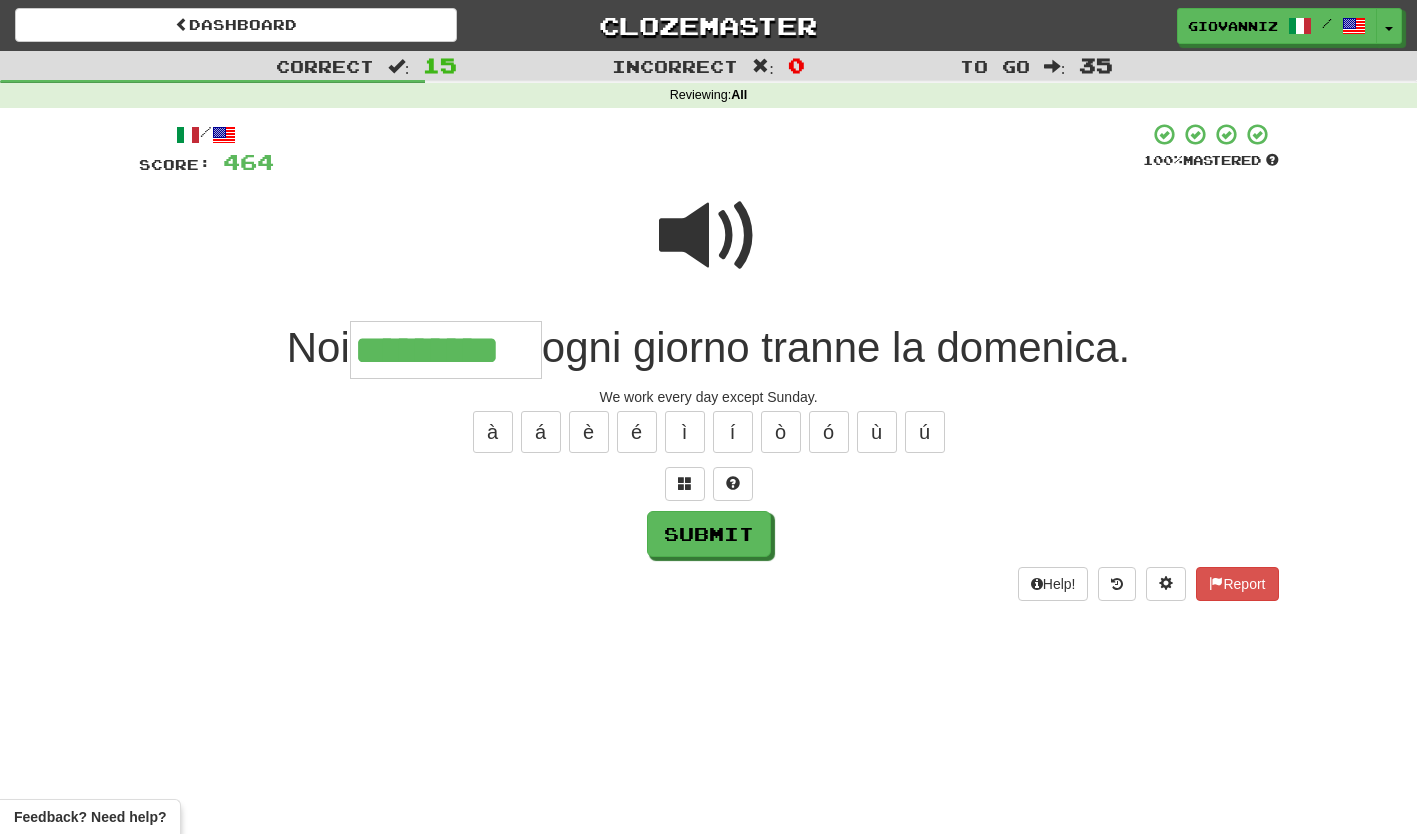 type on "*********" 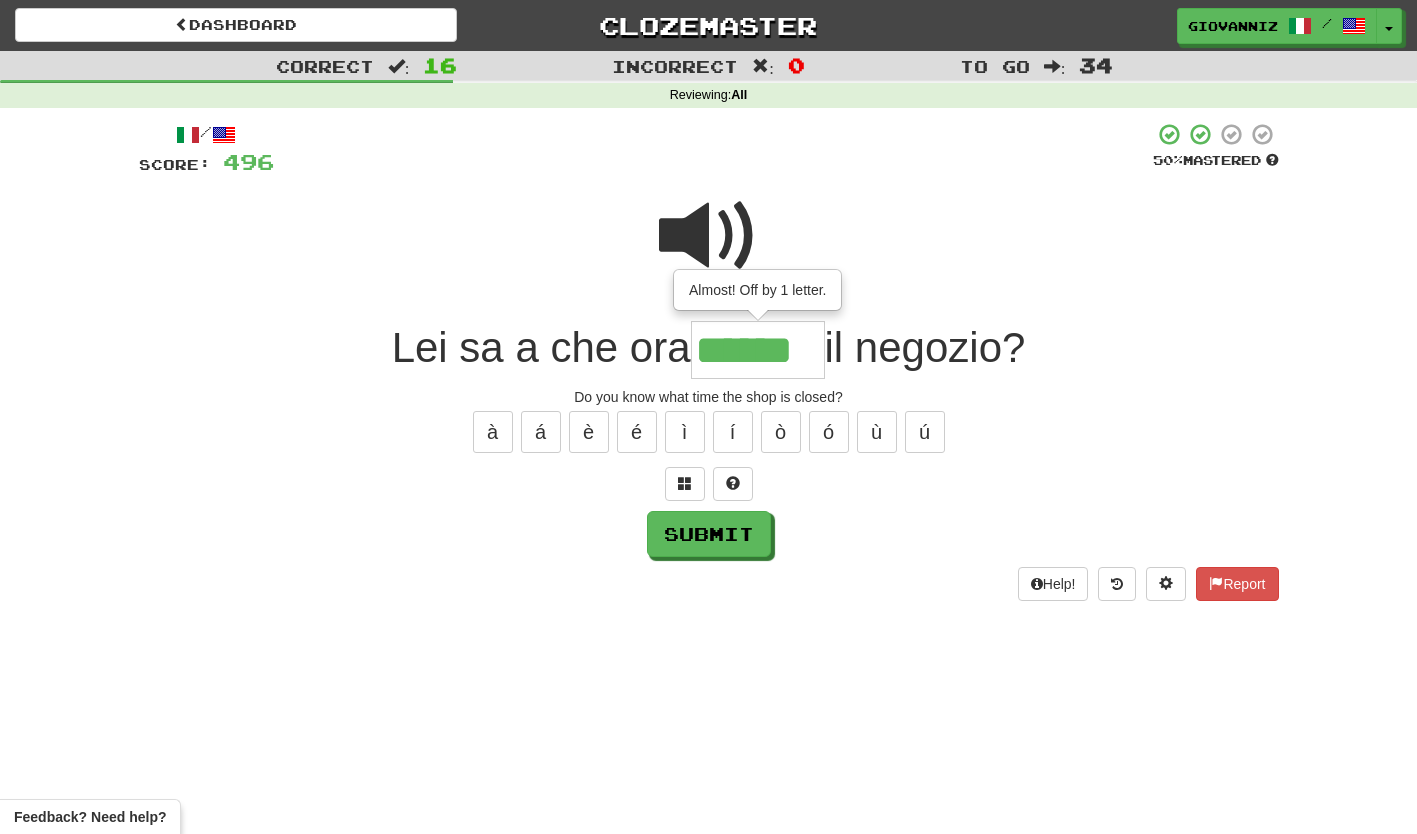 type on "******" 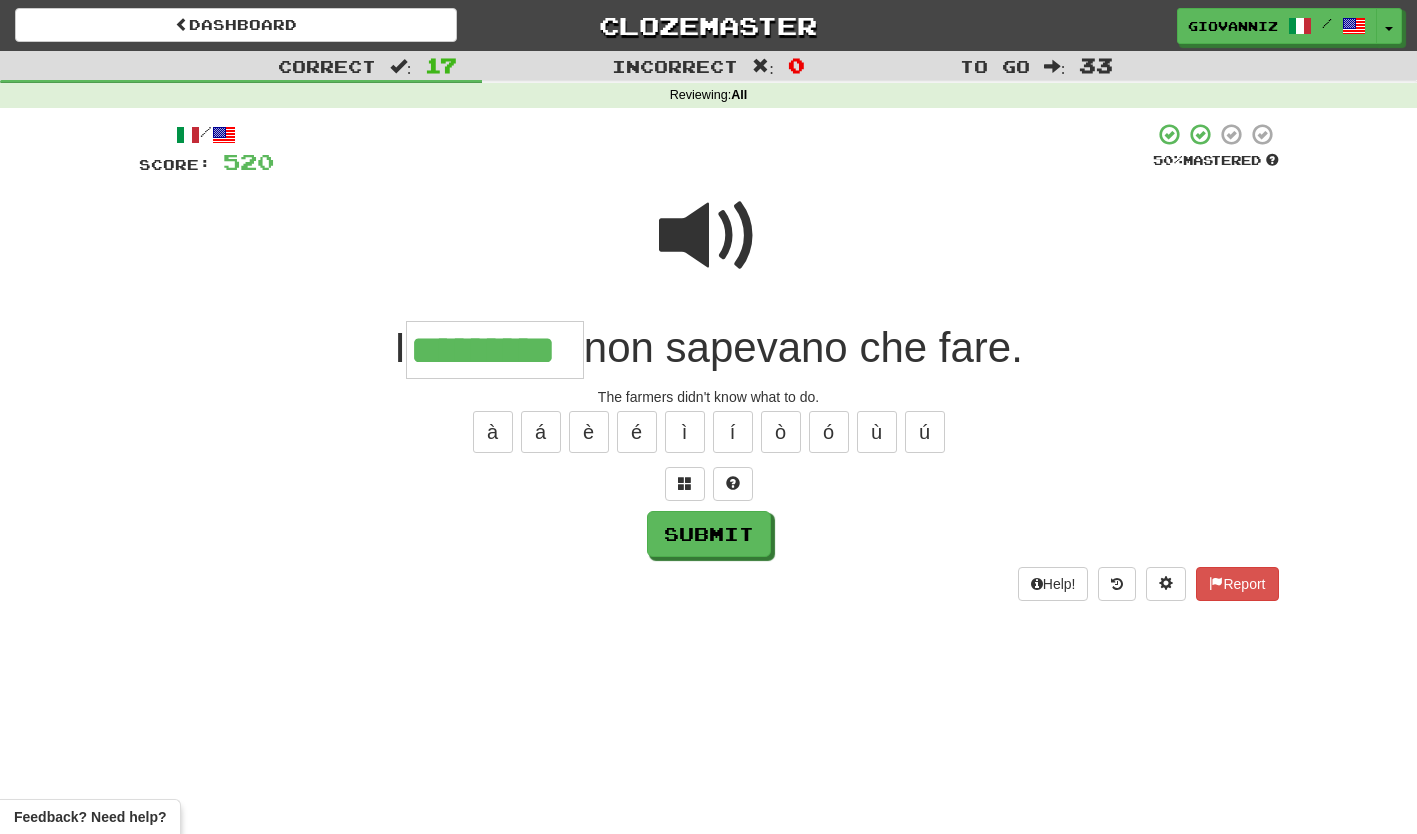 type on "*********" 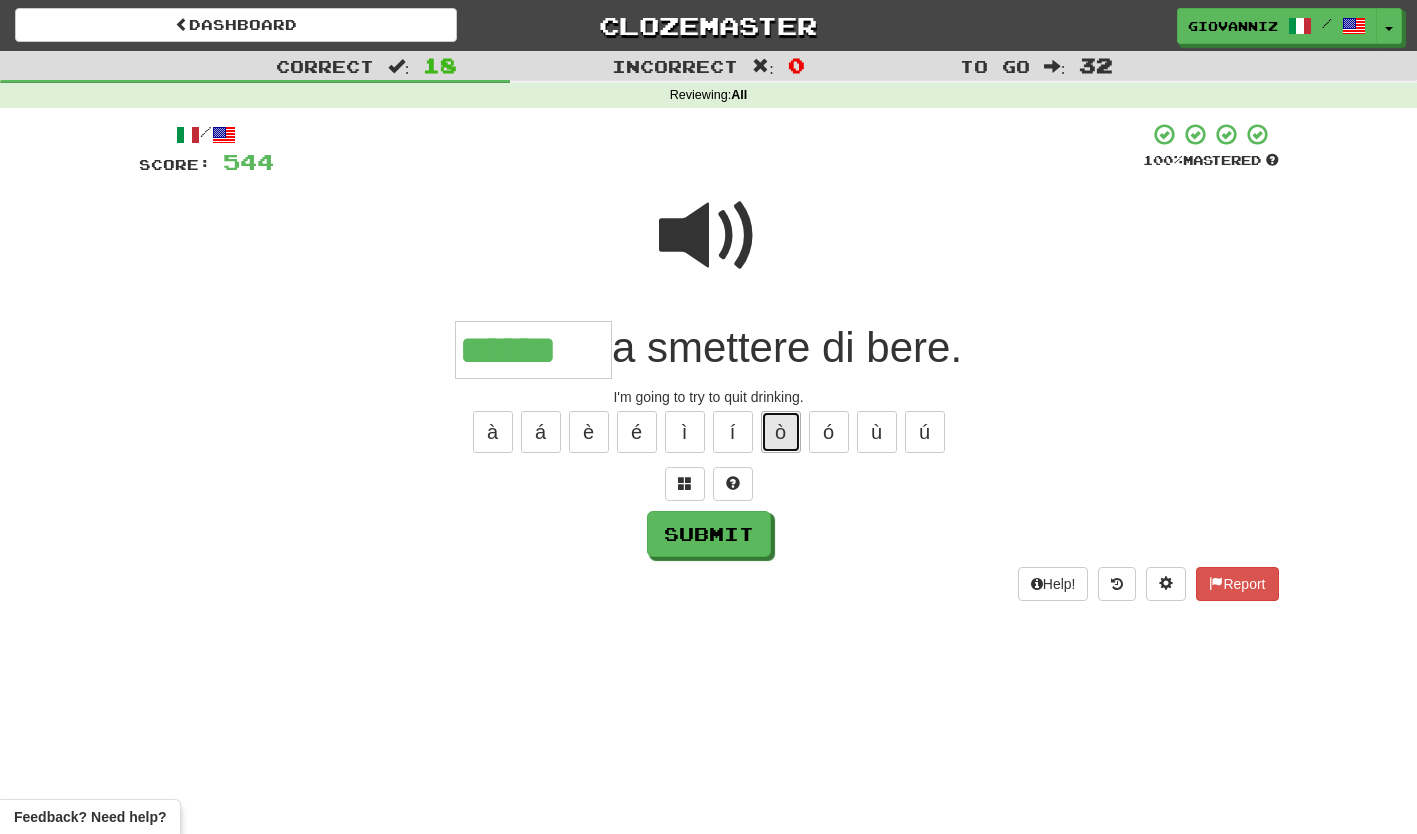 click on "ò" at bounding box center [781, 432] 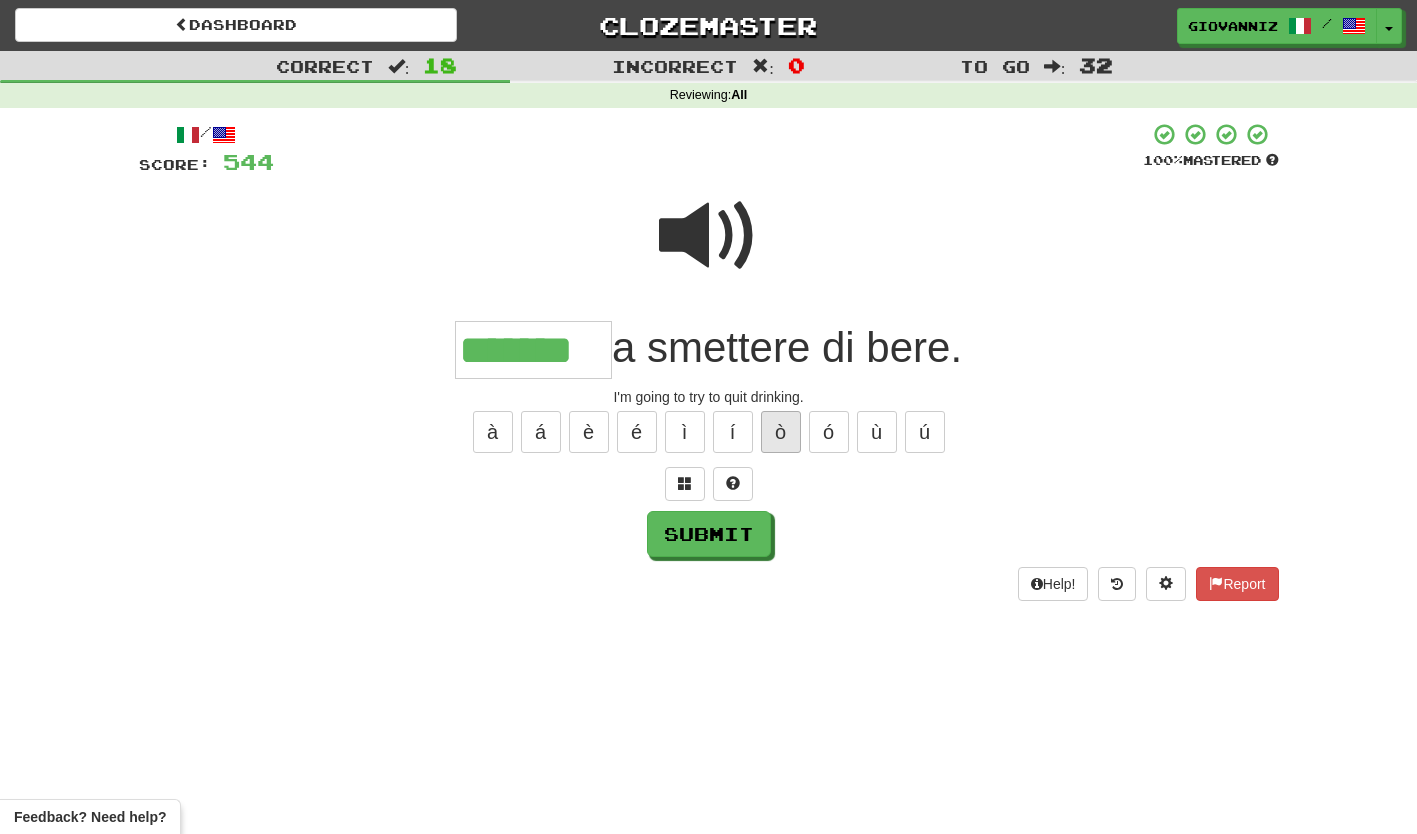 type on "*******" 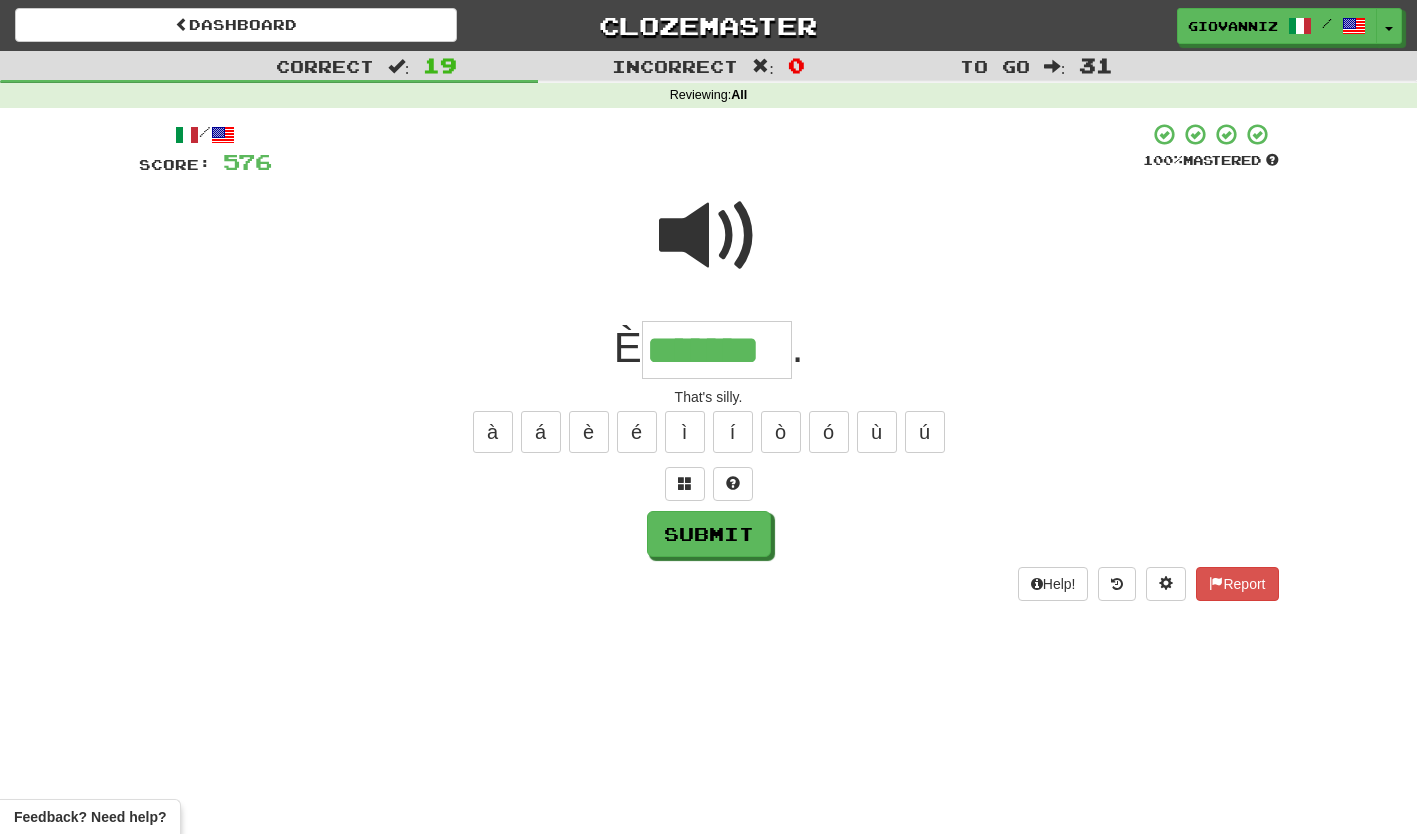 type on "*******" 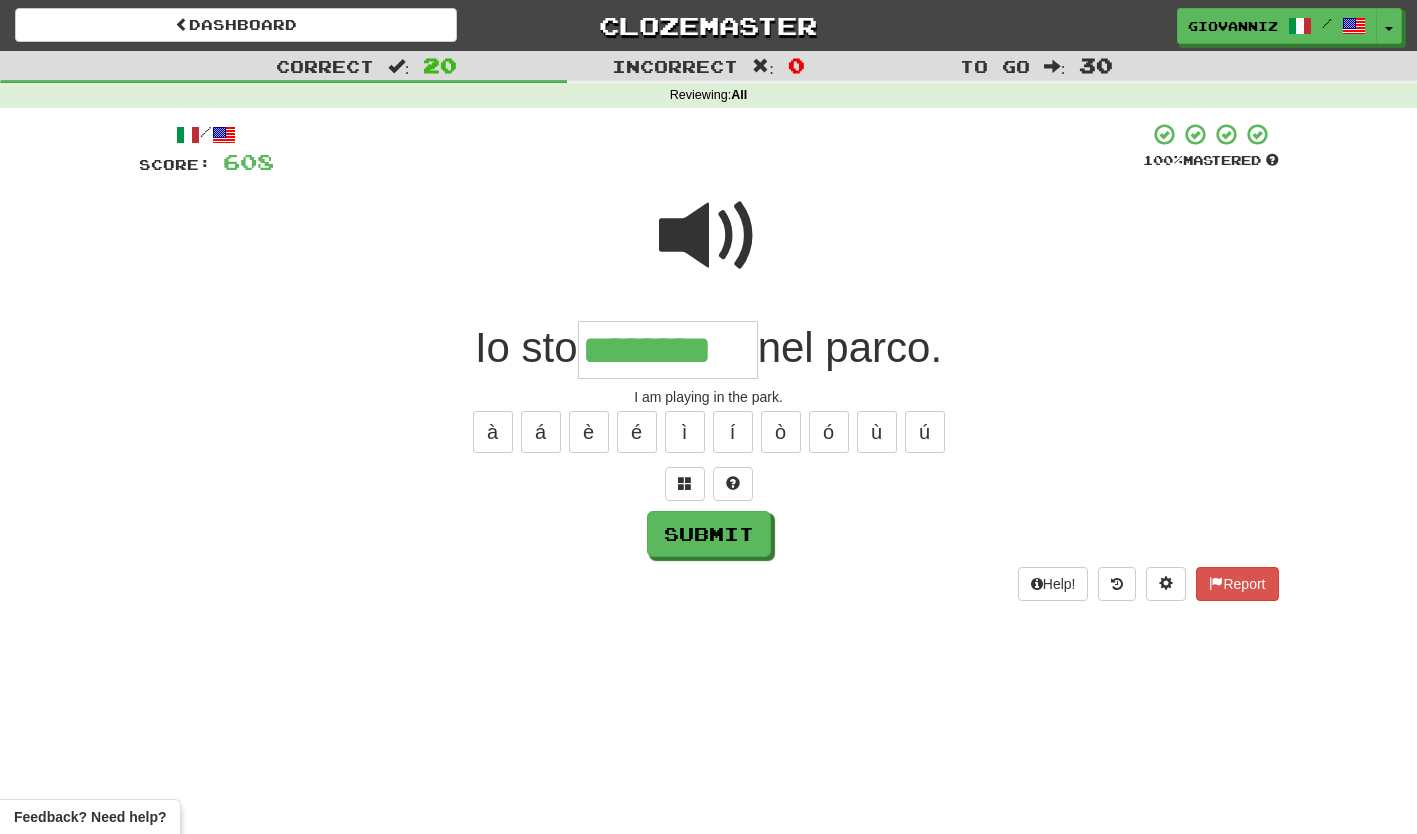 type on "********" 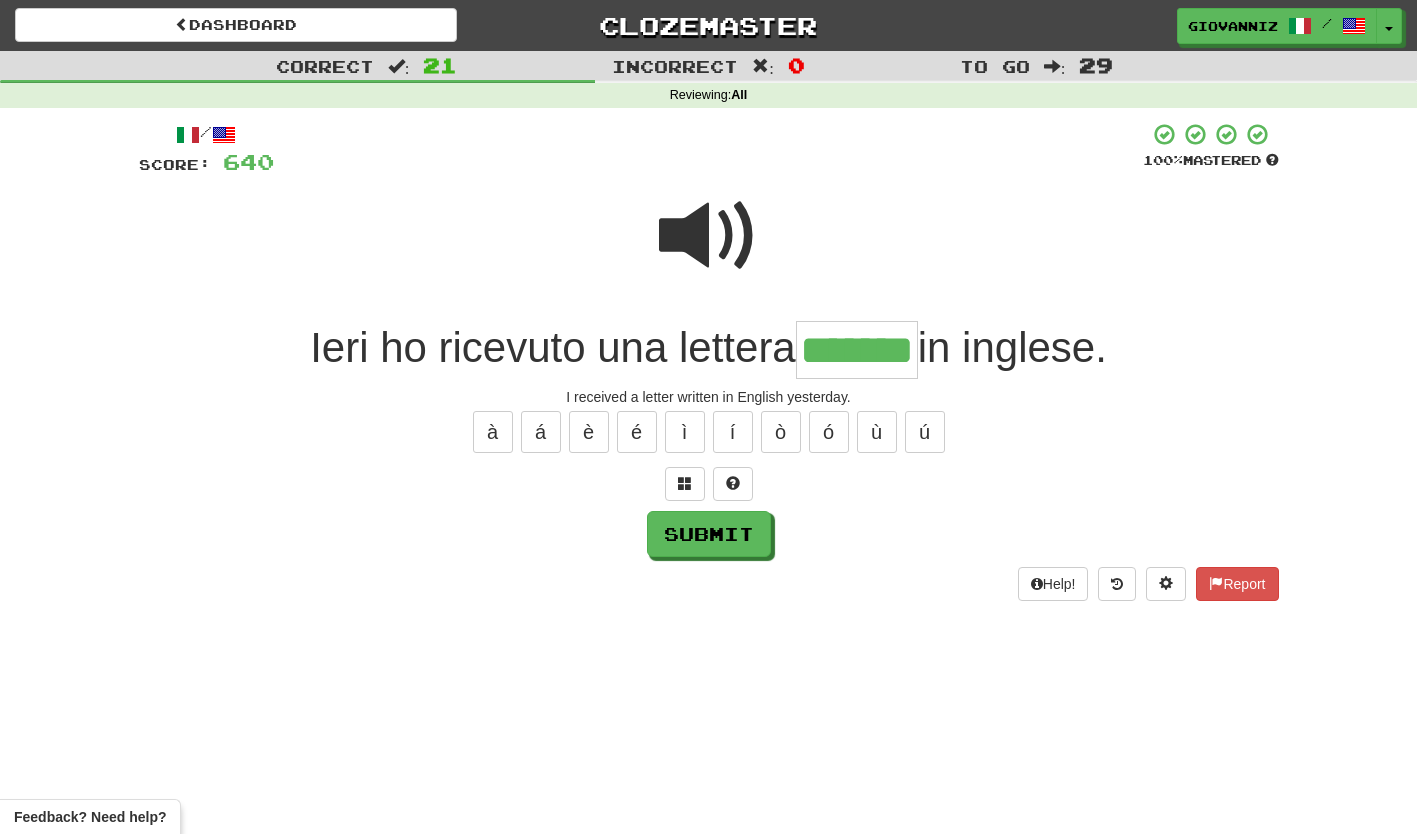 type on "*******" 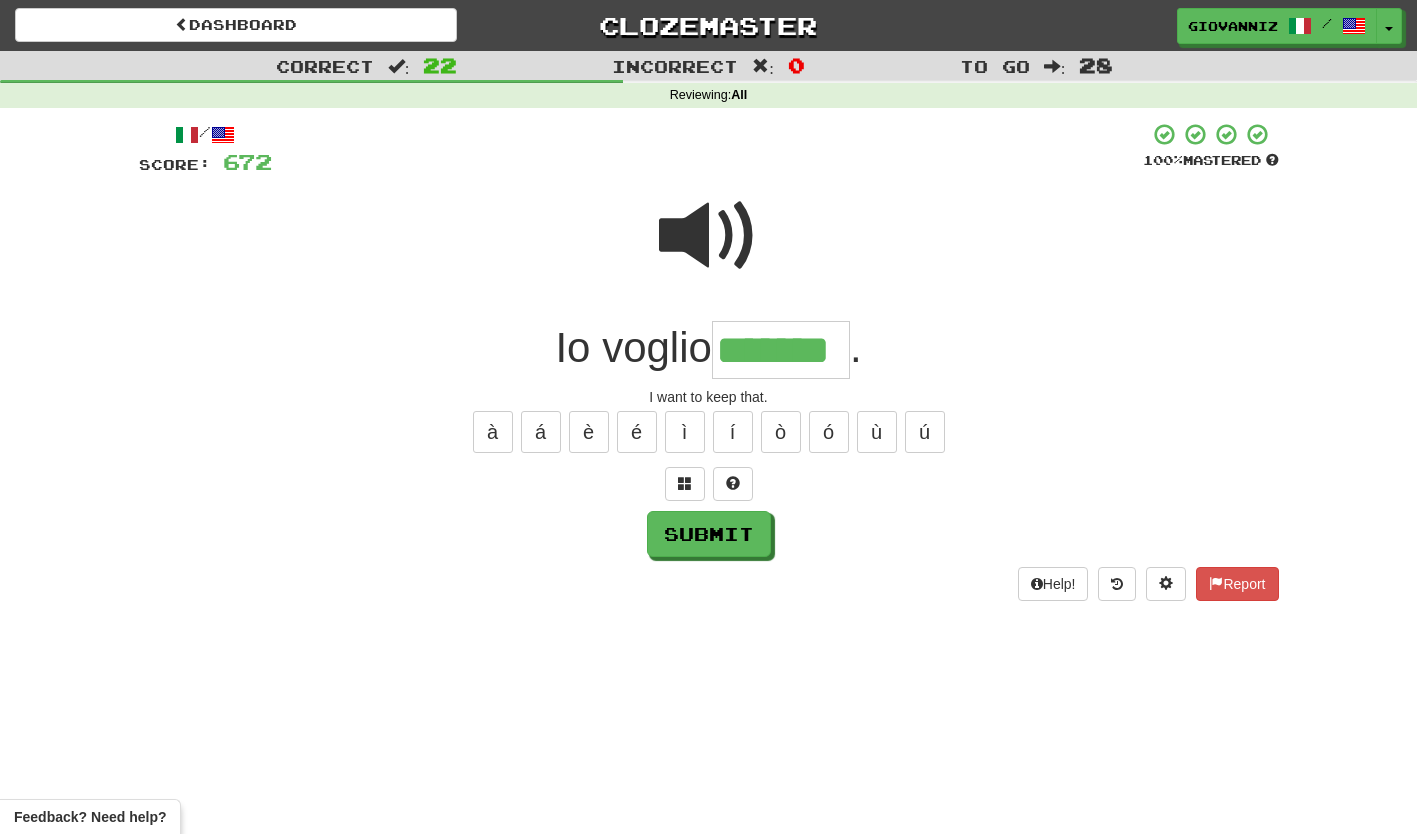 type on "*******" 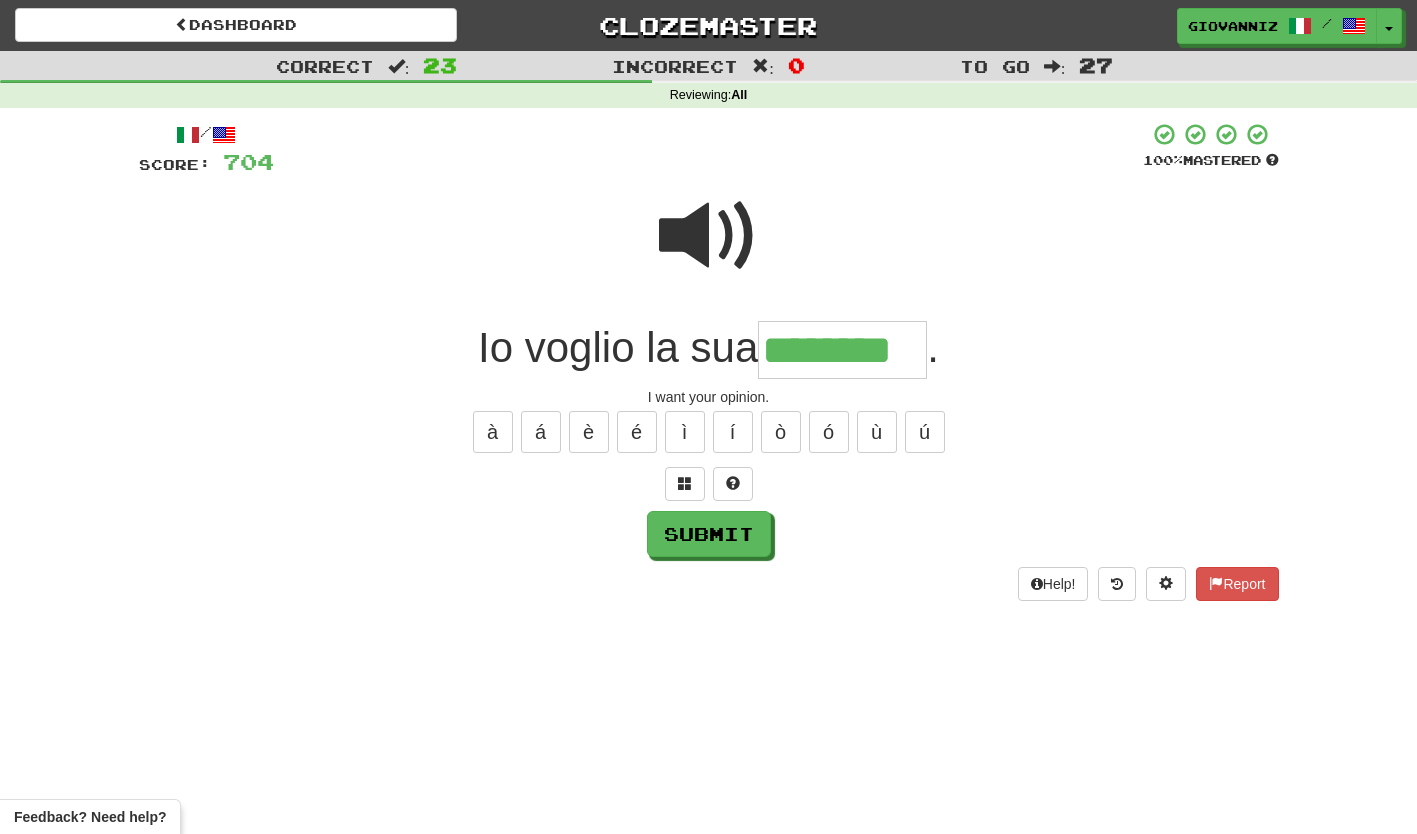 type on "********" 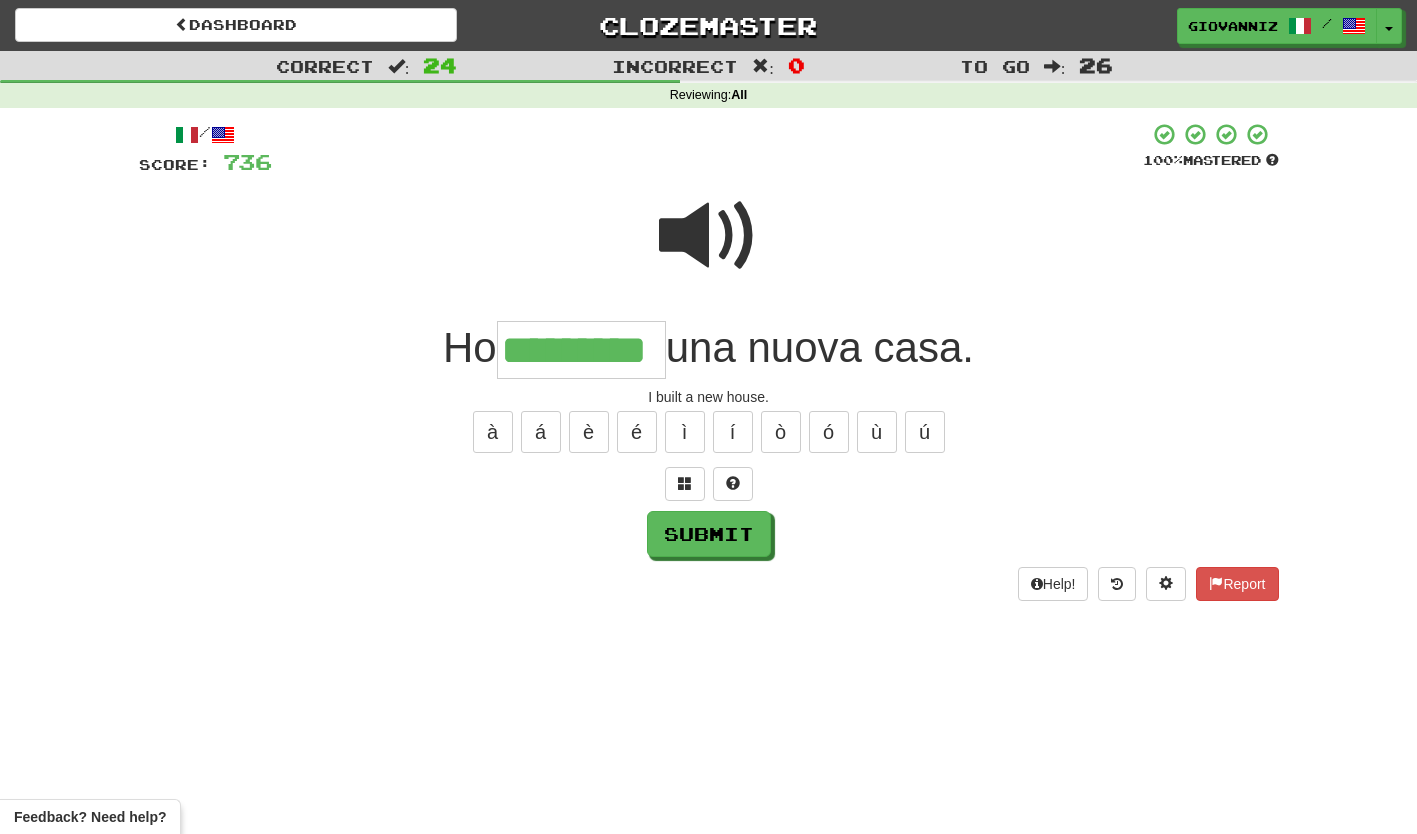 type on "*********" 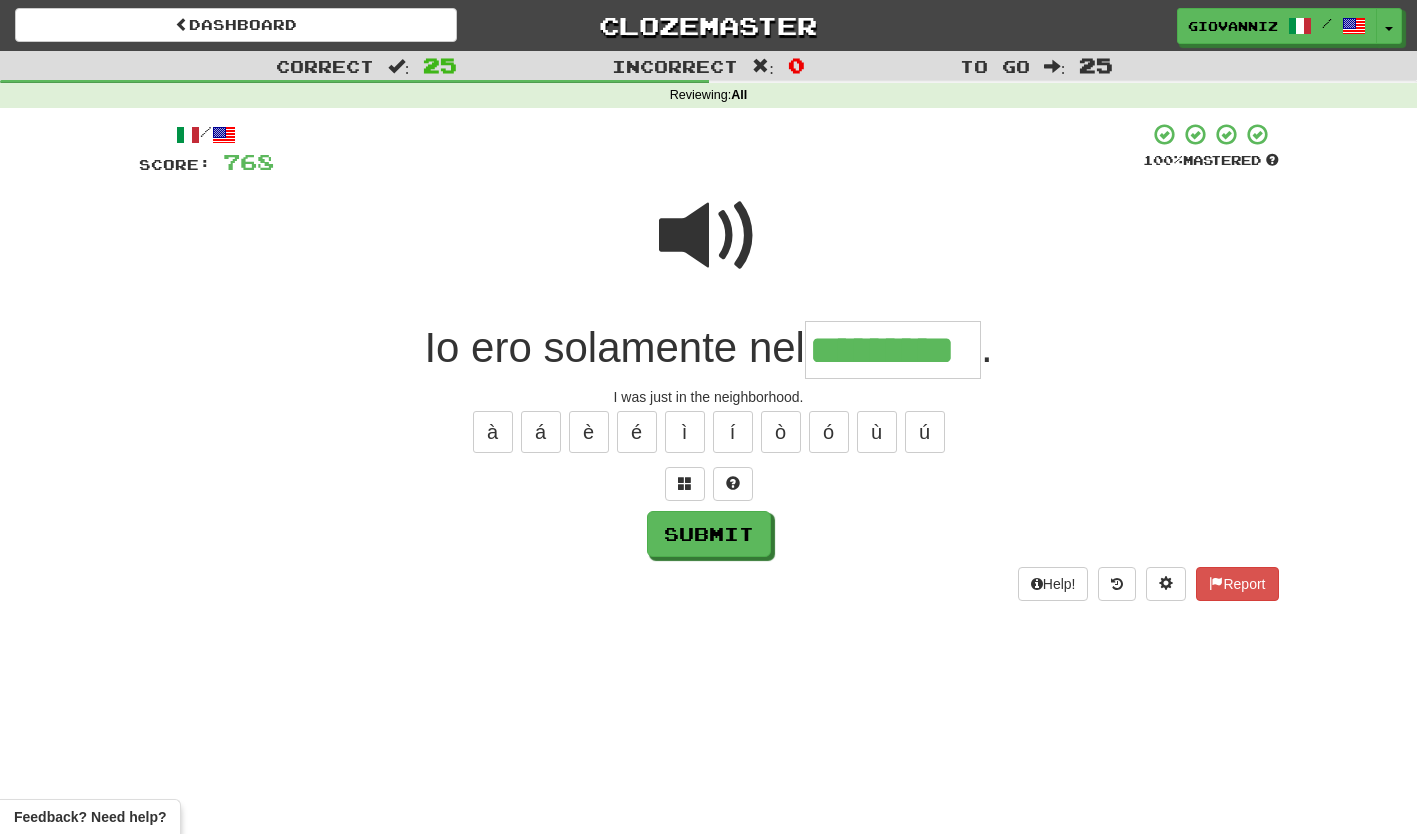 type on "*********" 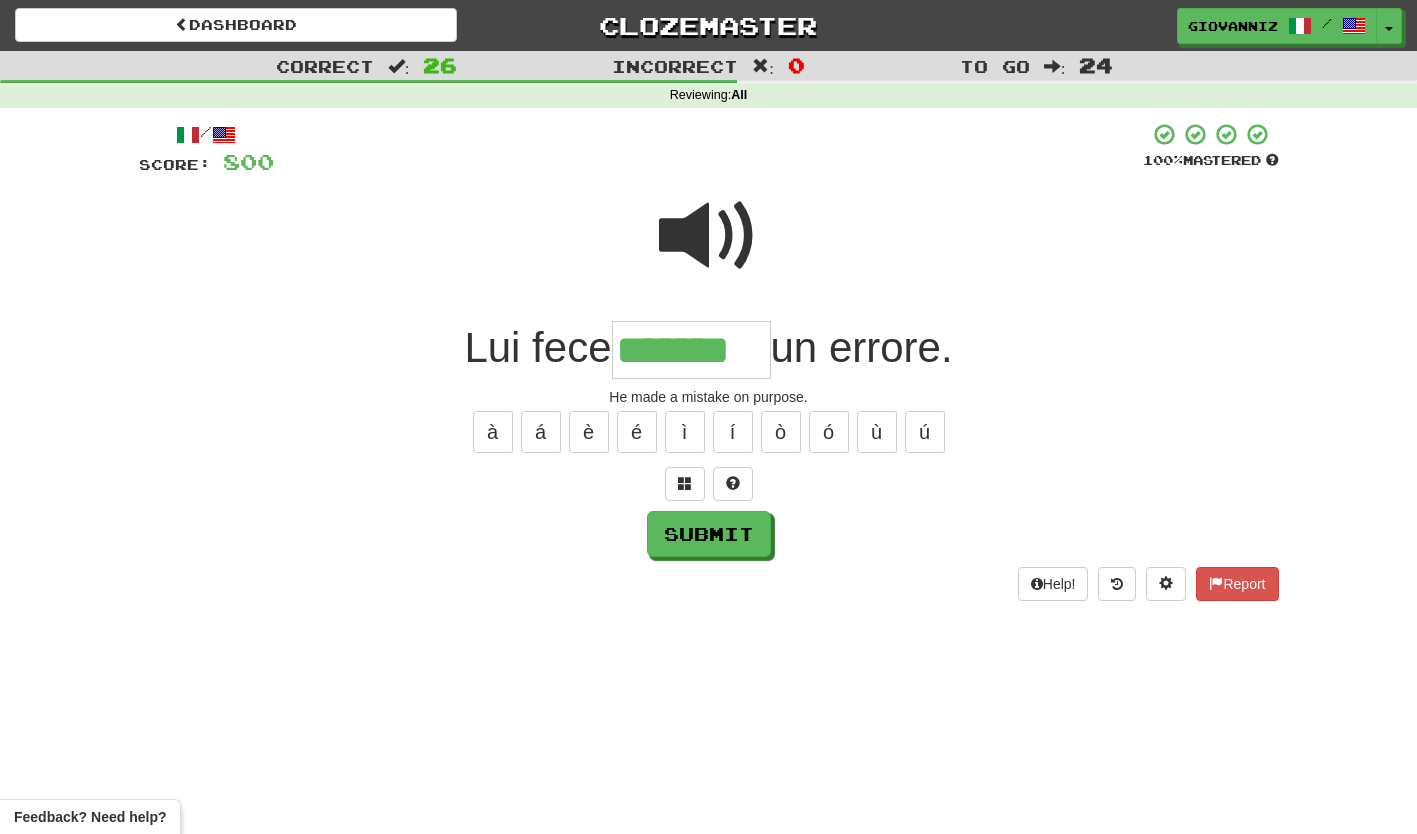 type on "*******" 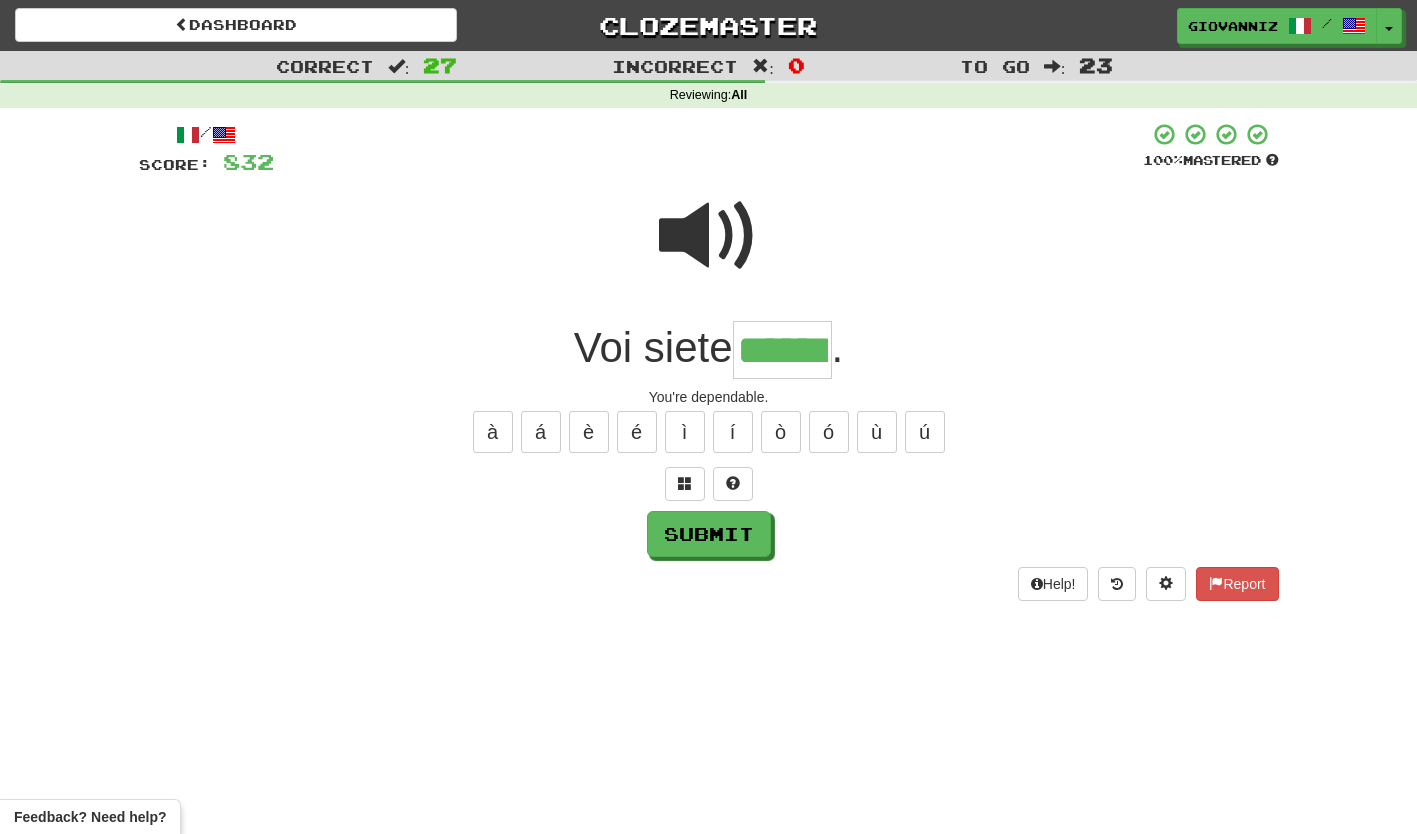 type on "******" 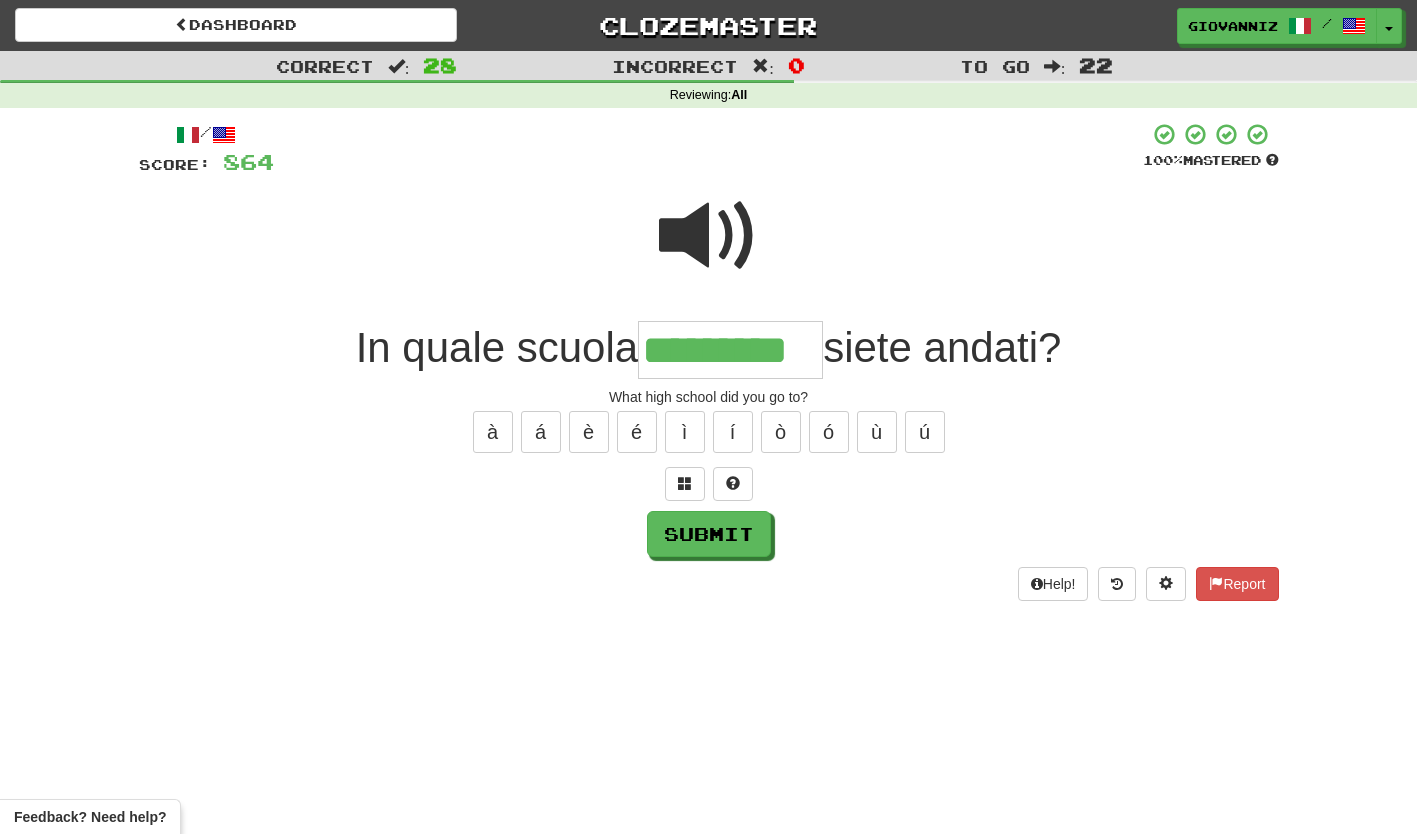 type on "*********" 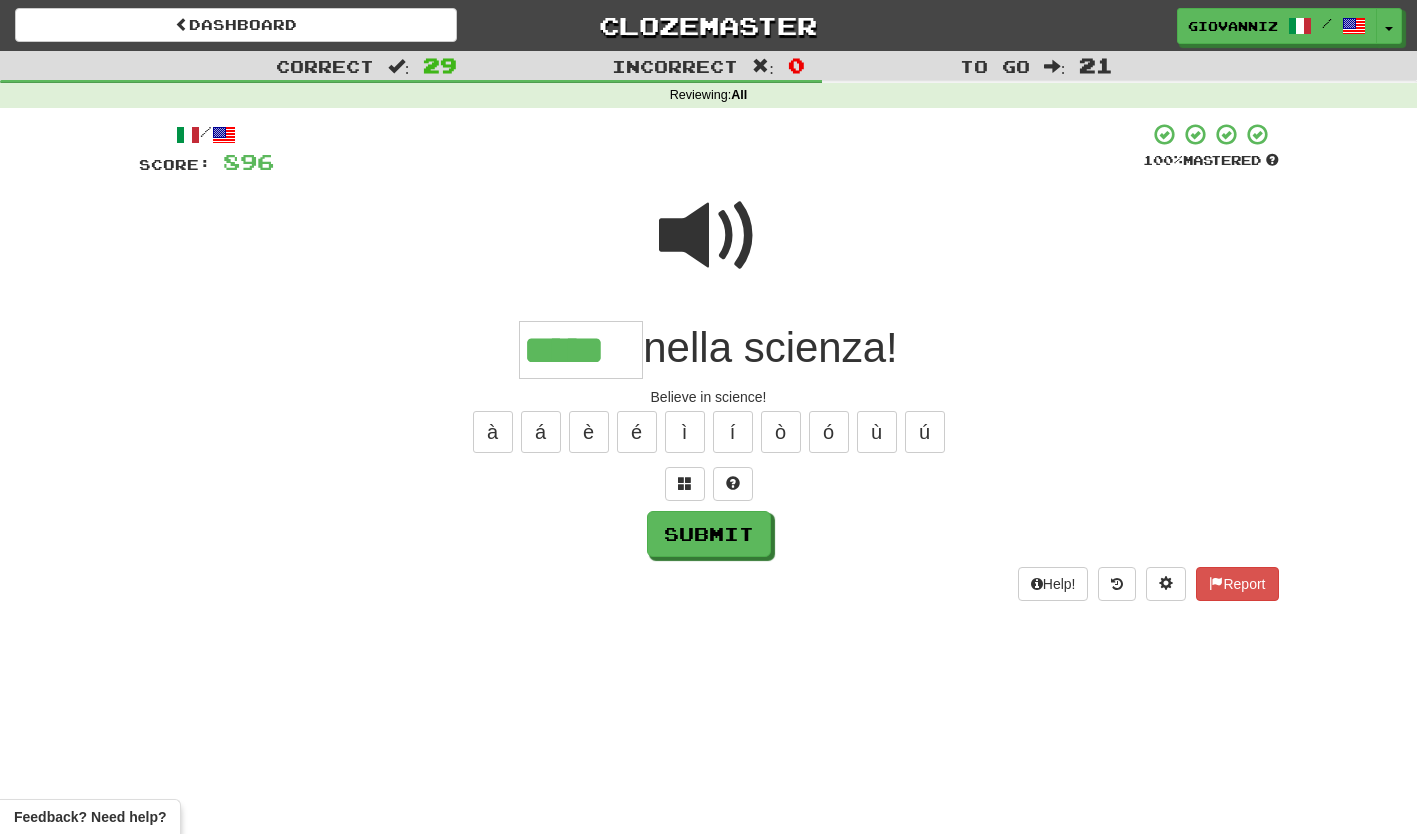 type on "*****" 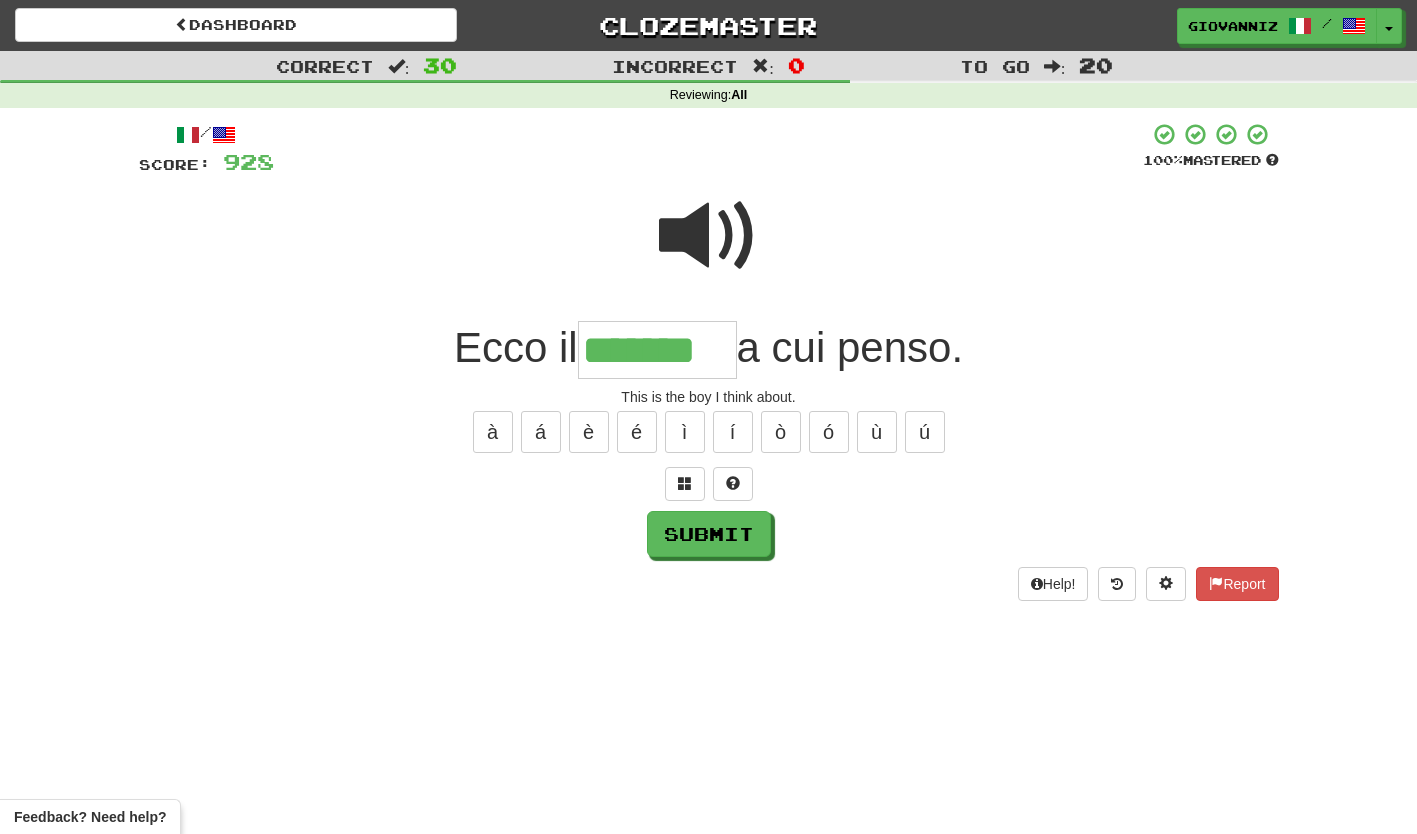type on "*******" 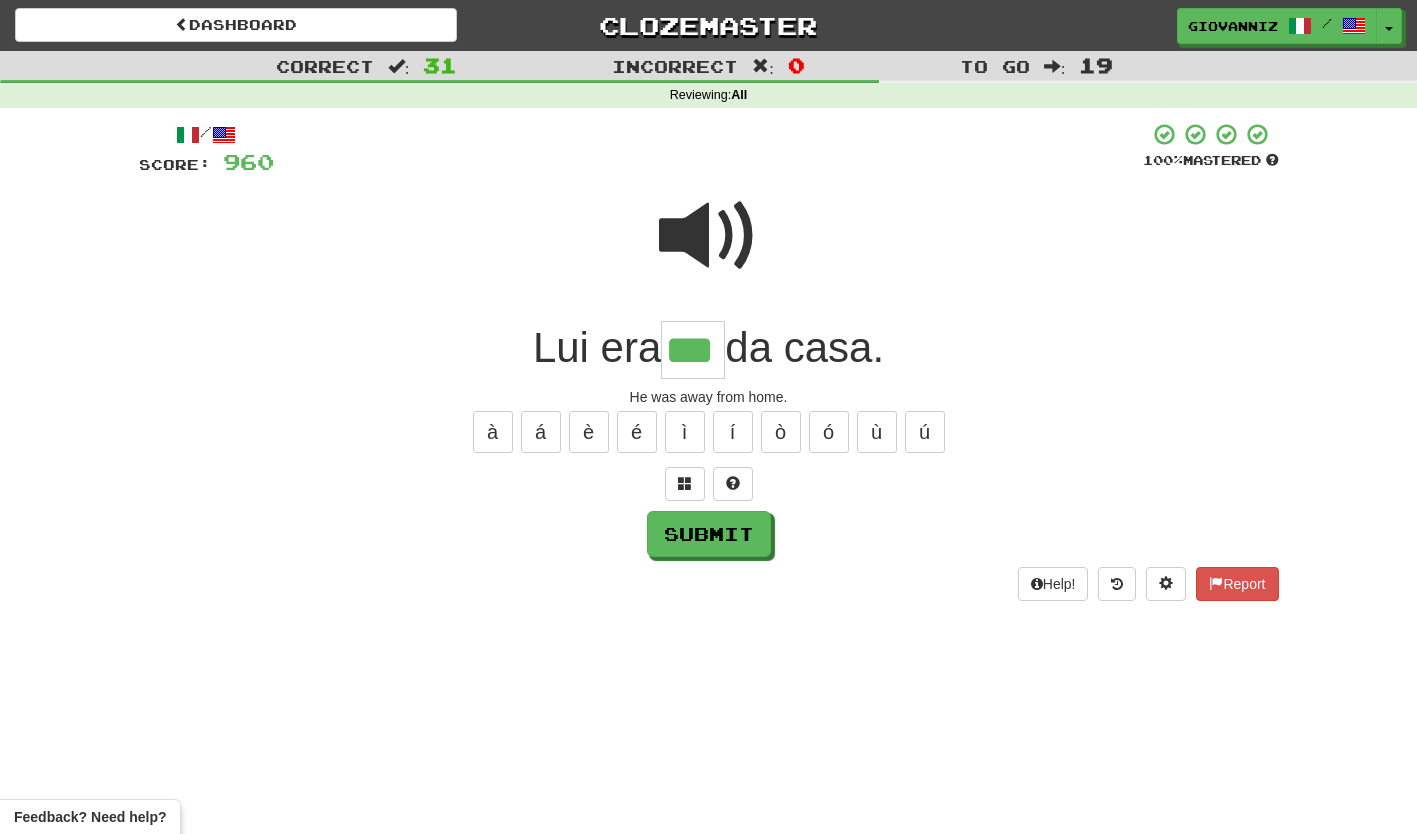 type on "***" 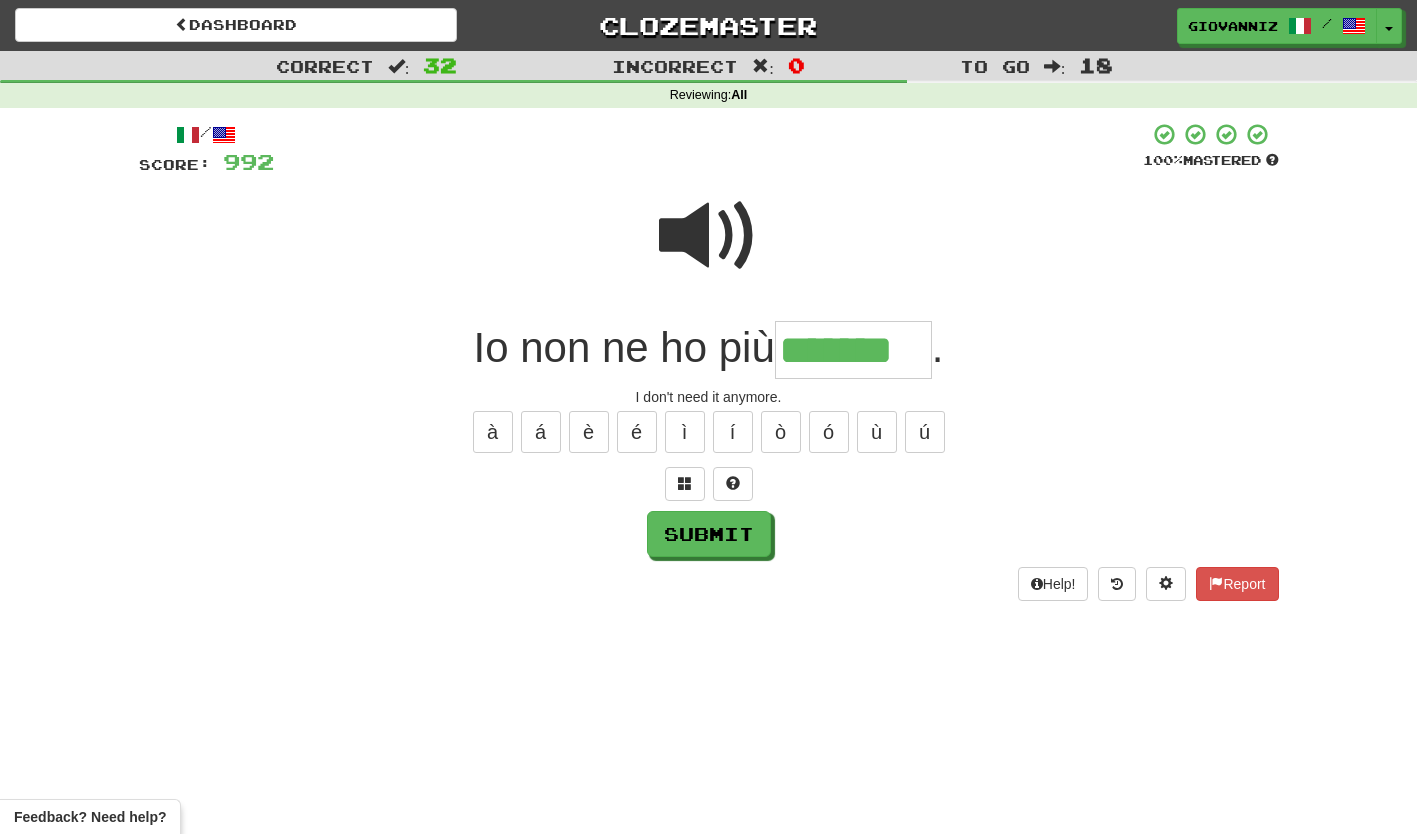type on "*******" 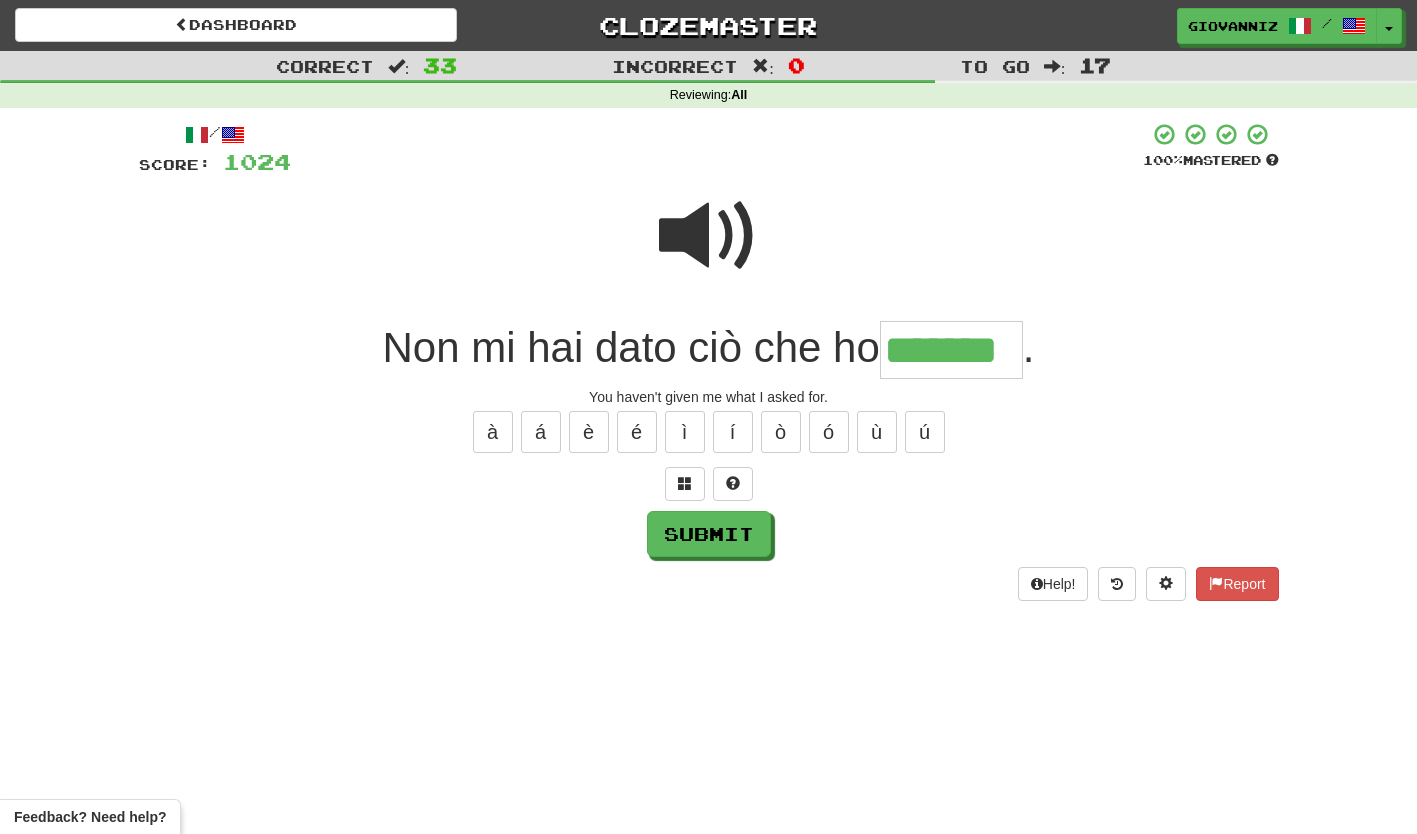 type on "*******" 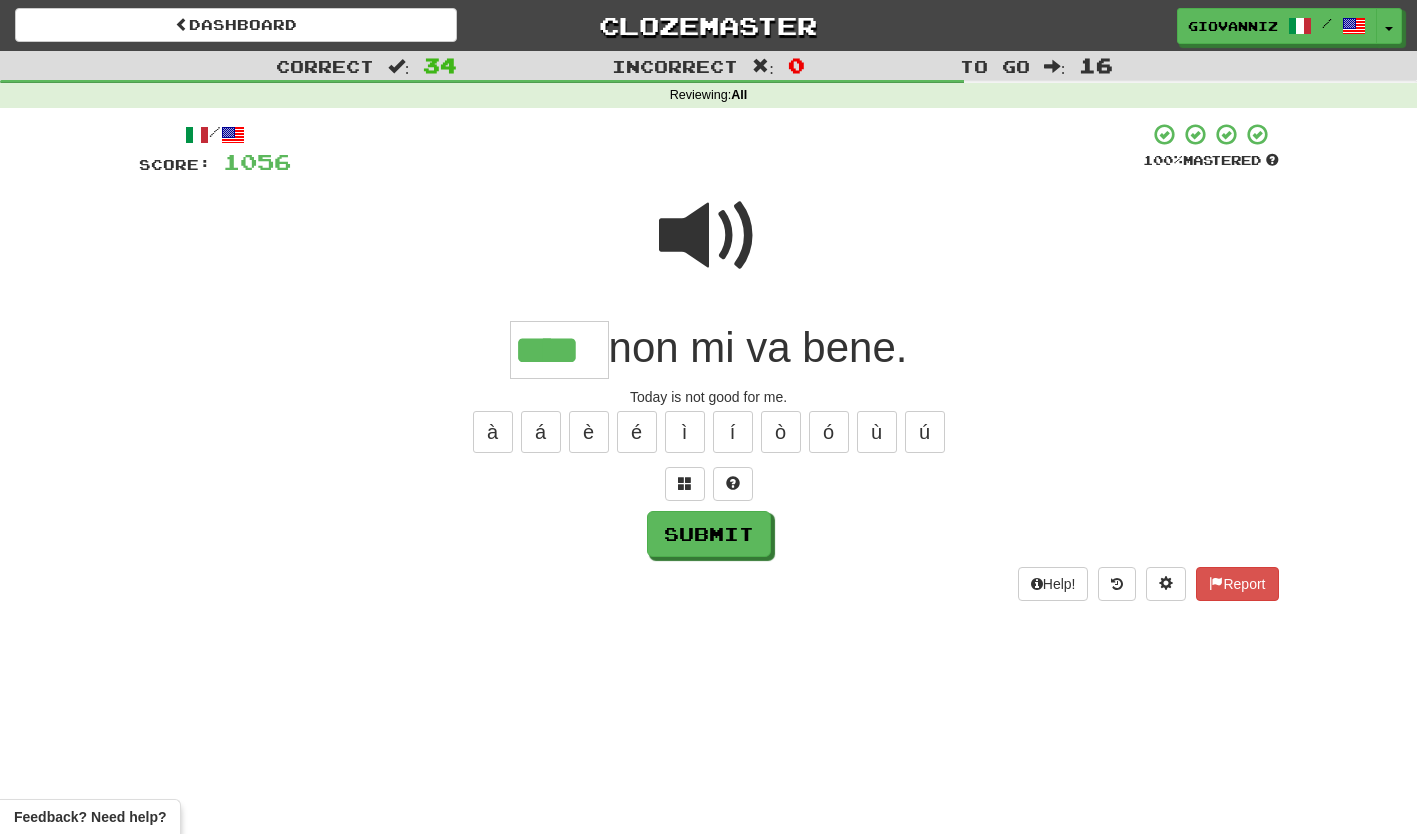 type on "****" 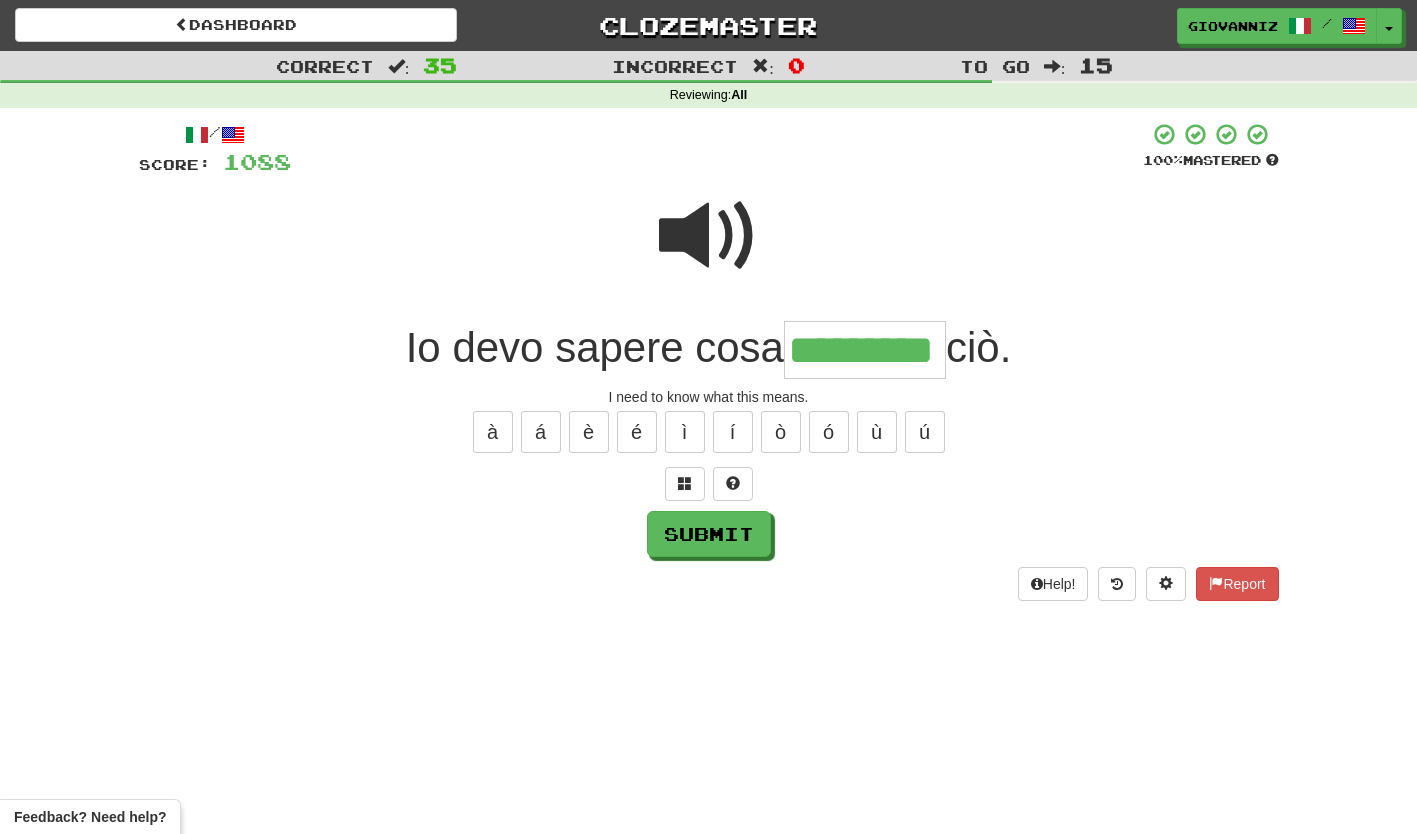 type on "*********" 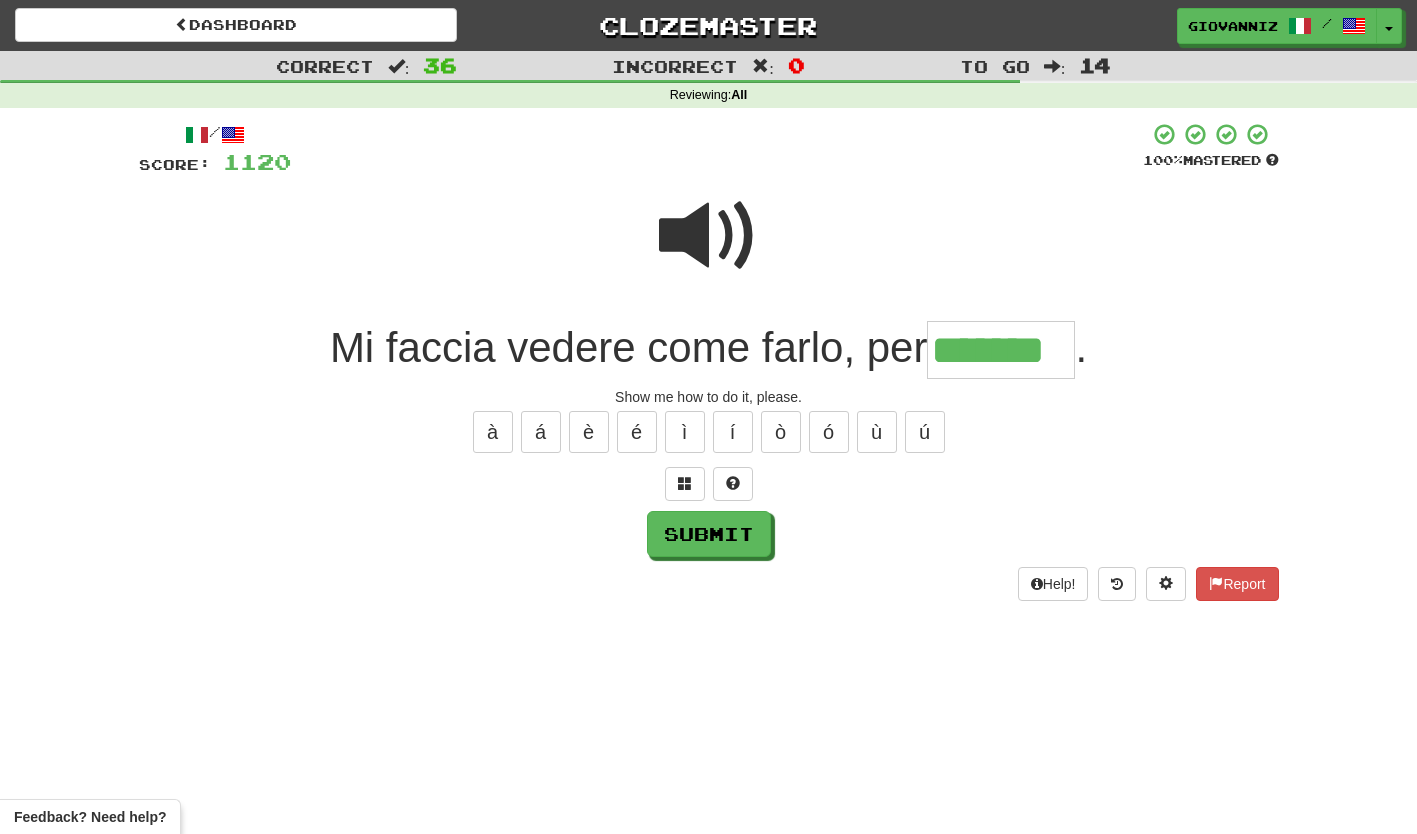 type on "*******" 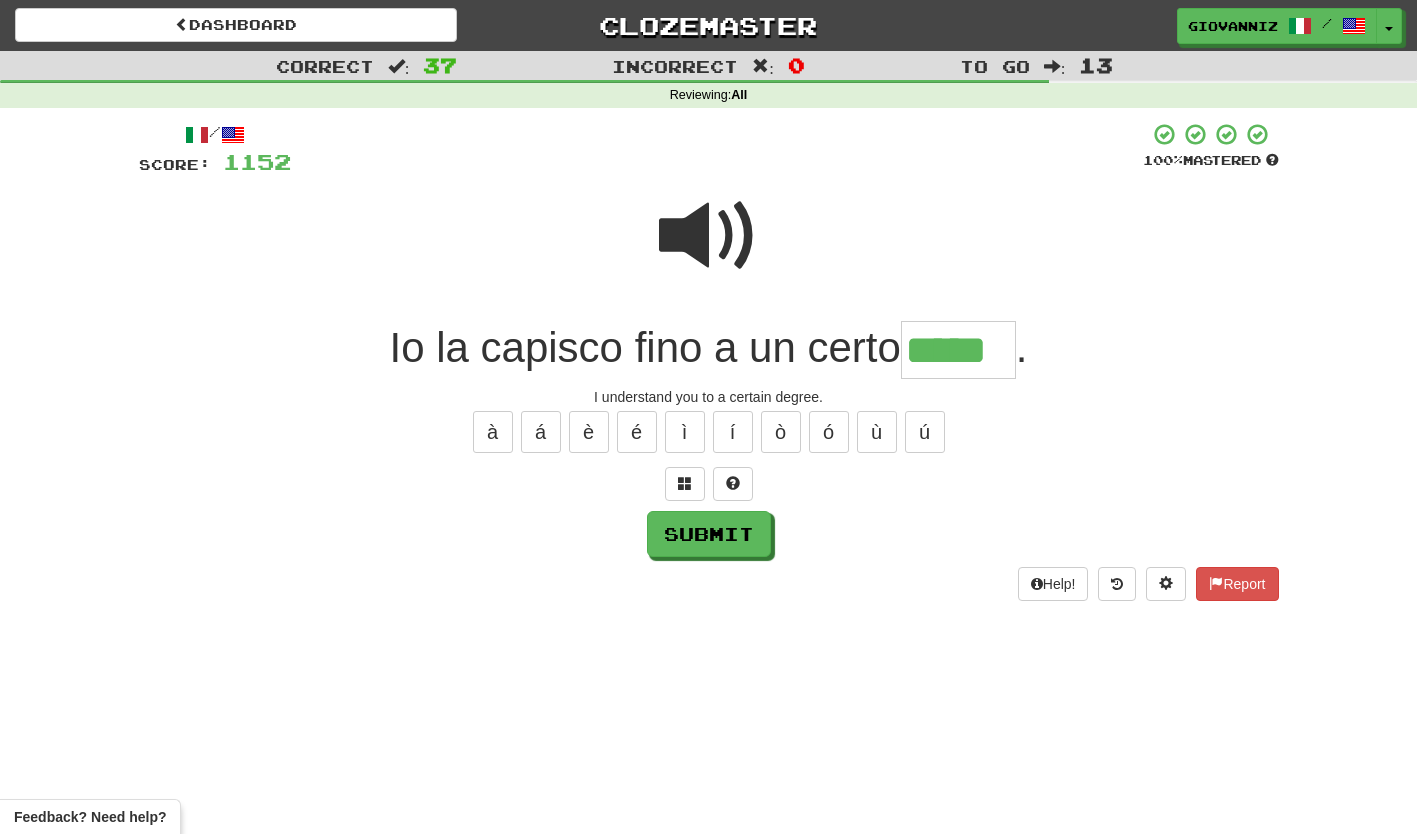 type on "*****" 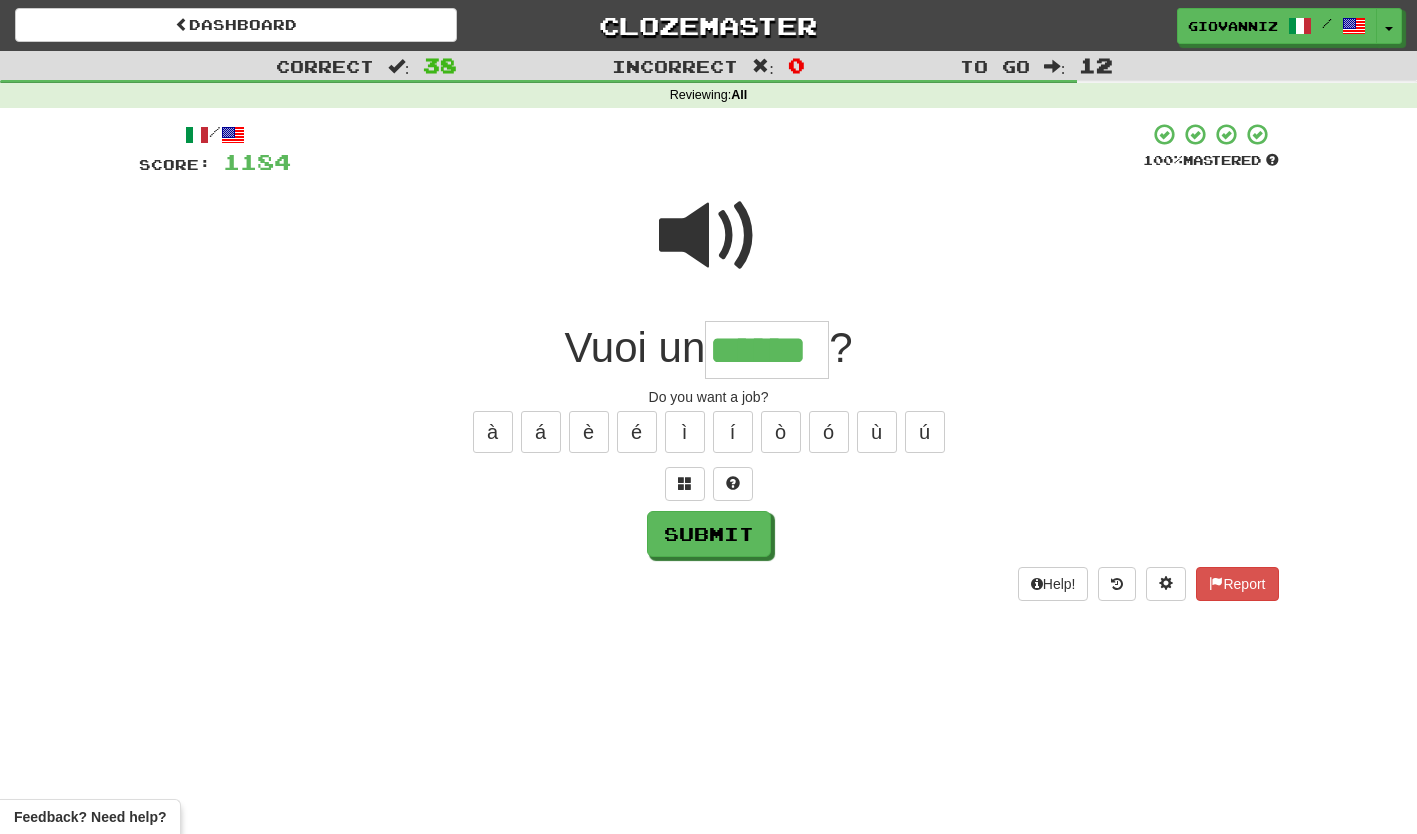 type on "******" 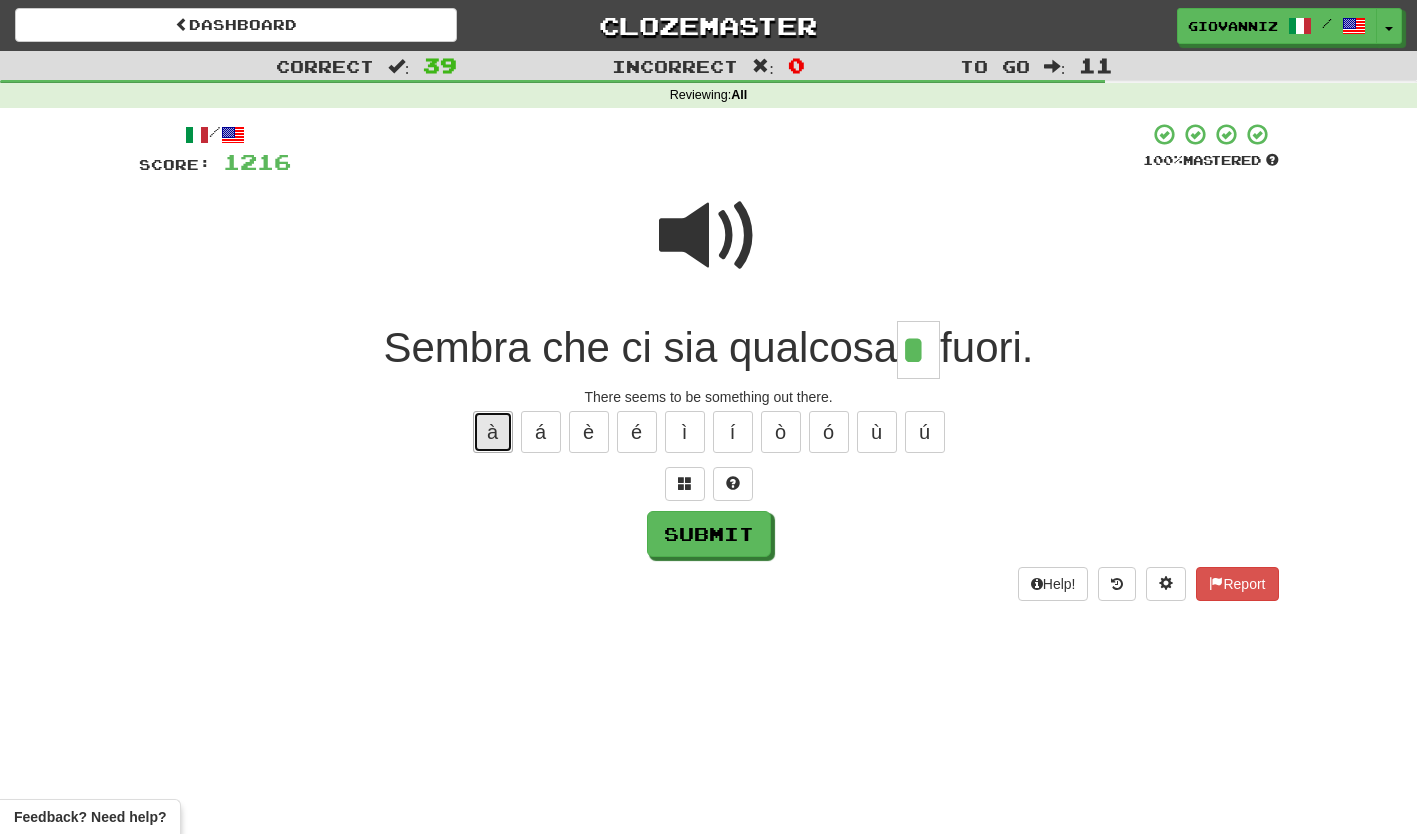 click on "à" at bounding box center [493, 432] 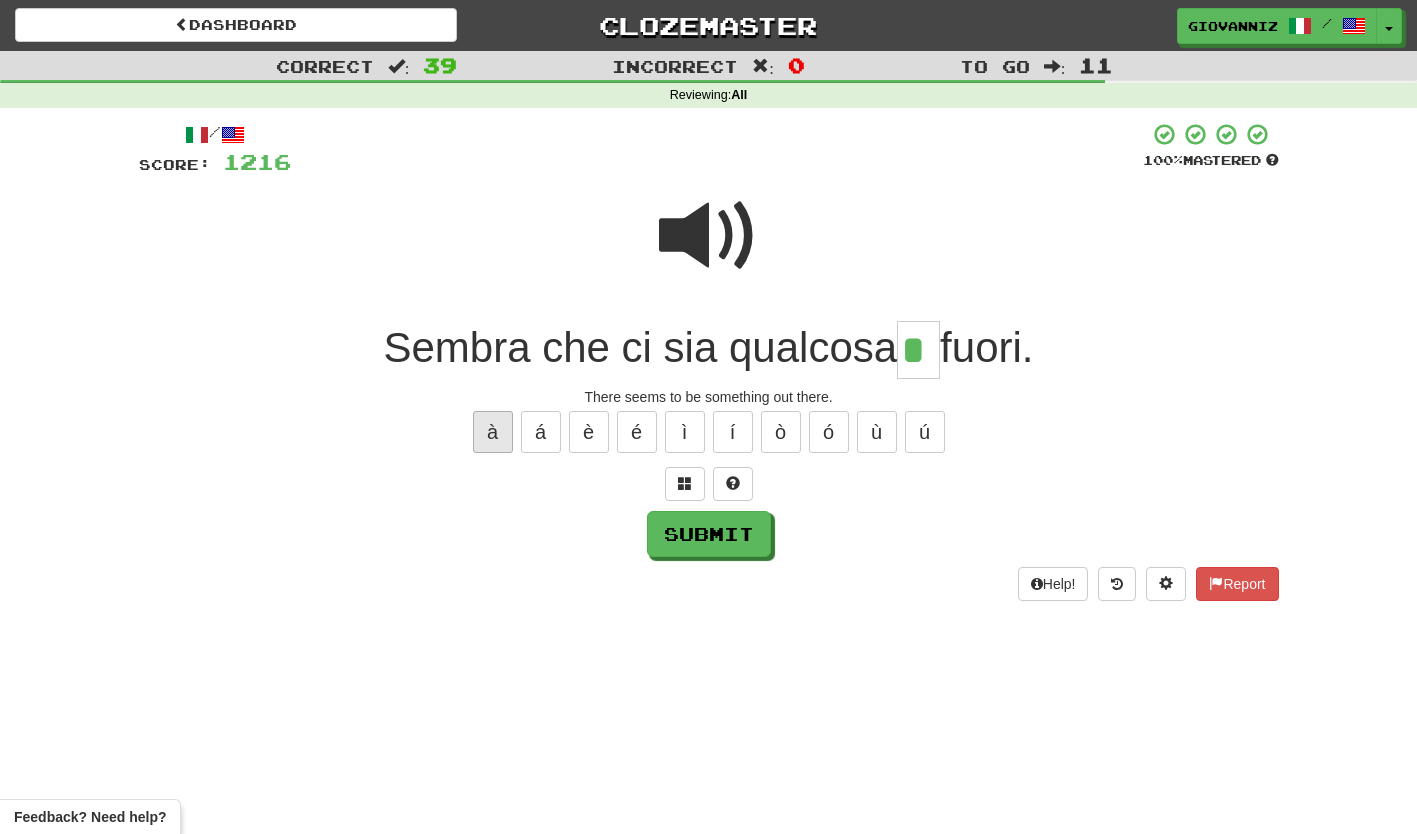 type on "**" 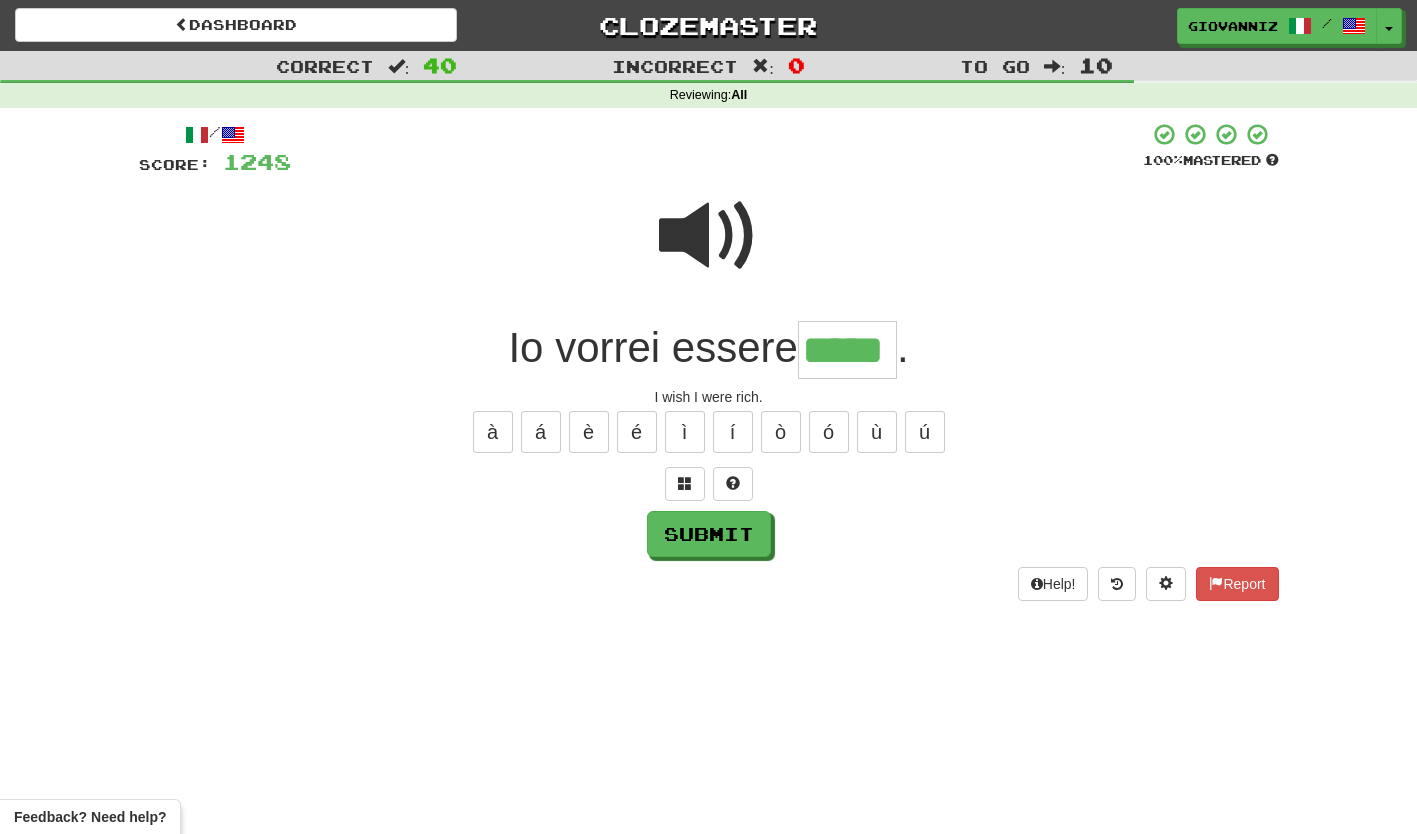type on "*****" 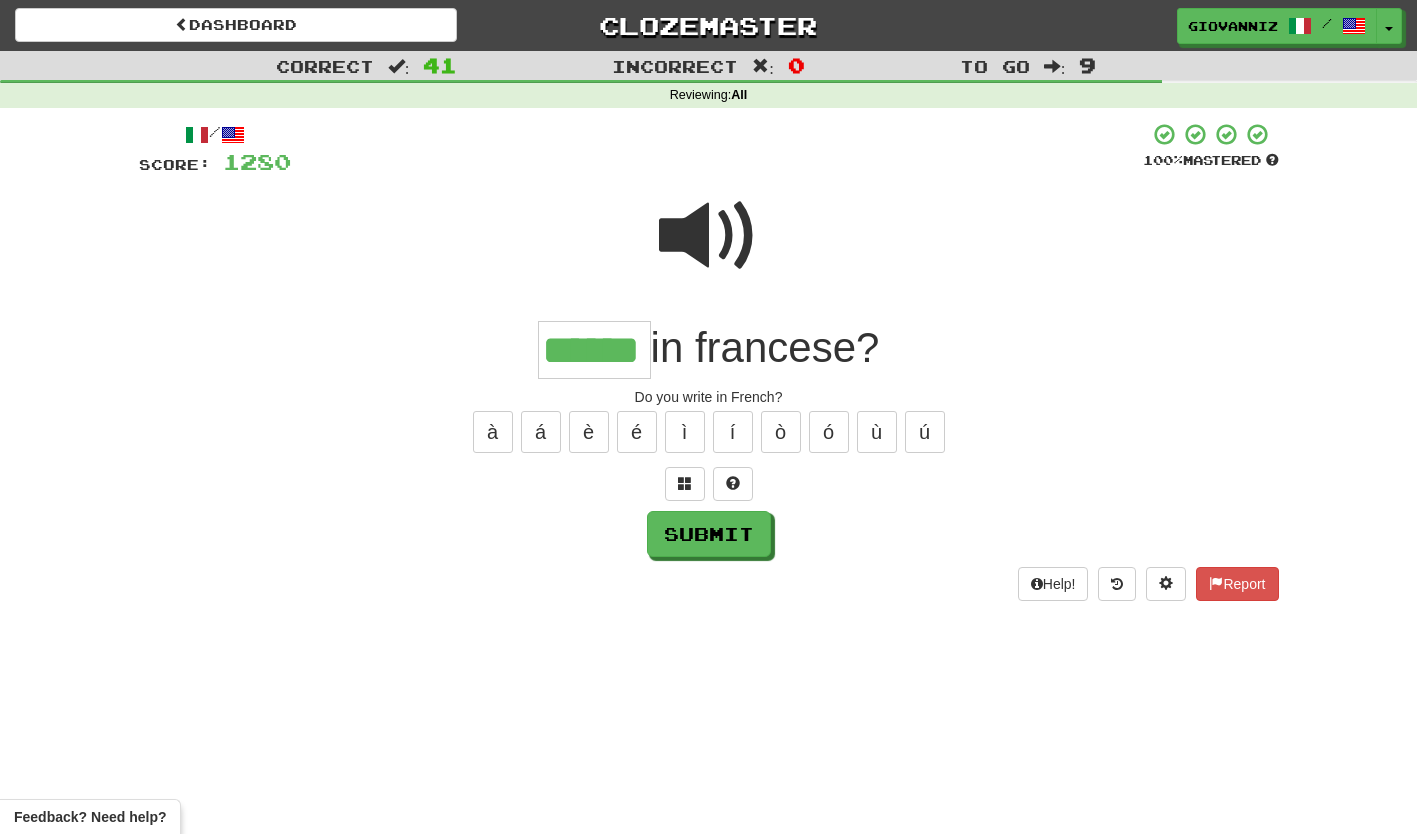 type on "******" 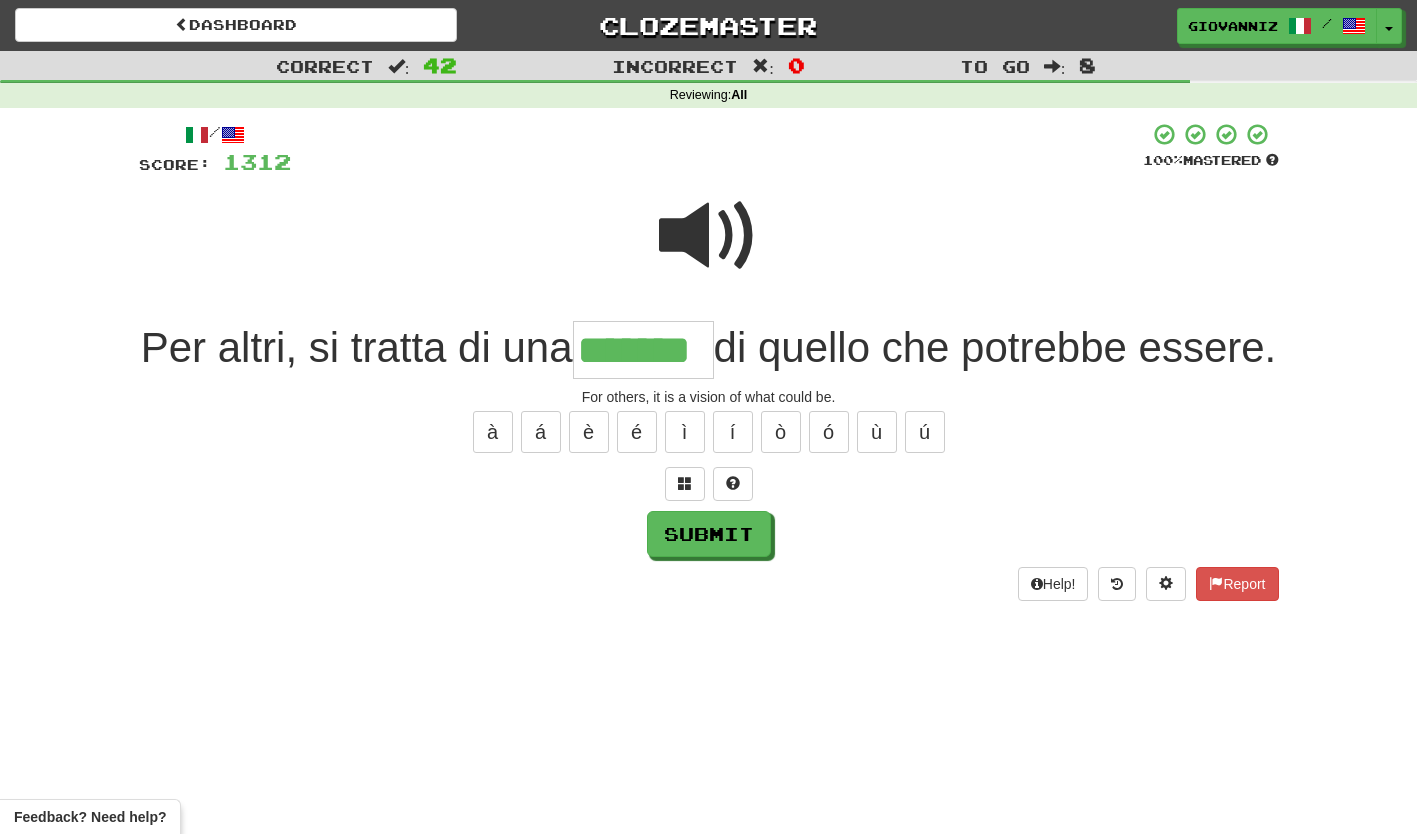 type on "*******" 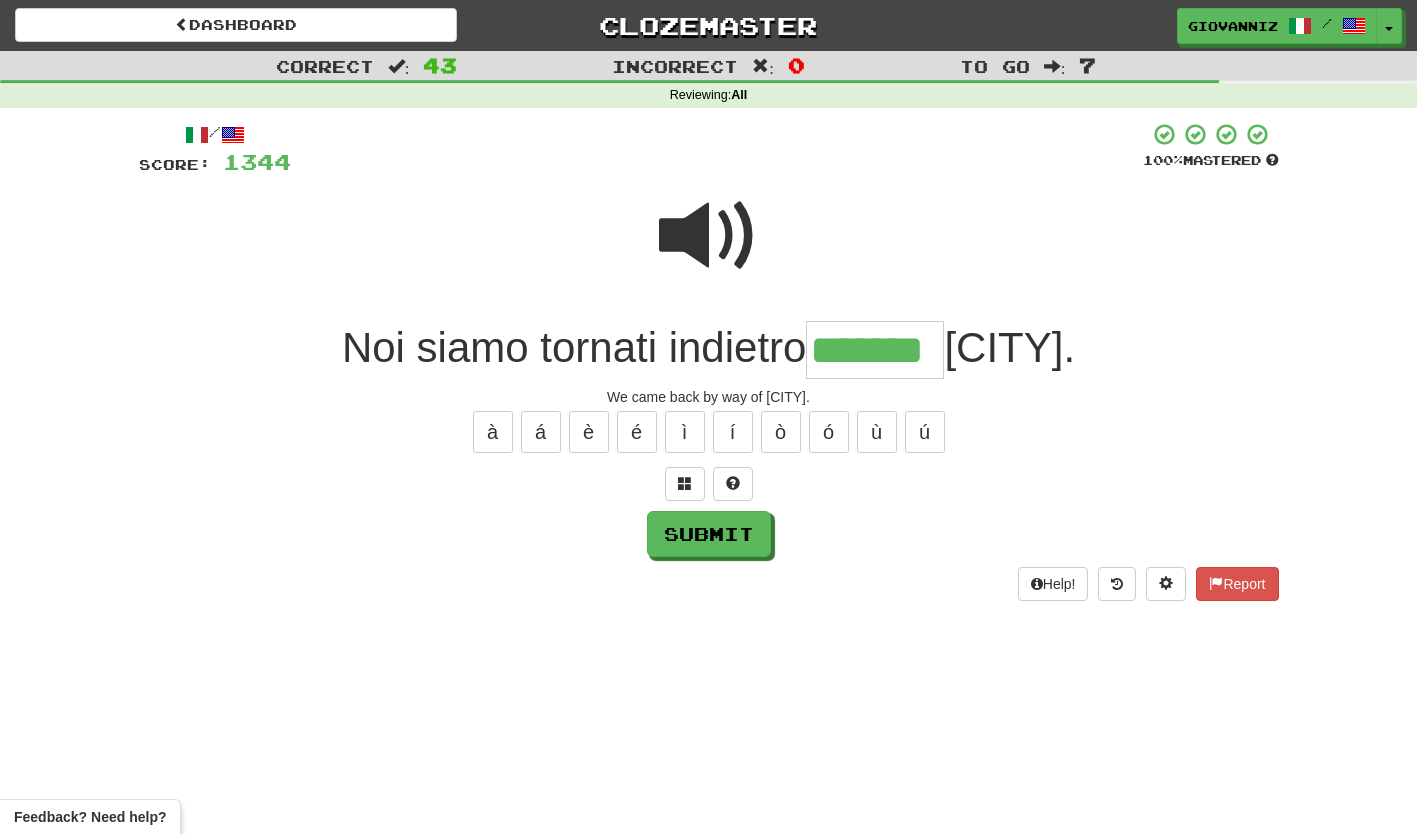 type on "*******" 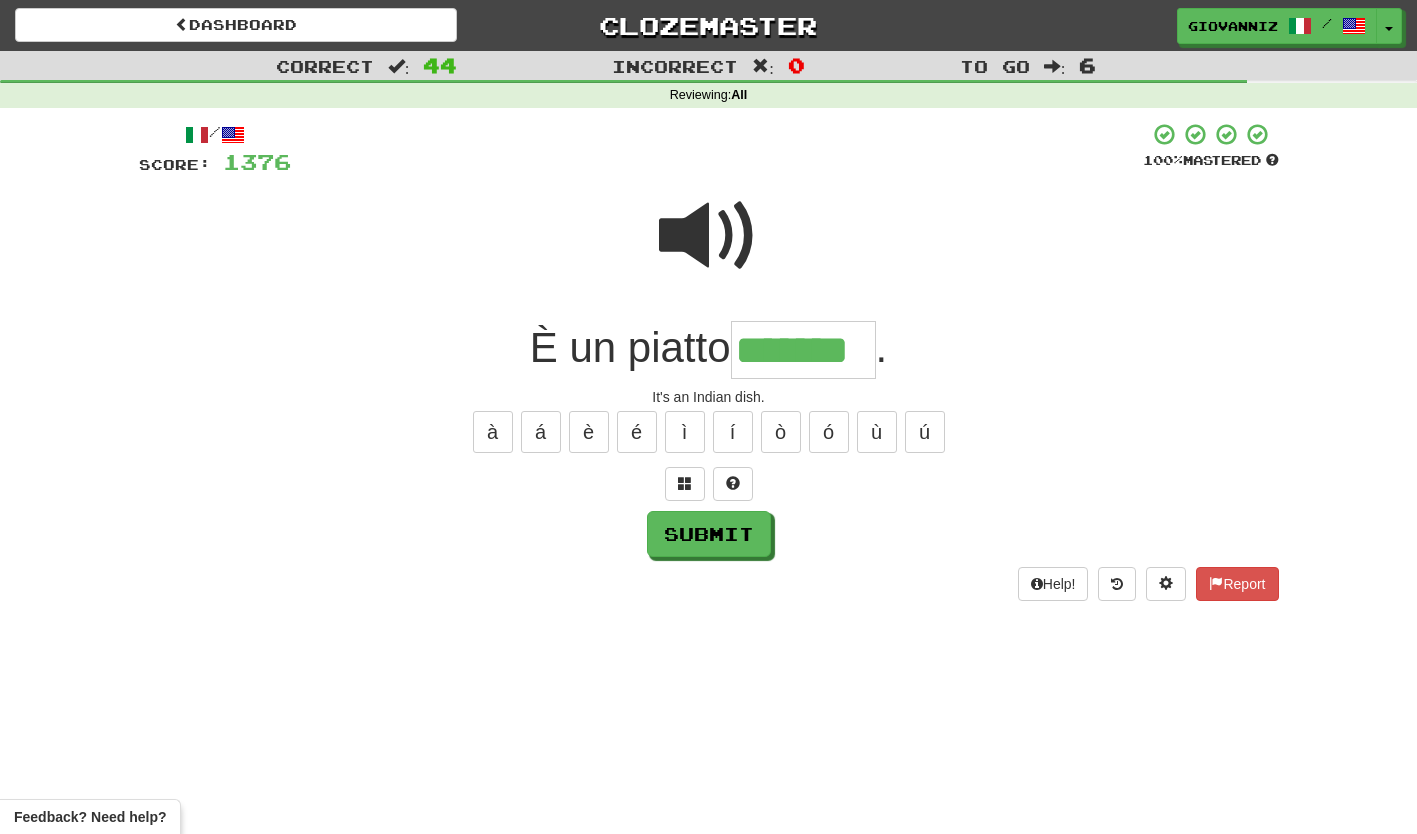 type on "*******" 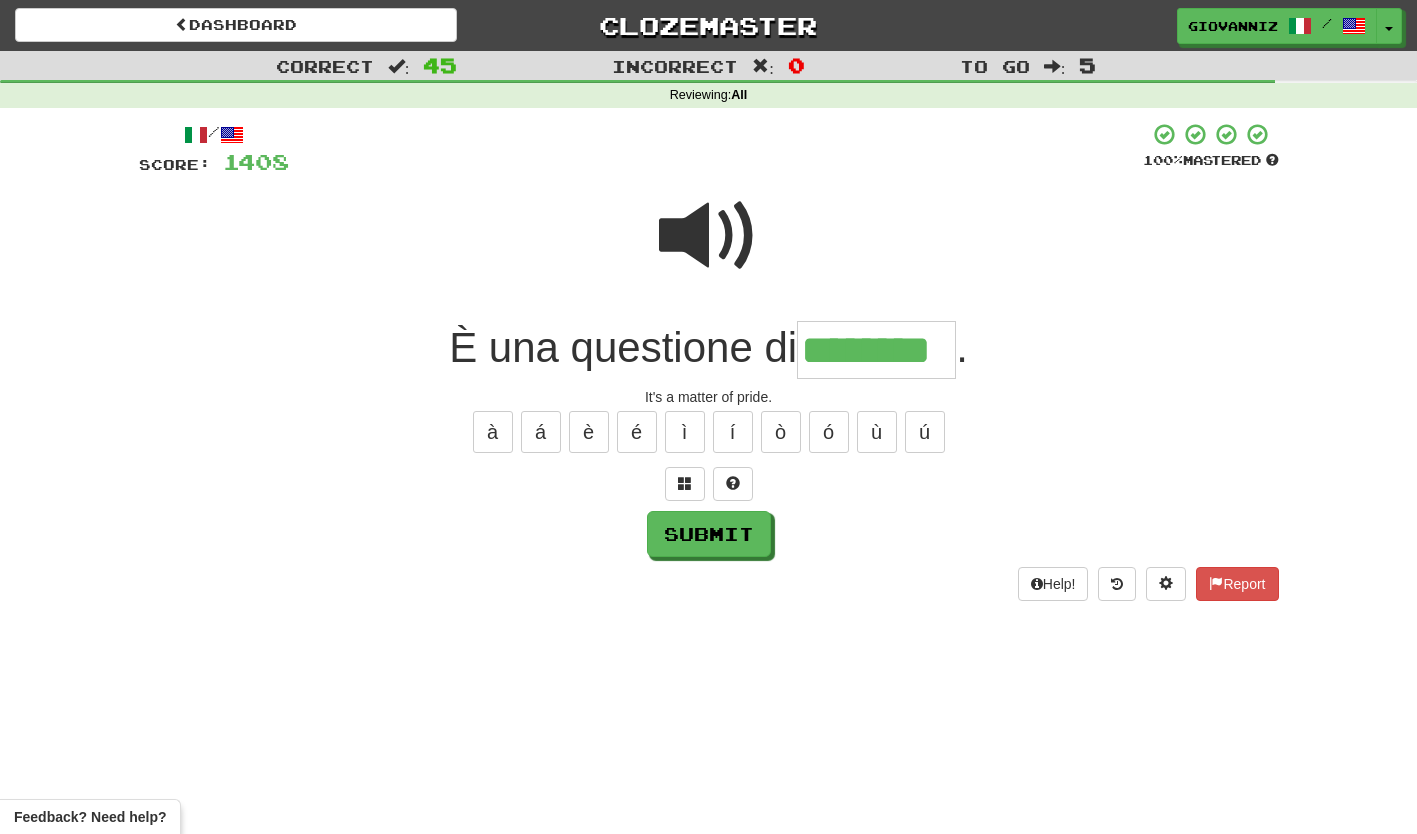 type on "********" 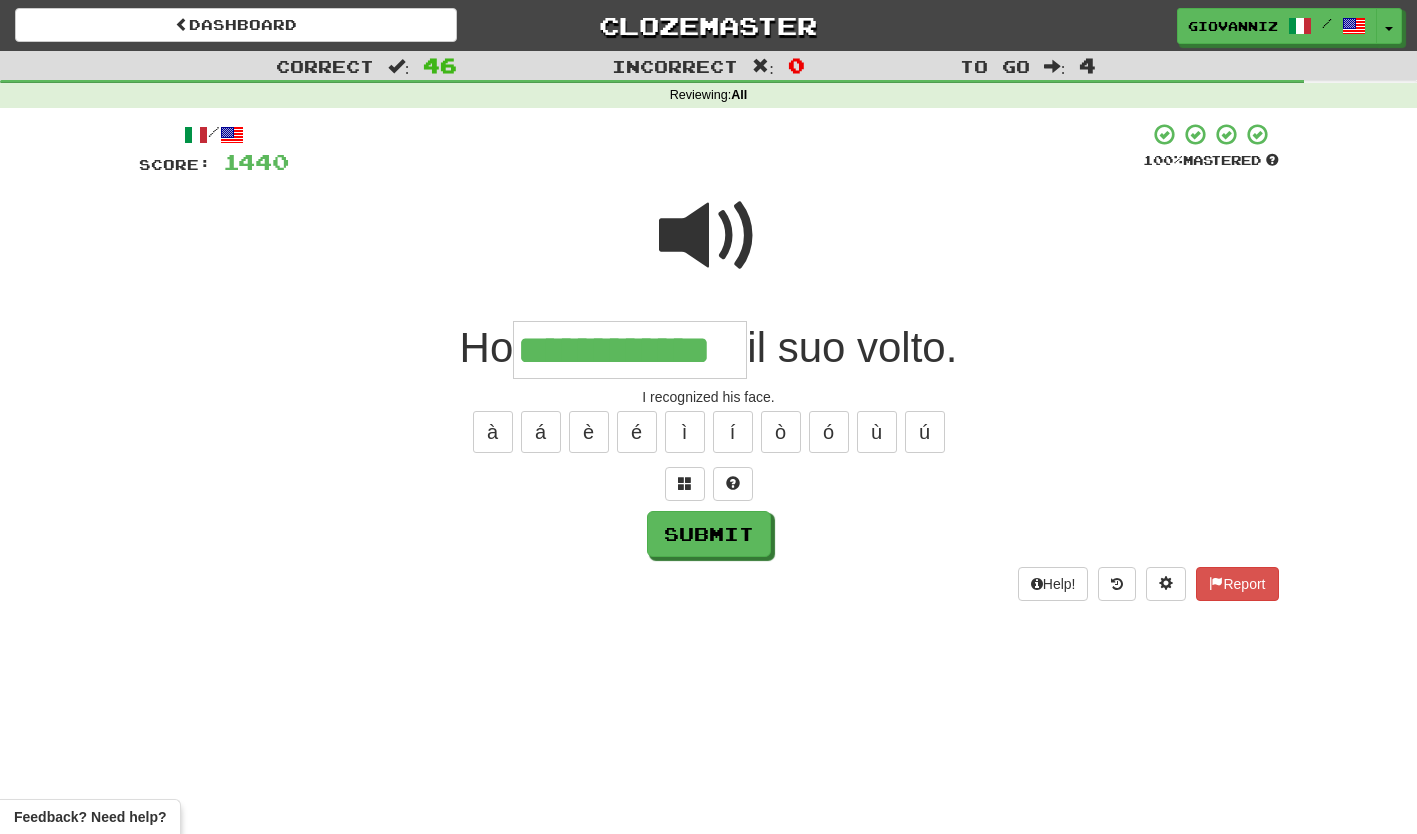 type on "**********" 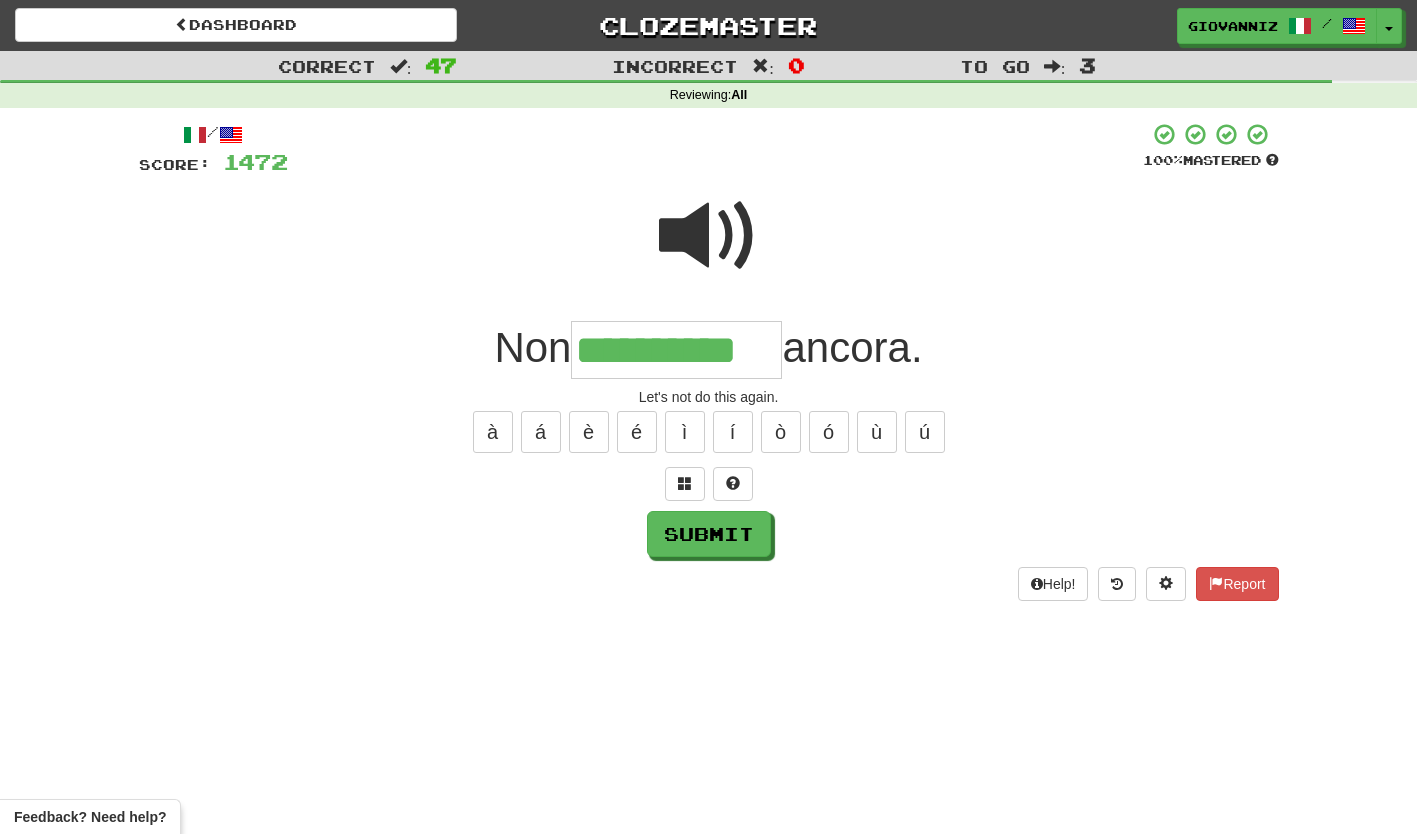 type on "**********" 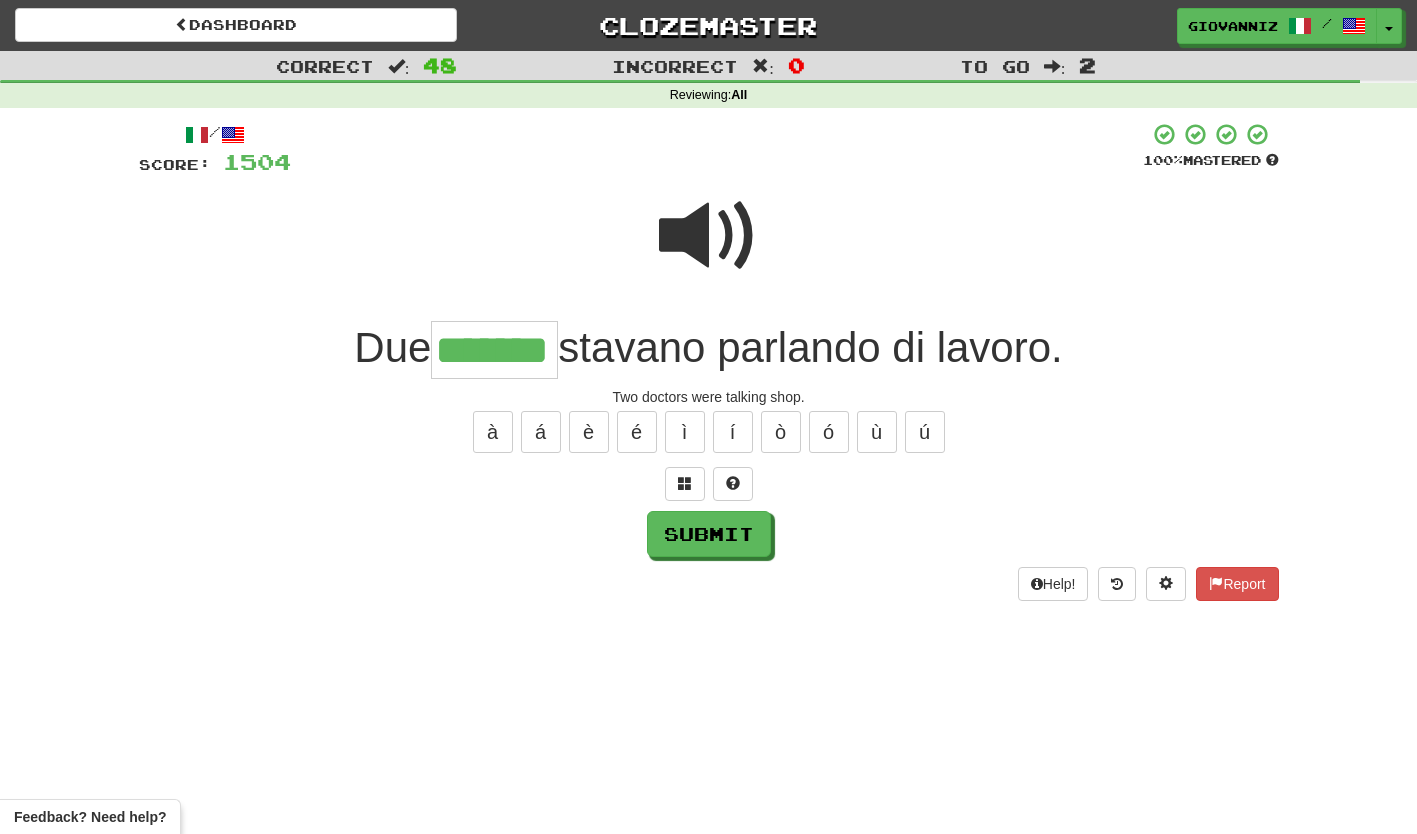 type on "*******" 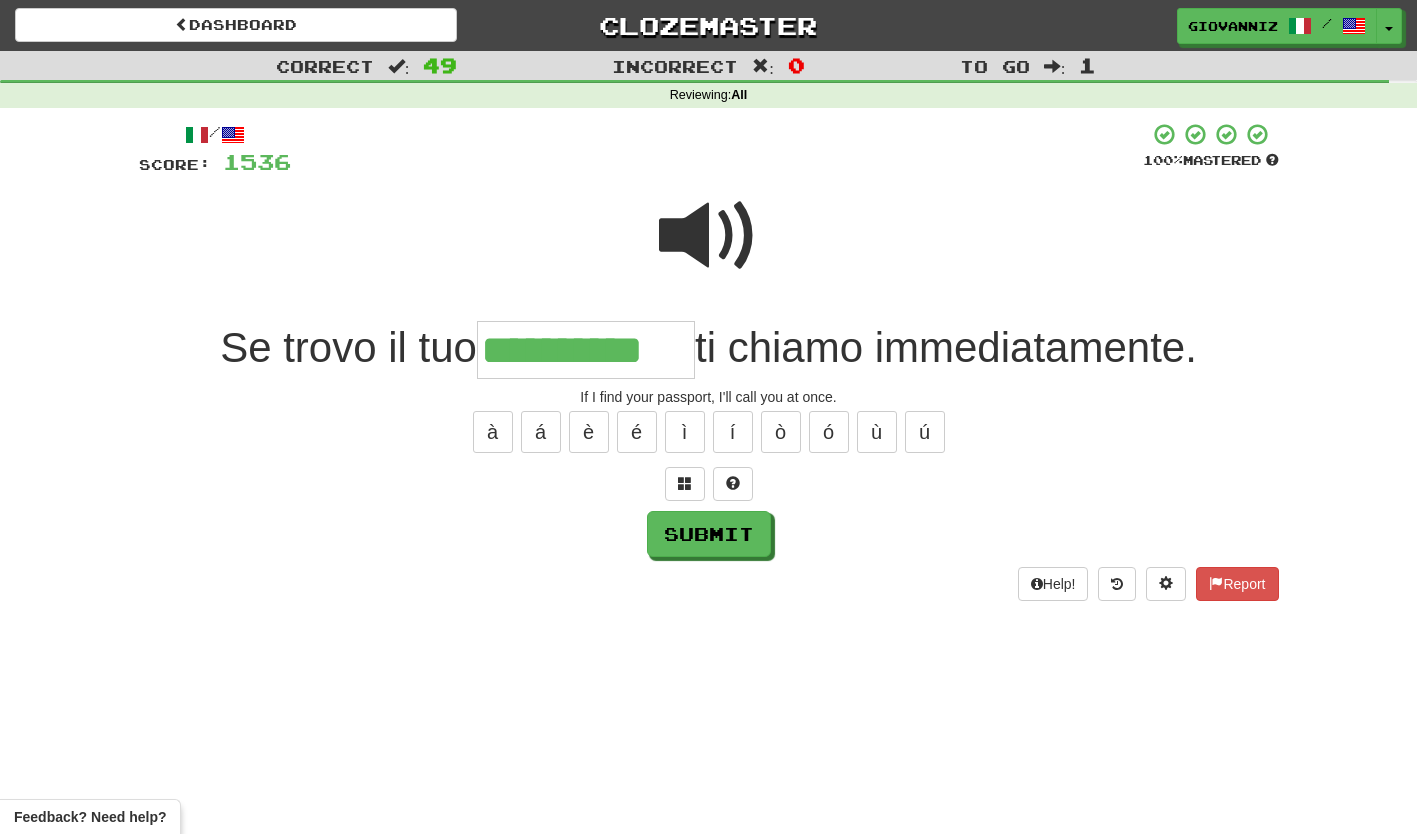 type on "**********" 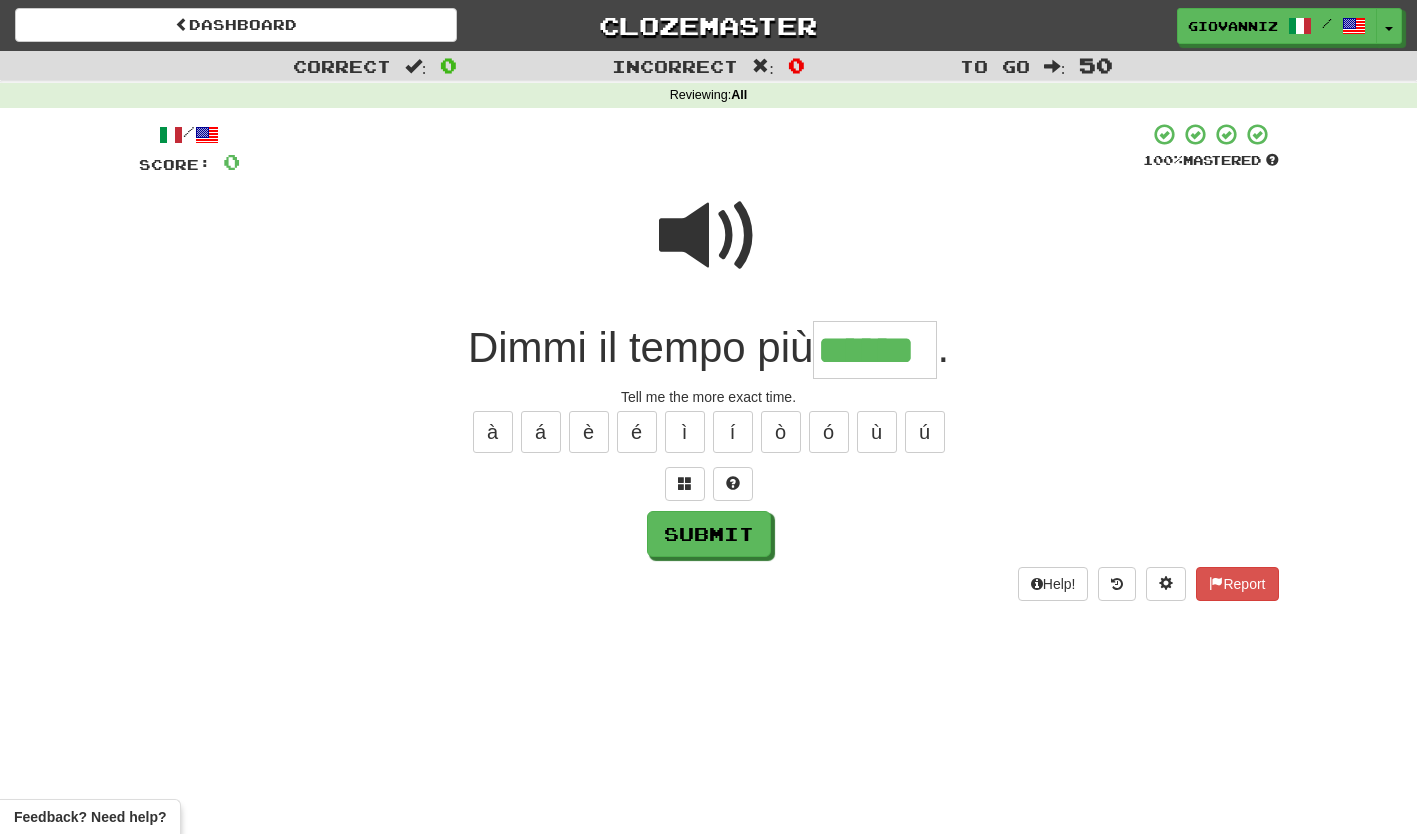 type on "******" 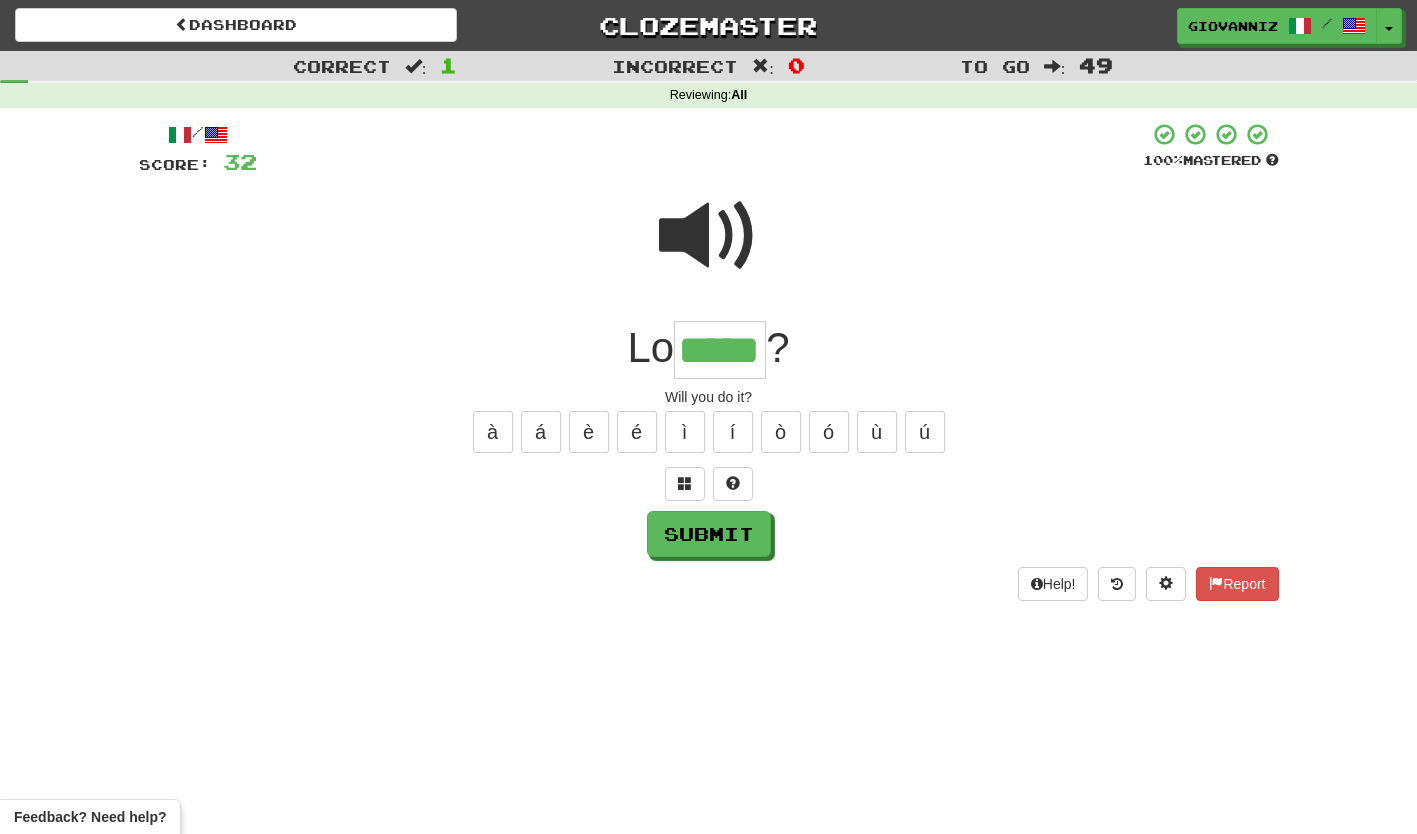type on "*****" 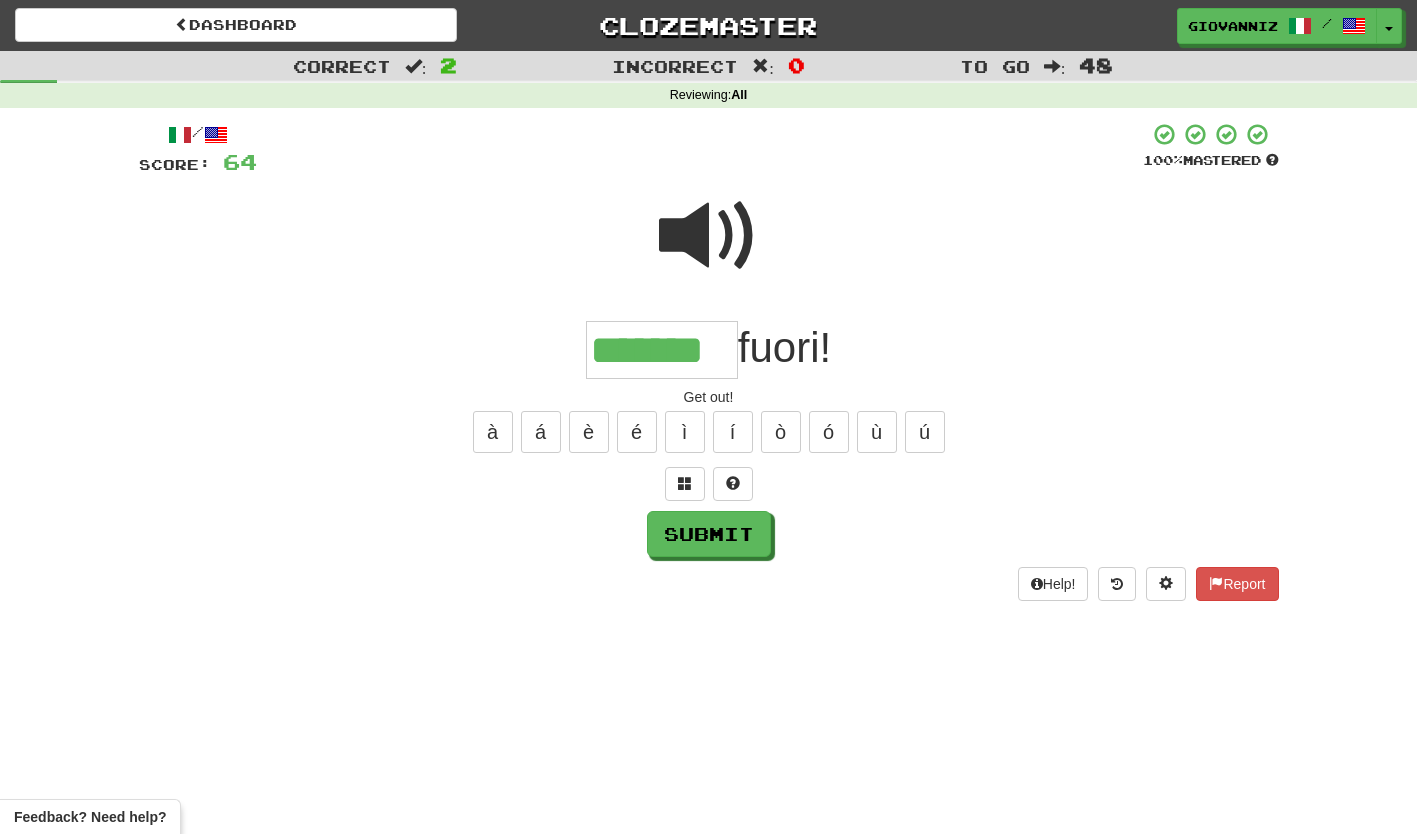 type on "*******" 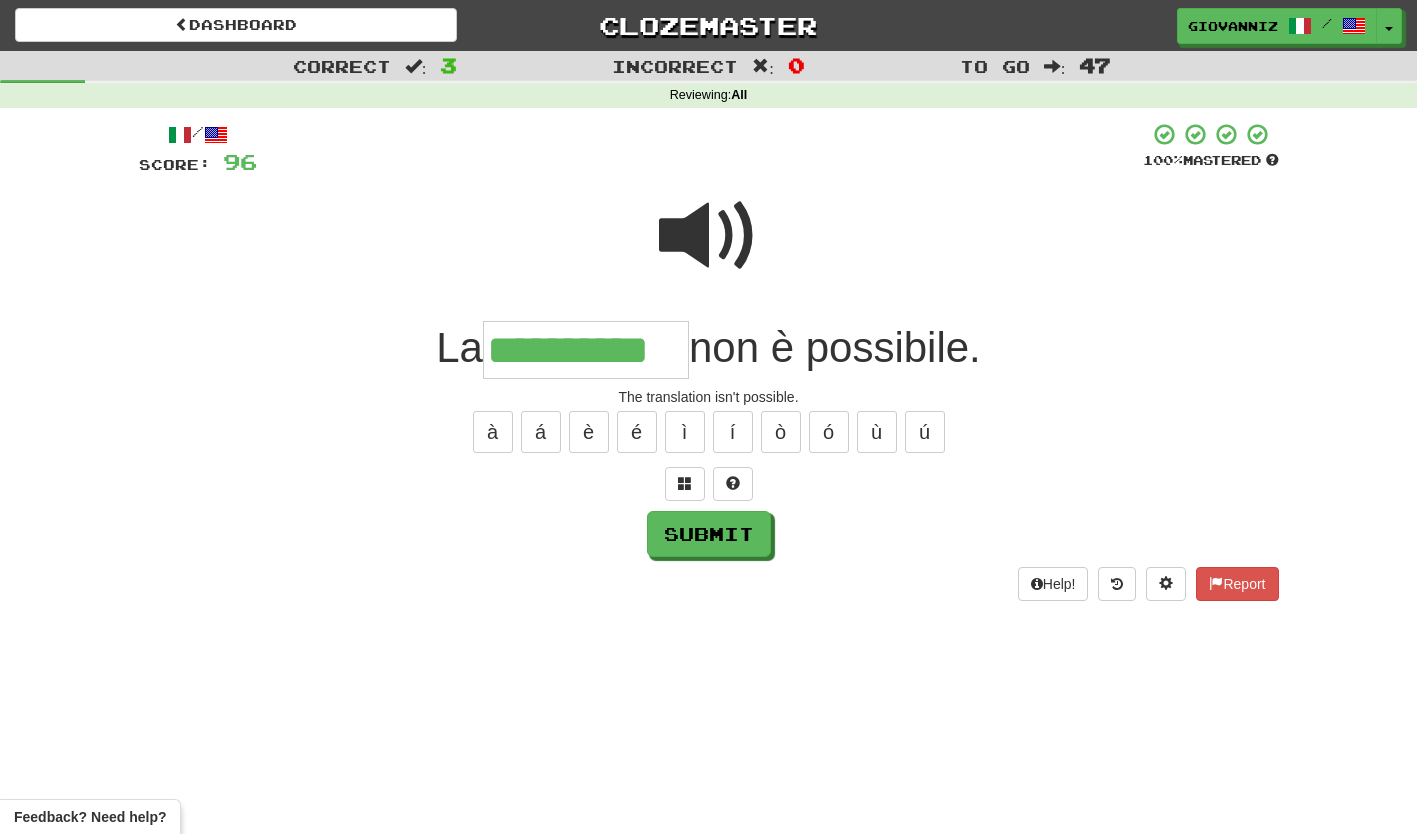 type on "**********" 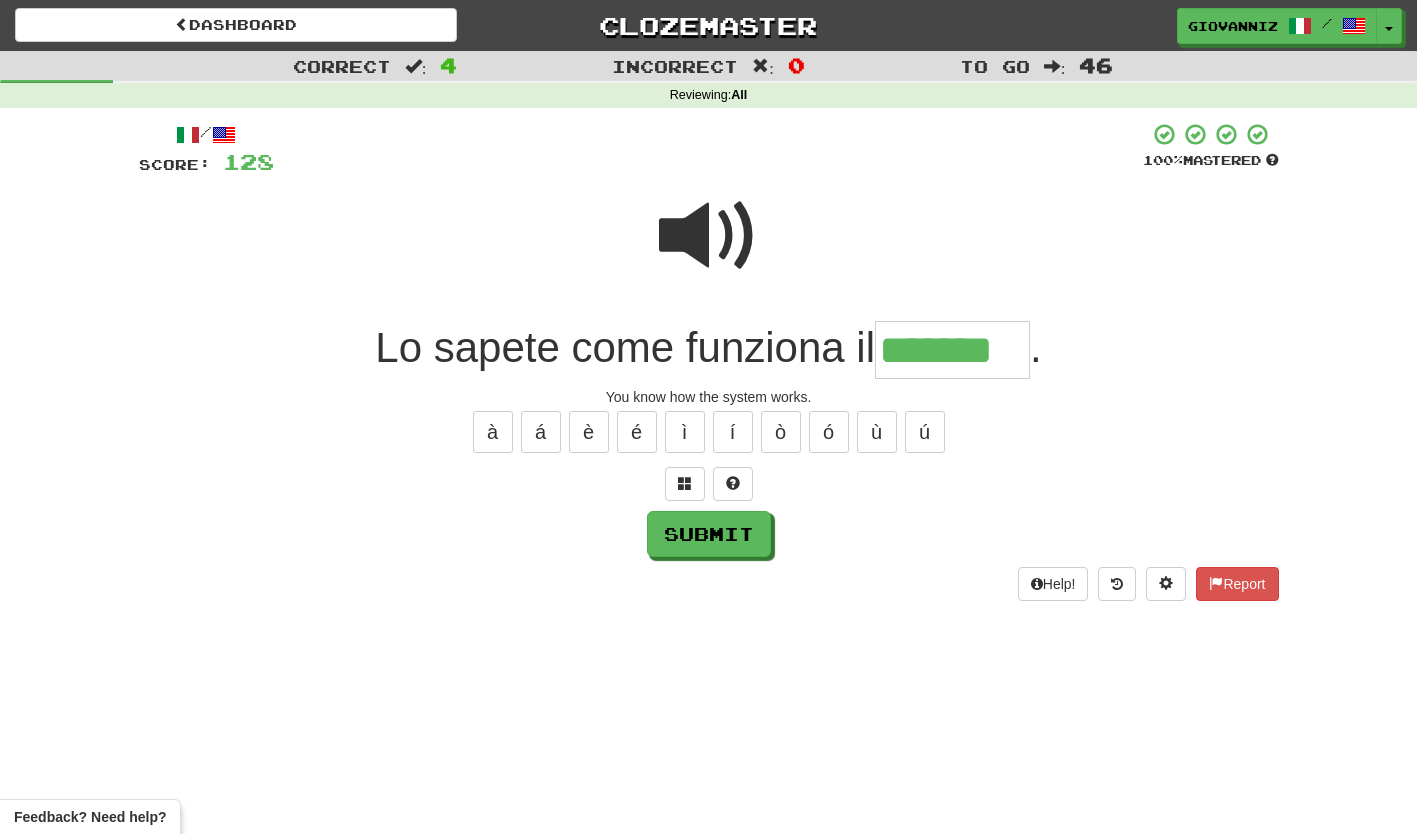 type on "*******" 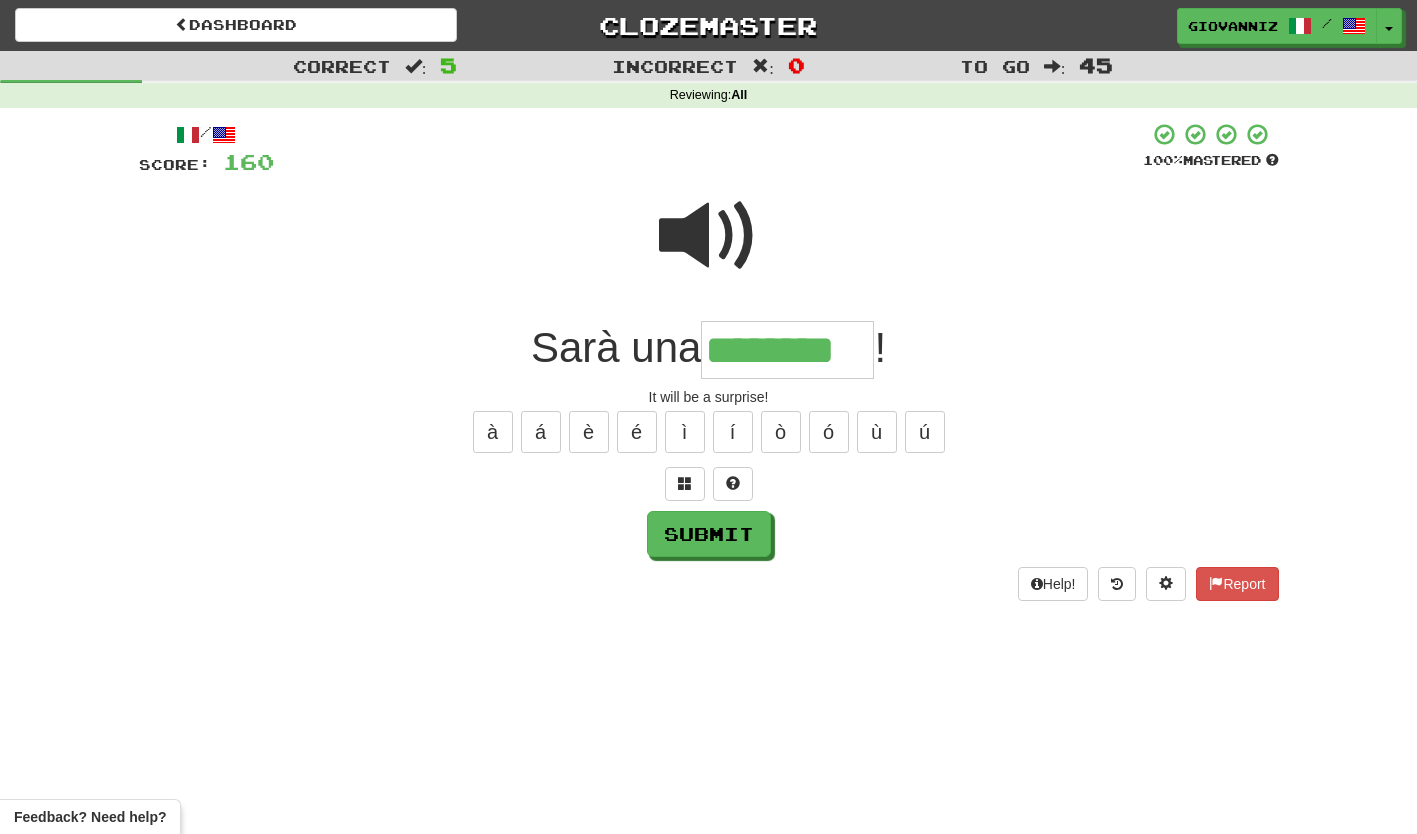 type on "********" 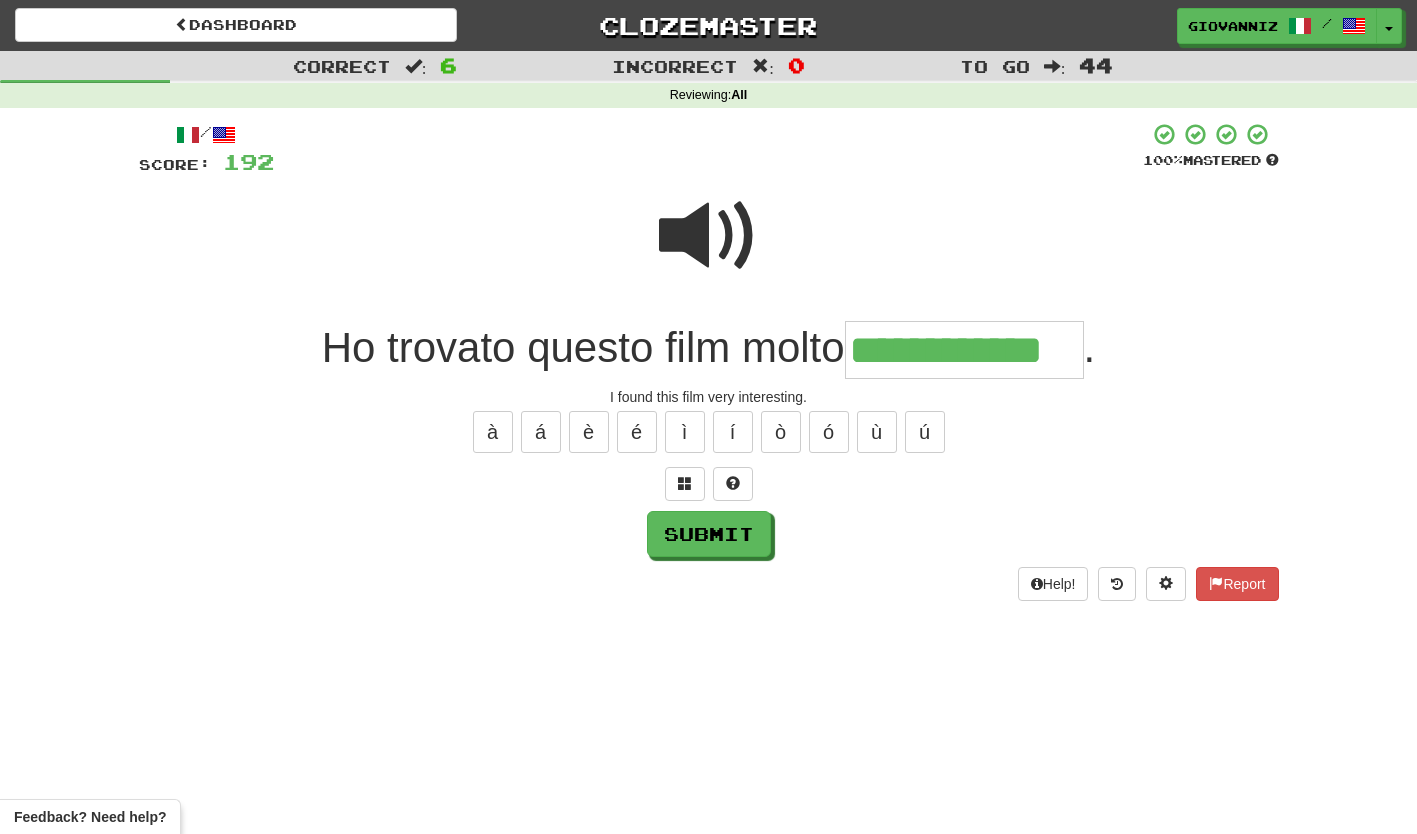 type on "**********" 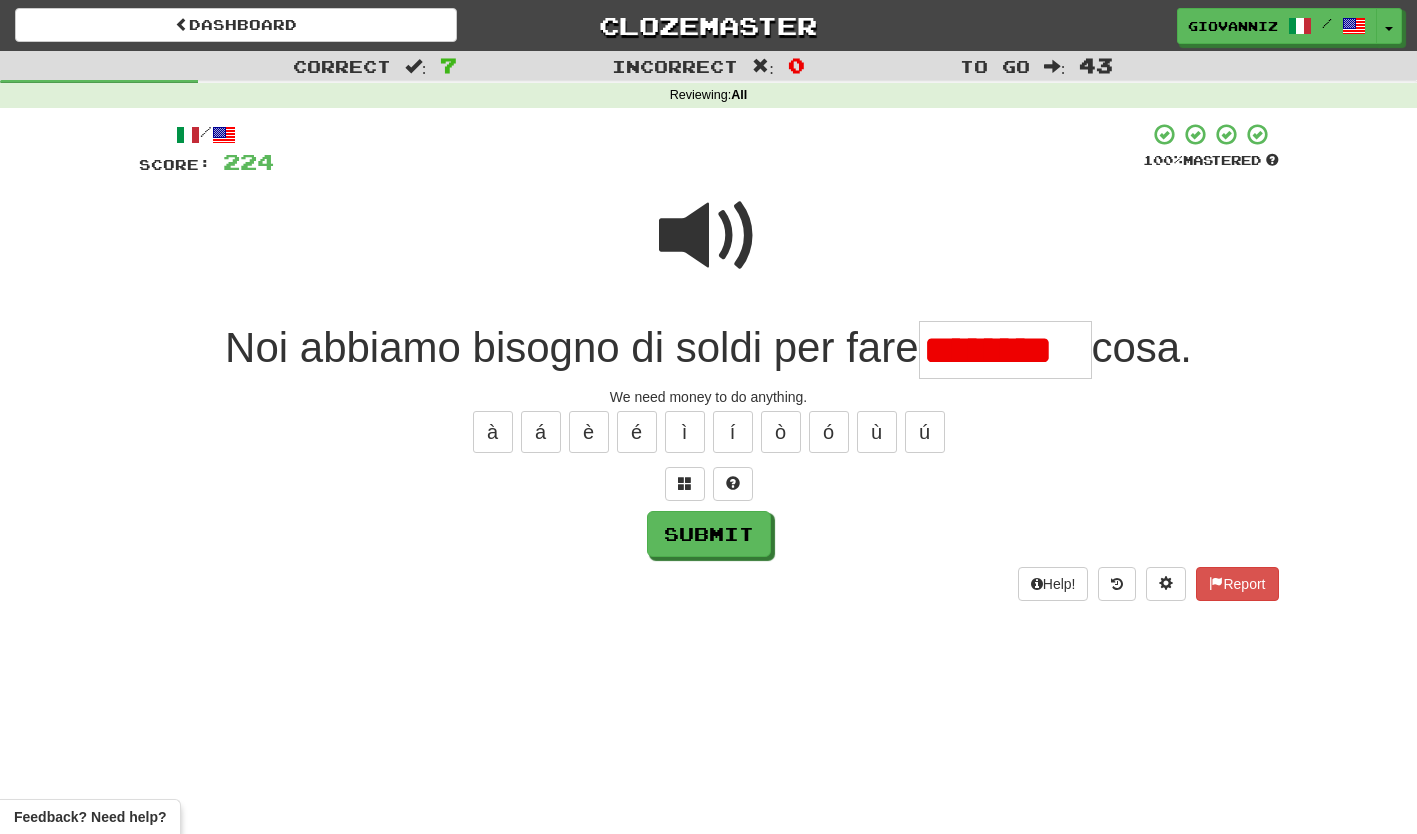 click on "********" at bounding box center (1005, 350) 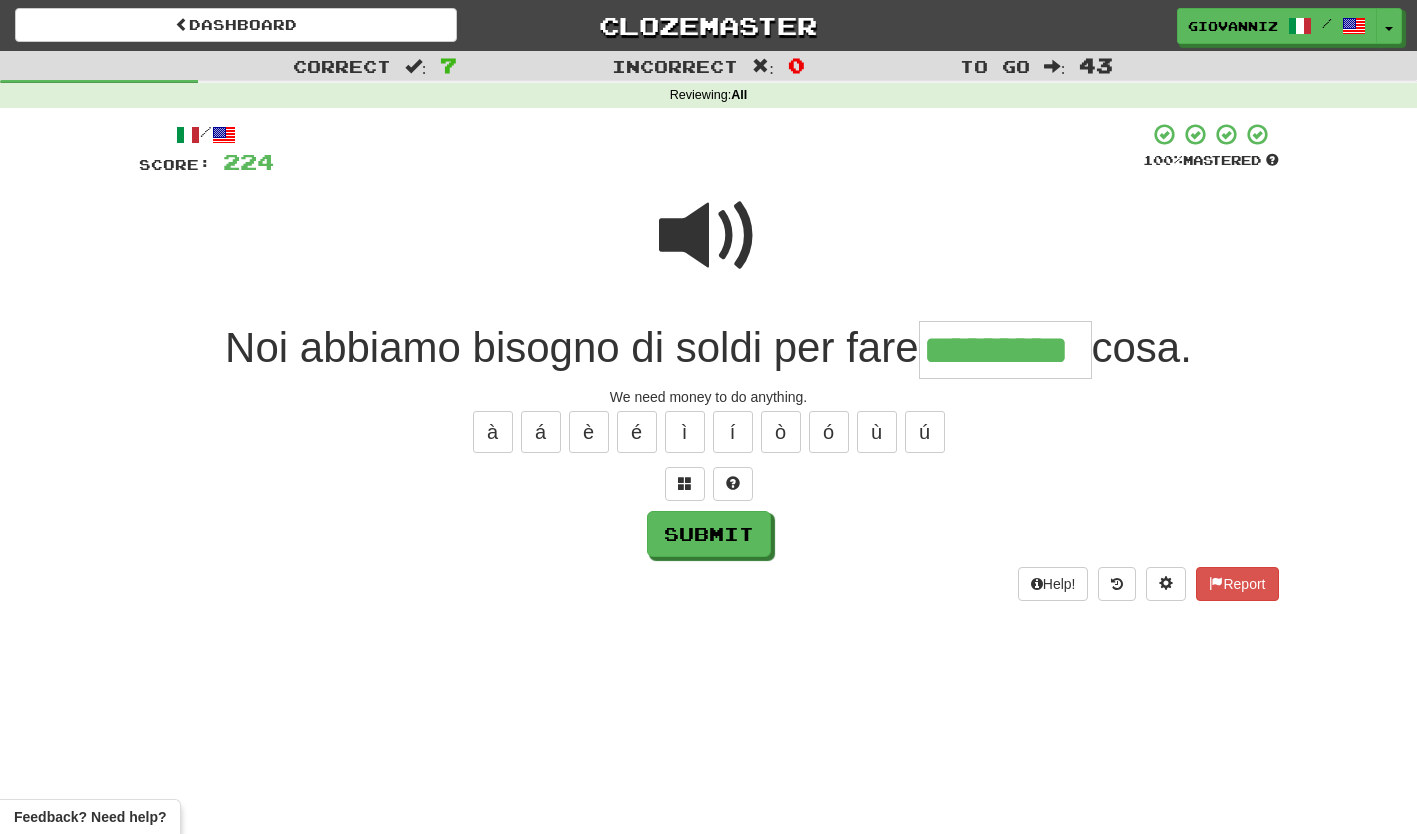 type on "*********" 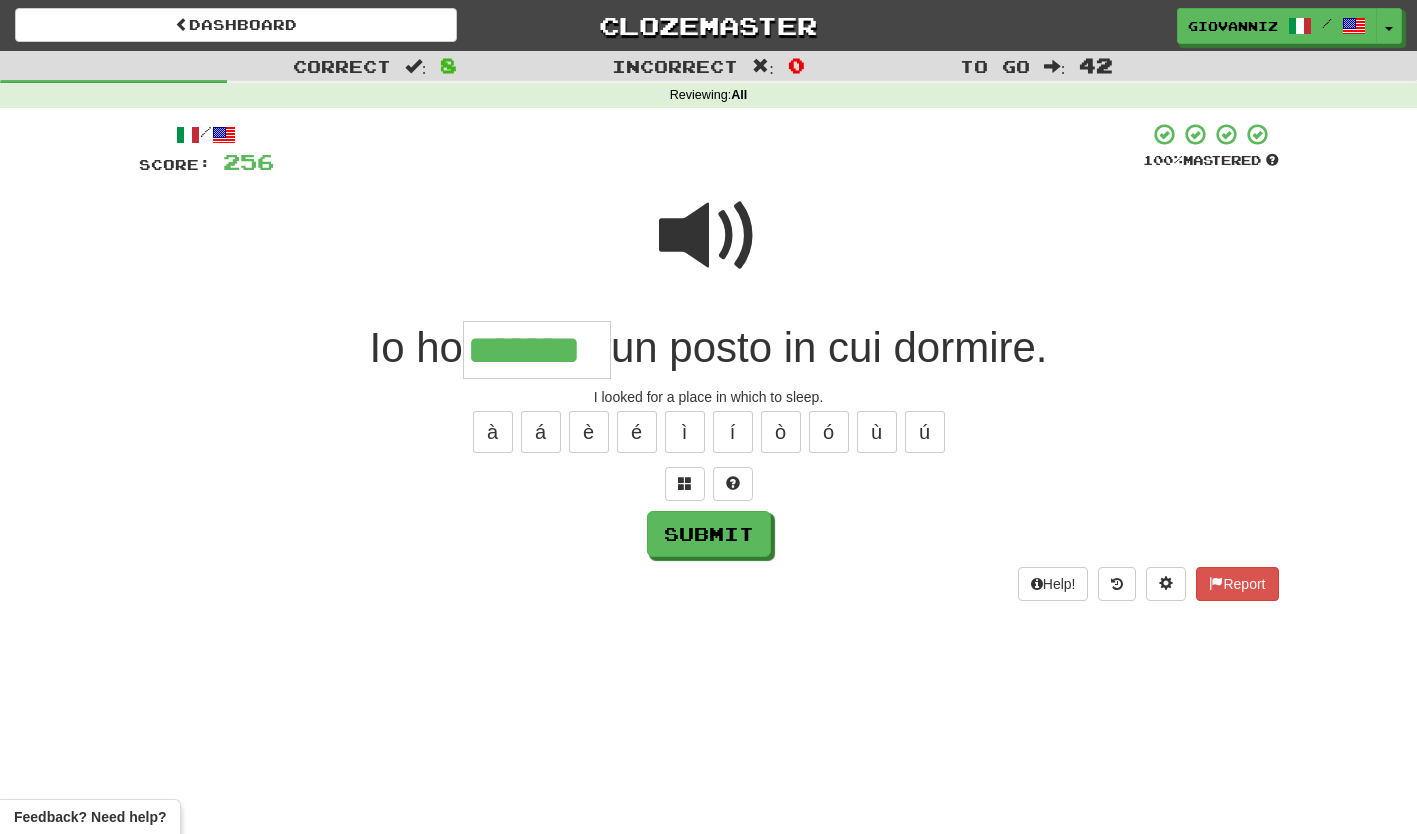 type on "*******" 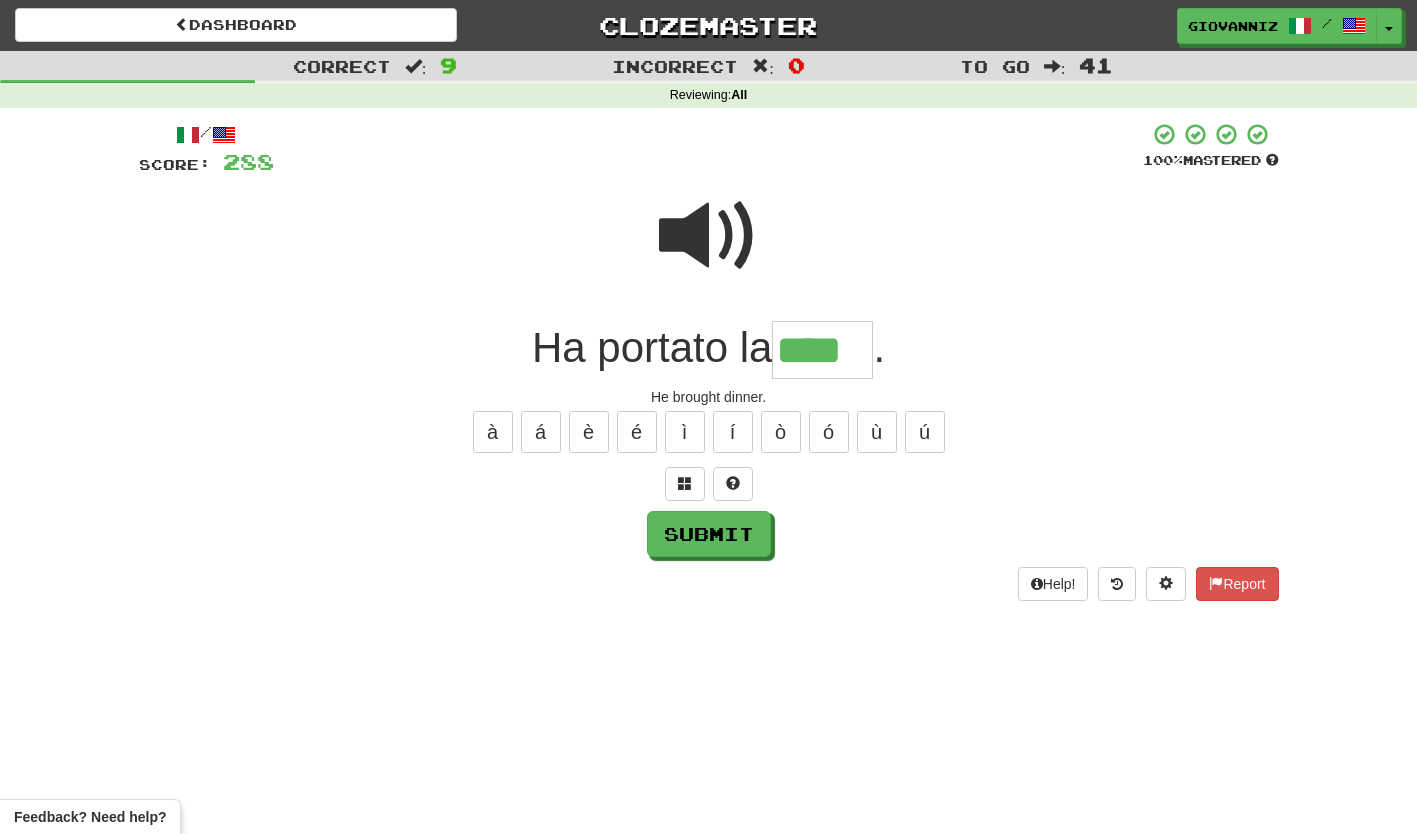 type on "****" 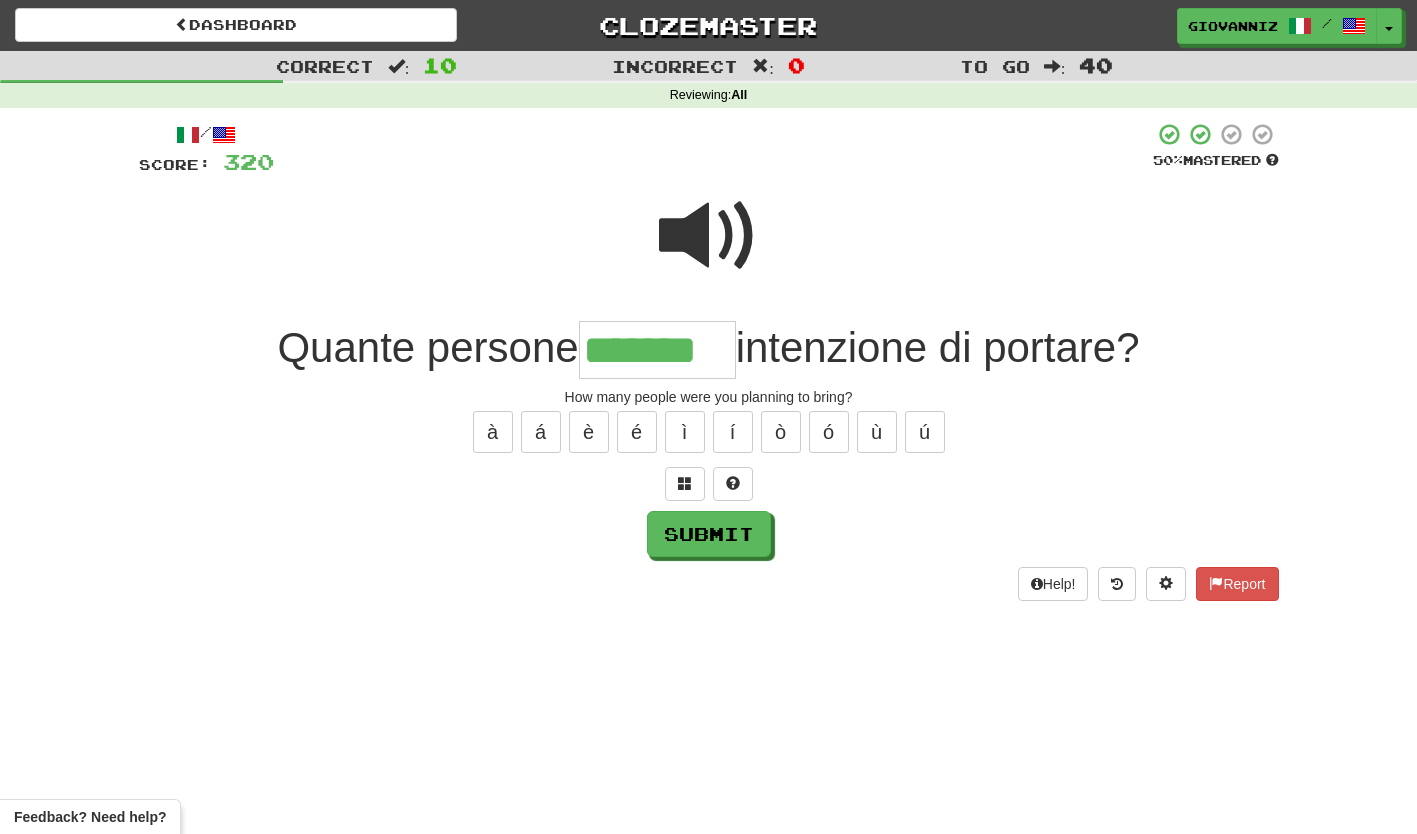 type on "*******" 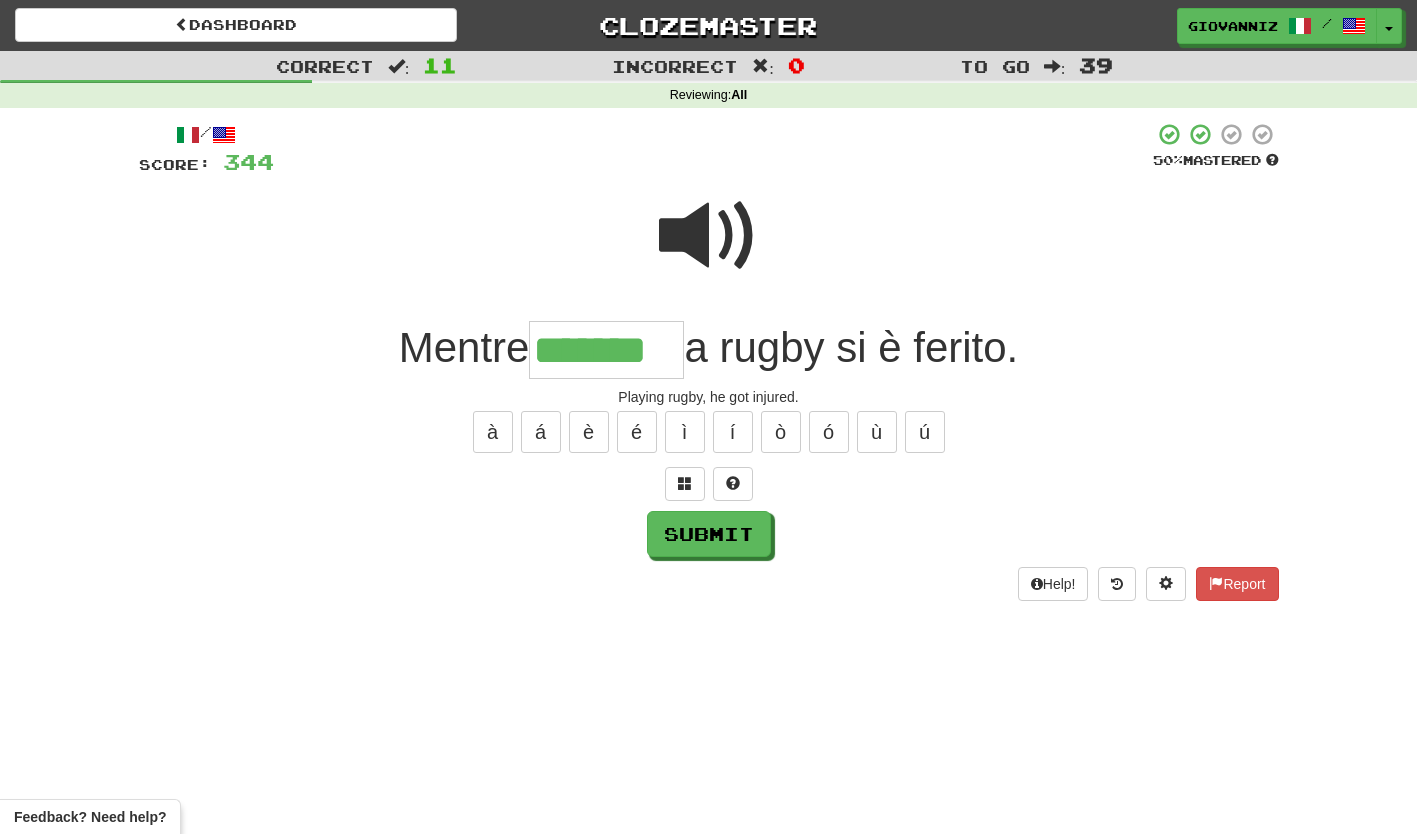type on "*******" 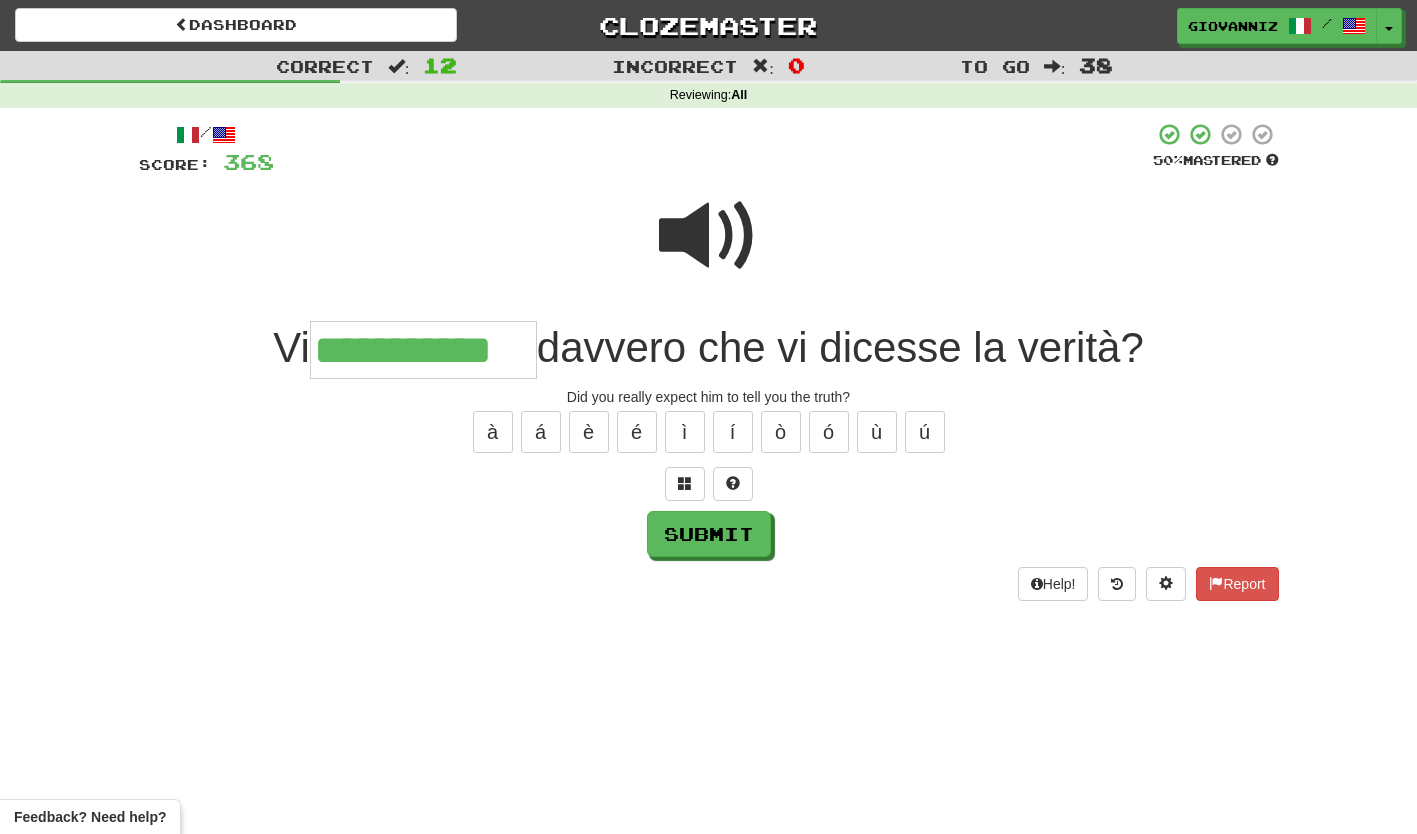 type on "**********" 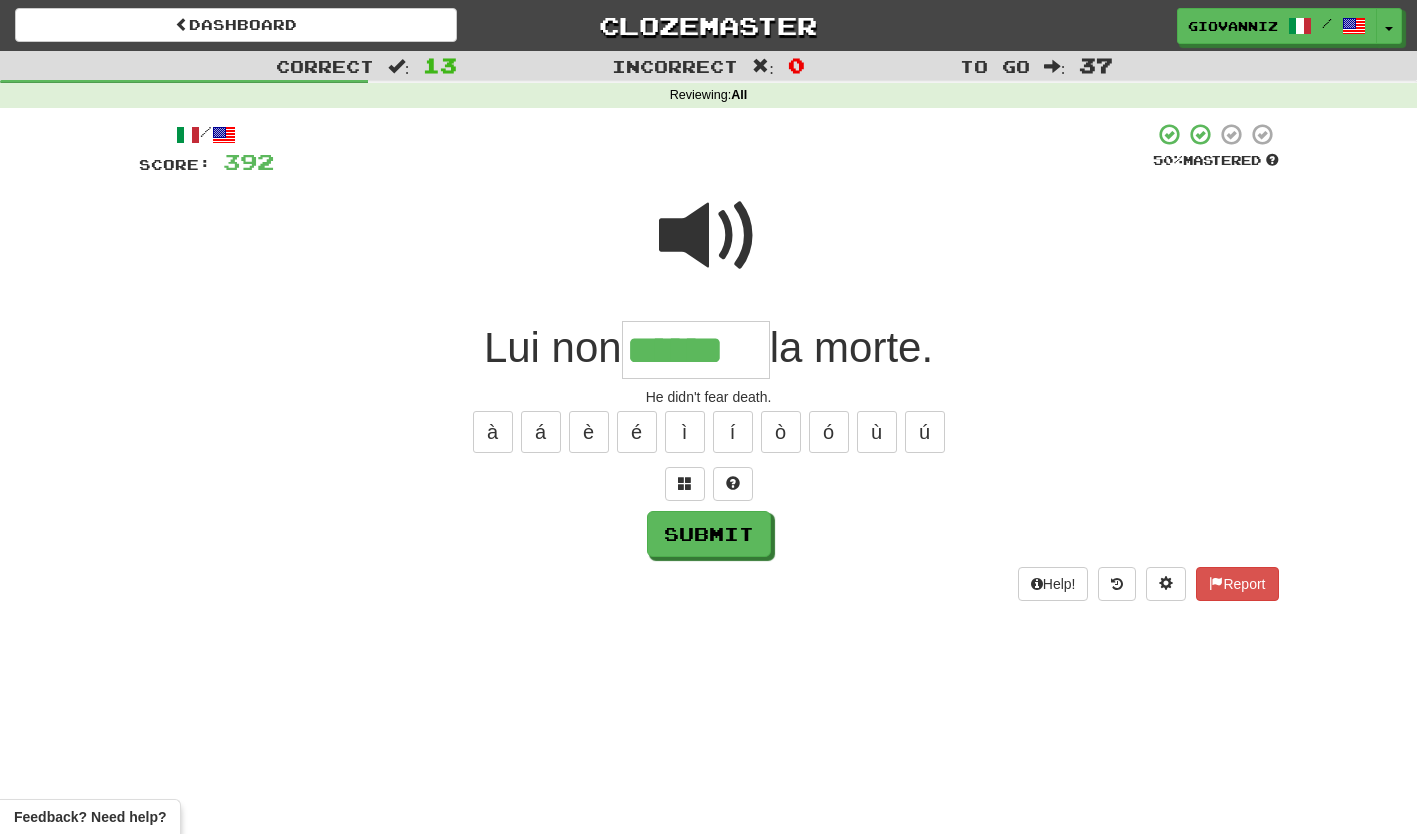type on "******" 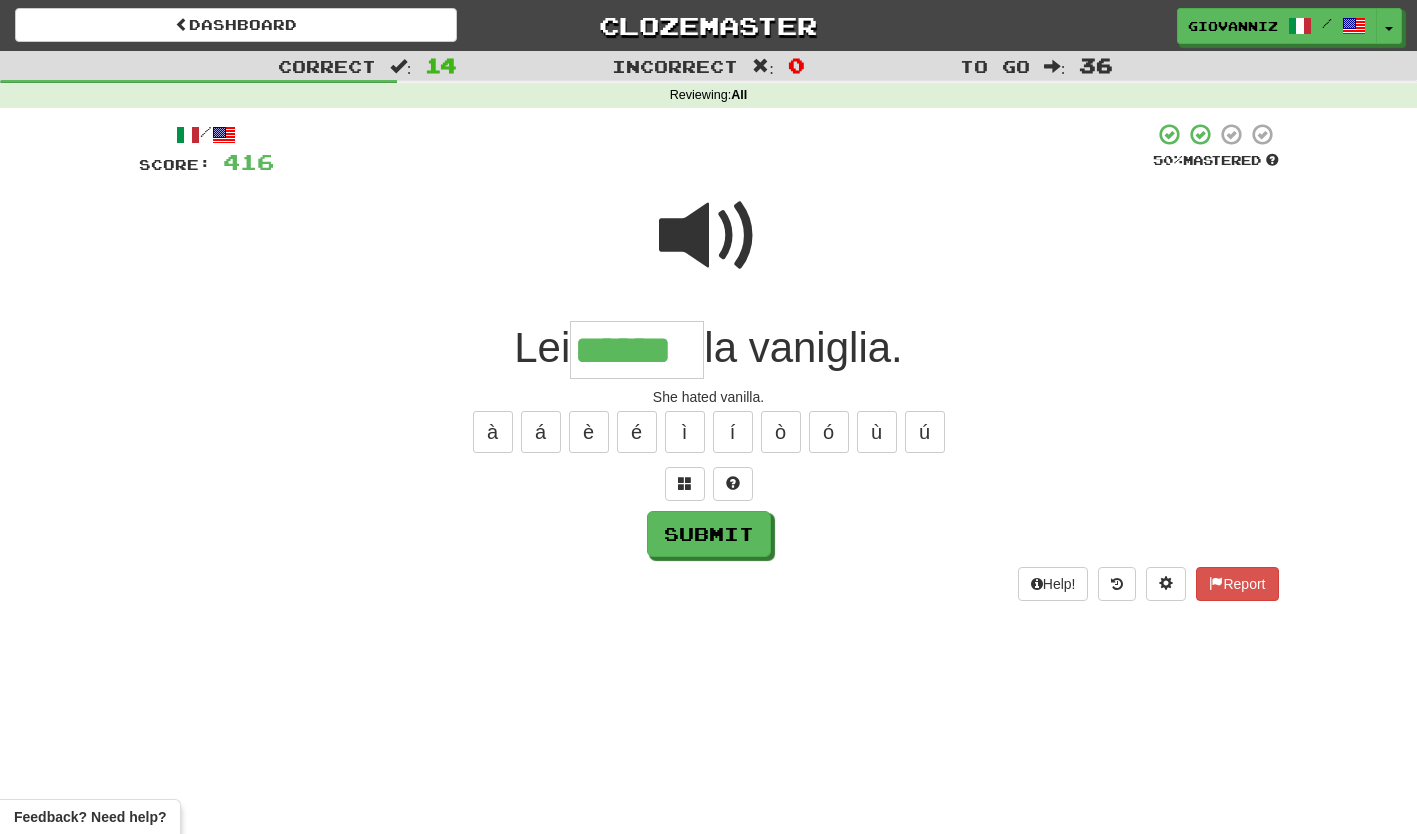 type on "******" 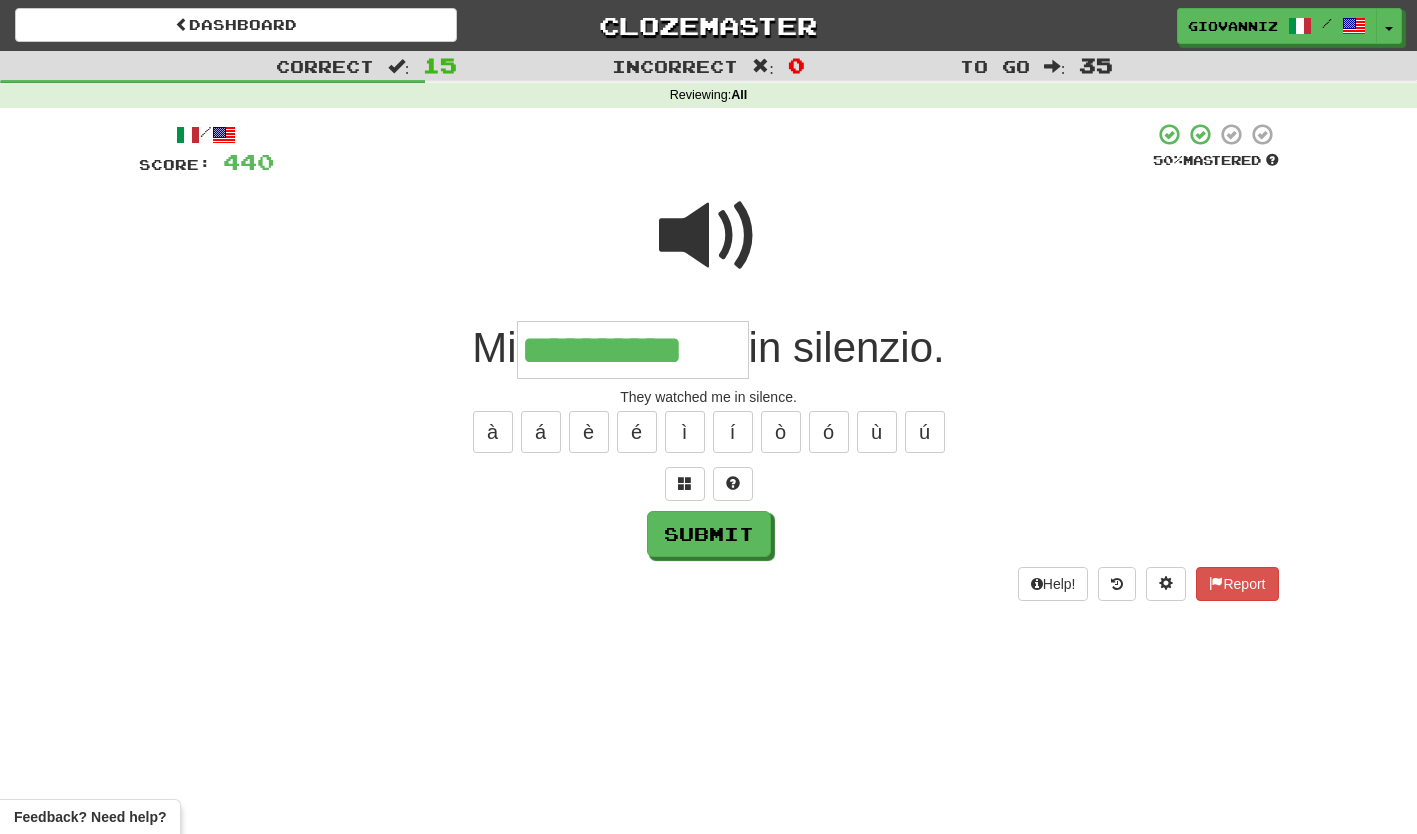 type on "**********" 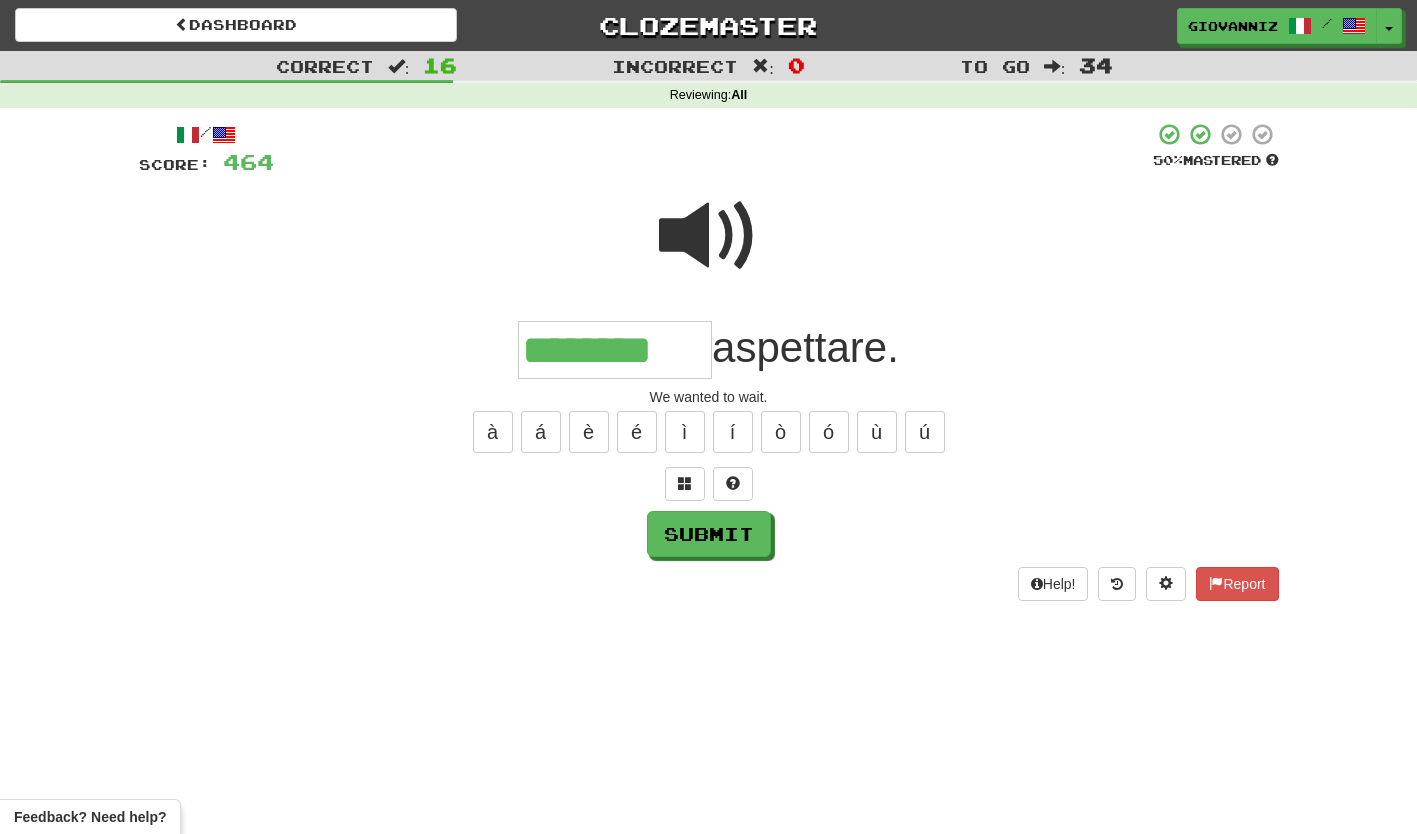 type on "********" 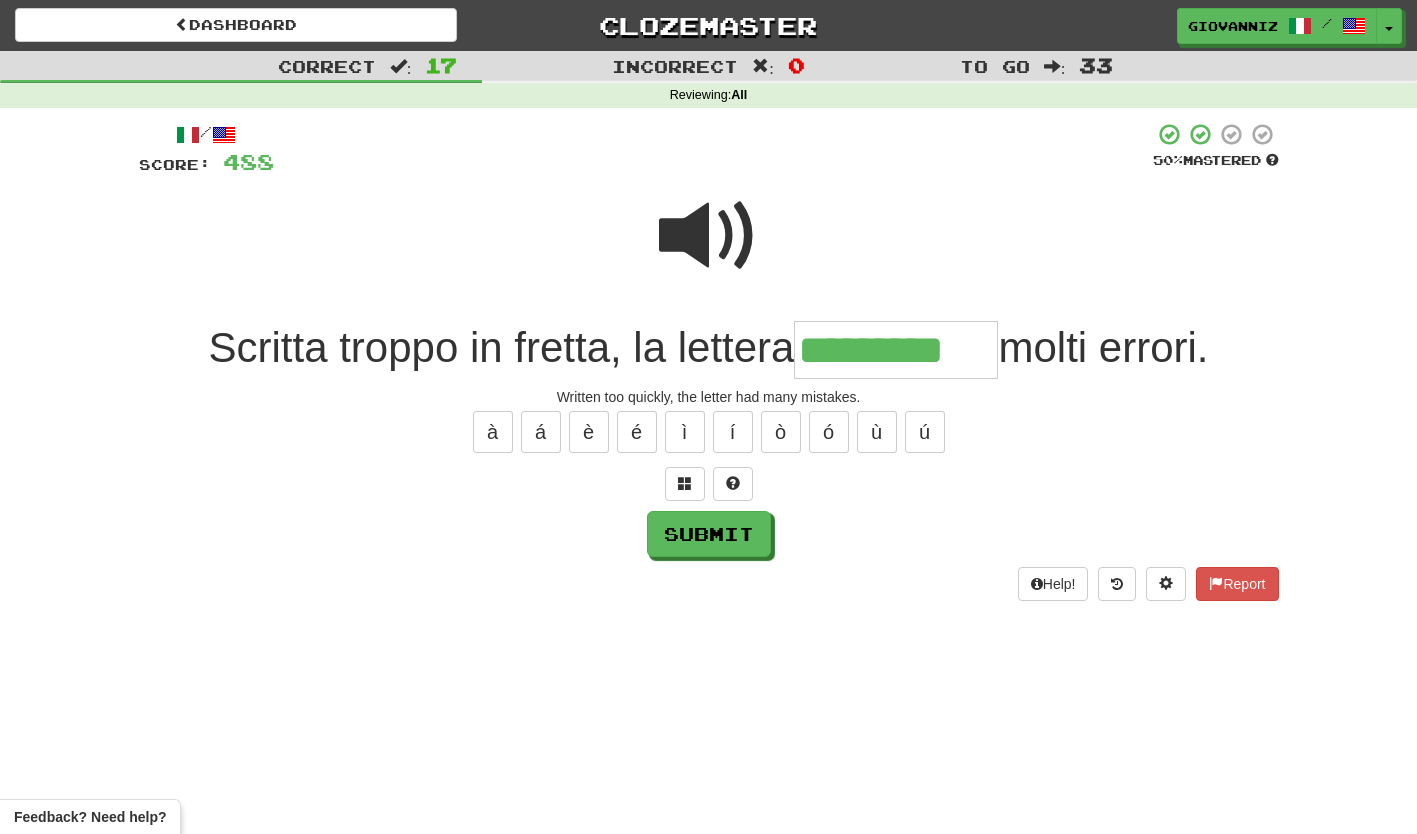 type on "*********" 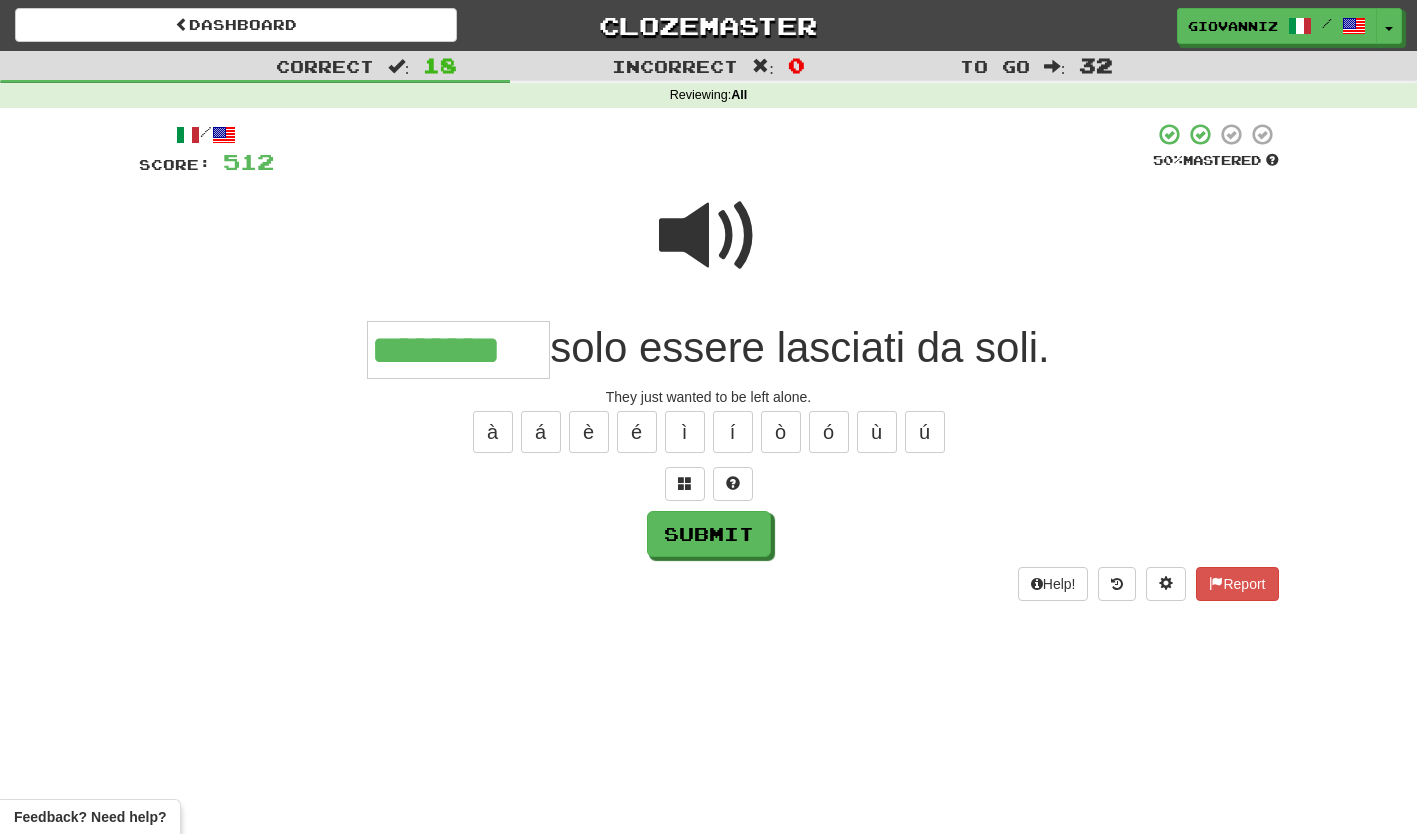 type on "********" 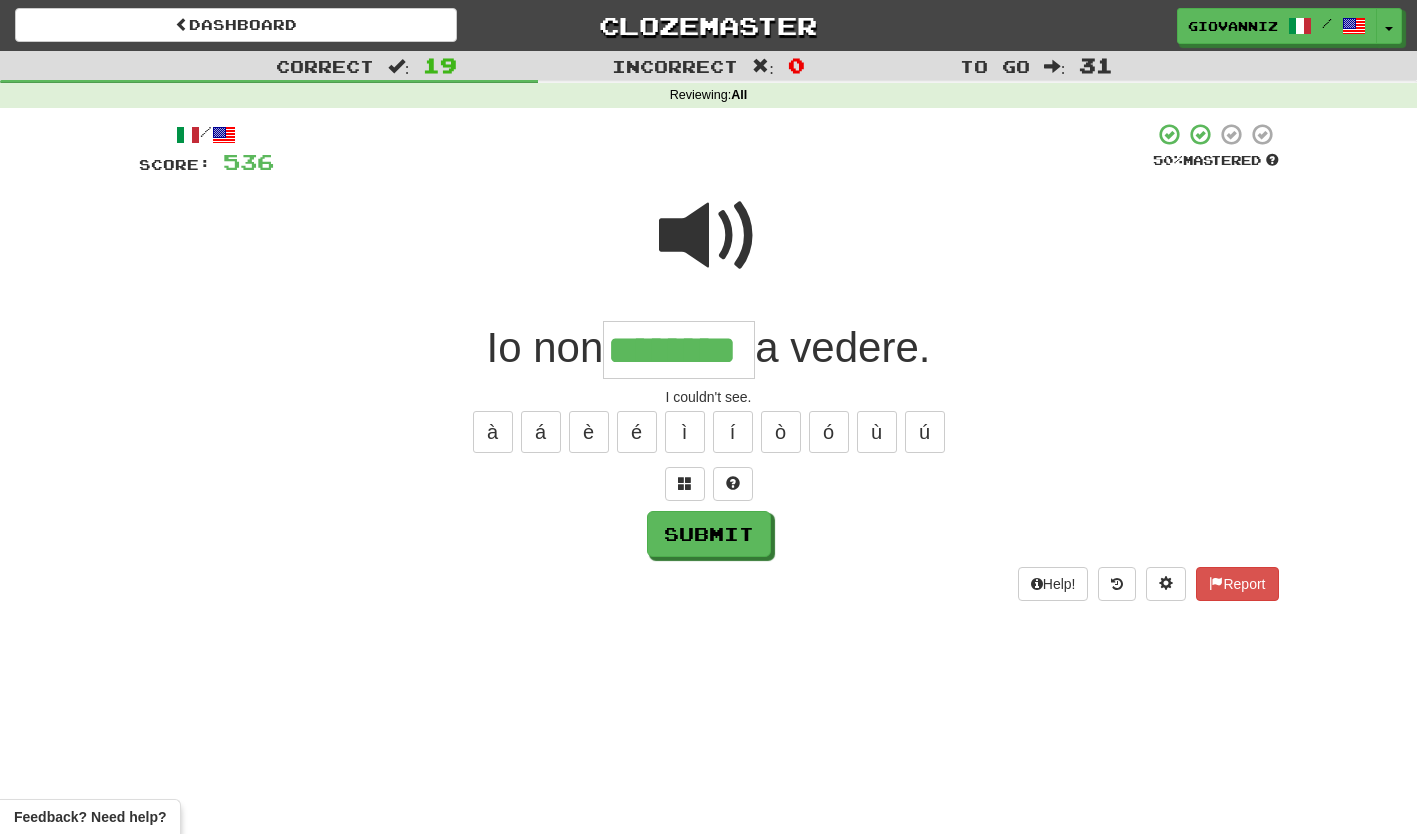 type on "********" 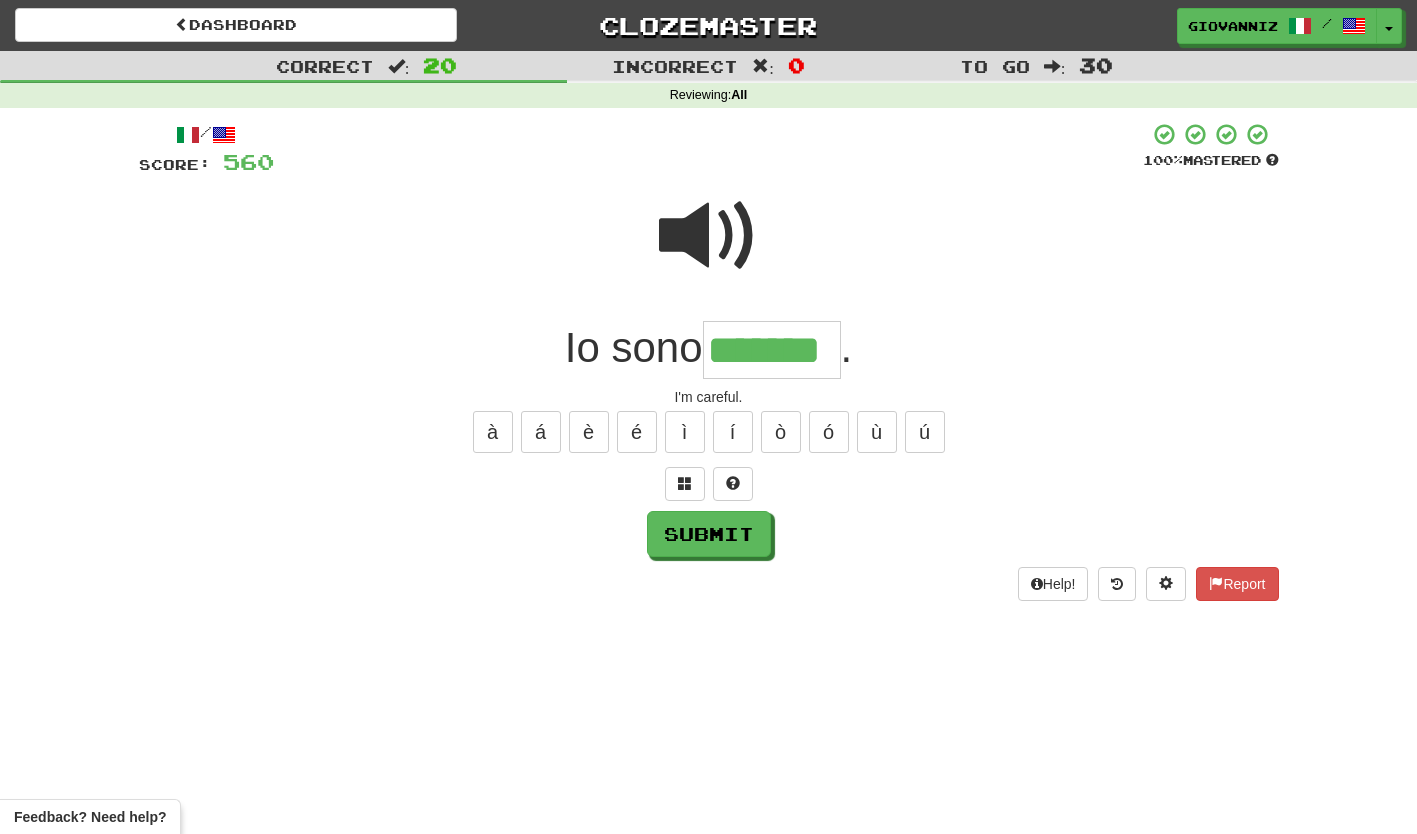 type on "*******" 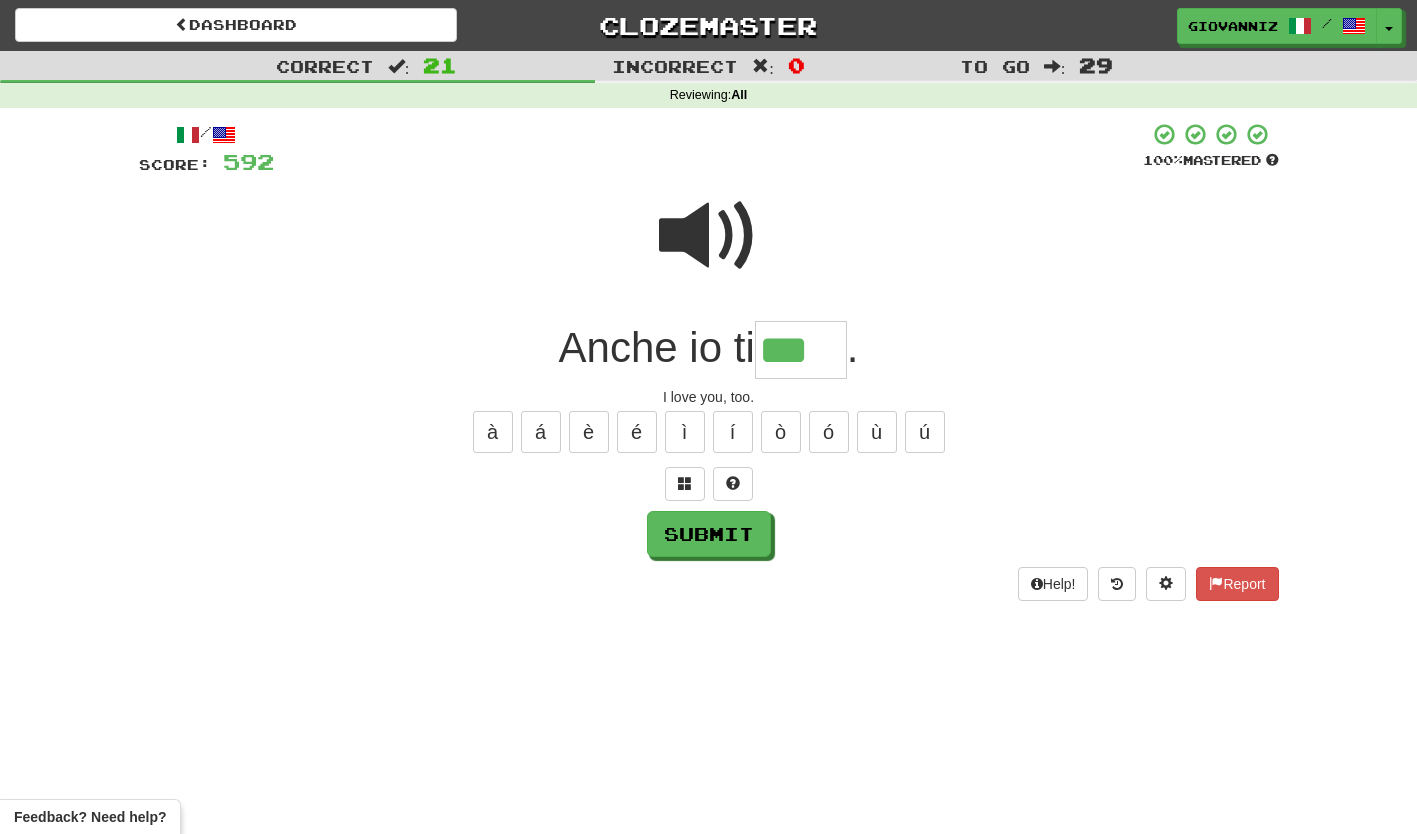 type on "***" 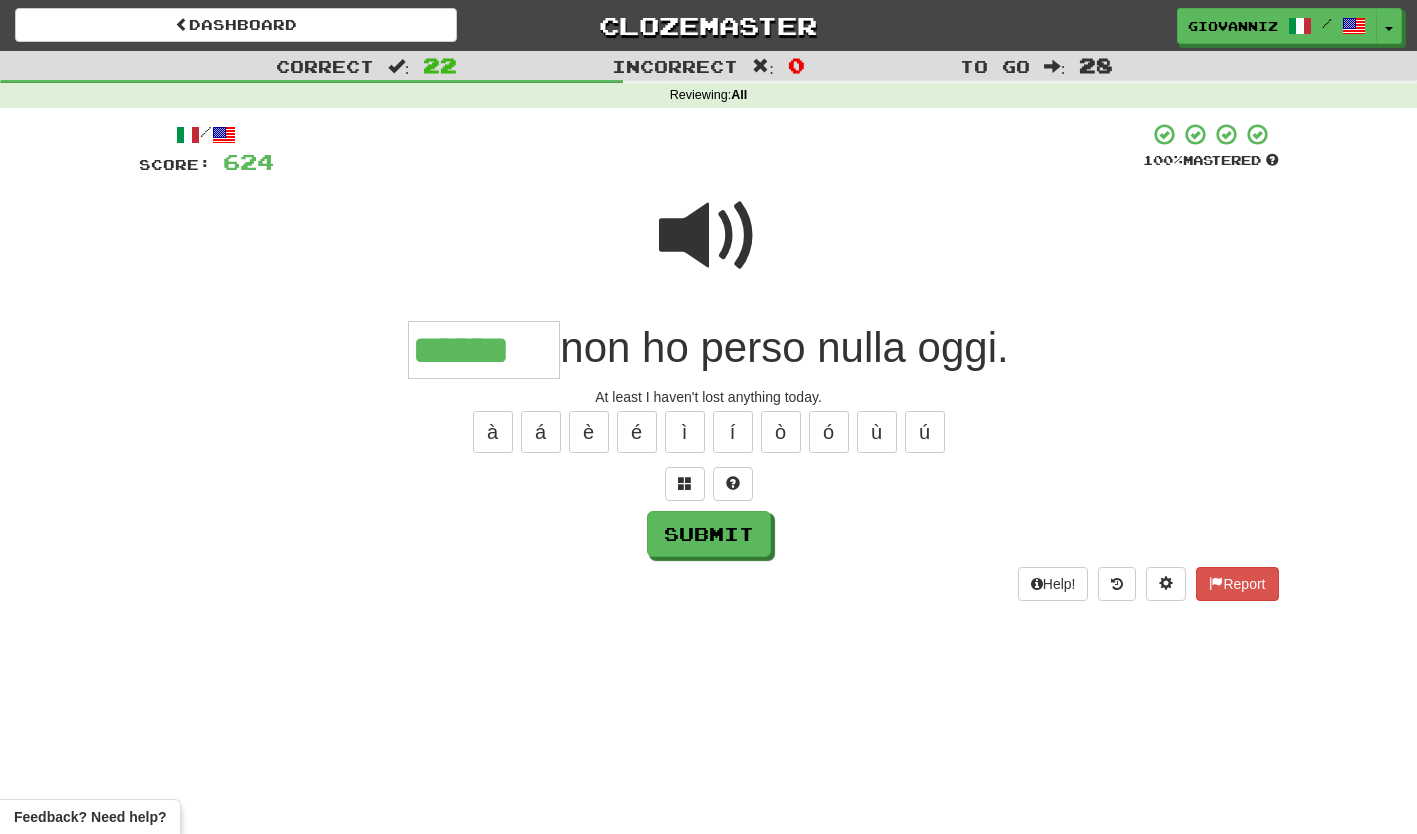 type on "******" 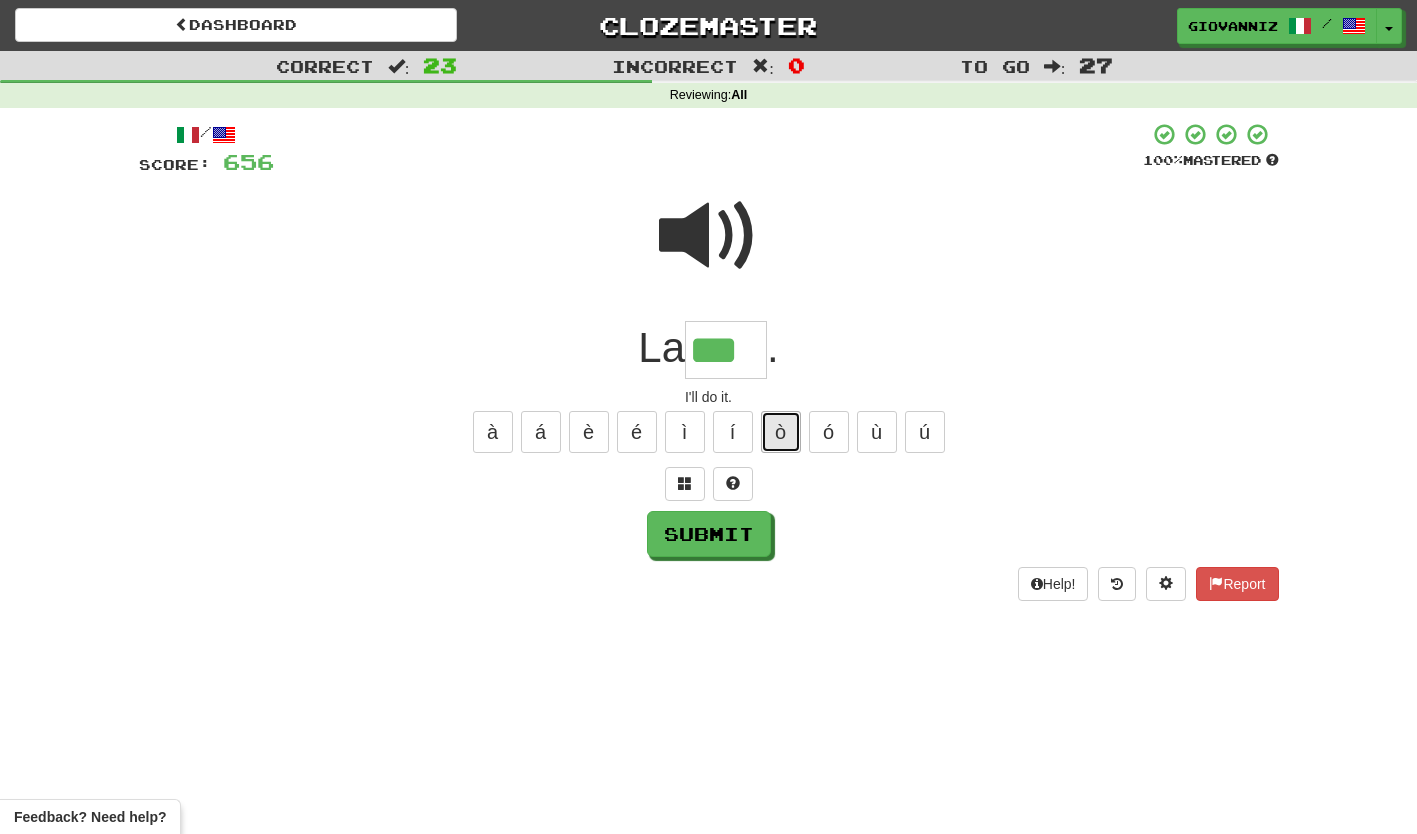 click on "ò" at bounding box center [781, 432] 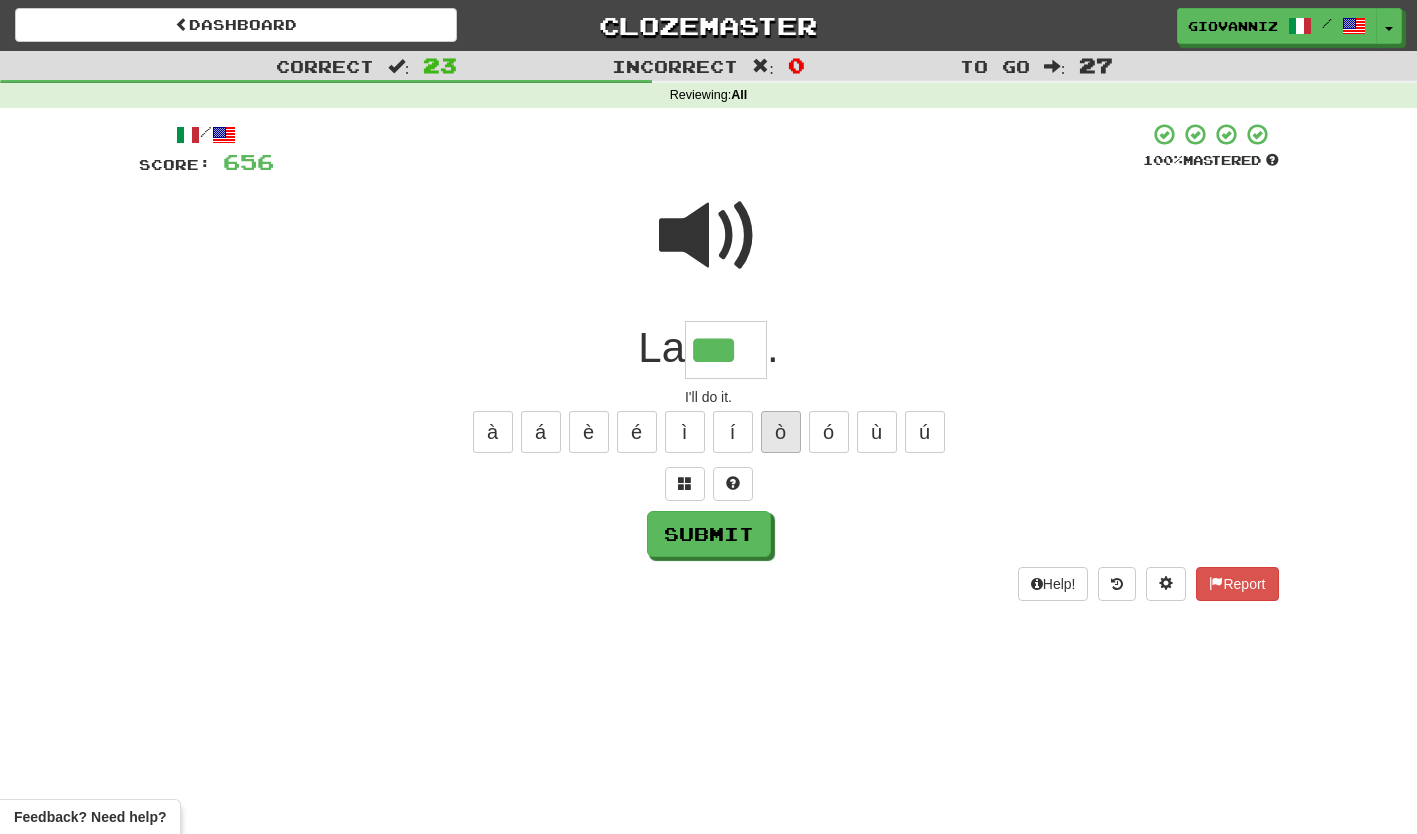 type on "****" 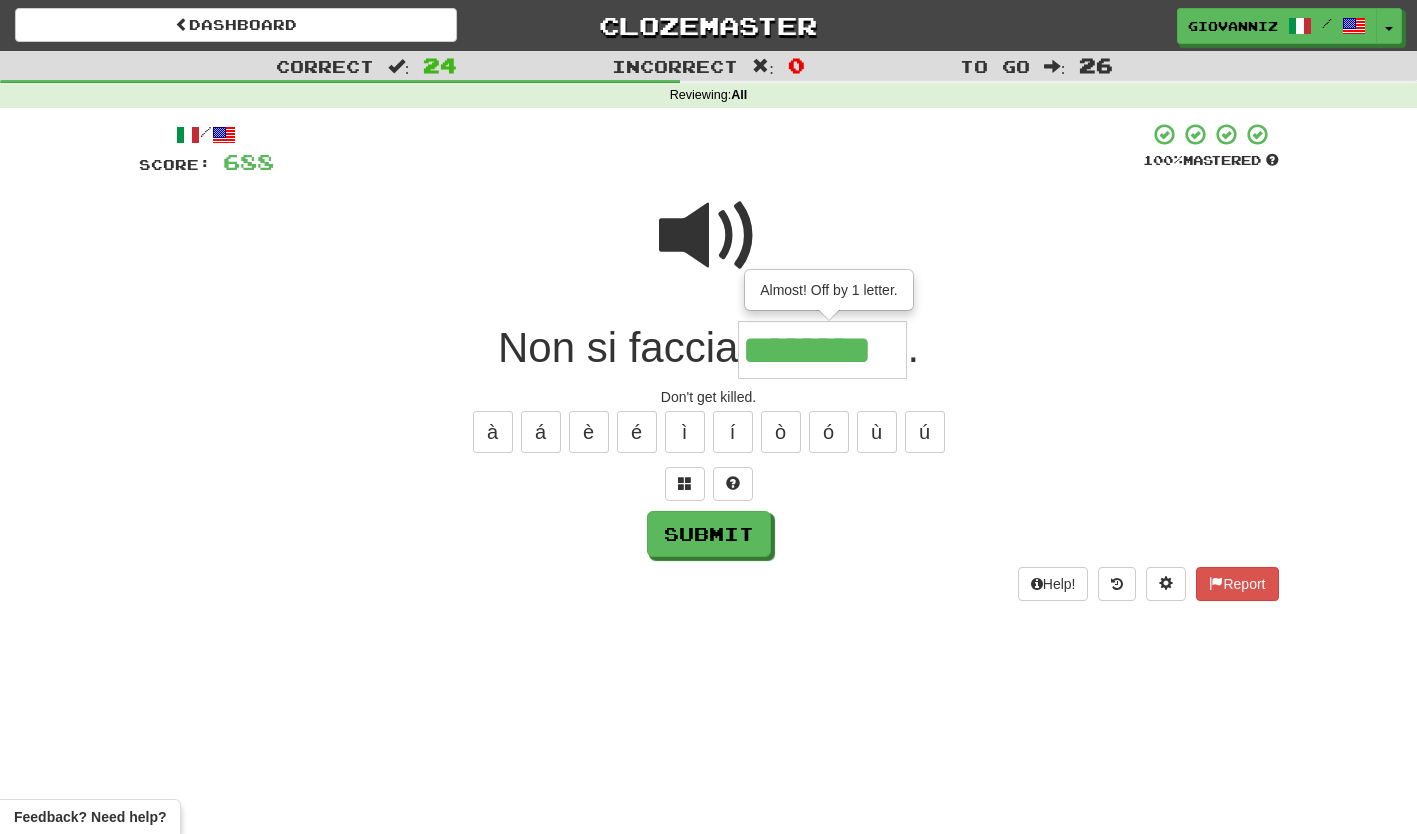type on "********" 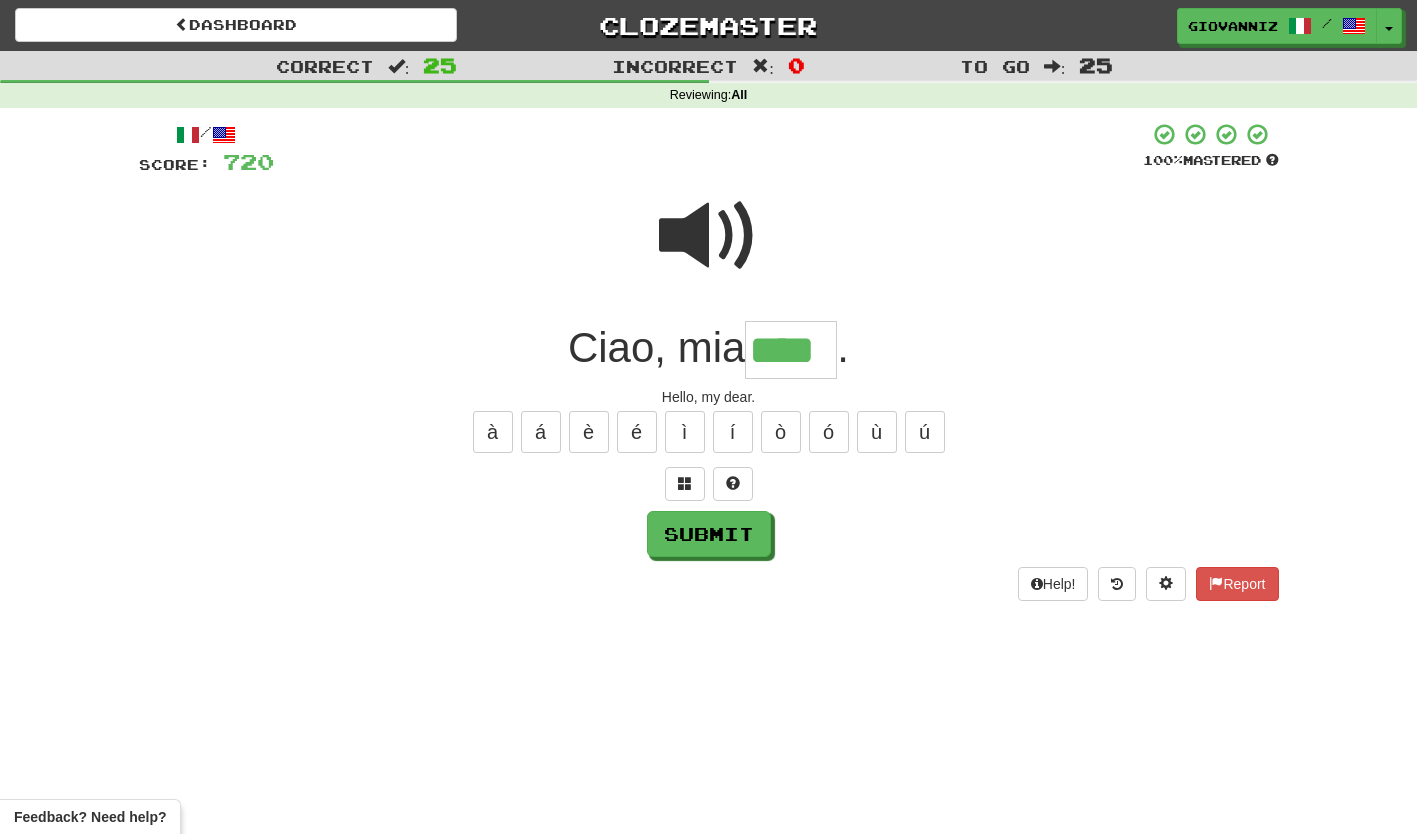 type on "****" 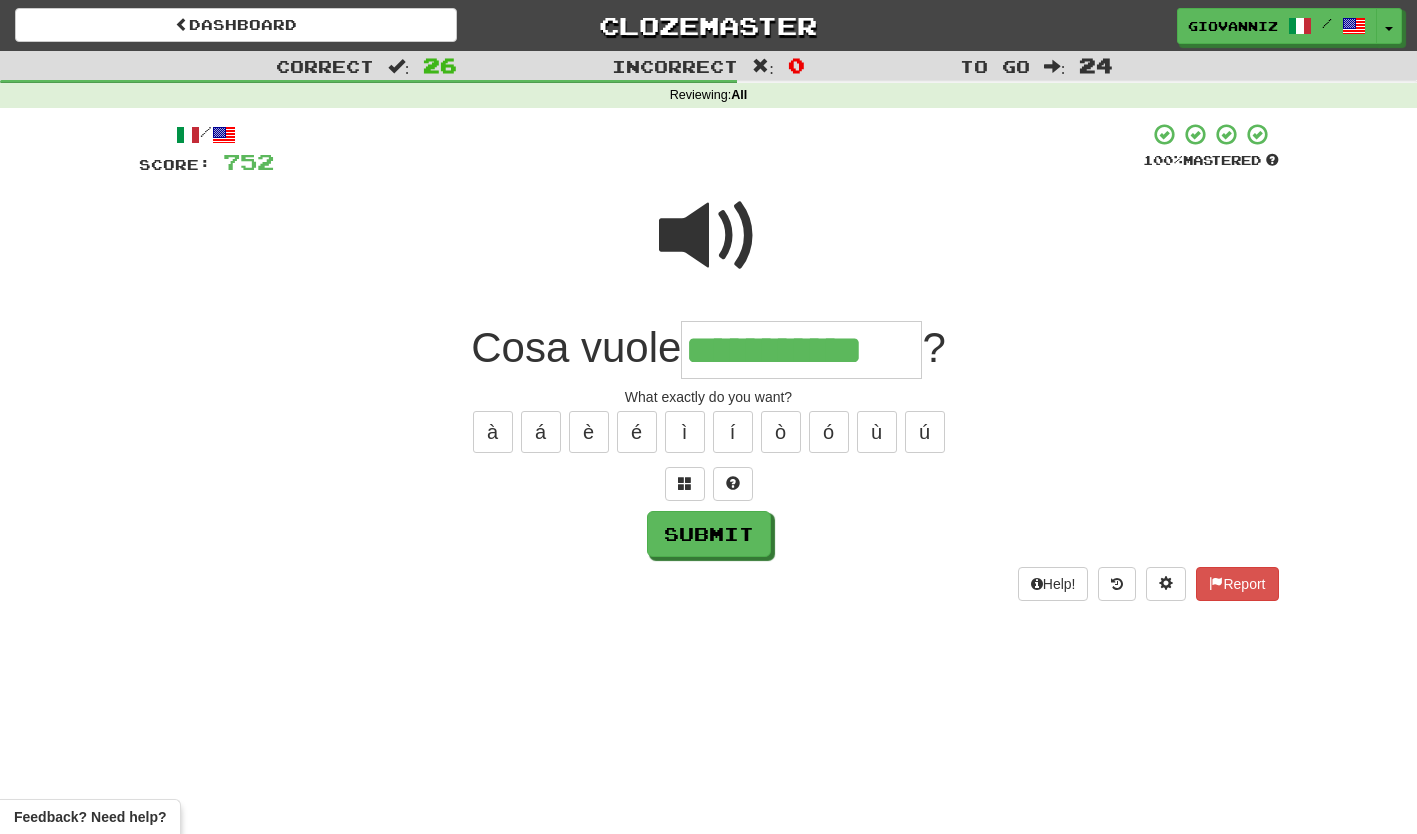type on "**********" 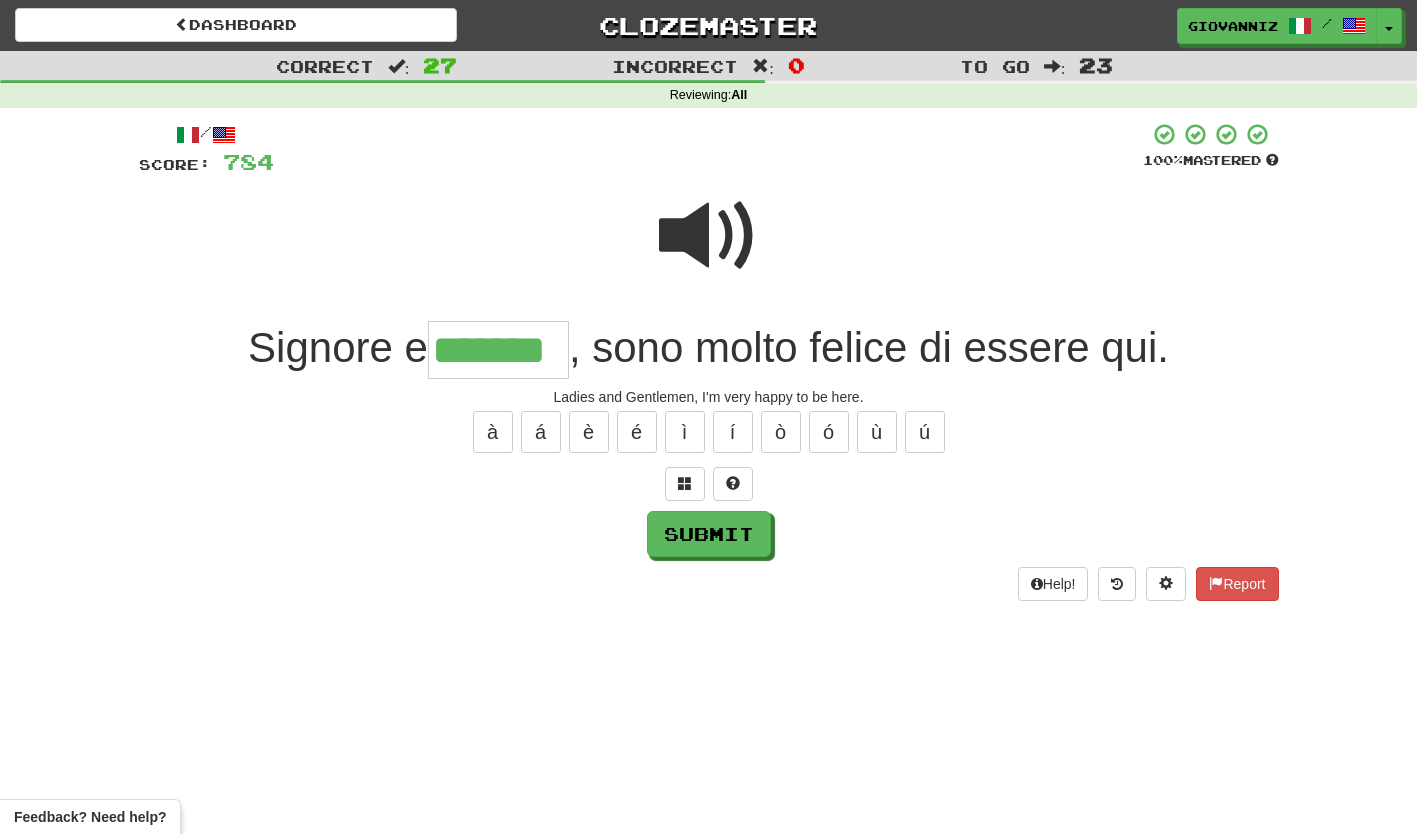 type on "*******" 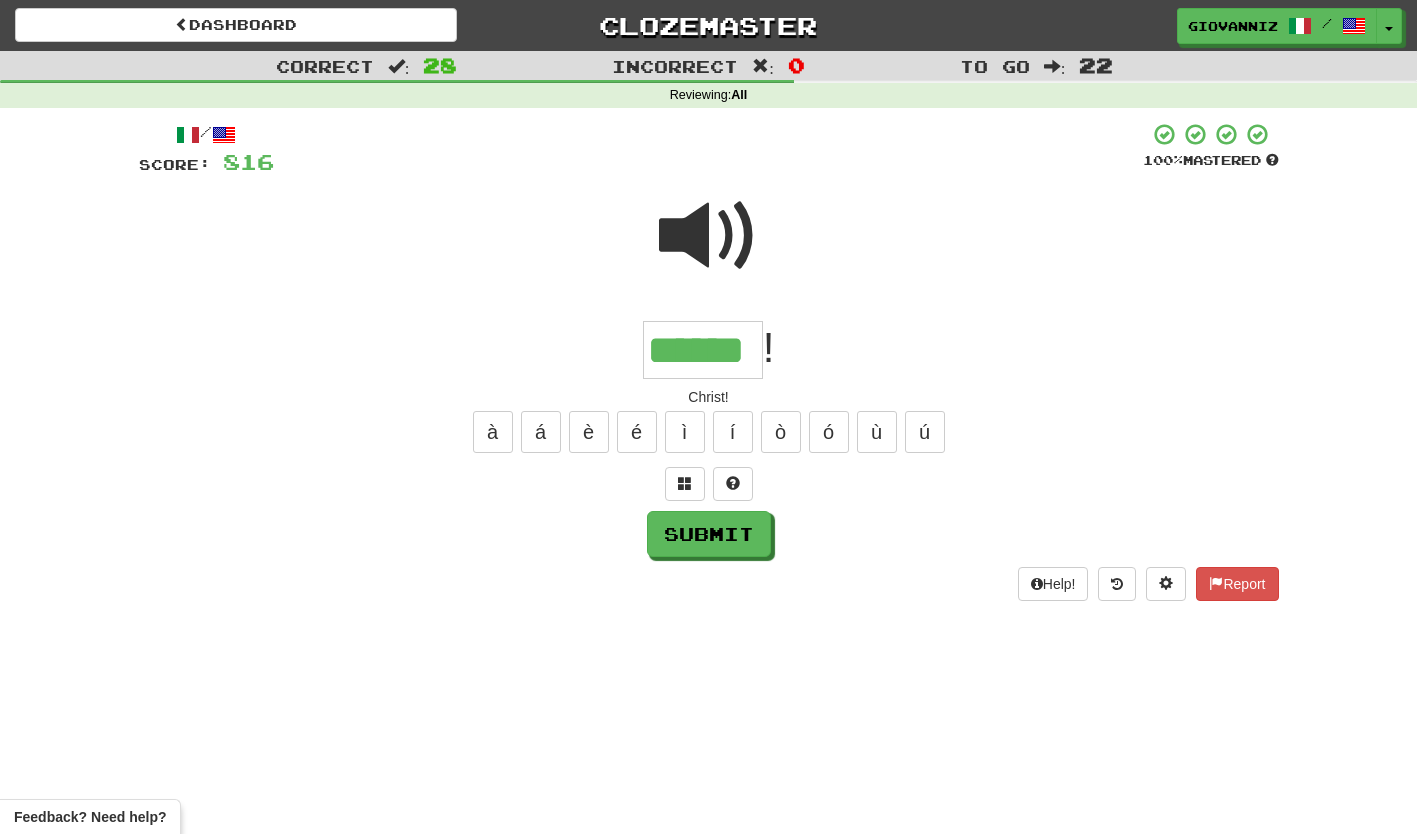 type on "******" 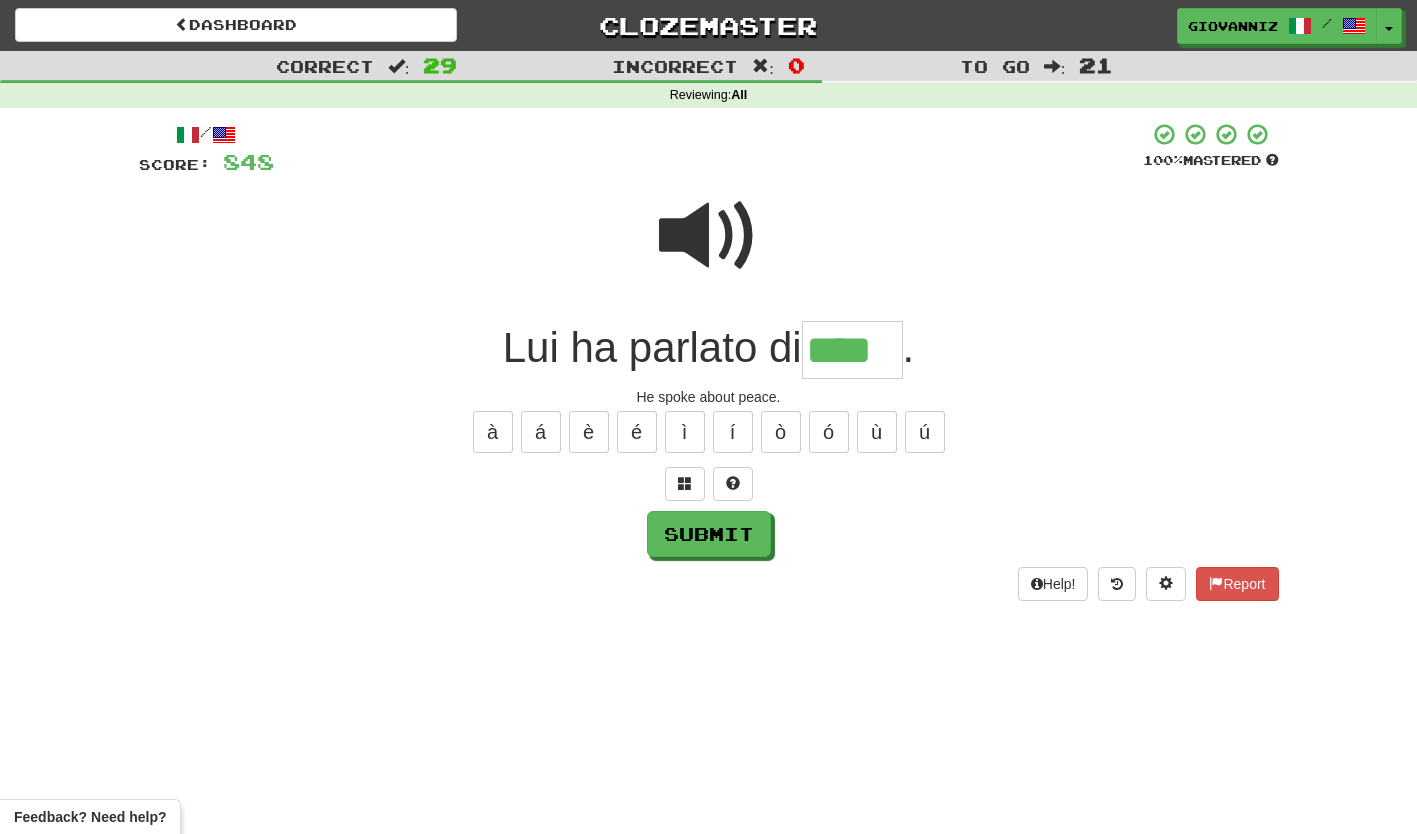 type on "****" 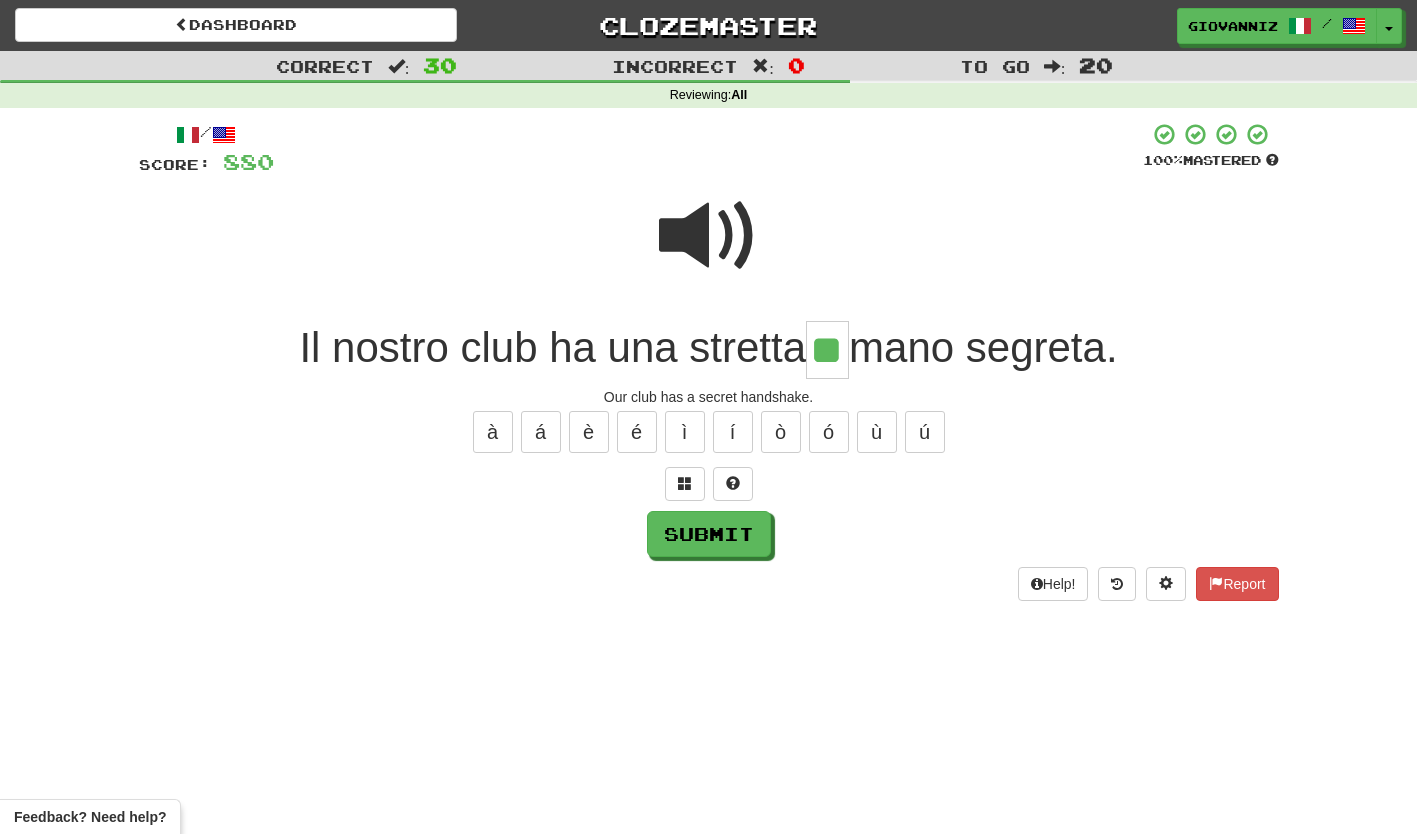 type on "**" 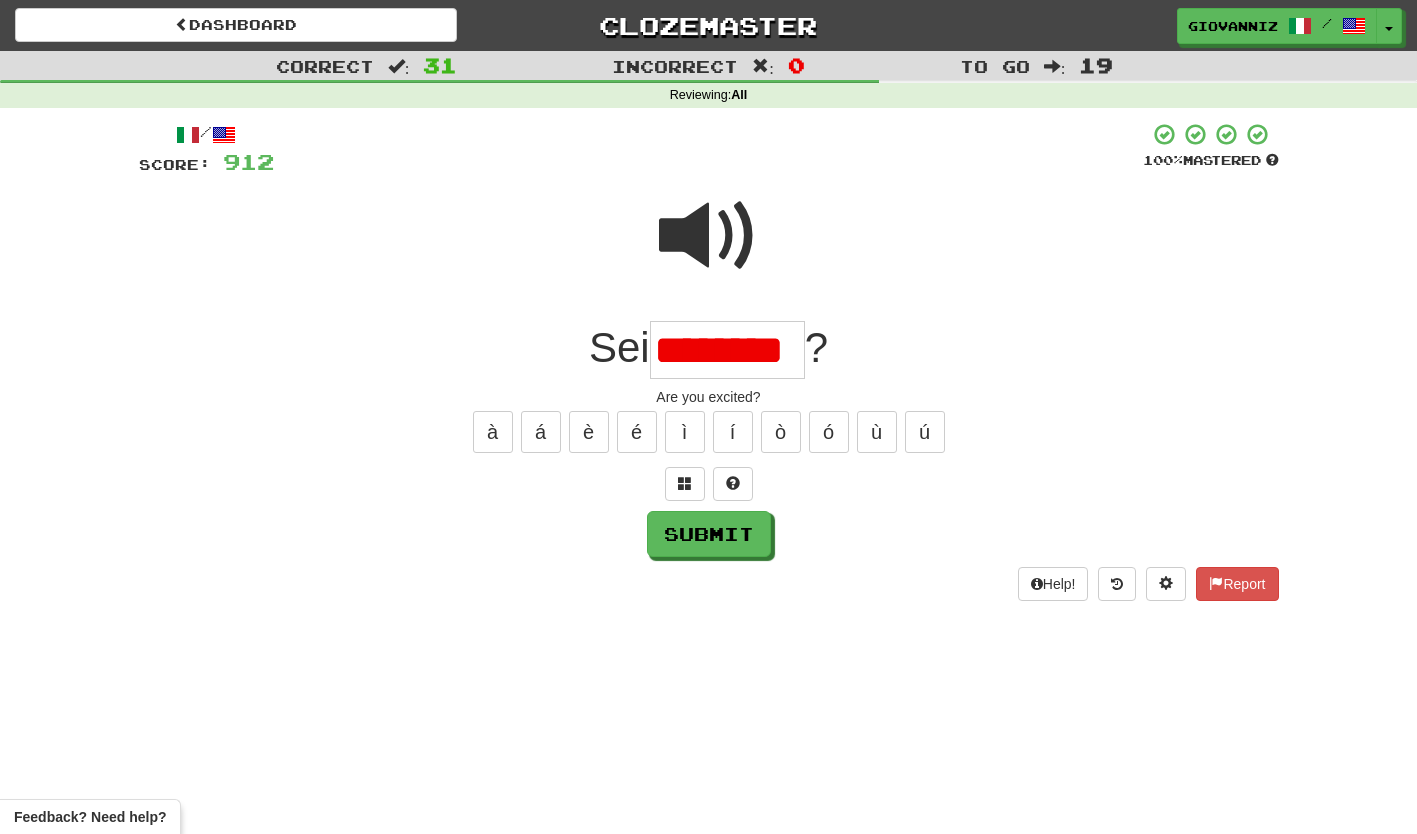 scroll, scrollTop: 0, scrollLeft: 0, axis: both 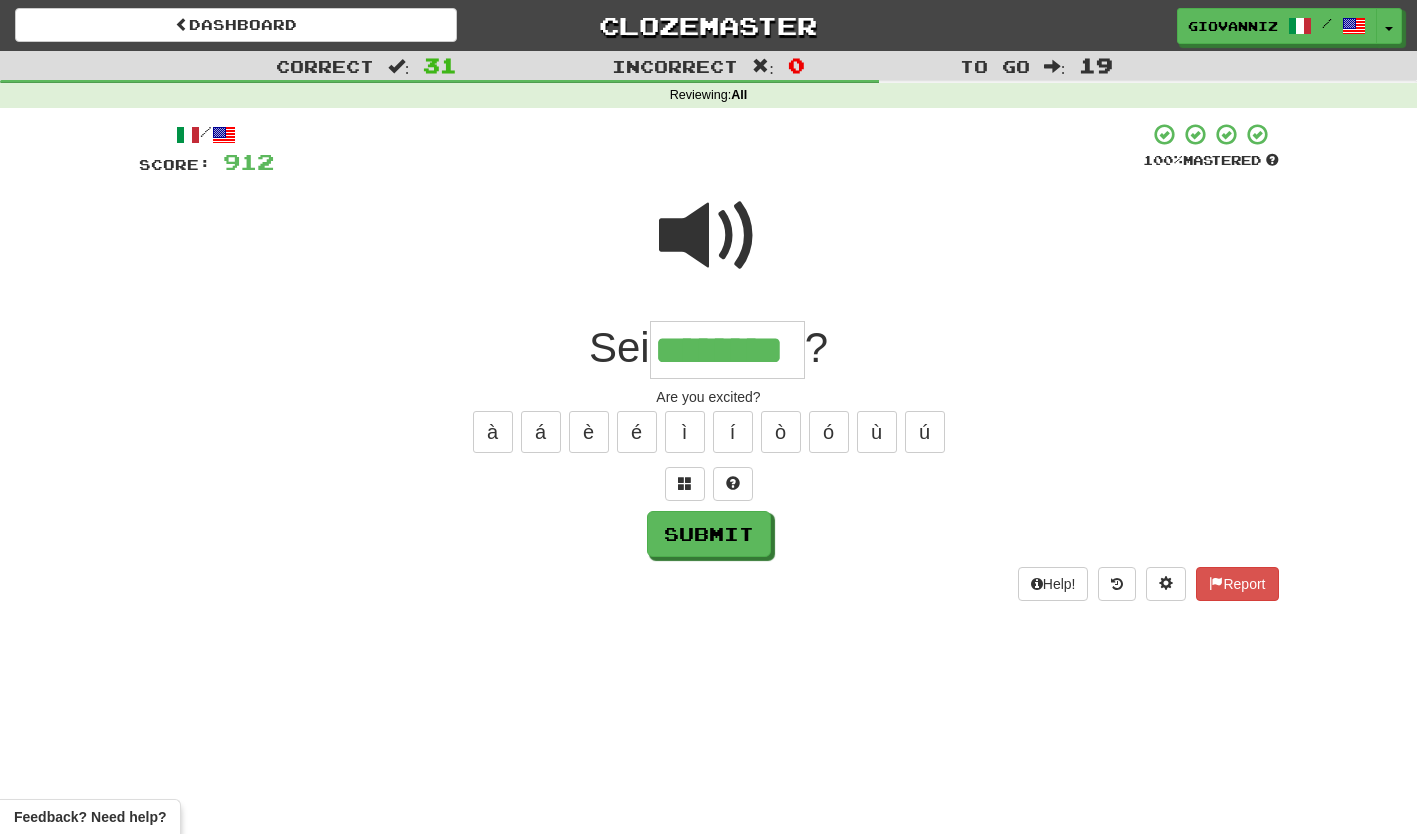 type on "********" 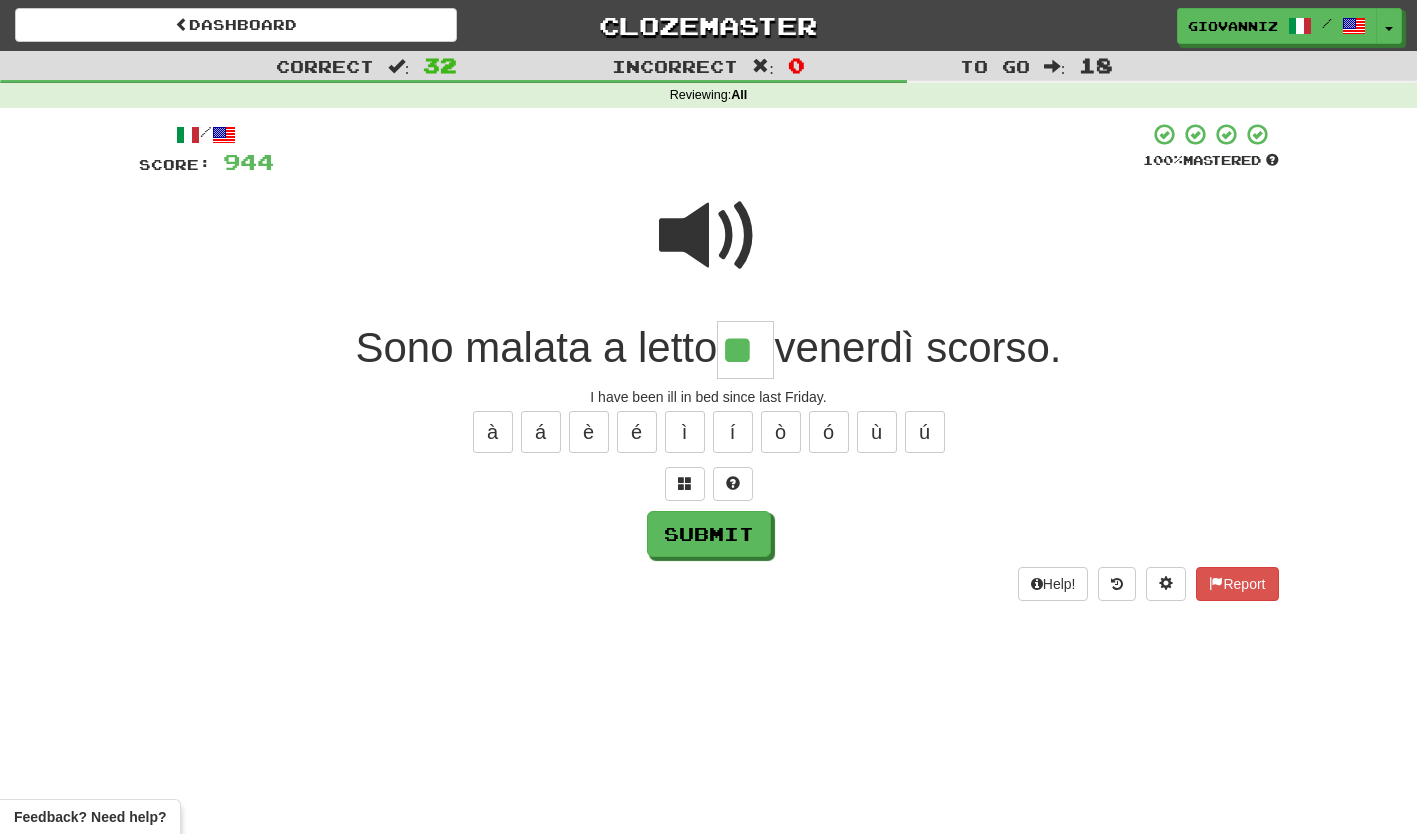 type on "**" 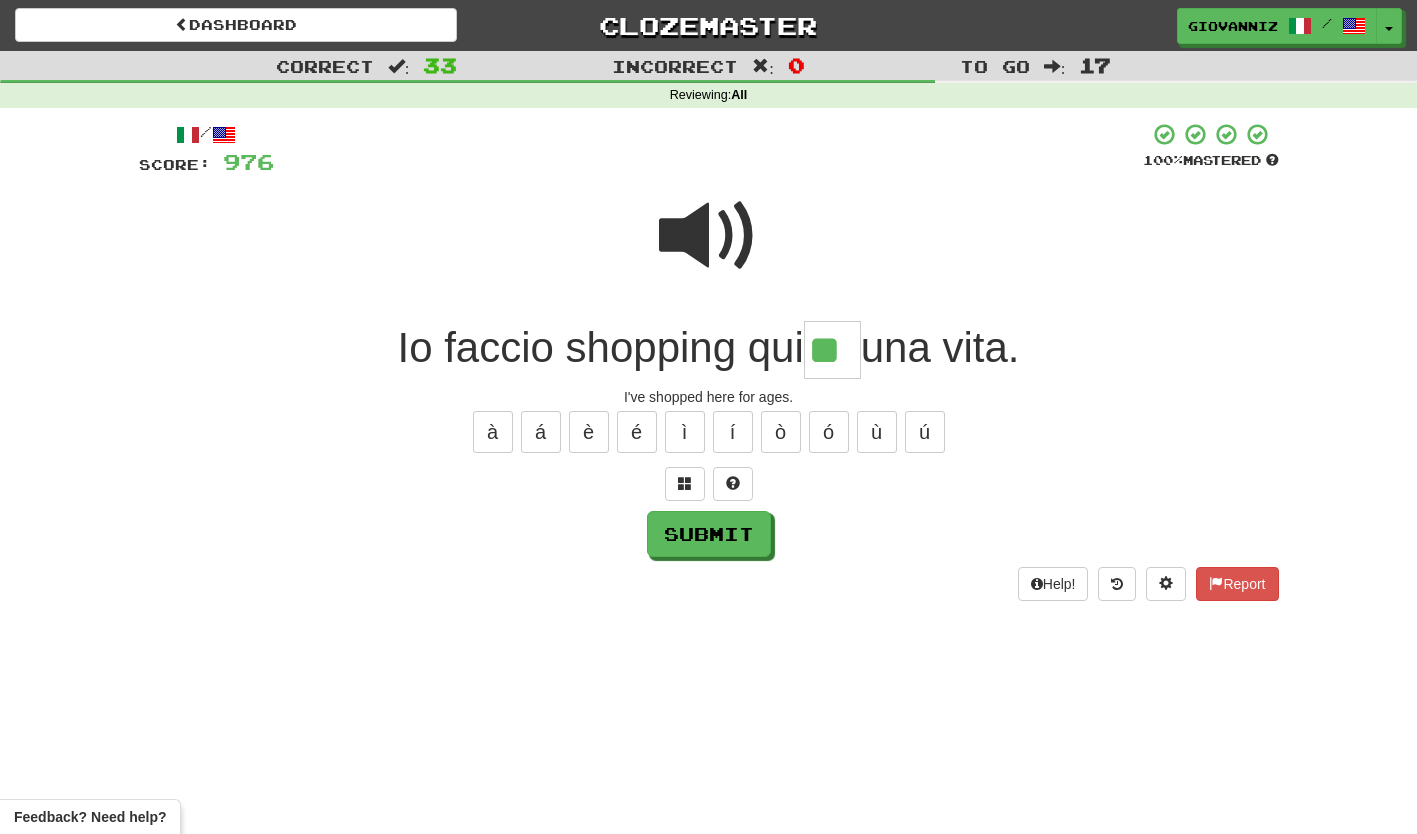 type on "**" 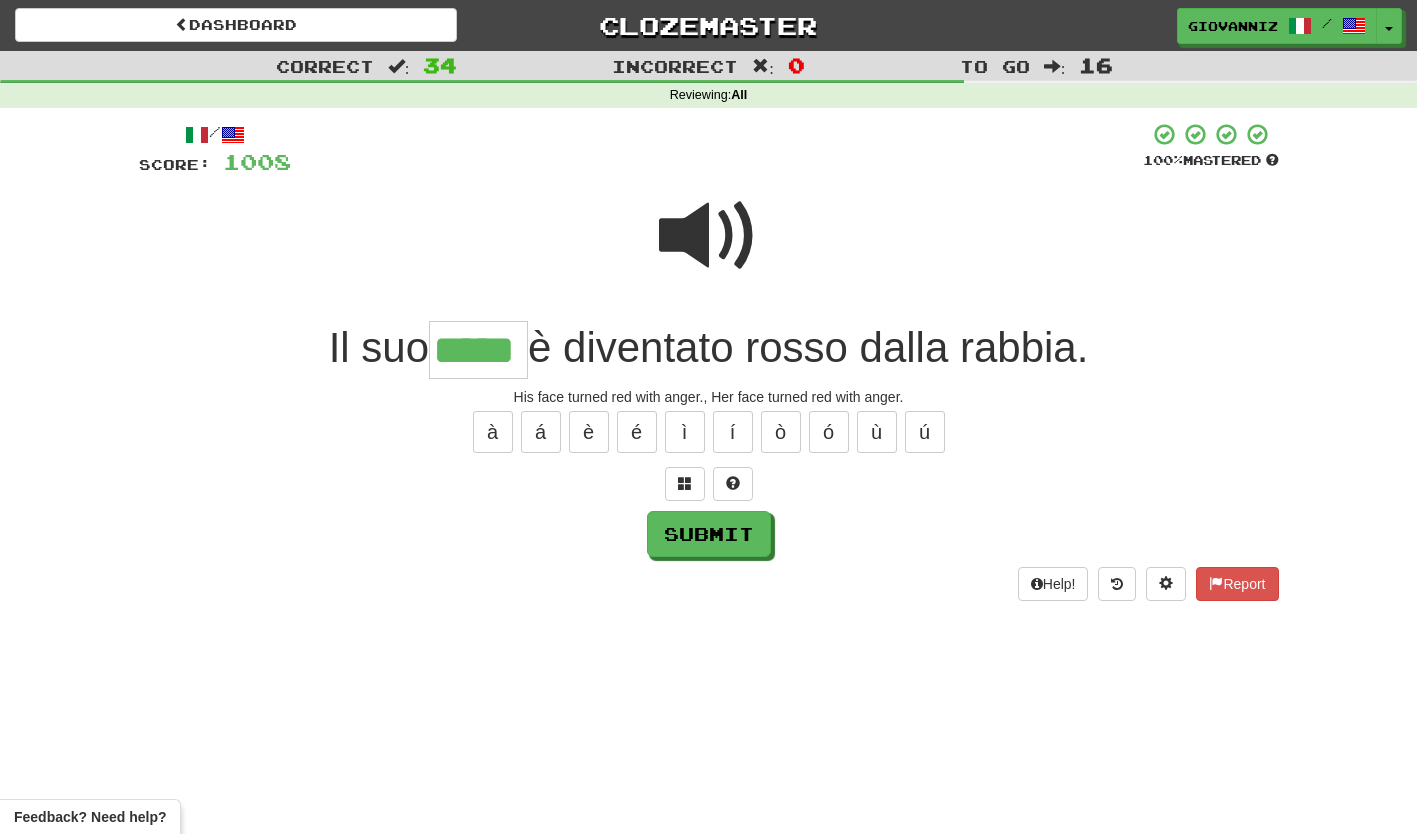type on "*****" 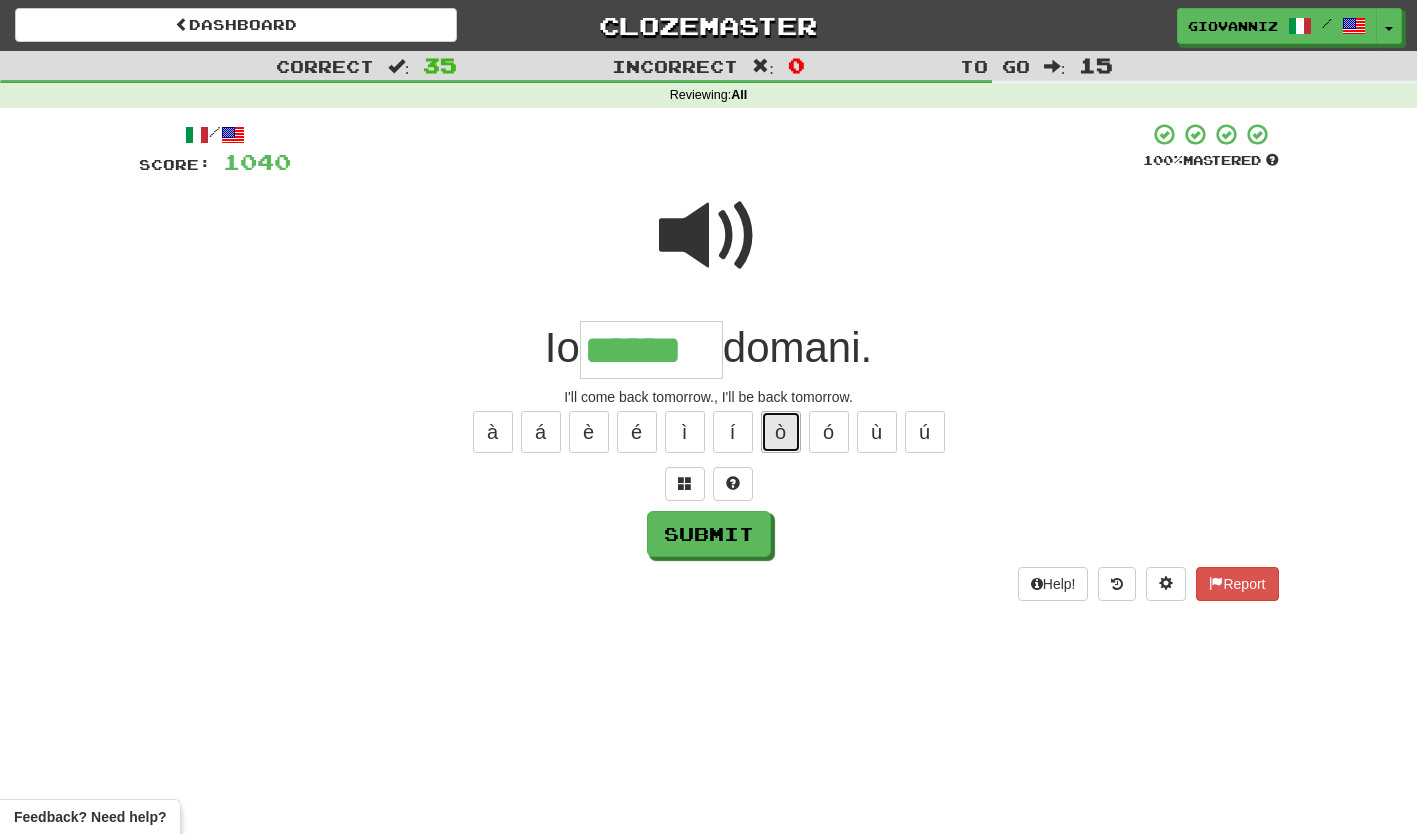 click on "ò" at bounding box center [781, 432] 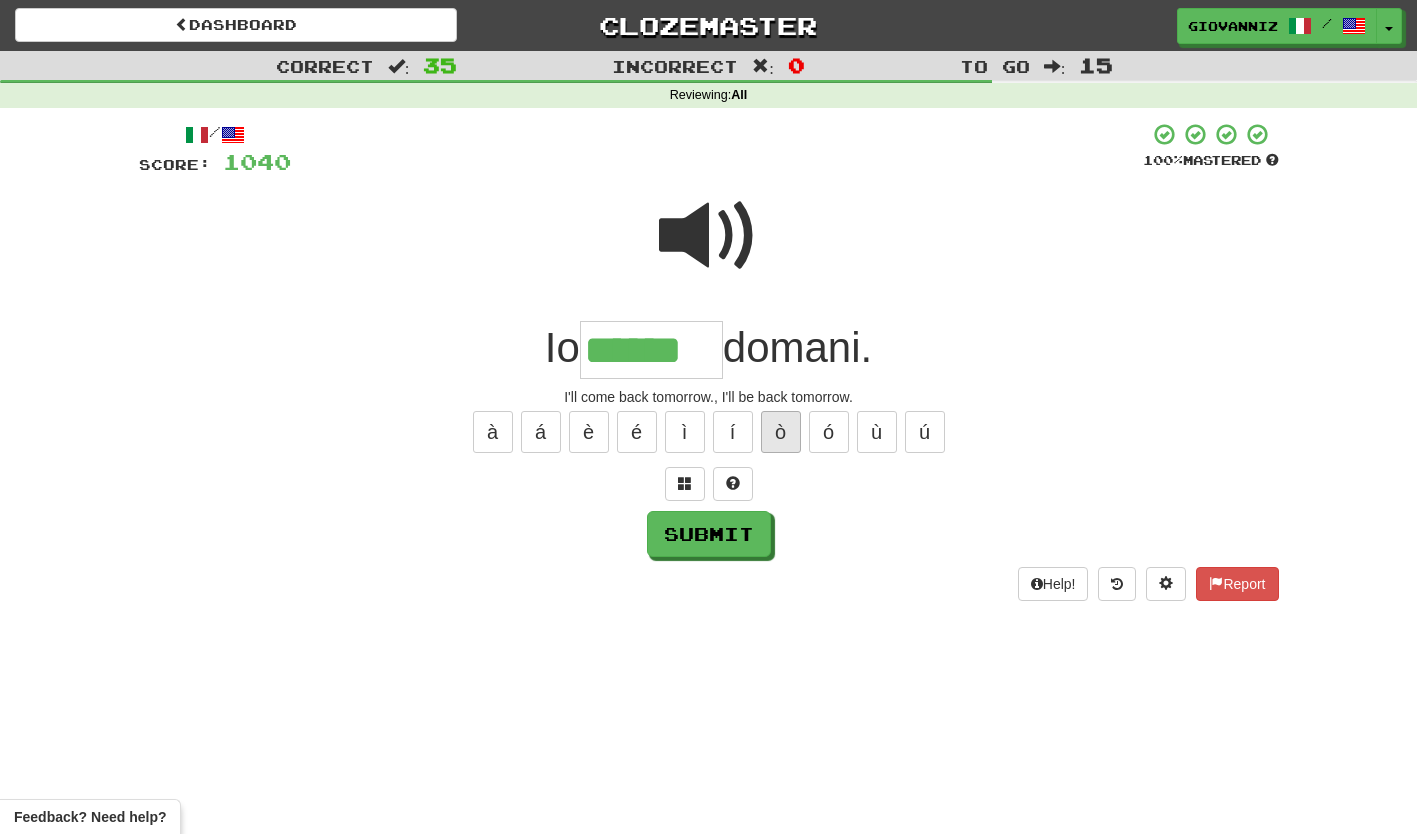 type on "*******" 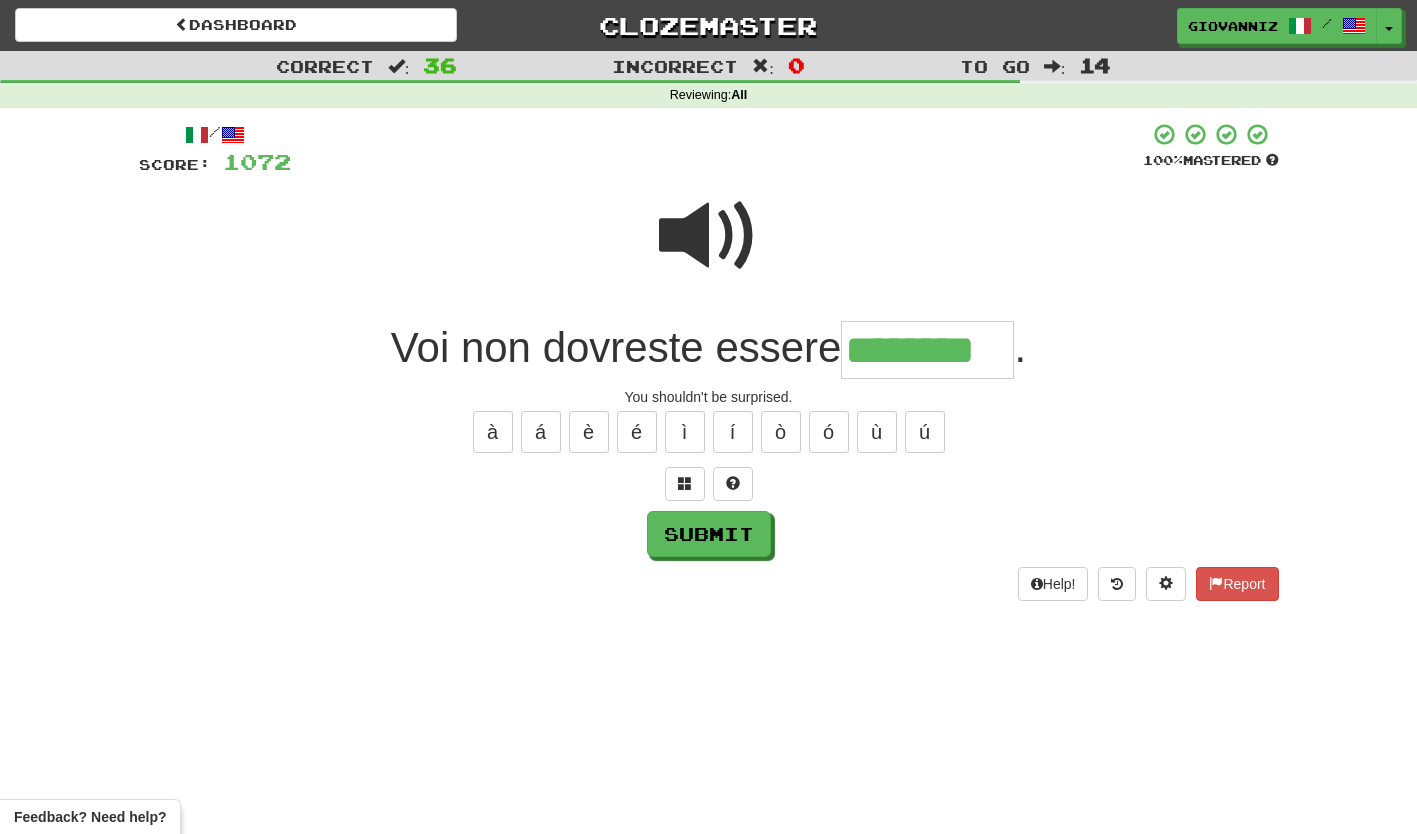 type on "********" 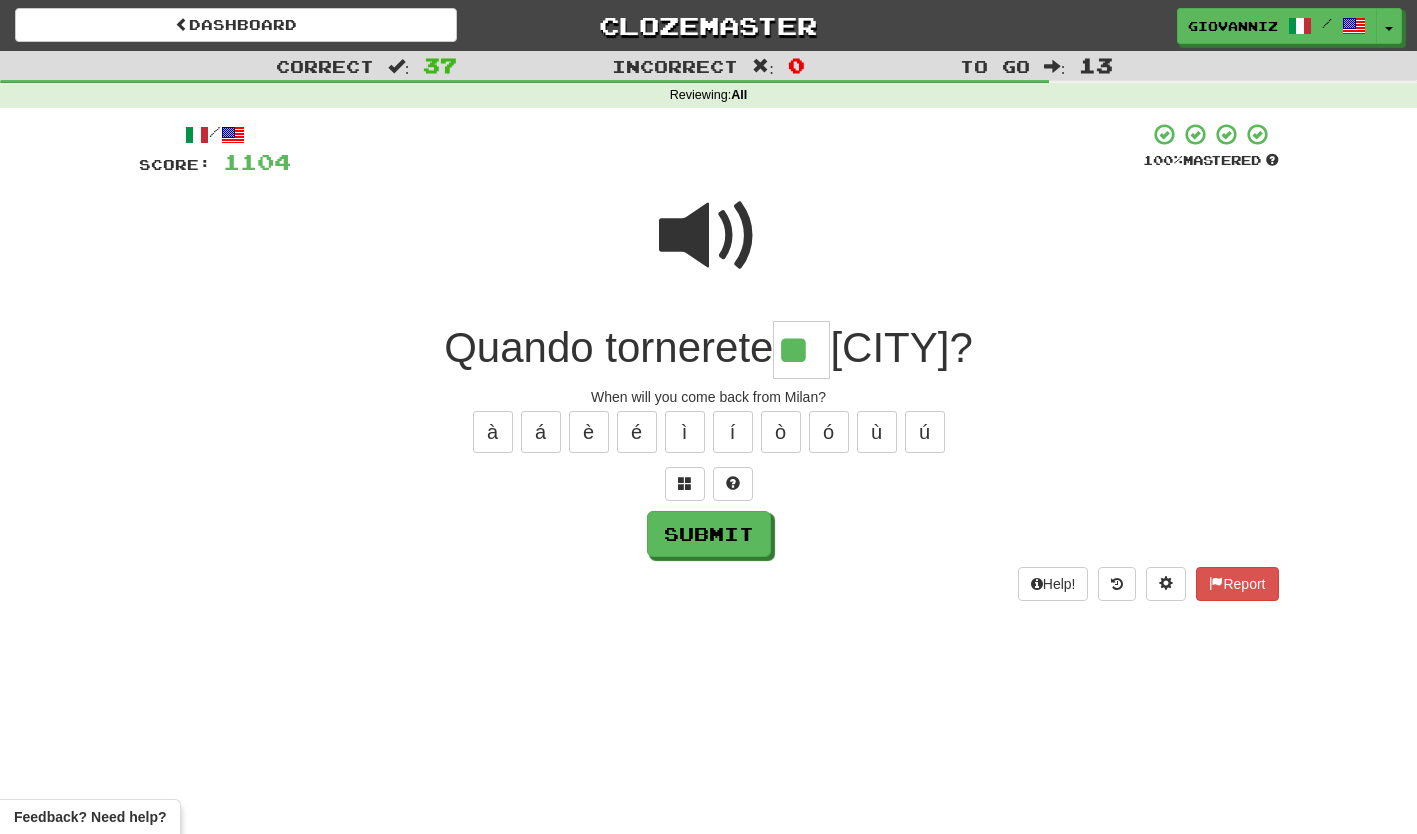 type on "**" 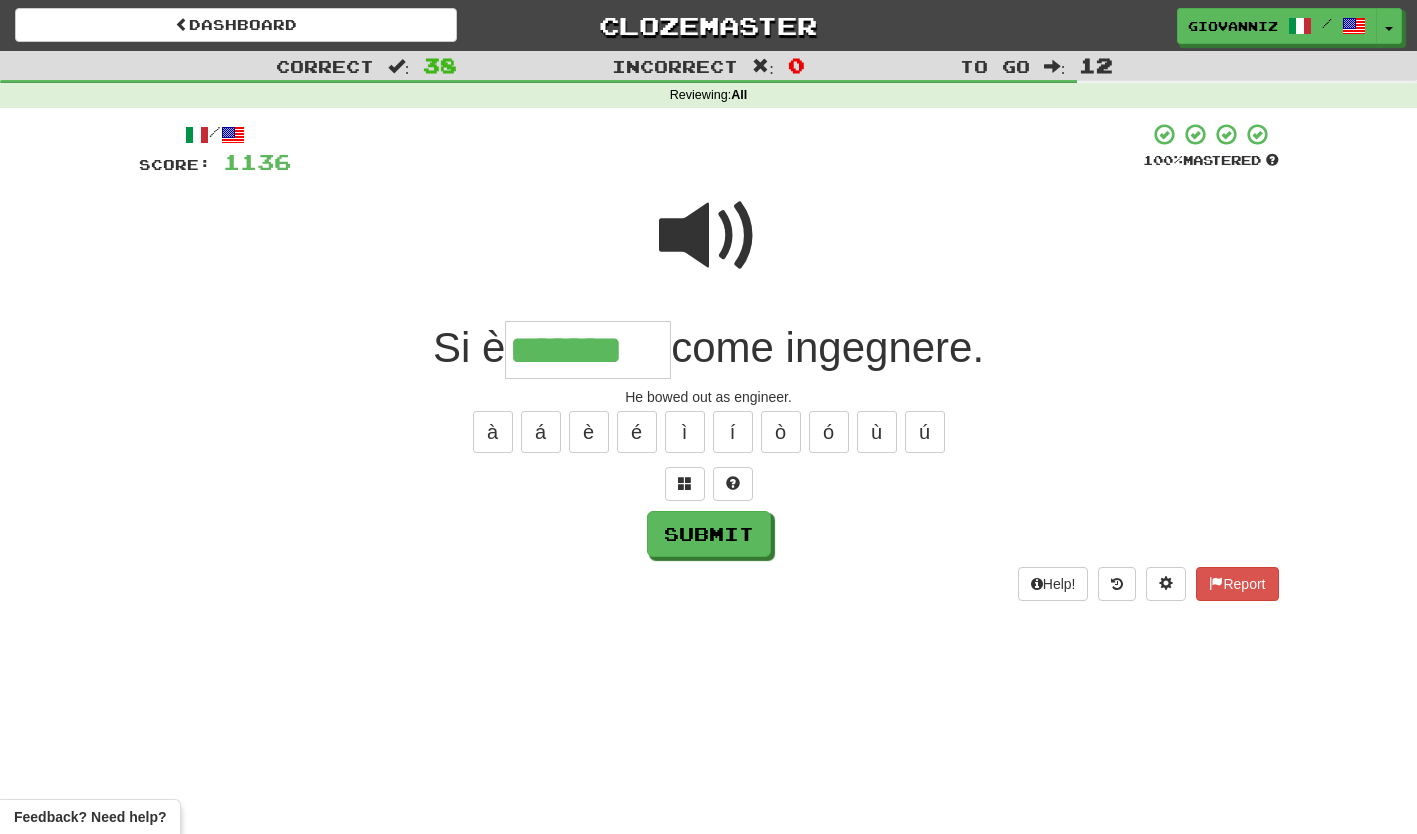 type on "*******" 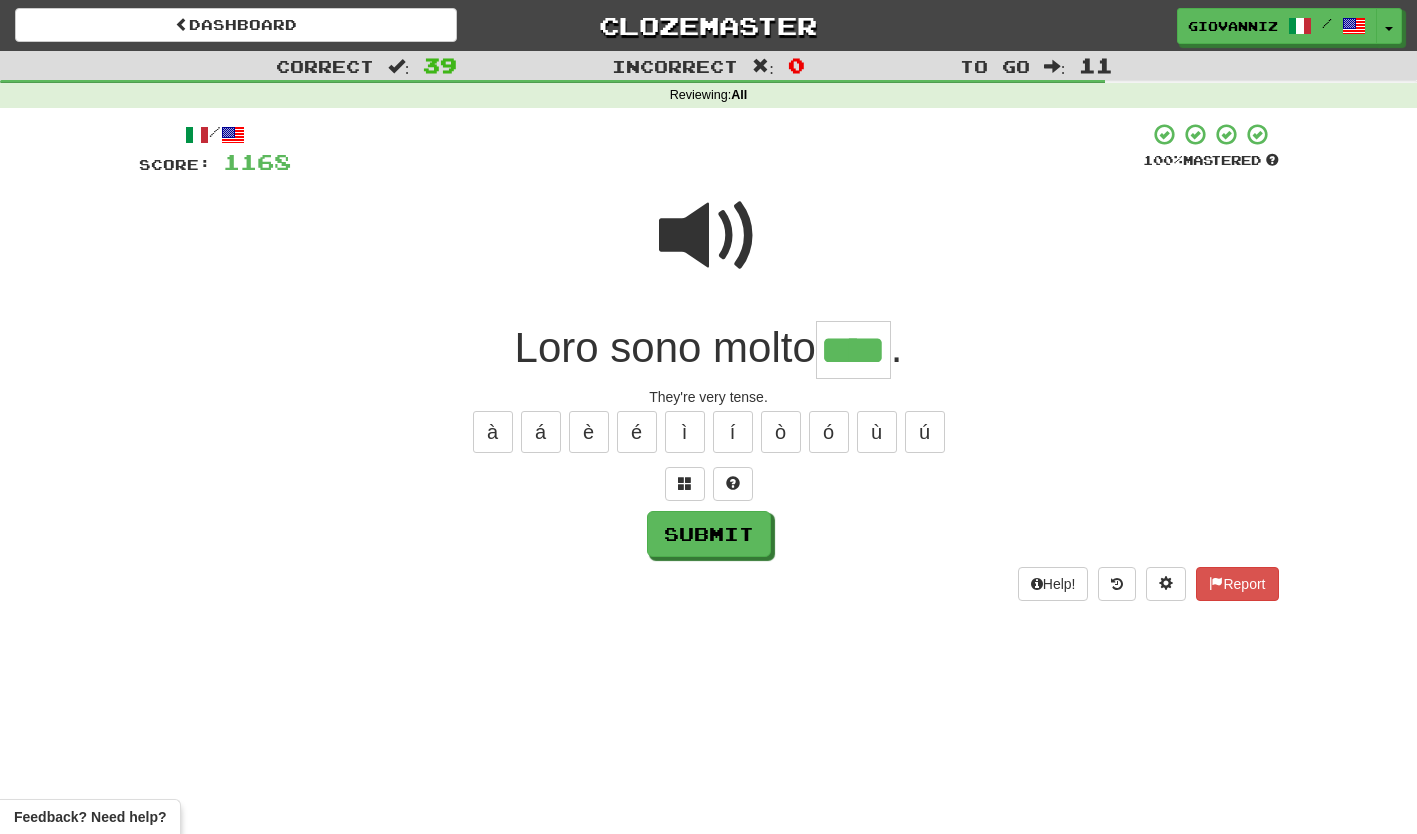 type on "****" 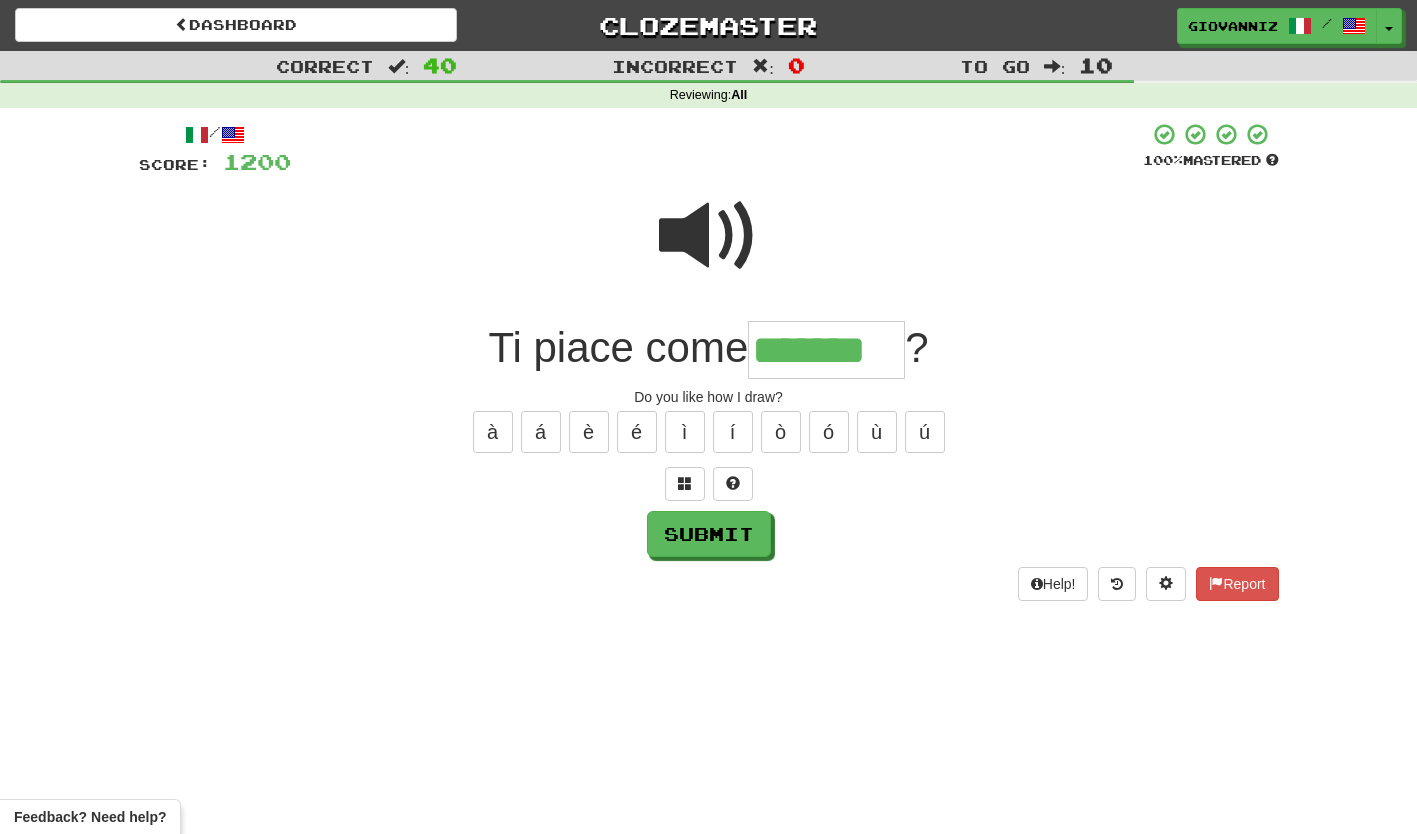 type on "*******" 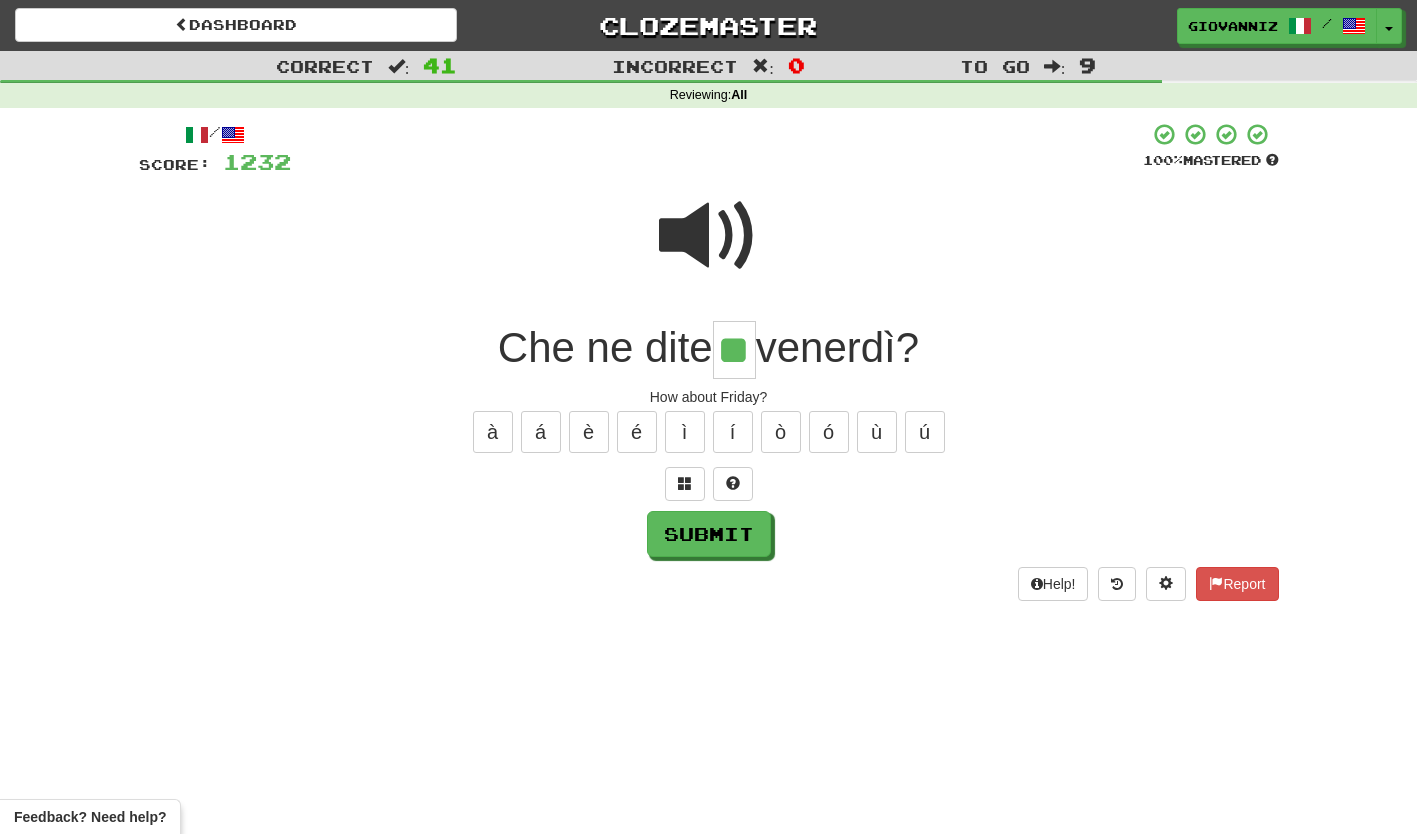 type on "**" 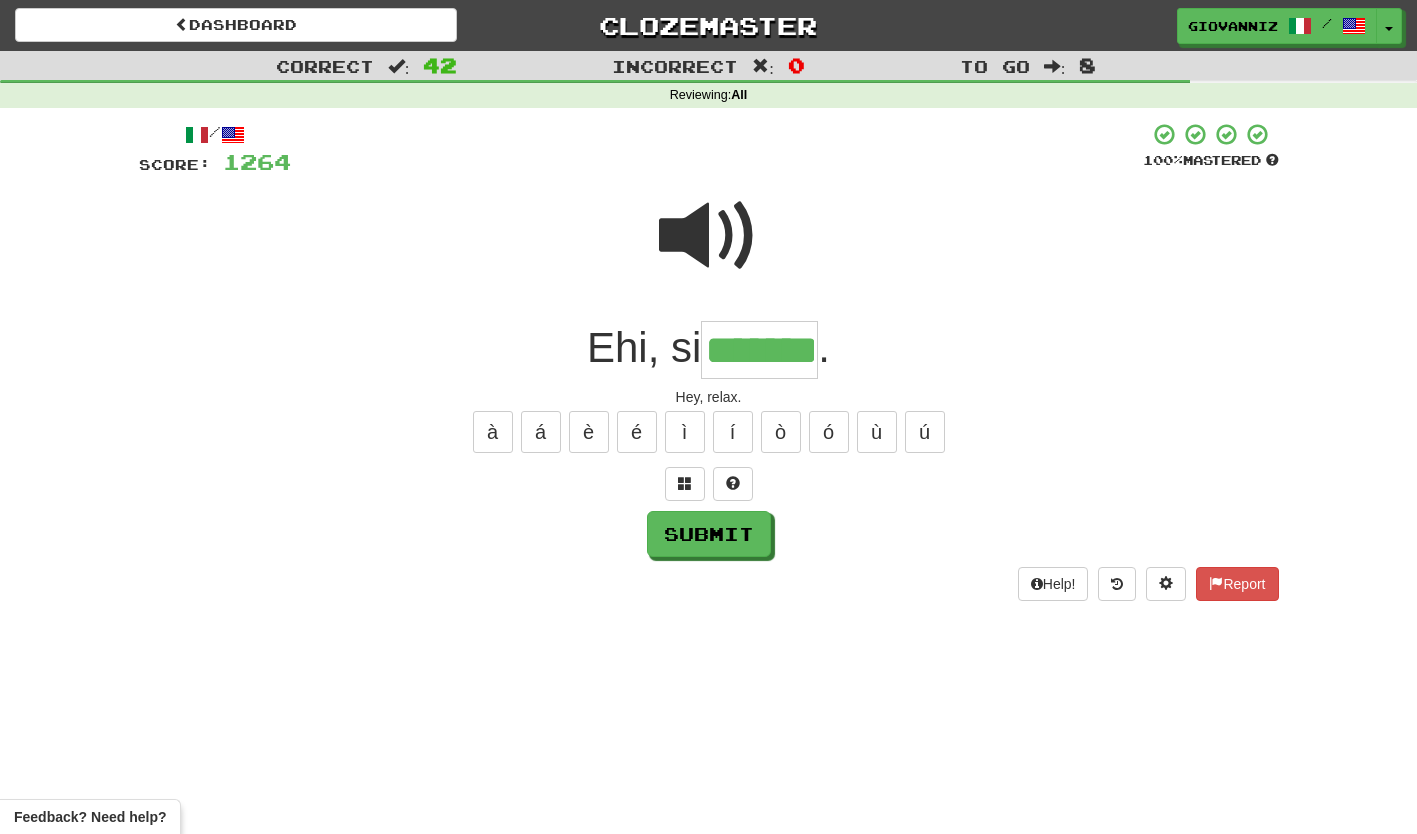 type on "*******" 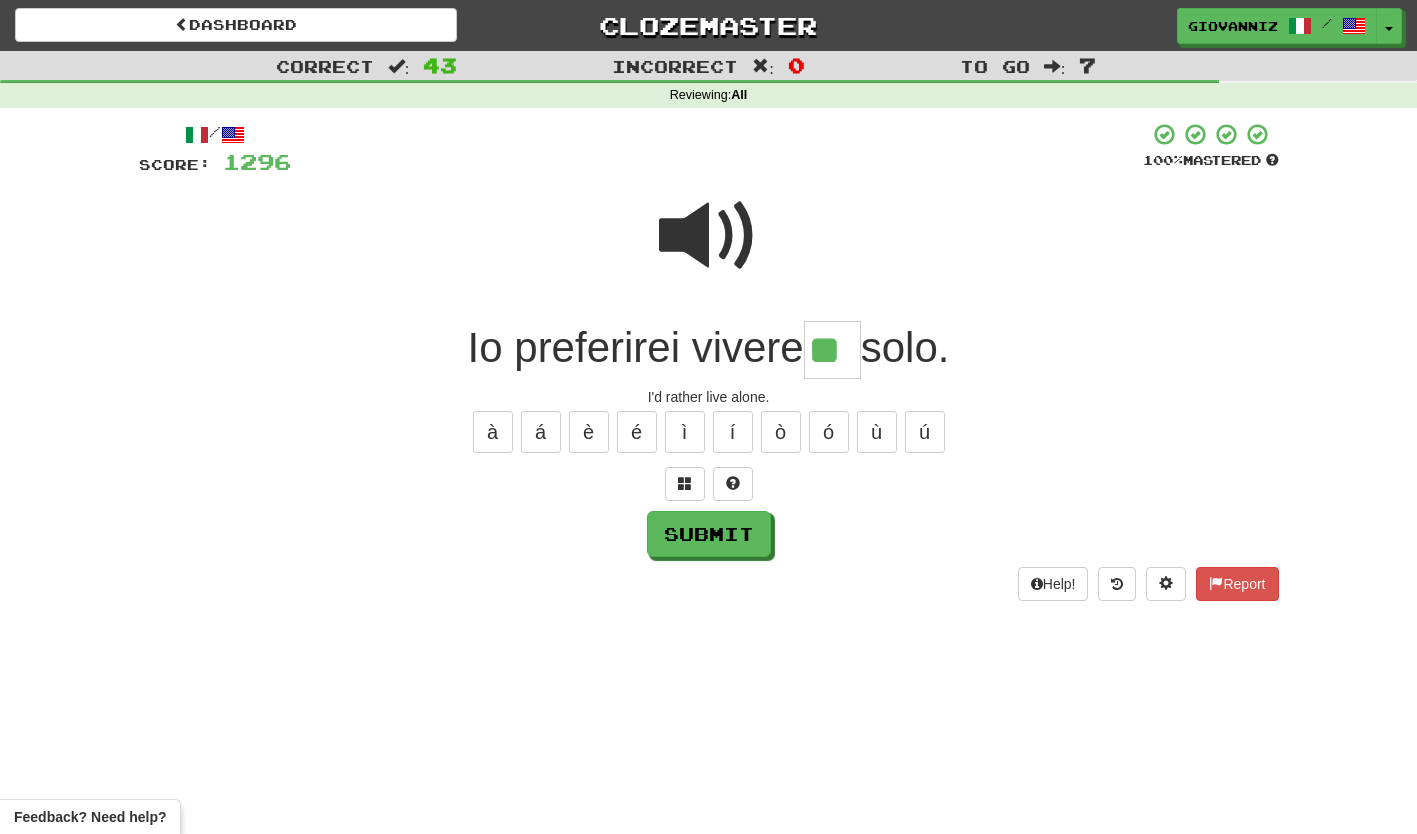 type on "**" 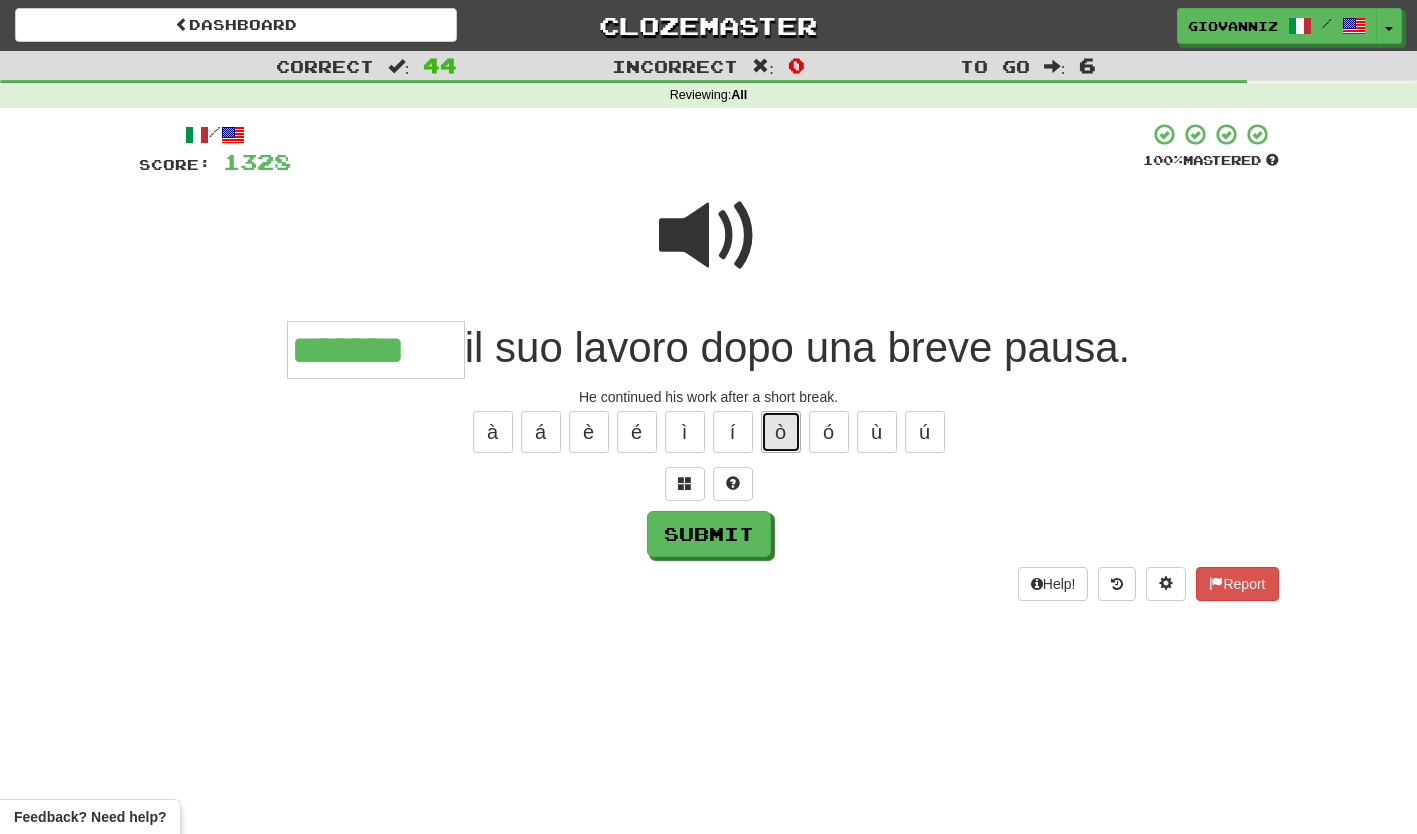 click on "ò" at bounding box center [781, 432] 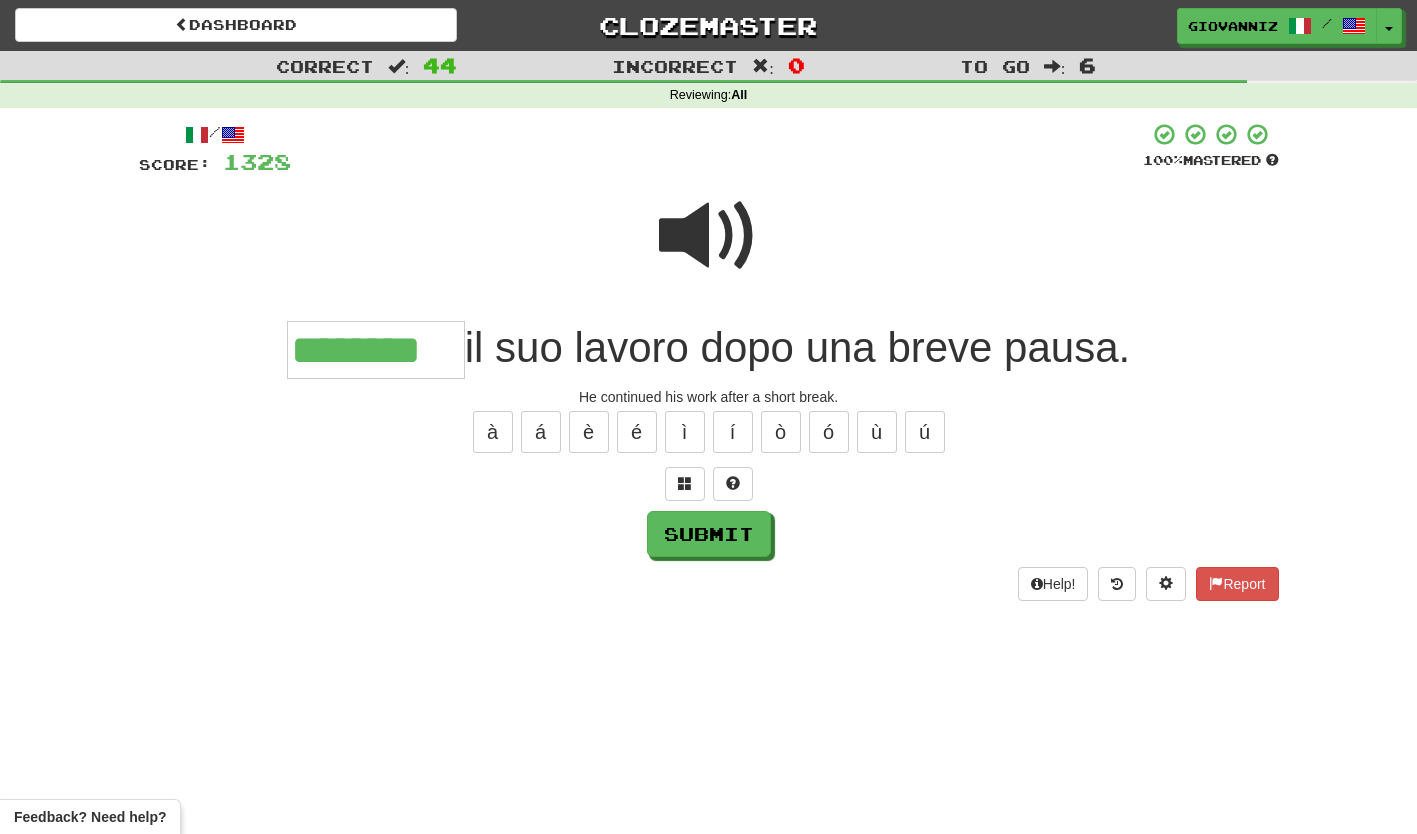type on "********" 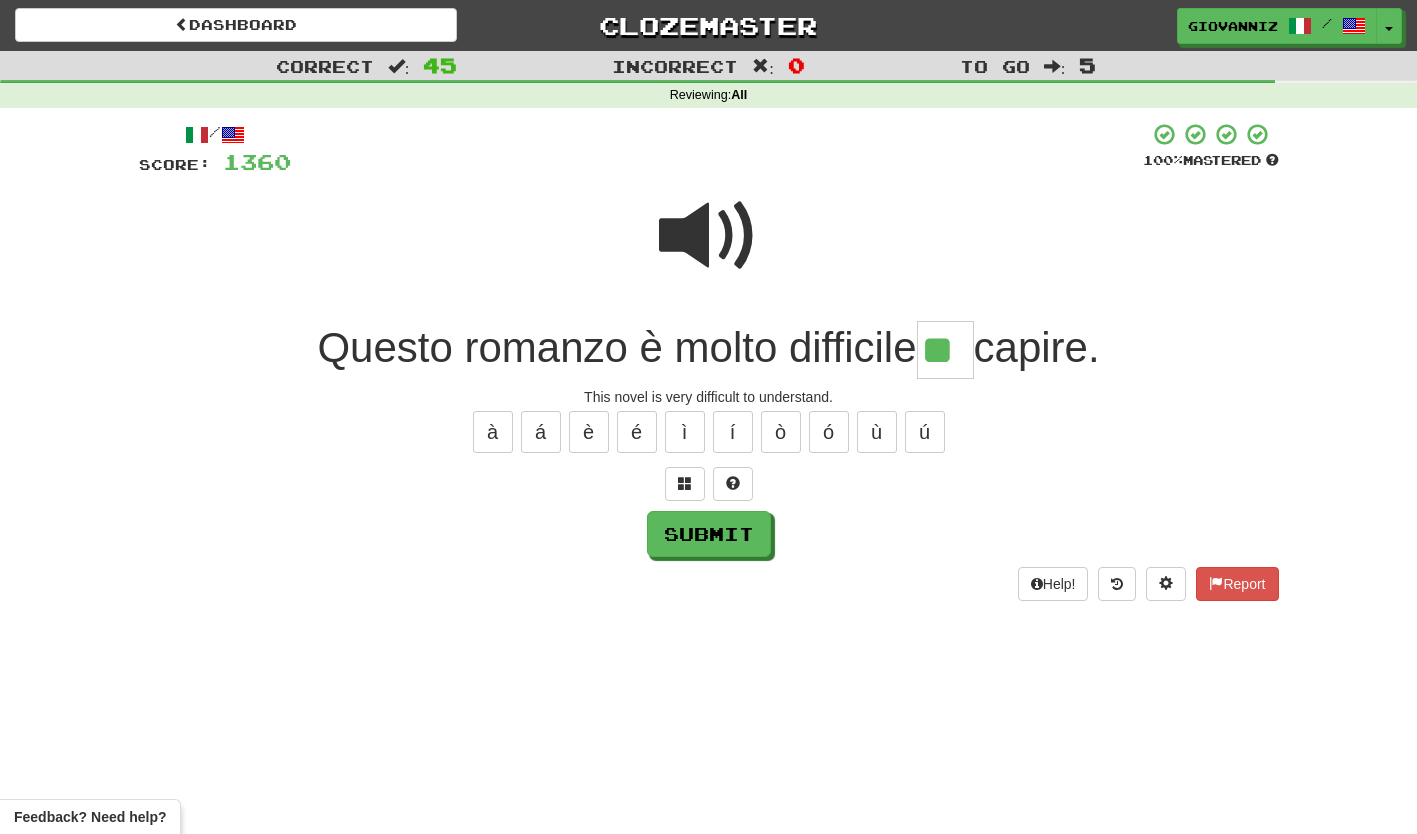 type on "**" 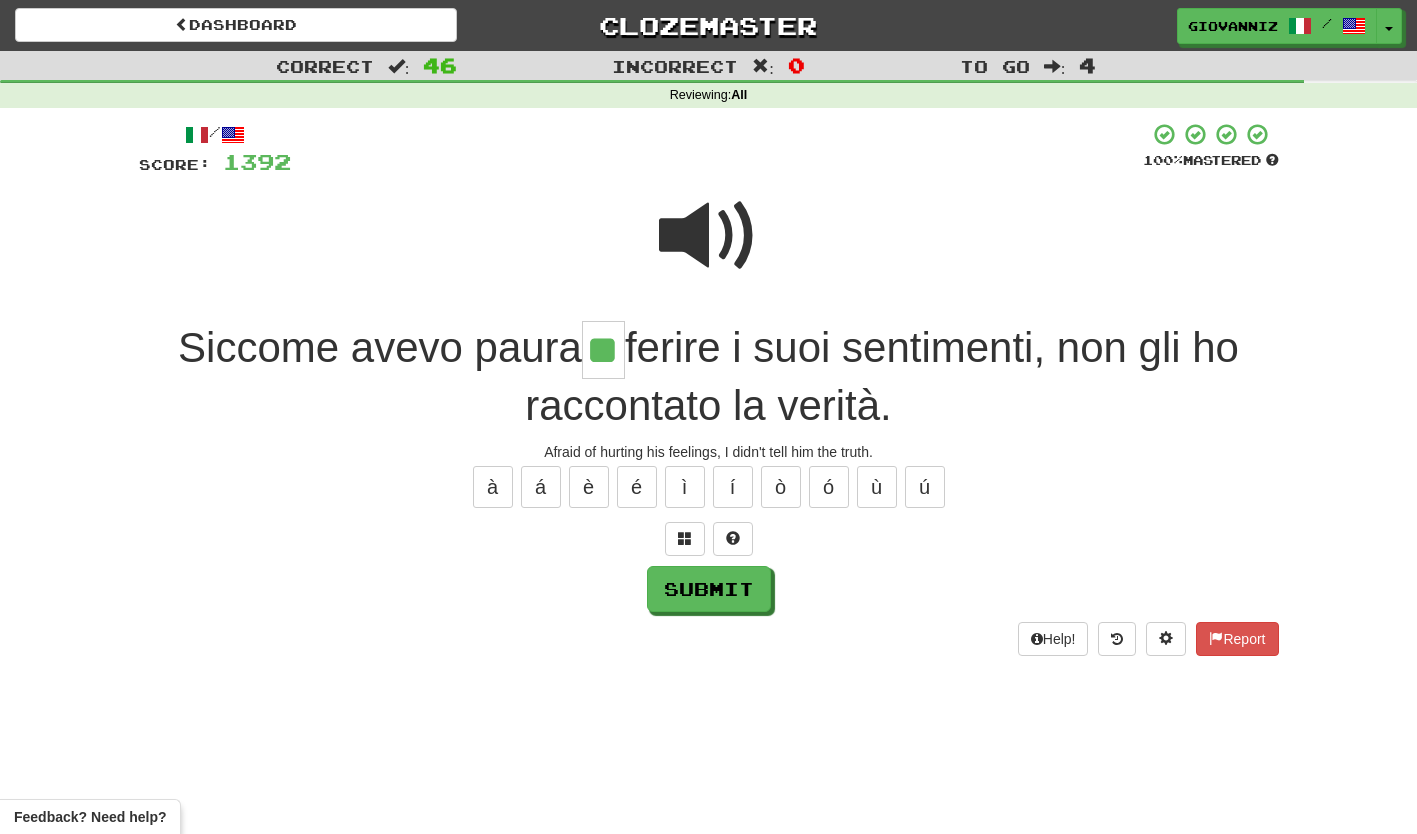type on "**" 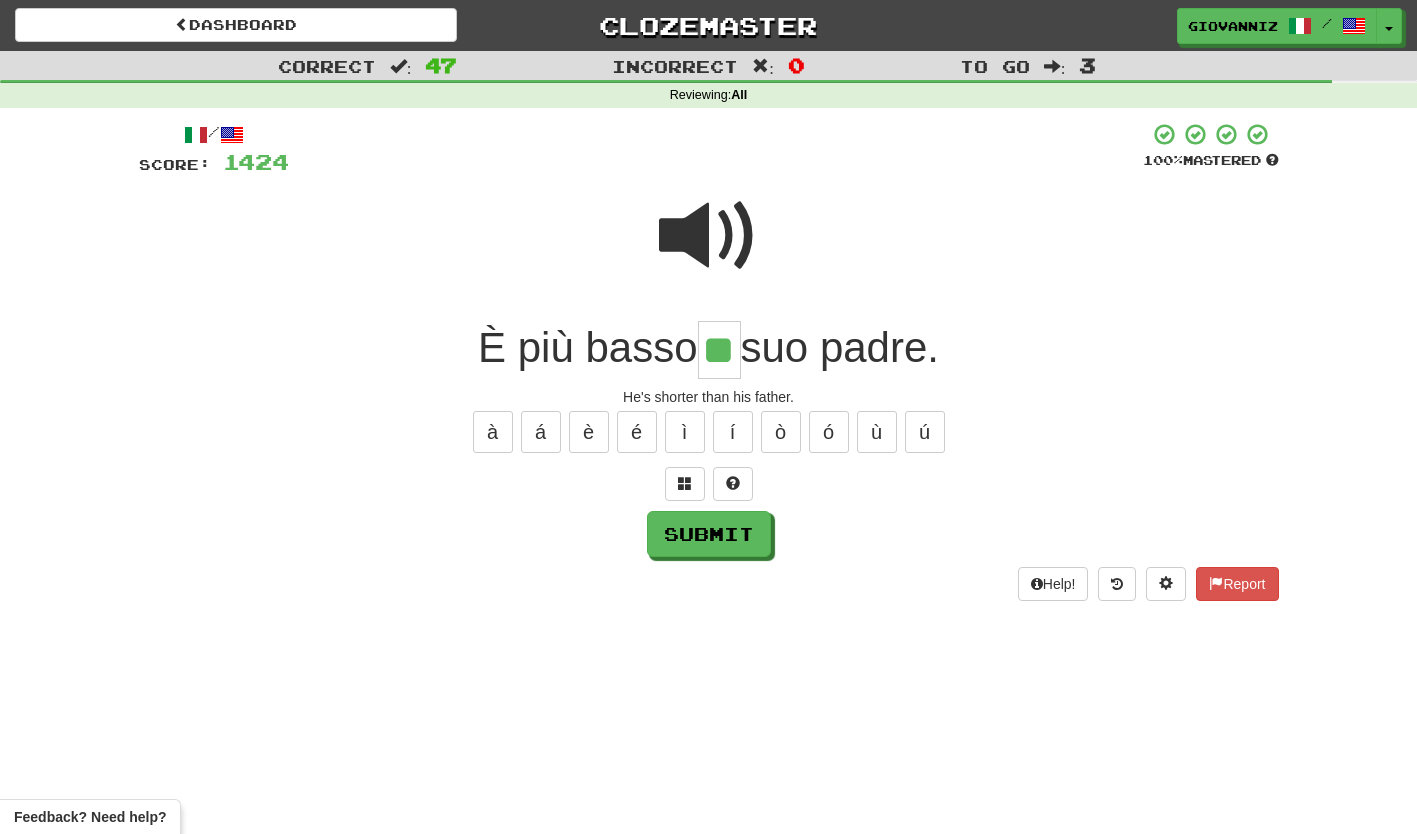 type on "**" 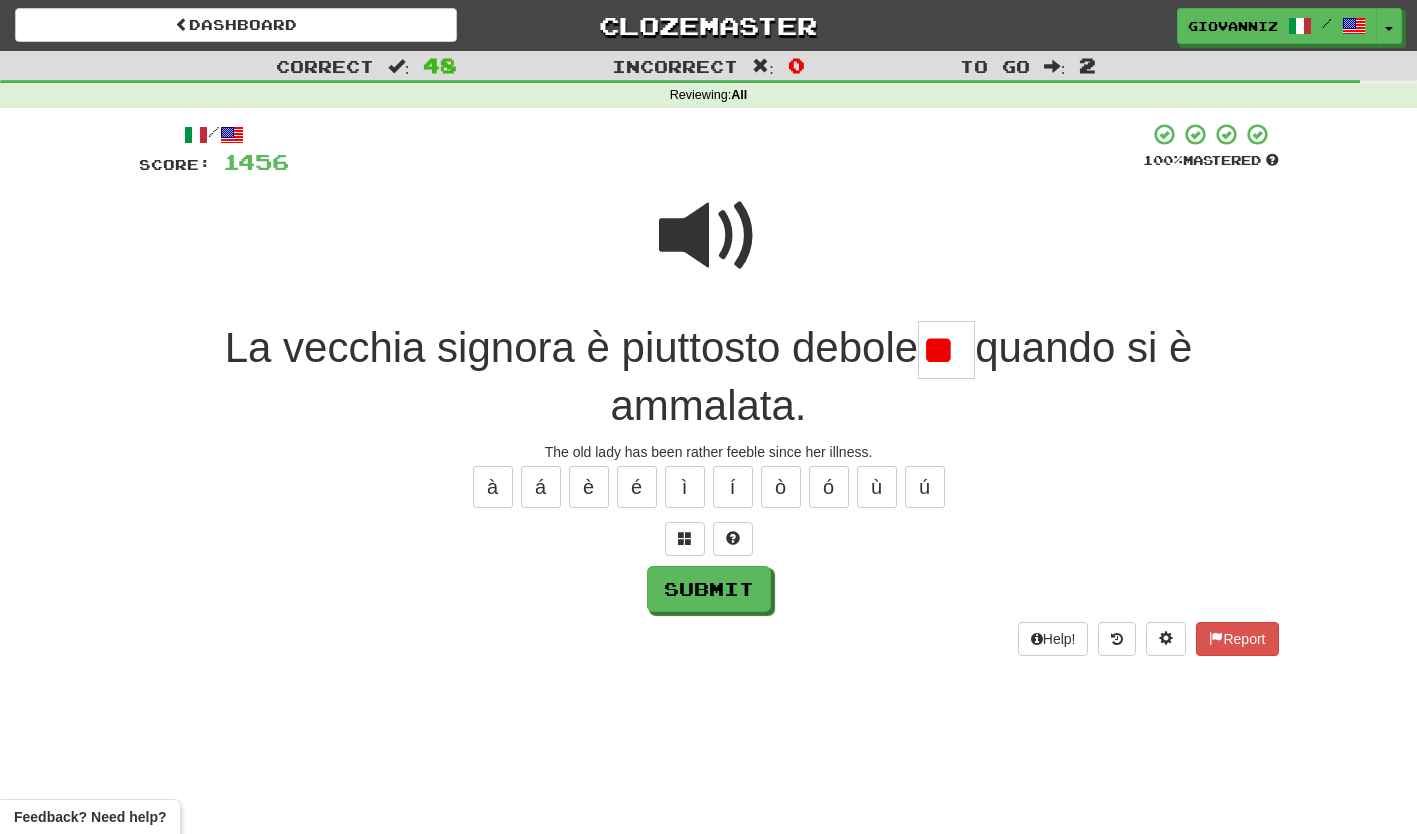 scroll, scrollTop: 0, scrollLeft: 0, axis: both 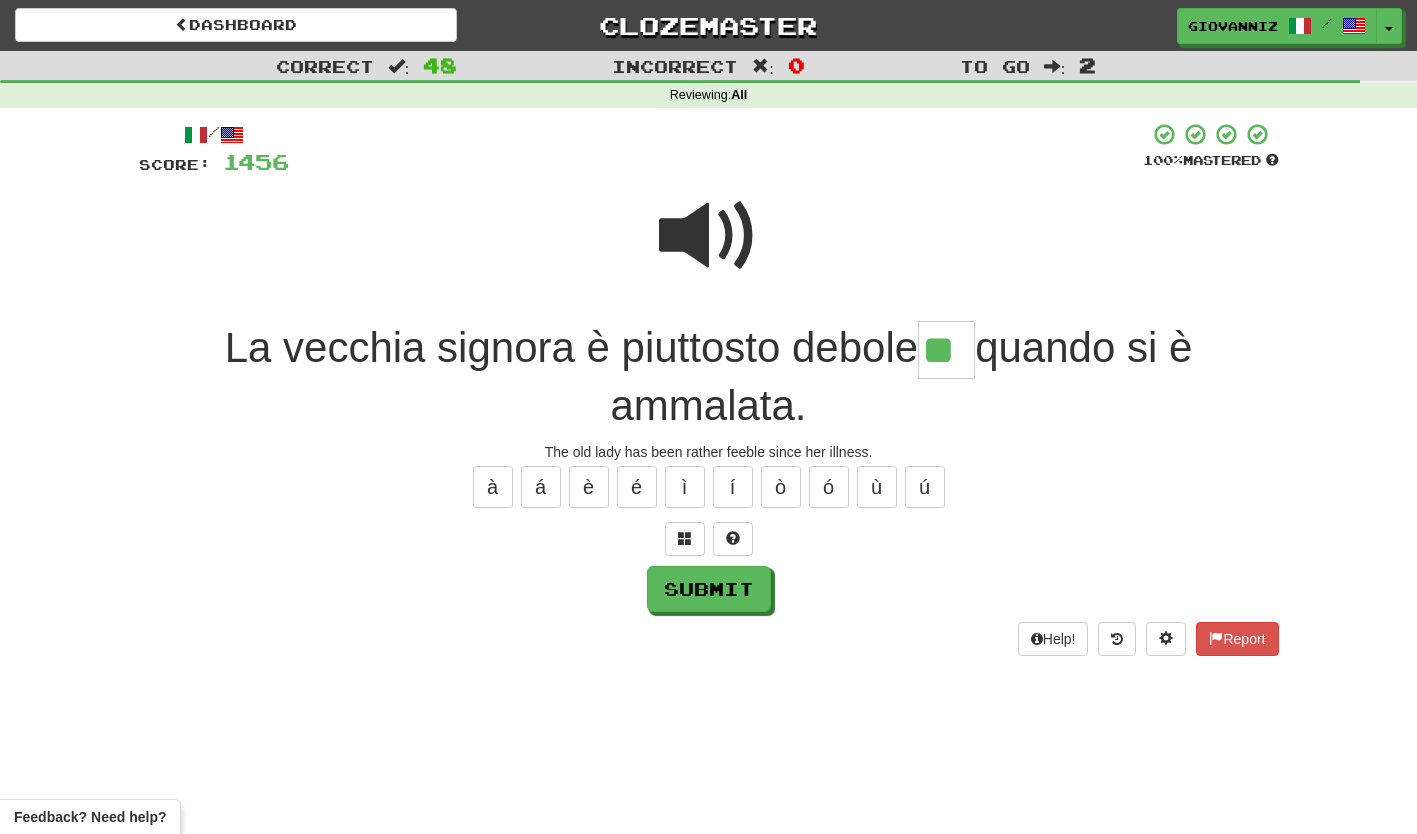 type on "**" 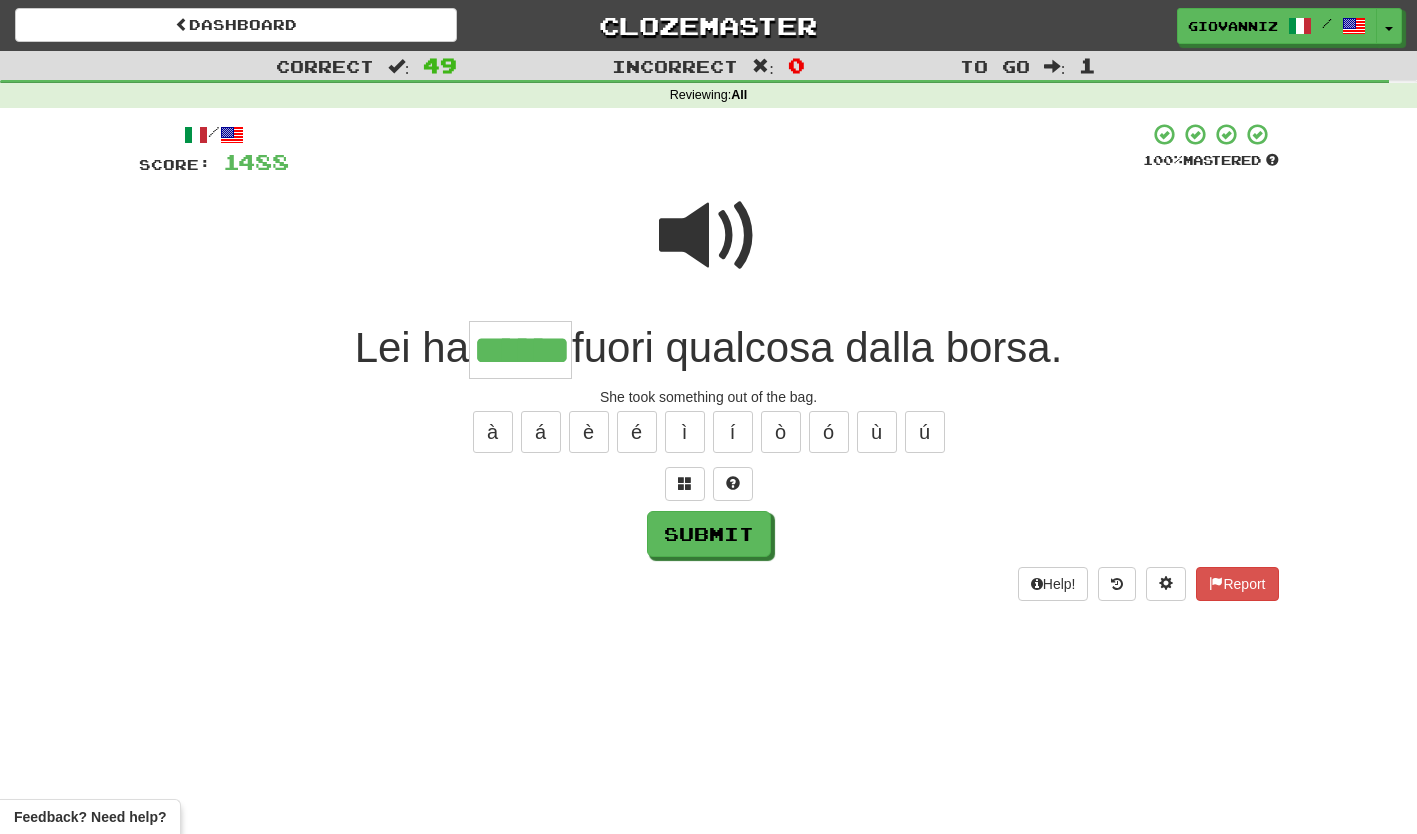 type on "******" 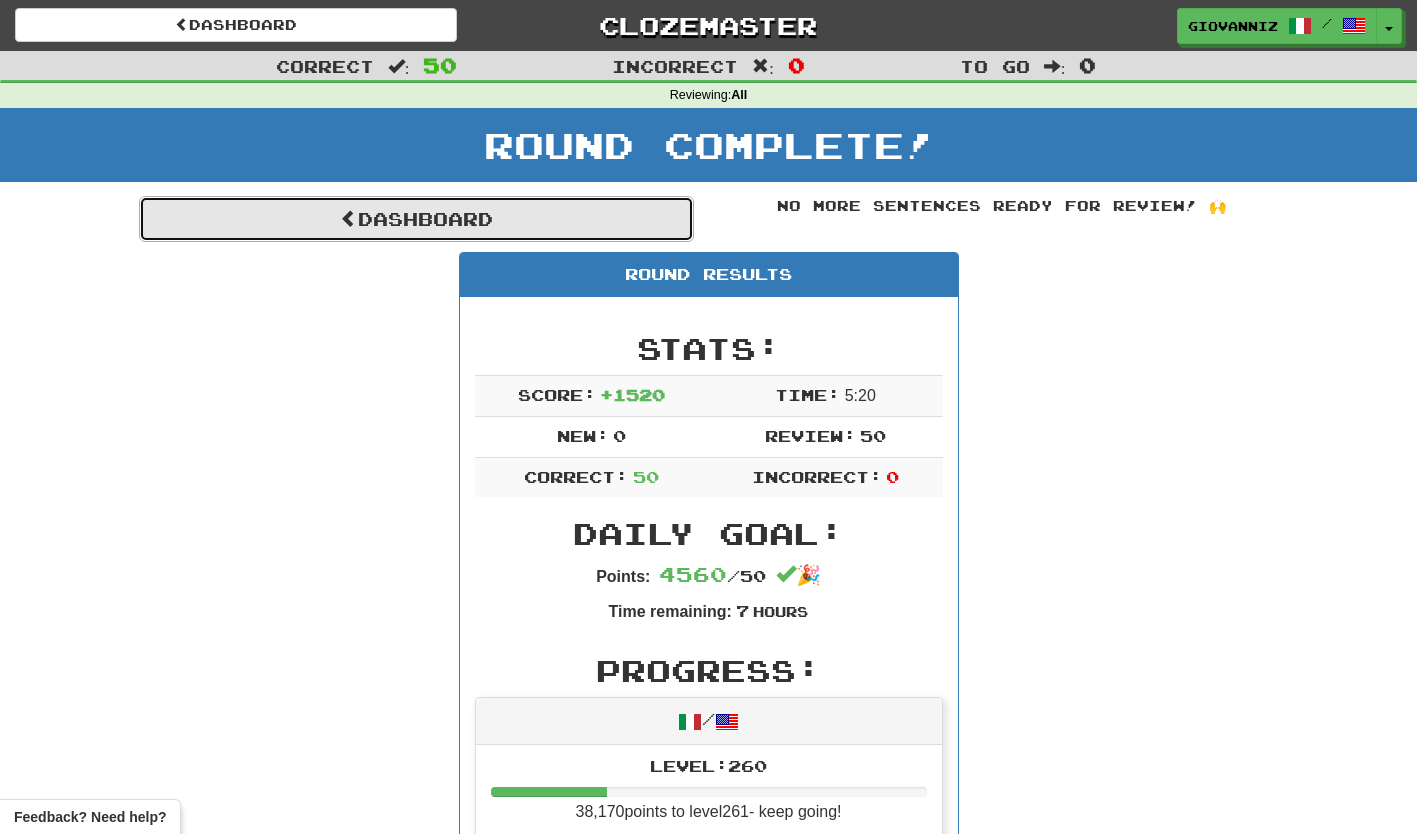 click on "Dashboard" at bounding box center (416, 219) 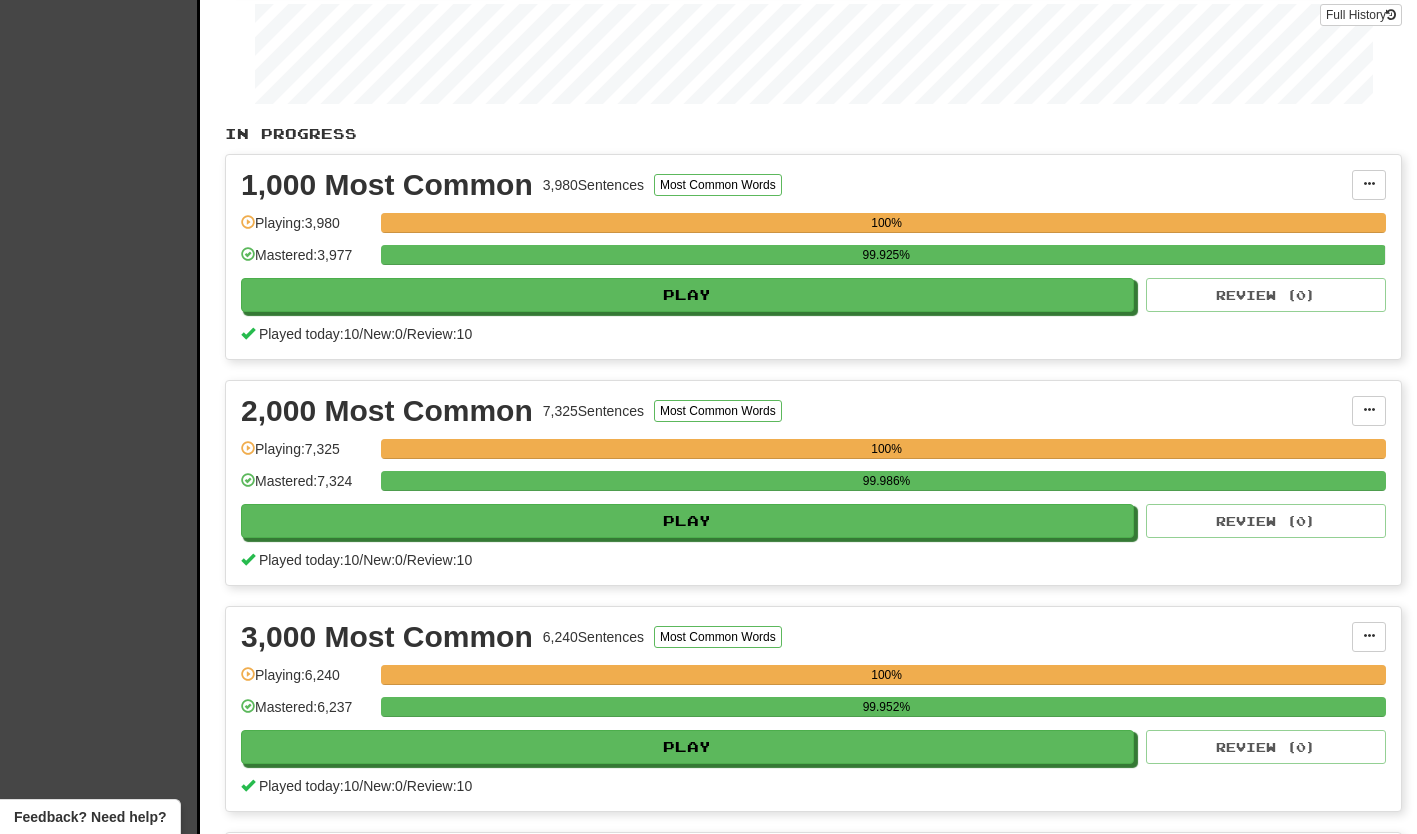 scroll, scrollTop: 0, scrollLeft: 0, axis: both 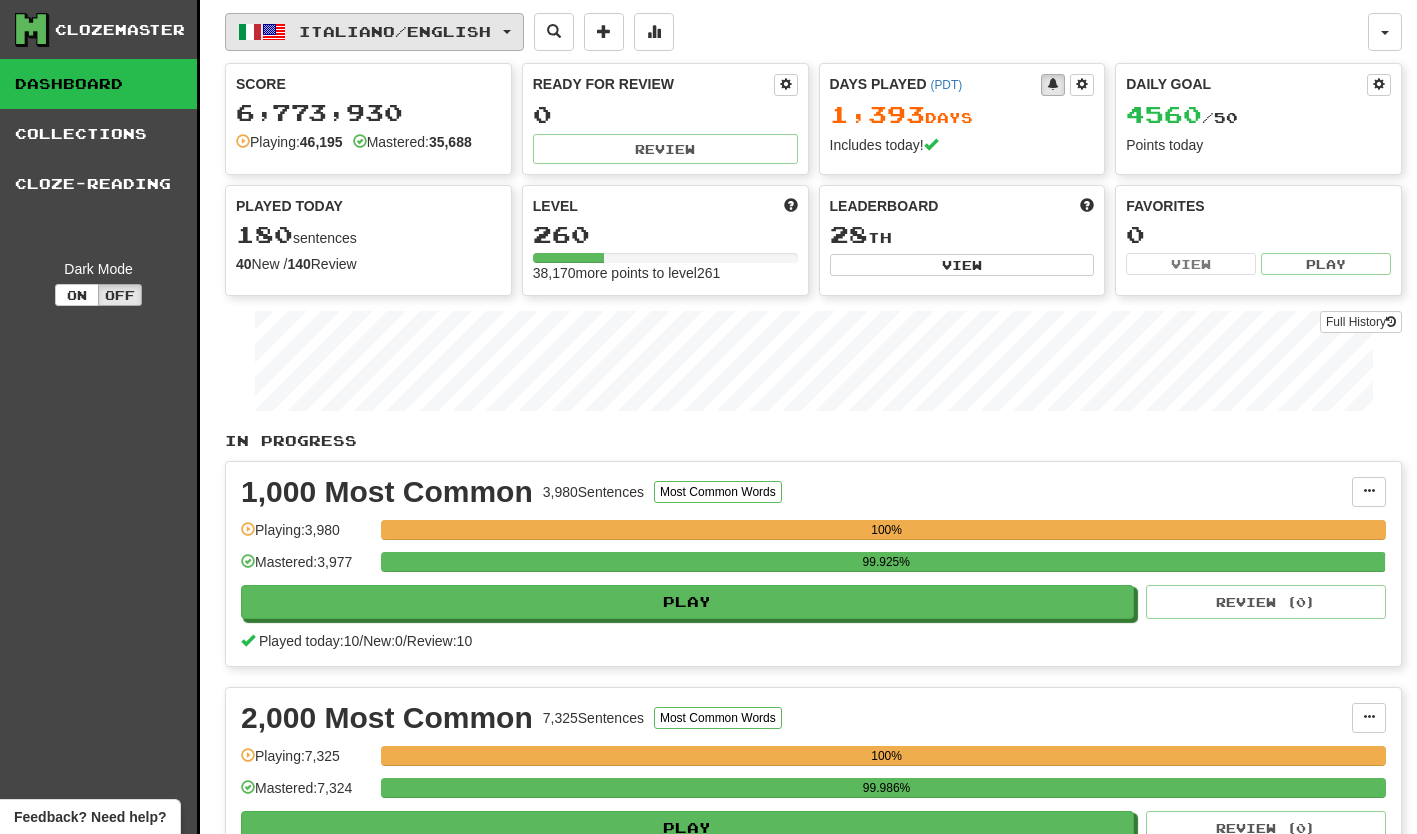 click on "Italiano  /  English" at bounding box center [374, 32] 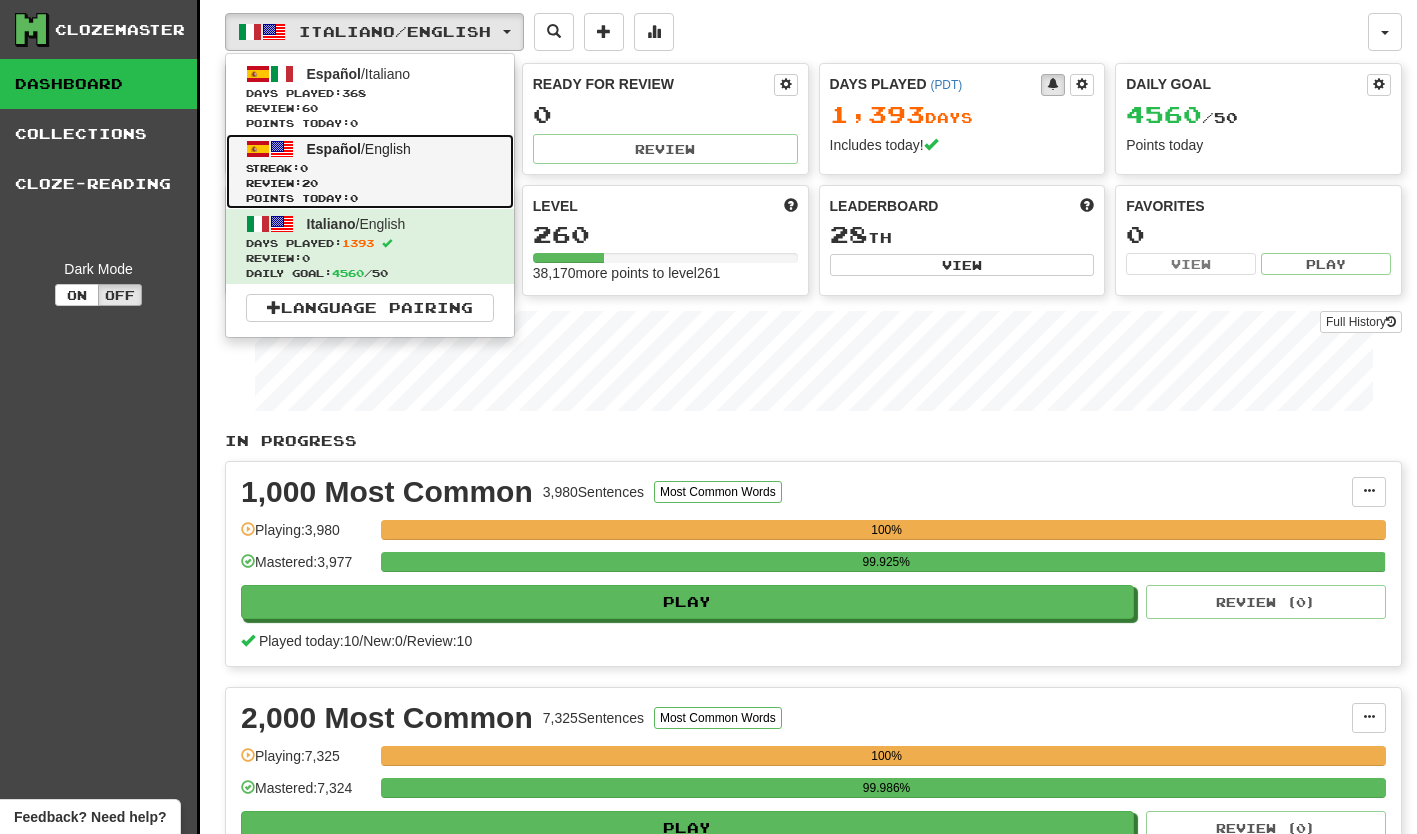 click on "Español" at bounding box center (334, 149) 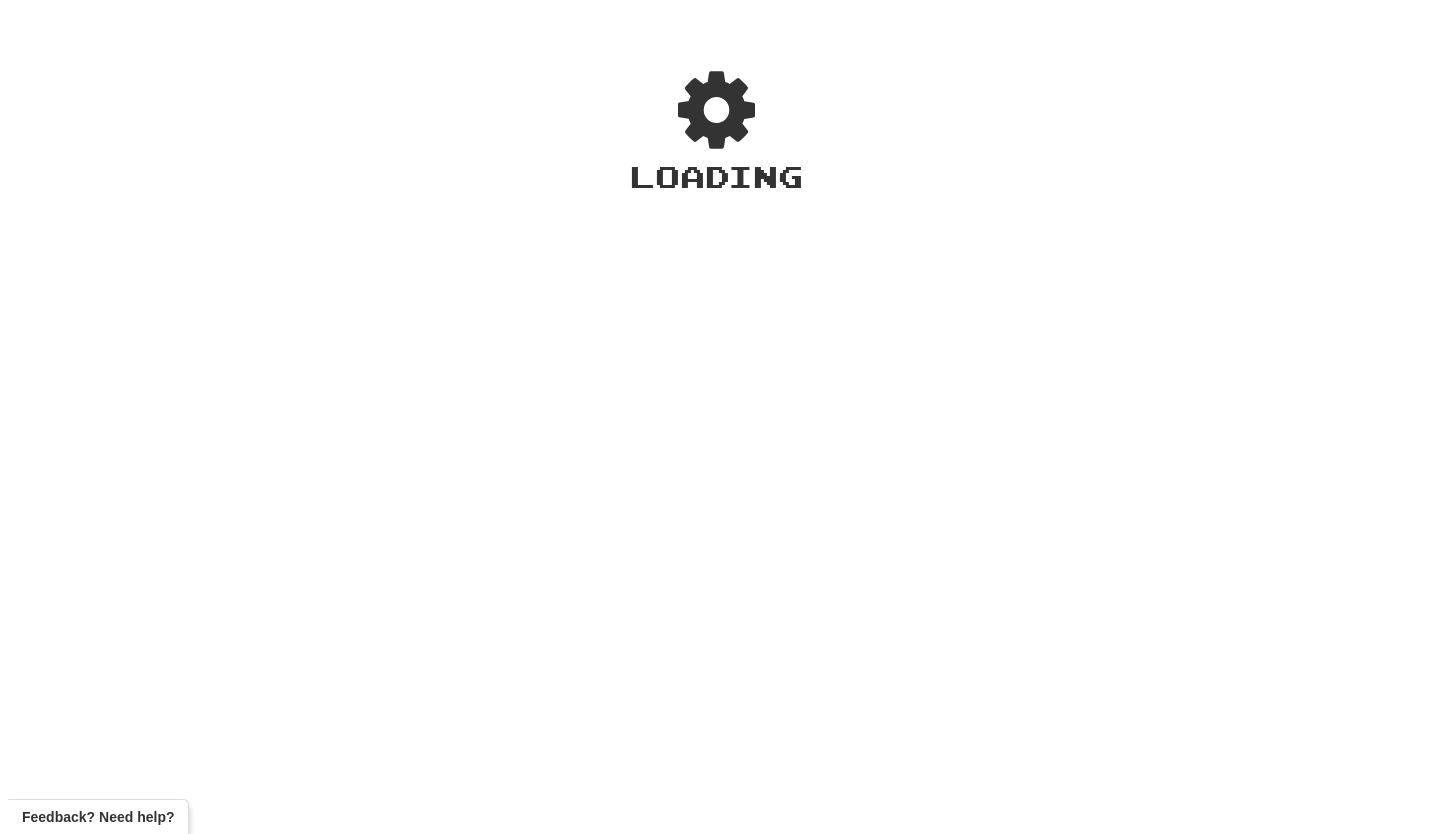 scroll, scrollTop: 0, scrollLeft: 0, axis: both 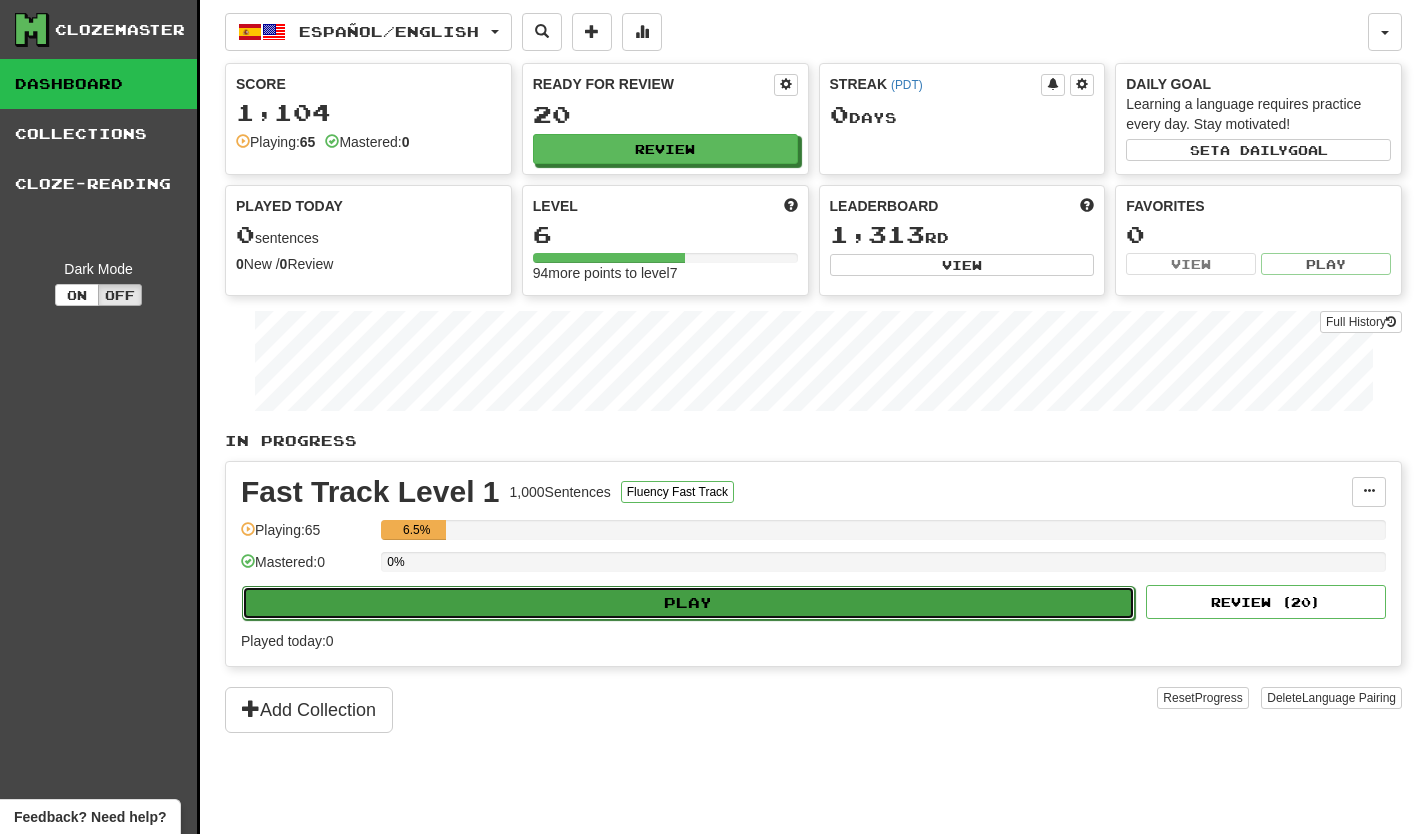 click on "Play" at bounding box center [688, 603] 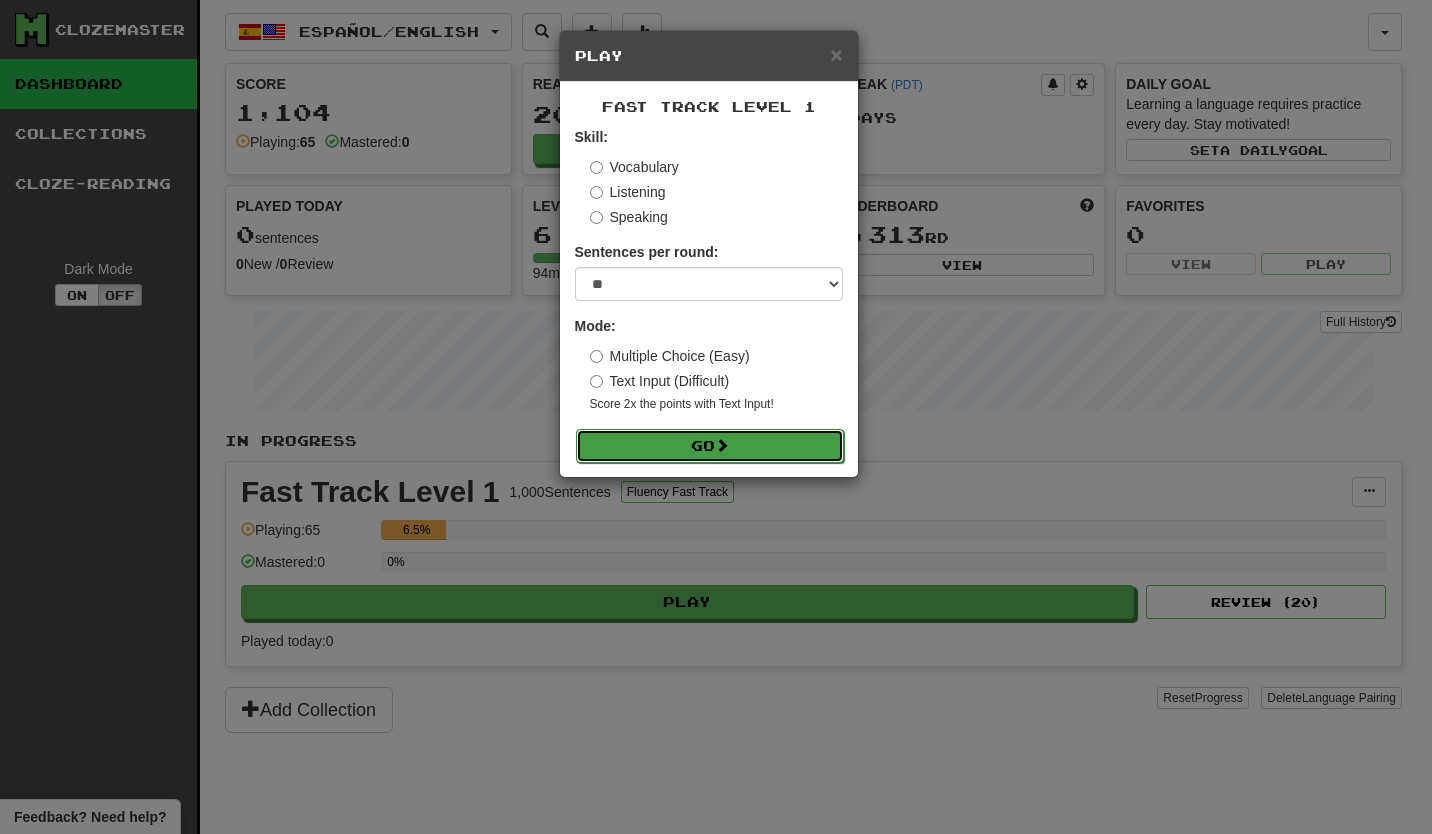 click on "Go" at bounding box center [710, 446] 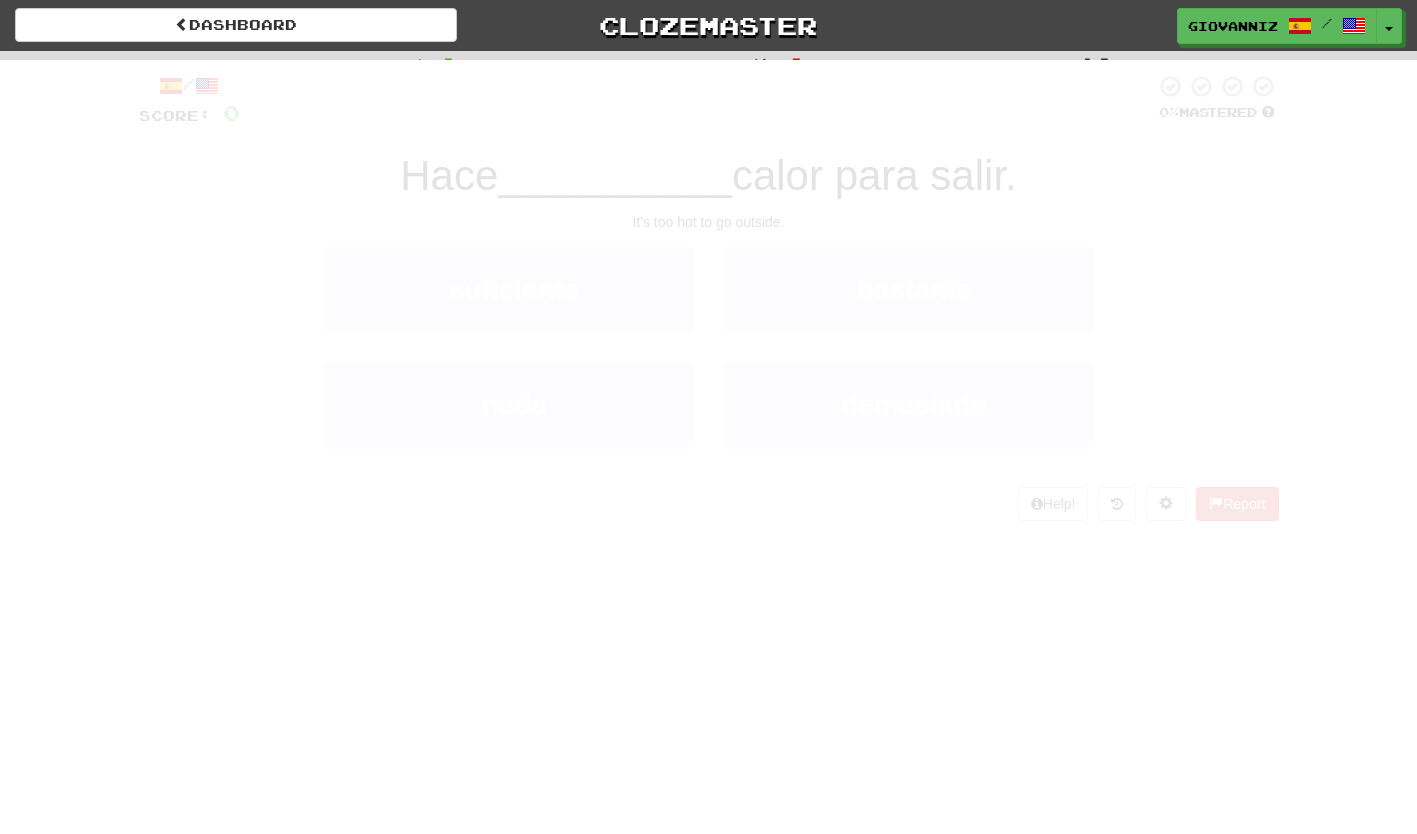 scroll, scrollTop: 0, scrollLeft: 0, axis: both 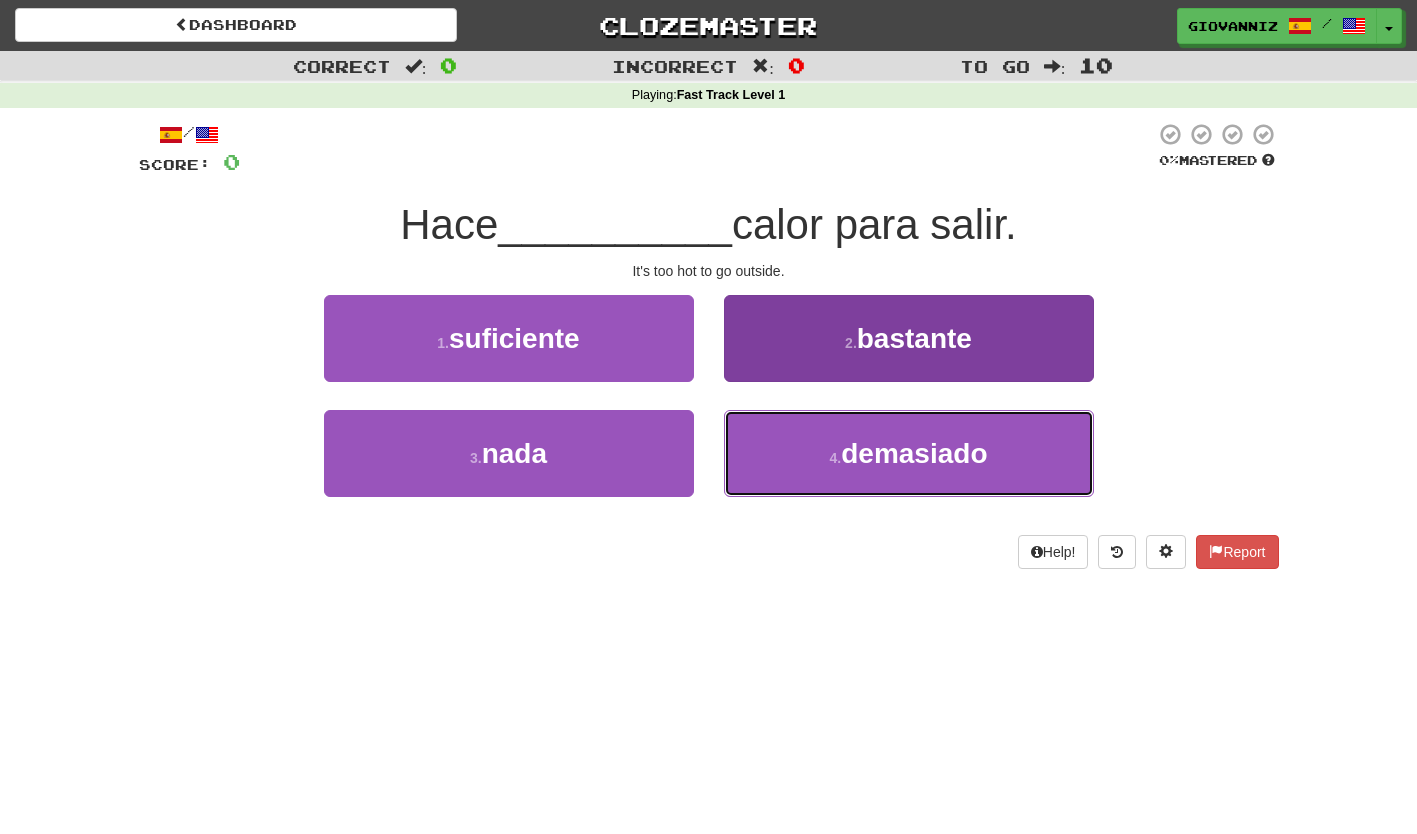 click on "4 .  demasiado" at bounding box center [909, 453] 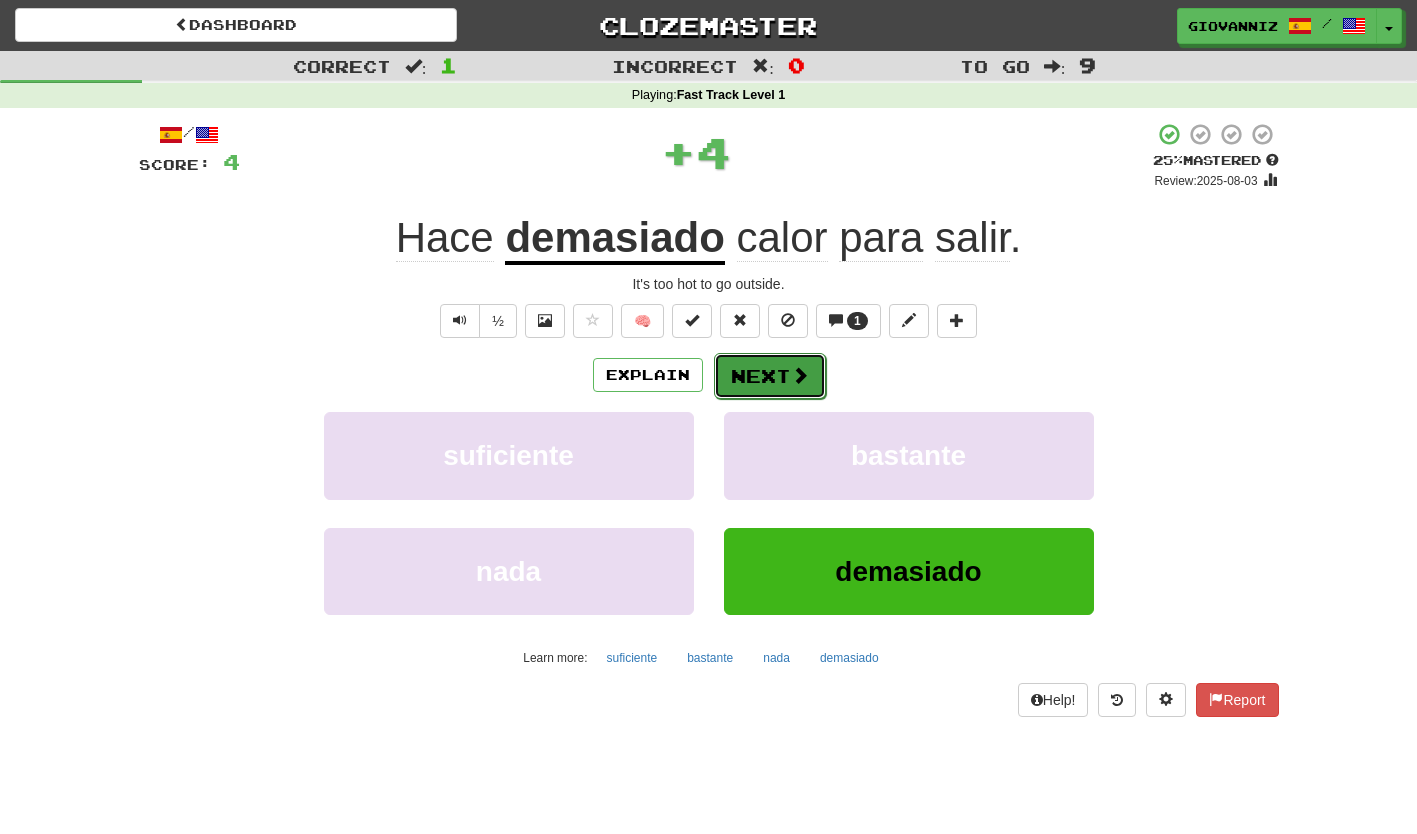 click on "Next" at bounding box center [770, 376] 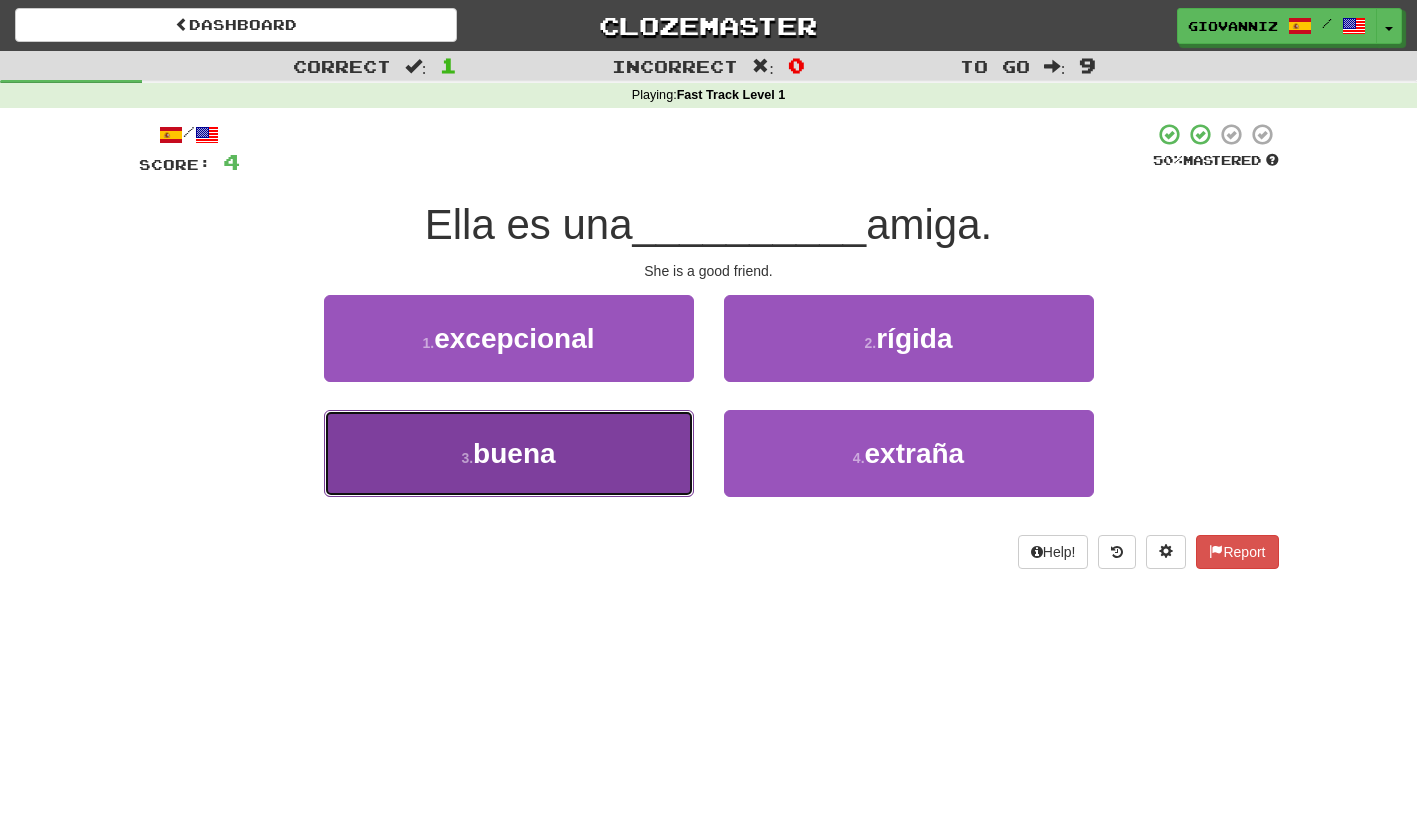 click on "3 .  buena" at bounding box center [509, 453] 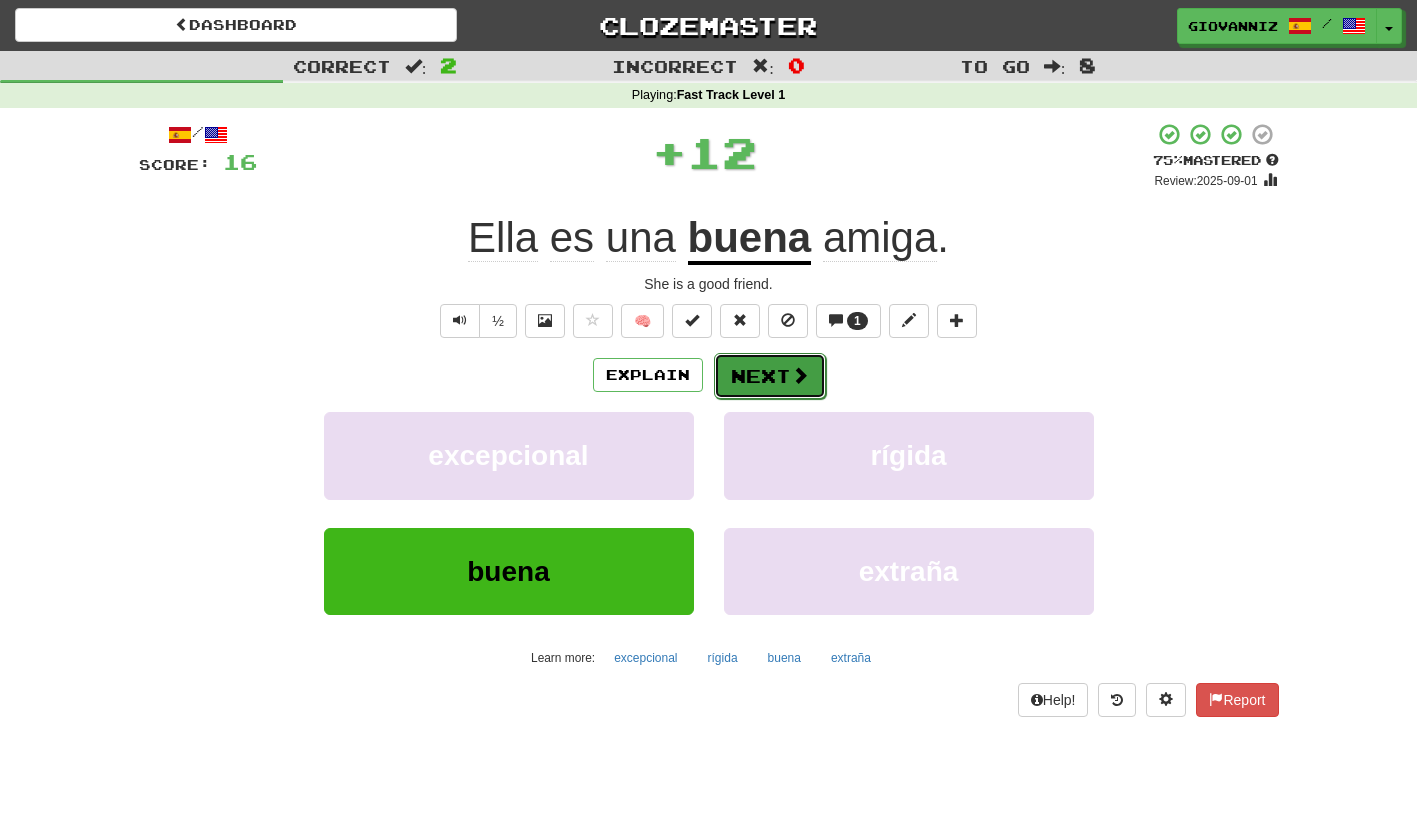click on "Next" at bounding box center (770, 376) 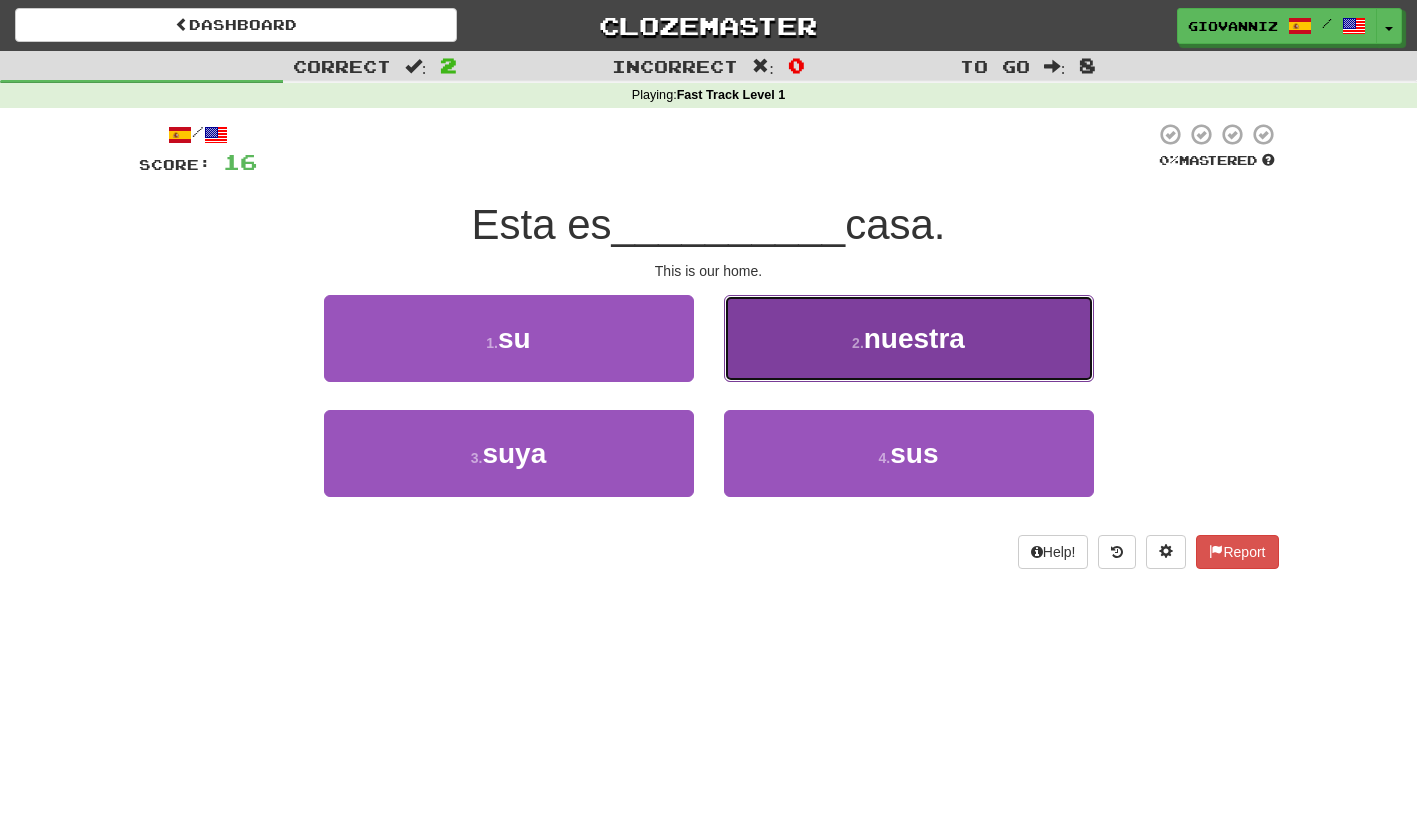 click on "2 .  nuestra" at bounding box center (909, 338) 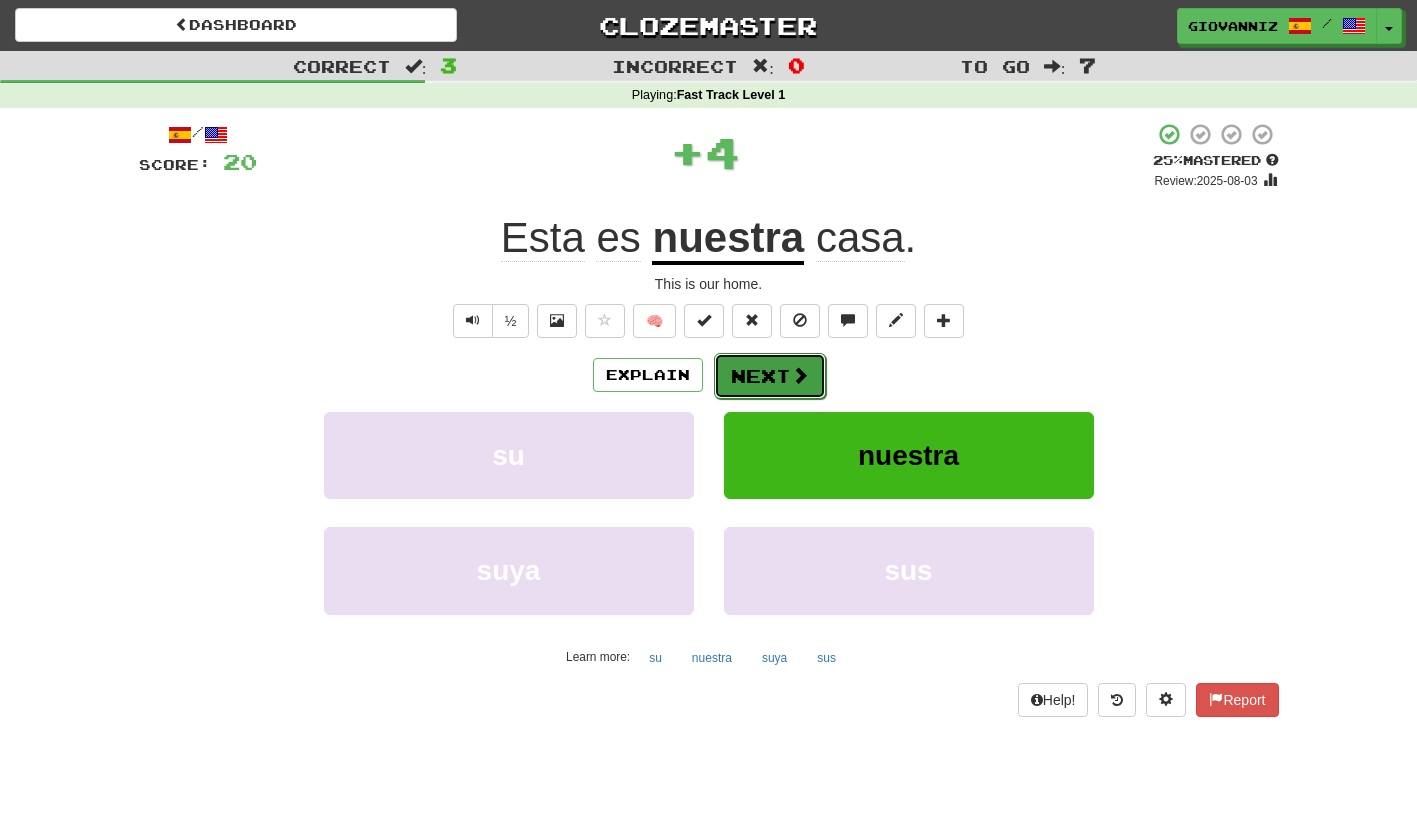 click on "Next" at bounding box center [770, 376] 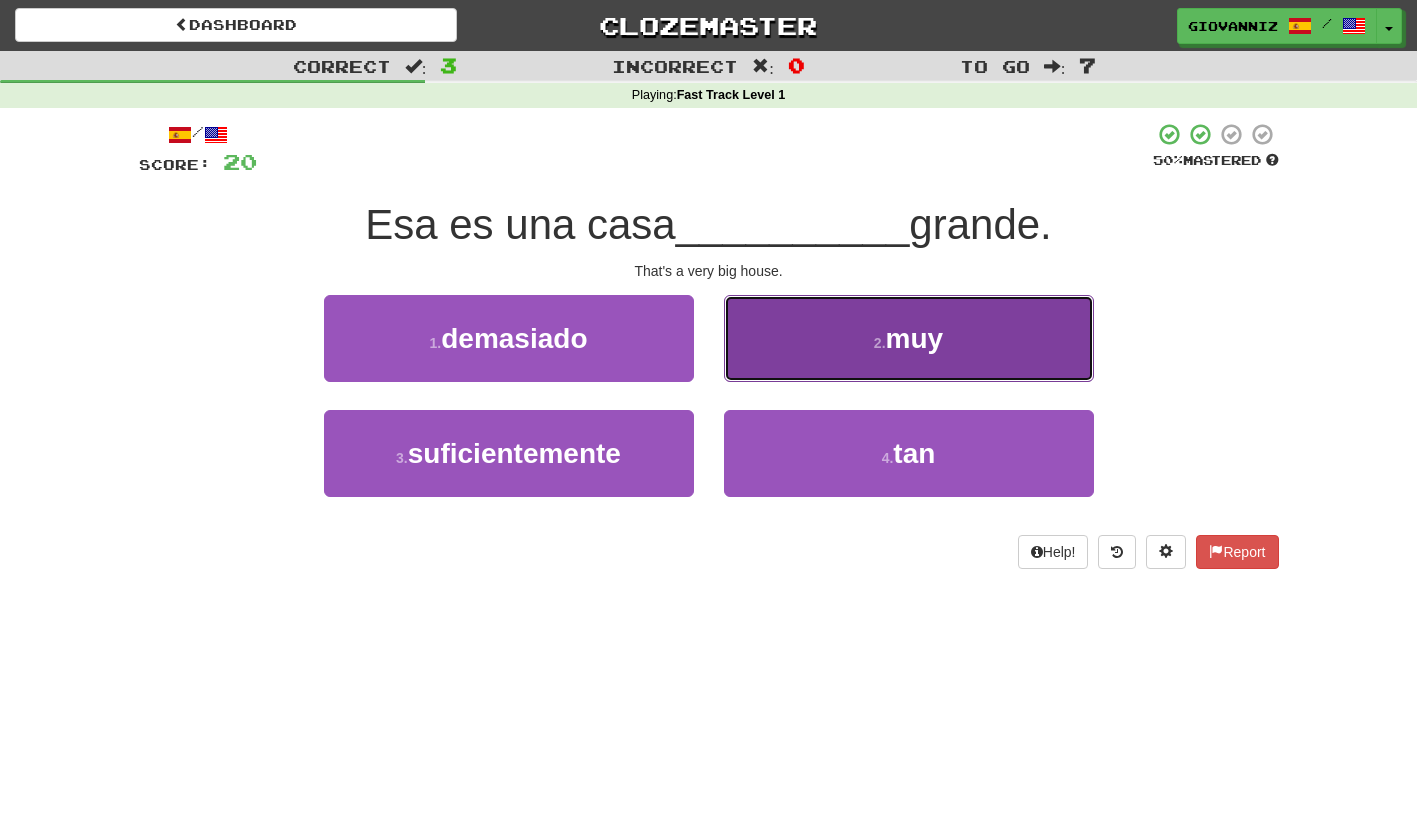click on "2 .  muy" at bounding box center (909, 338) 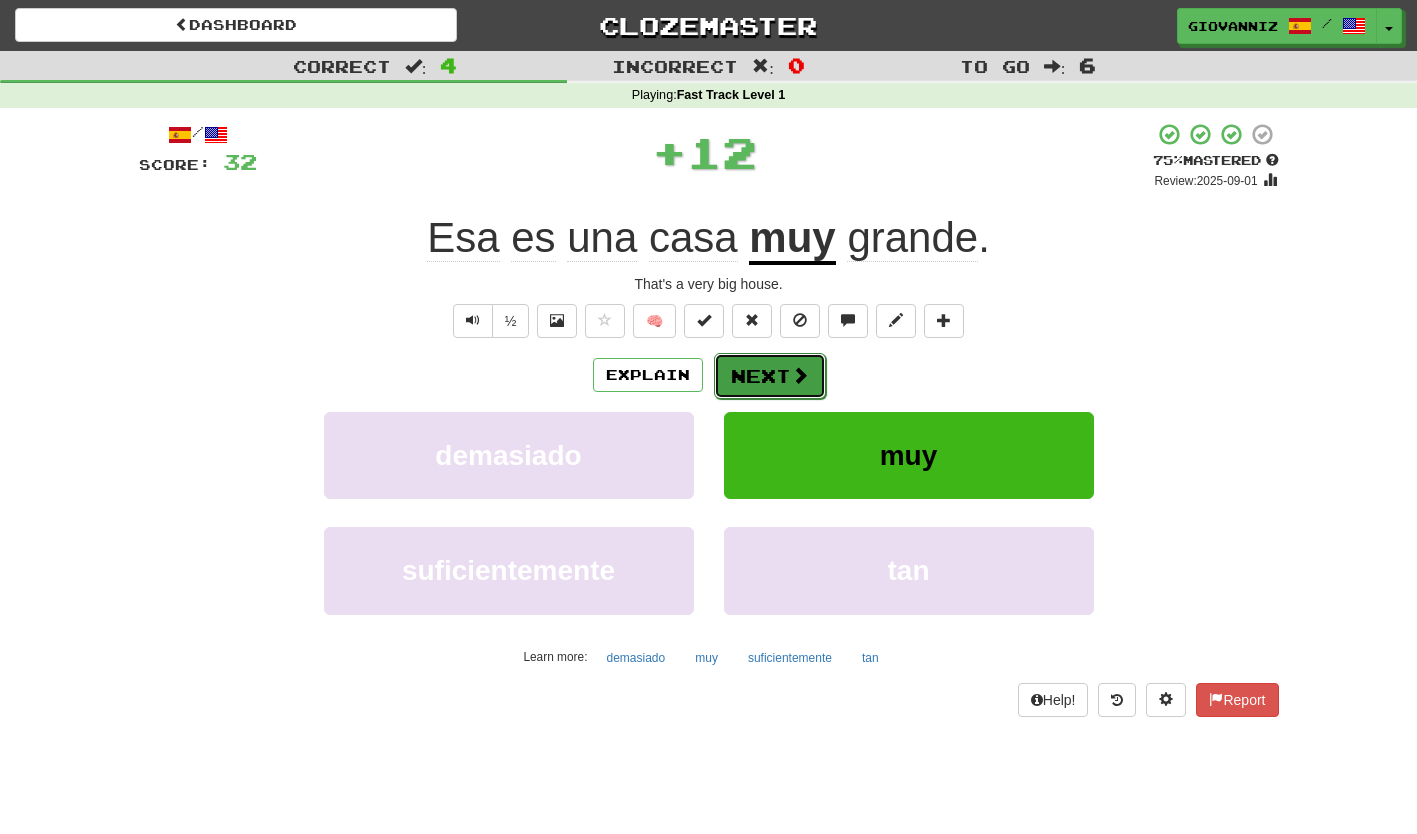 click on "Next" at bounding box center [770, 376] 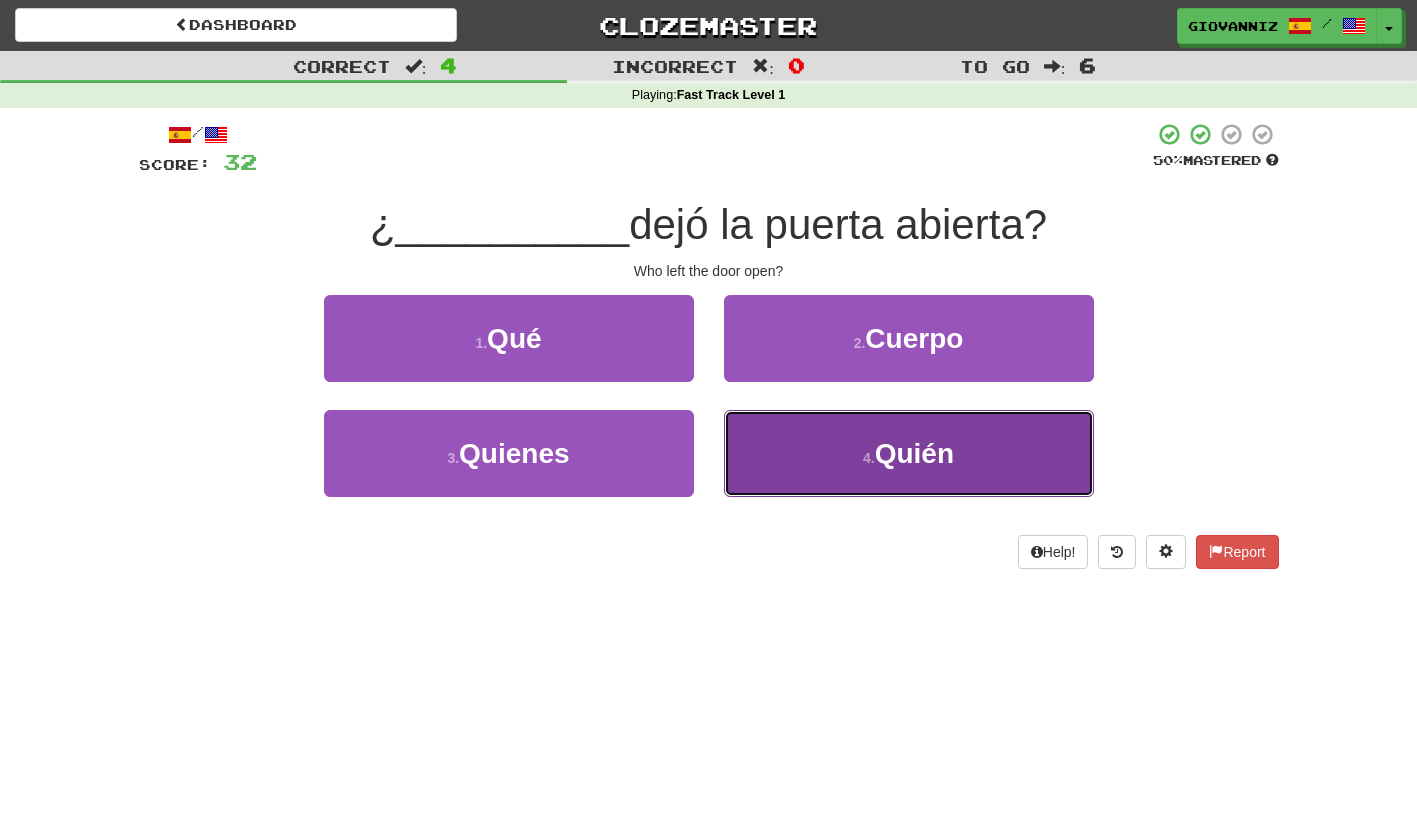 click on "4 .  Quién" at bounding box center [909, 453] 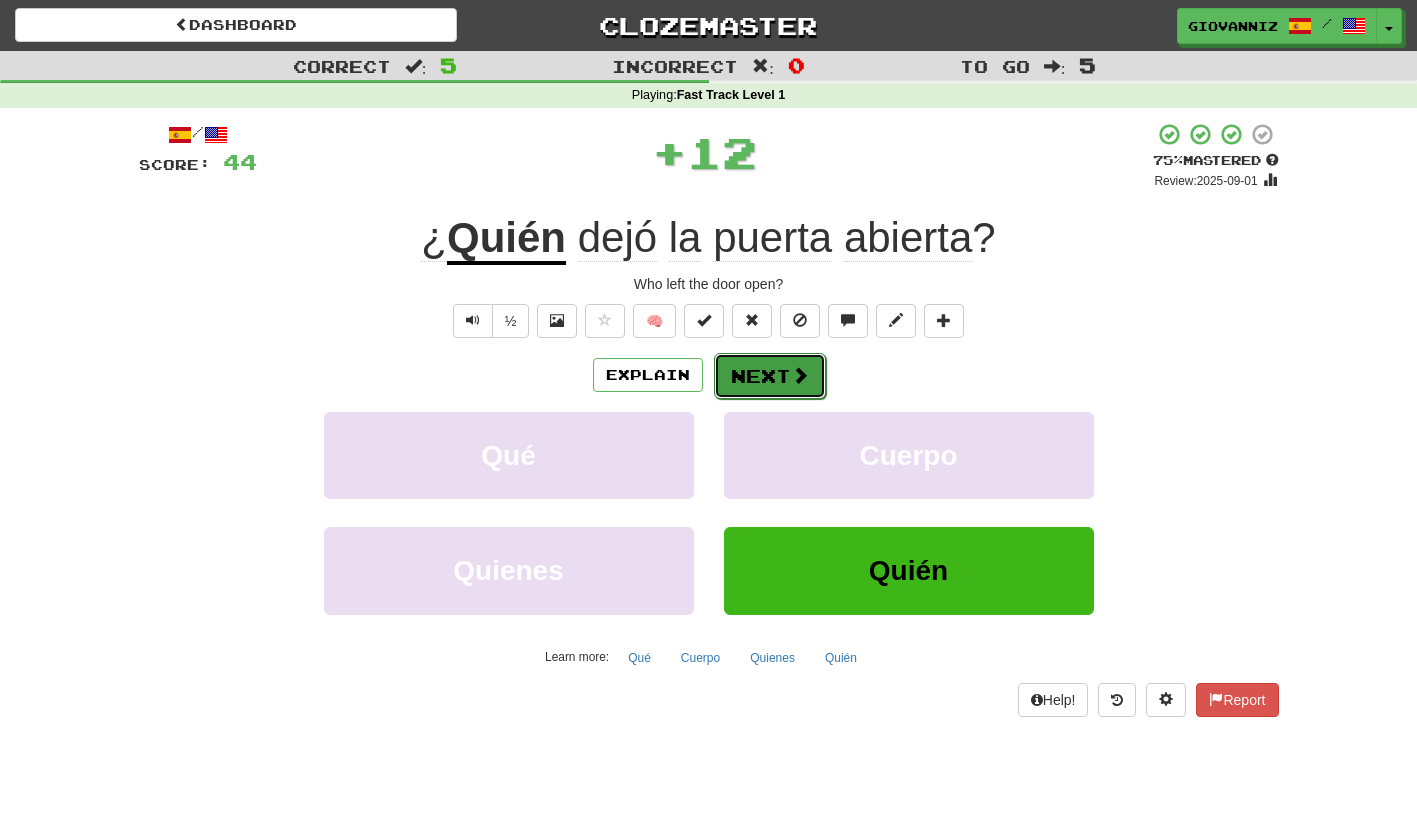click on "Next" at bounding box center (770, 376) 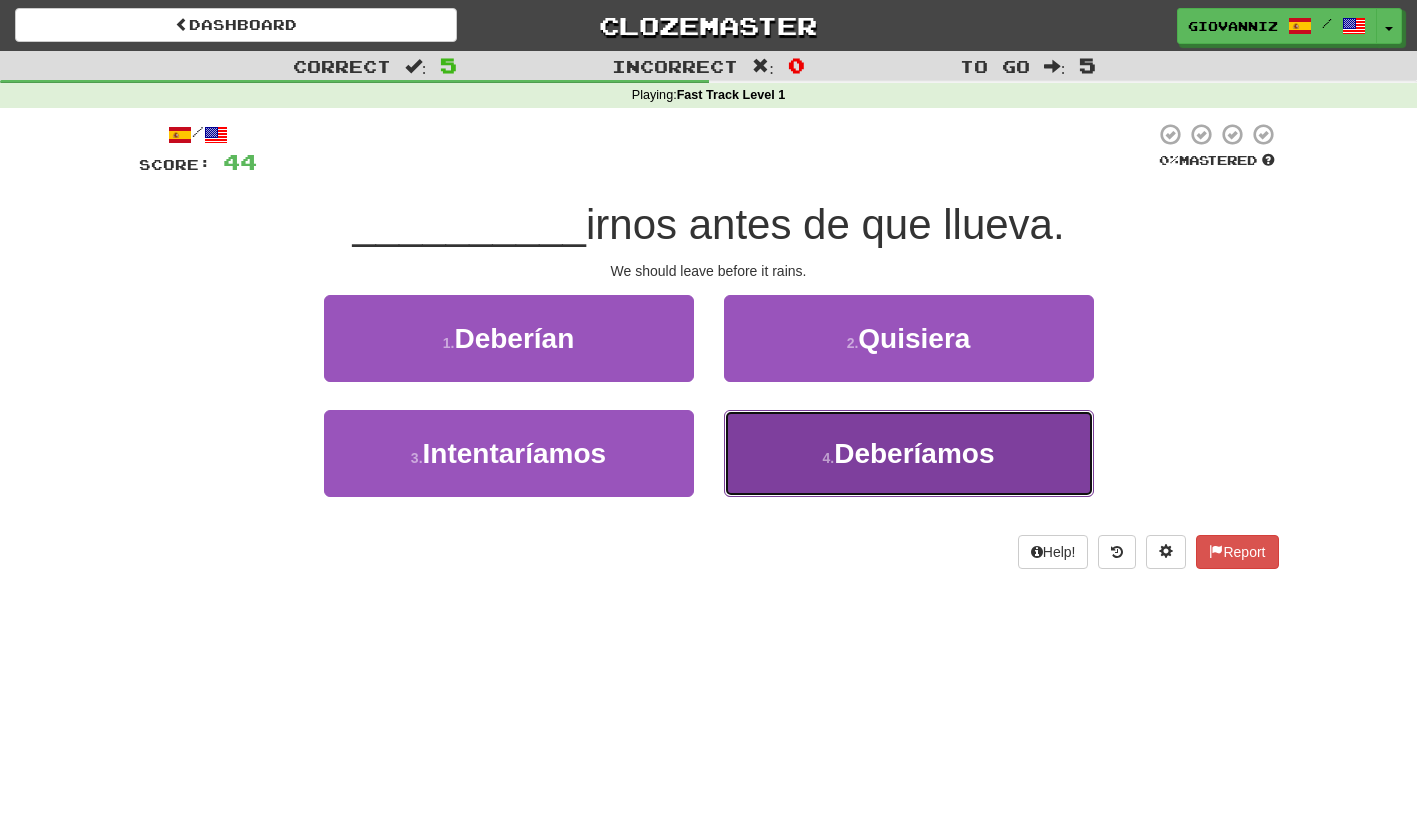click on "4 .  Deberíamos" at bounding box center (909, 453) 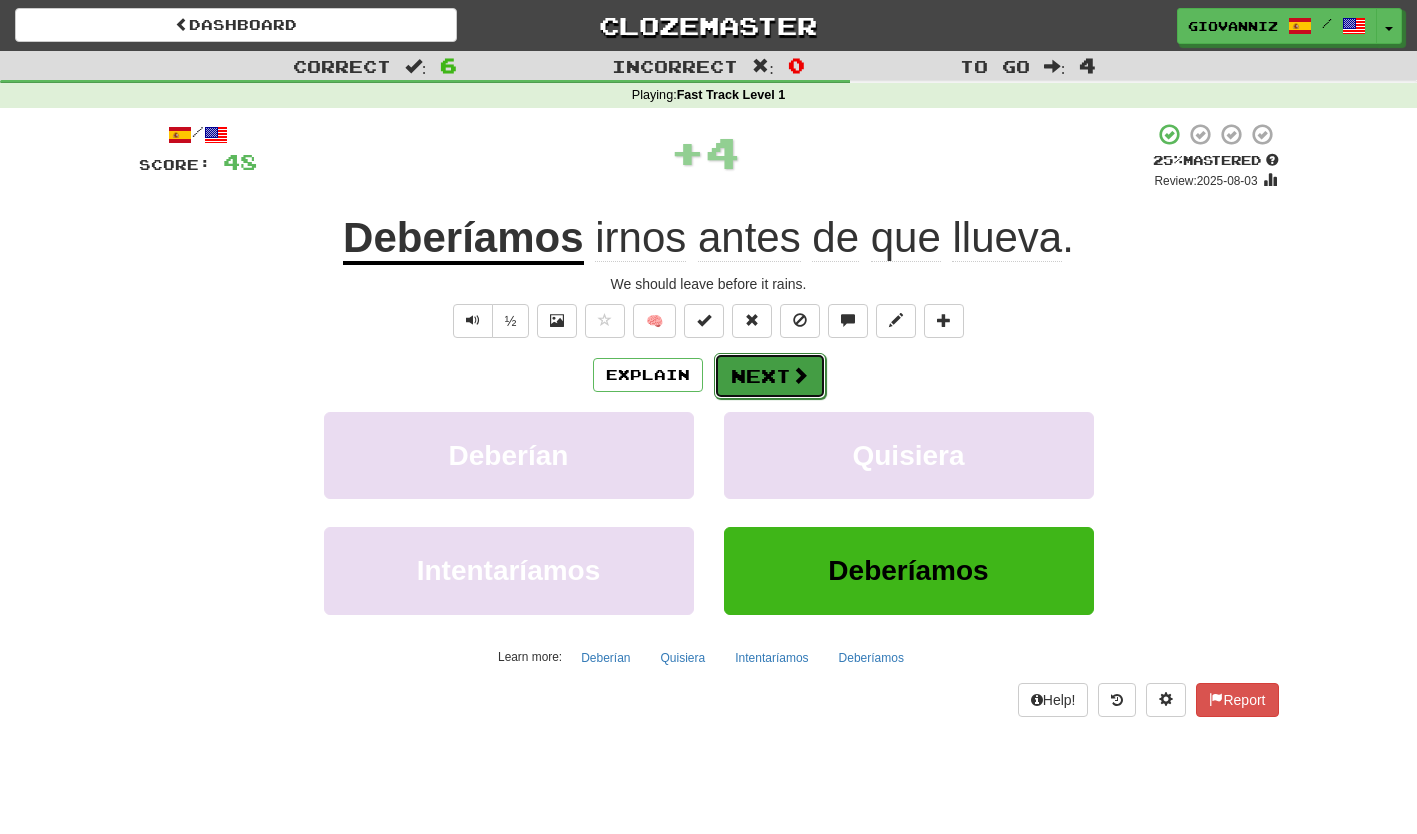 click on "Next" at bounding box center (770, 376) 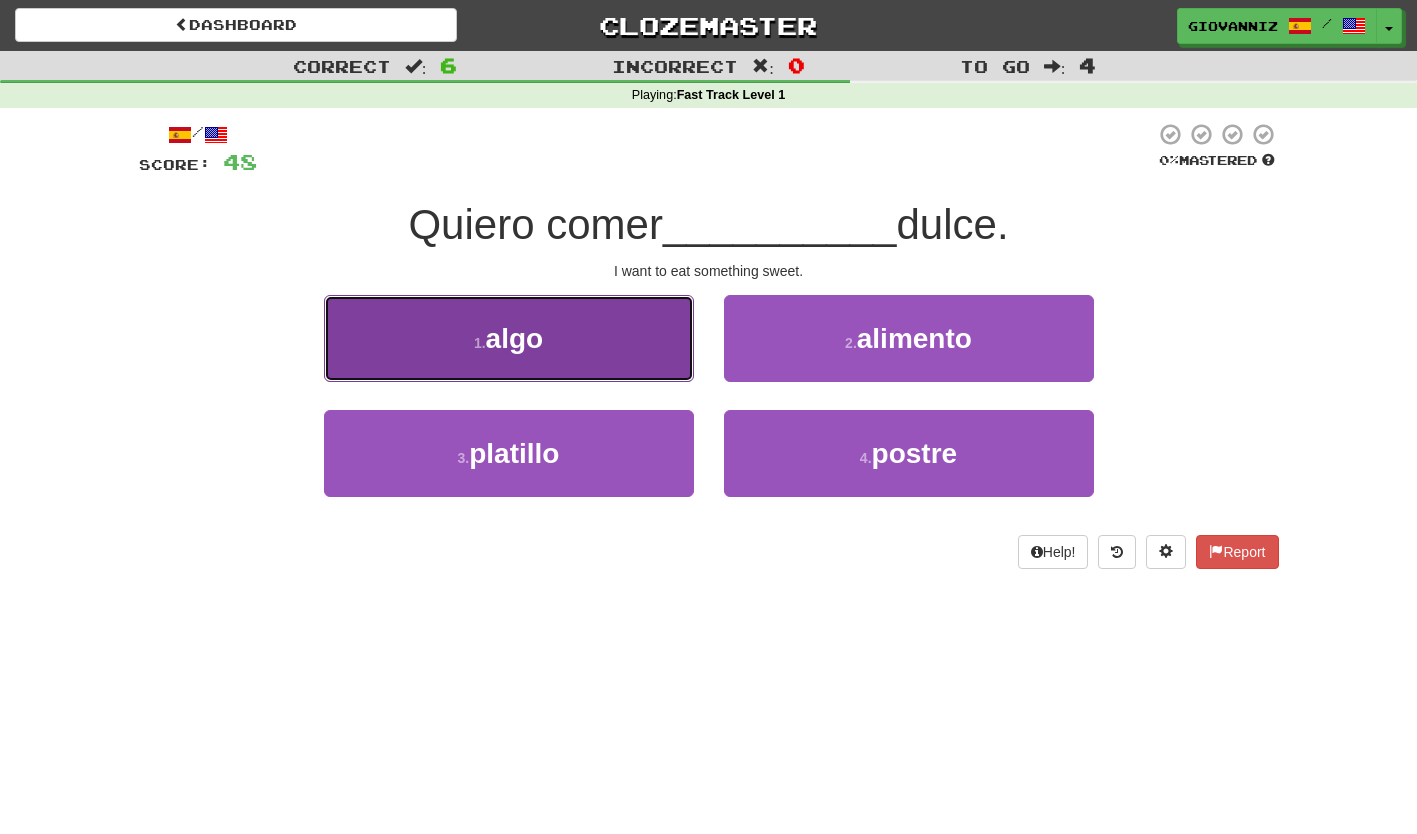 click on "1 .  algo" at bounding box center (509, 338) 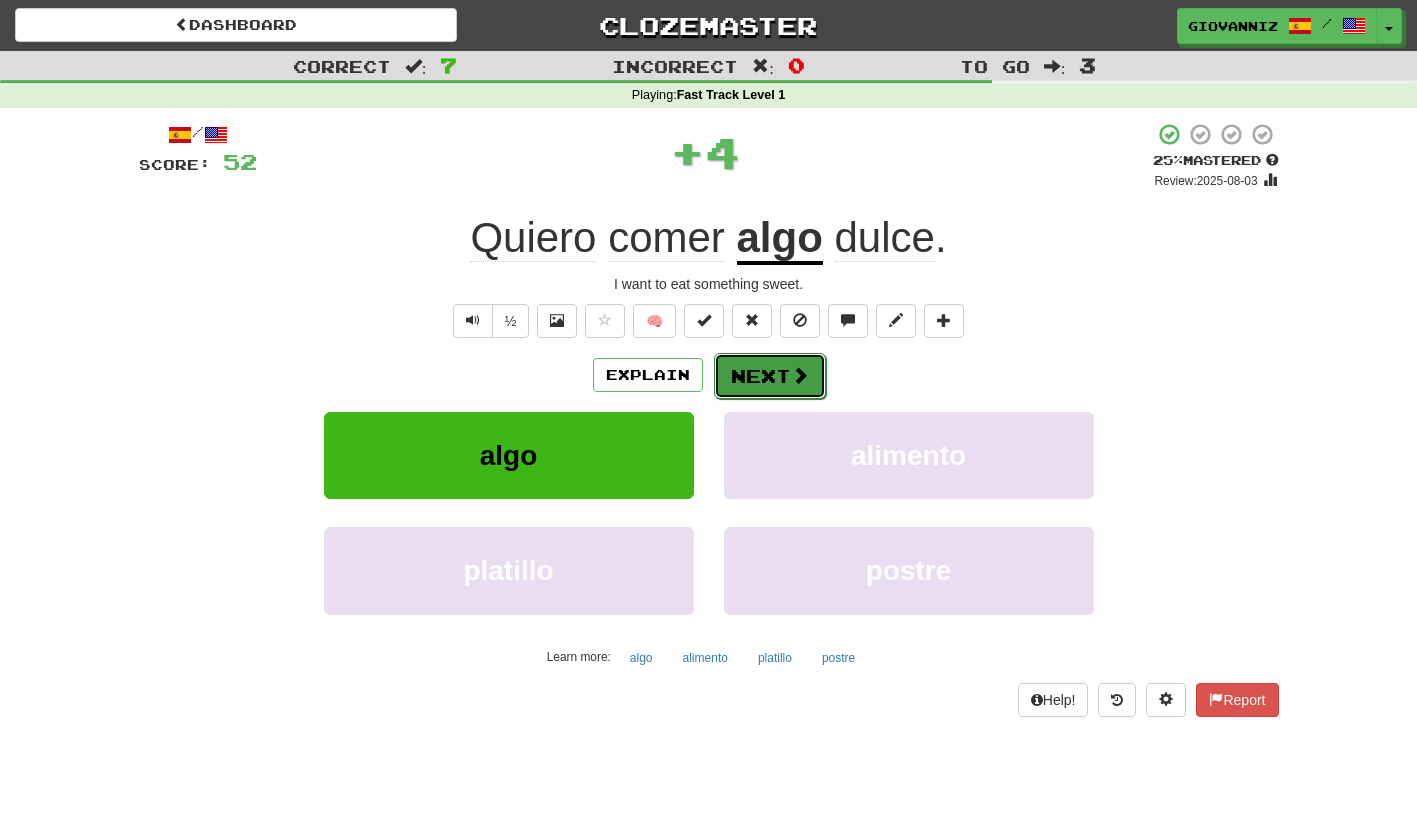 click on "Next" at bounding box center (770, 376) 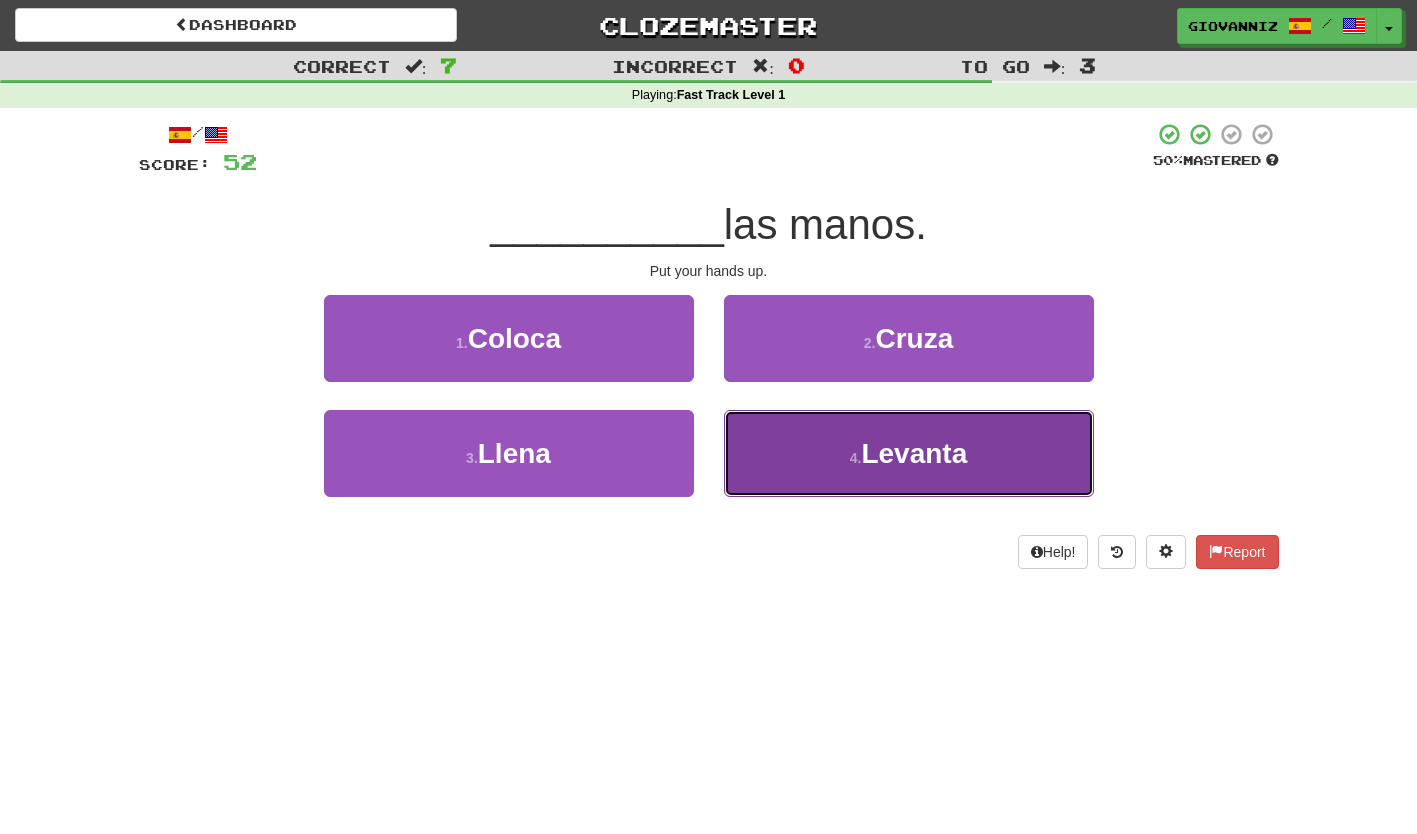 click on "4 .  Levanta" at bounding box center (909, 453) 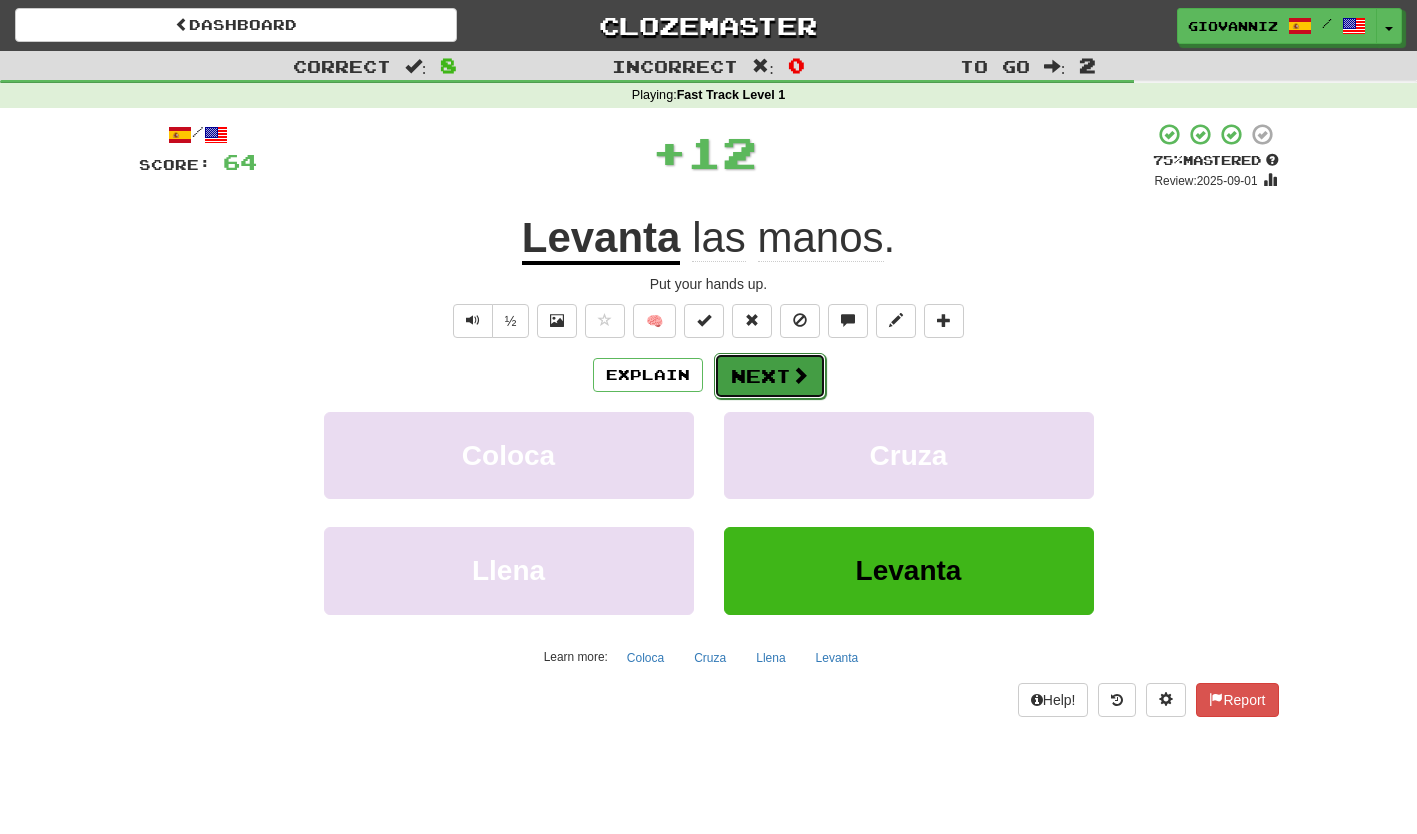 click on "Next" at bounding box center [770, 376] 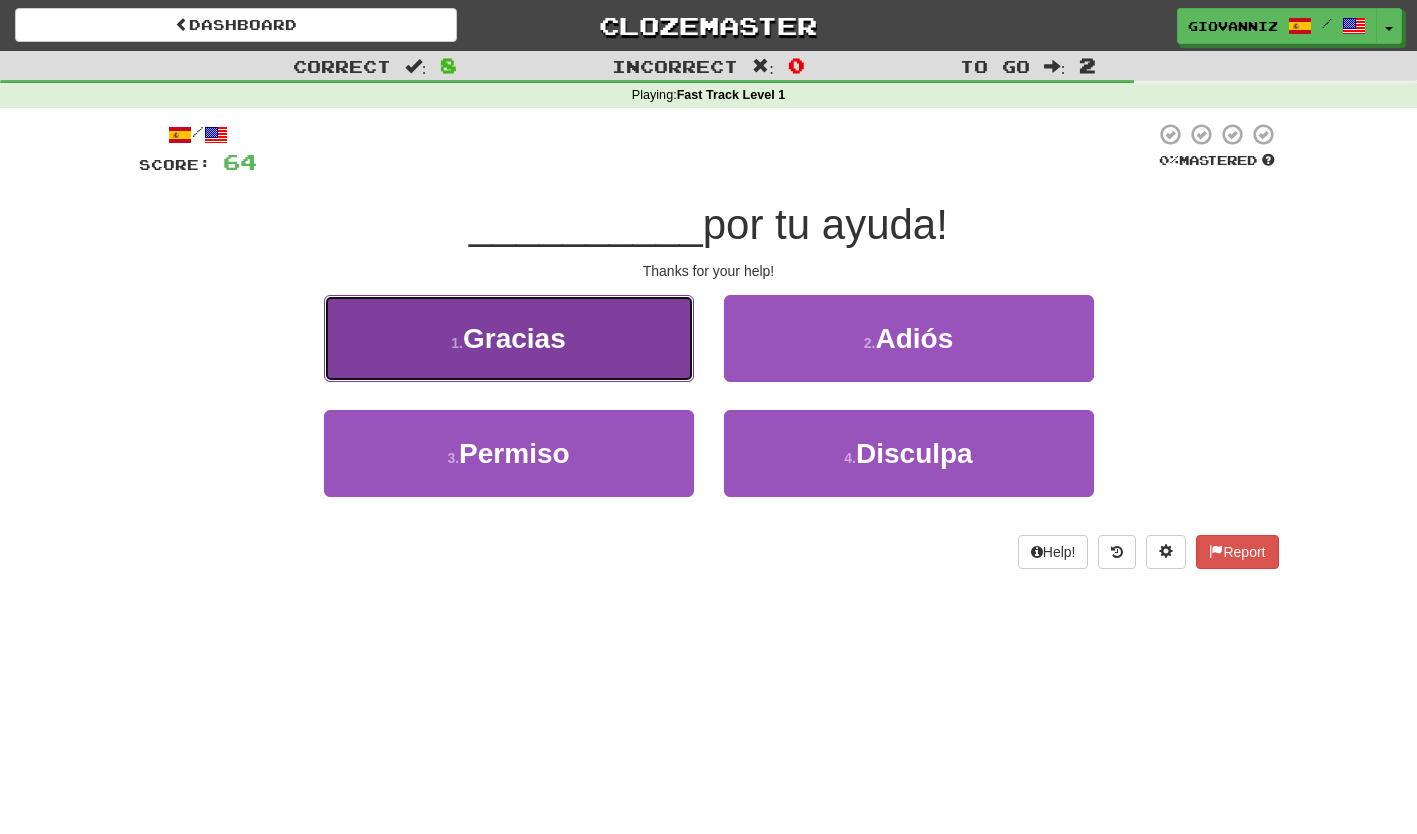 click on "1 .  Gracias" at bounding box center [509, 338] 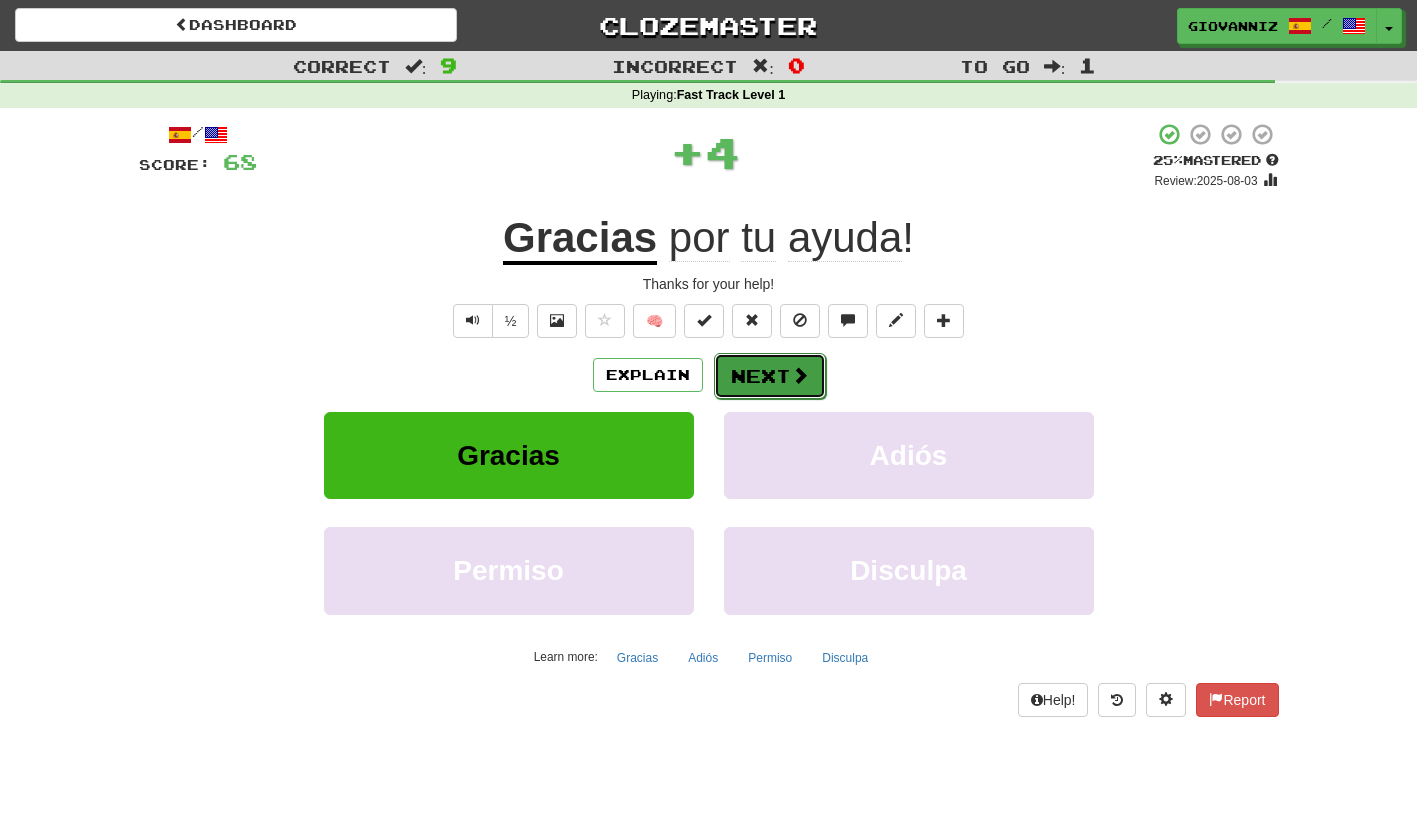 click on "Next" at bounding box center (770, 376) 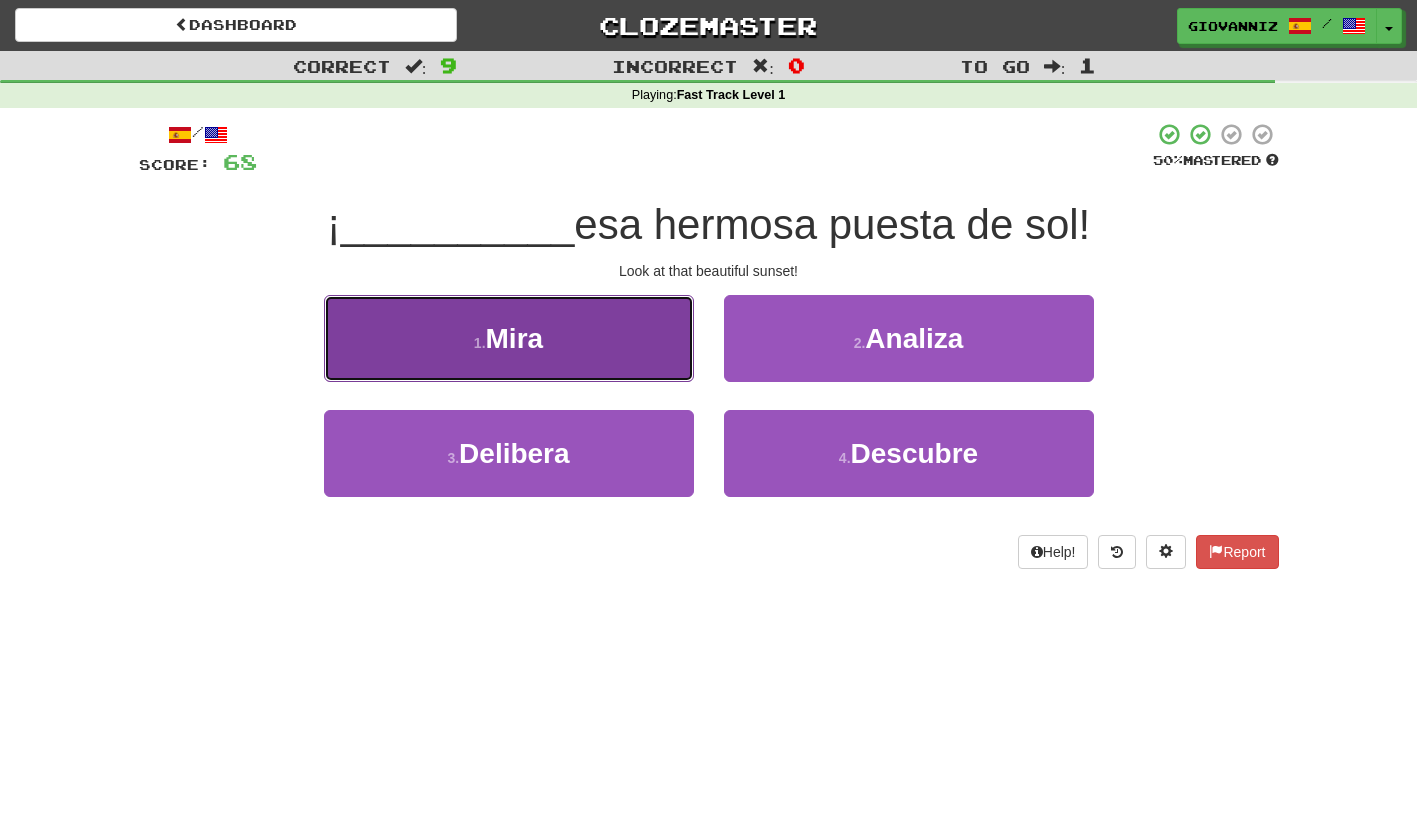 click on "1 .  Mira" at bounding box center (509, 338) 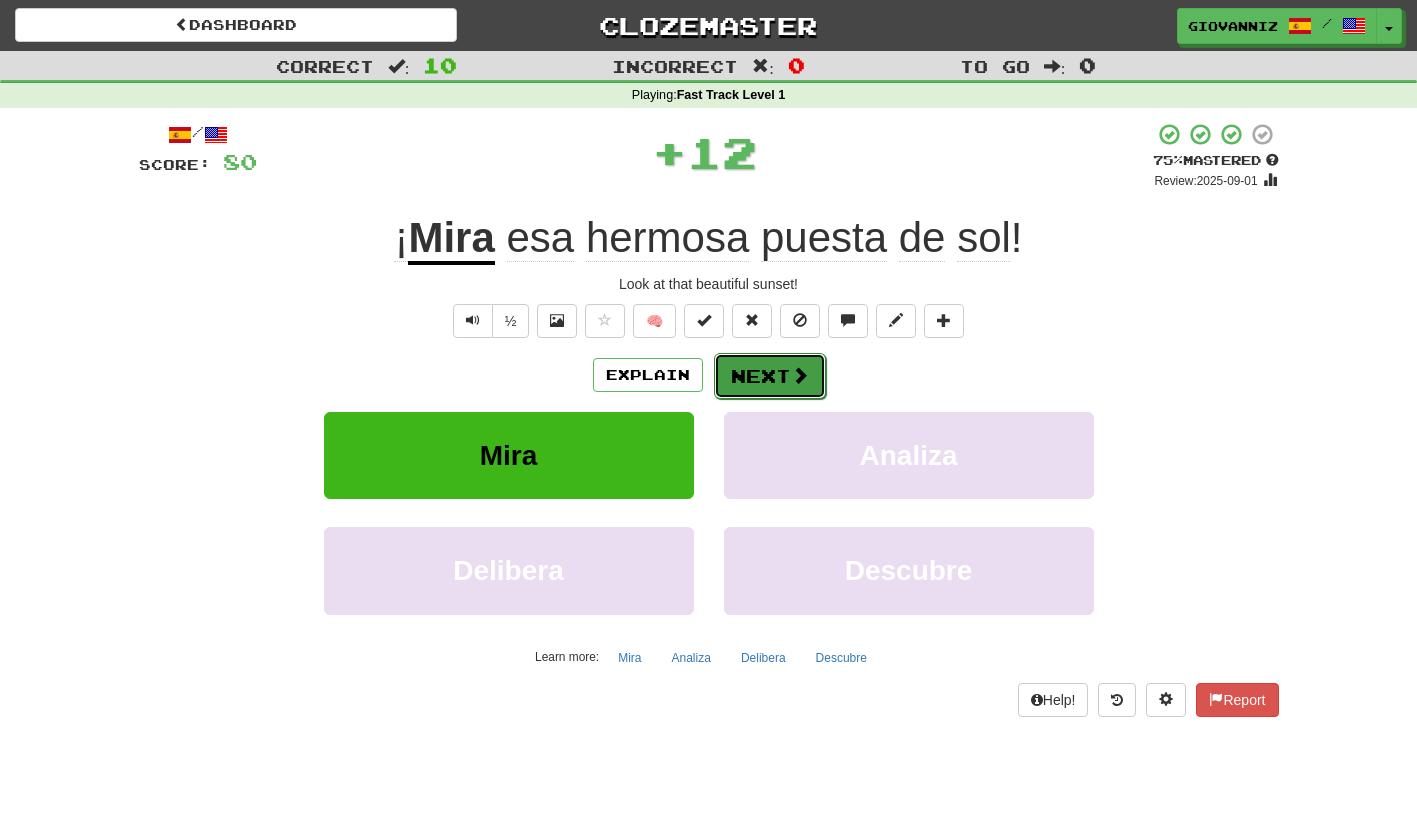 click on "Next" at bounding box center (770, 376) 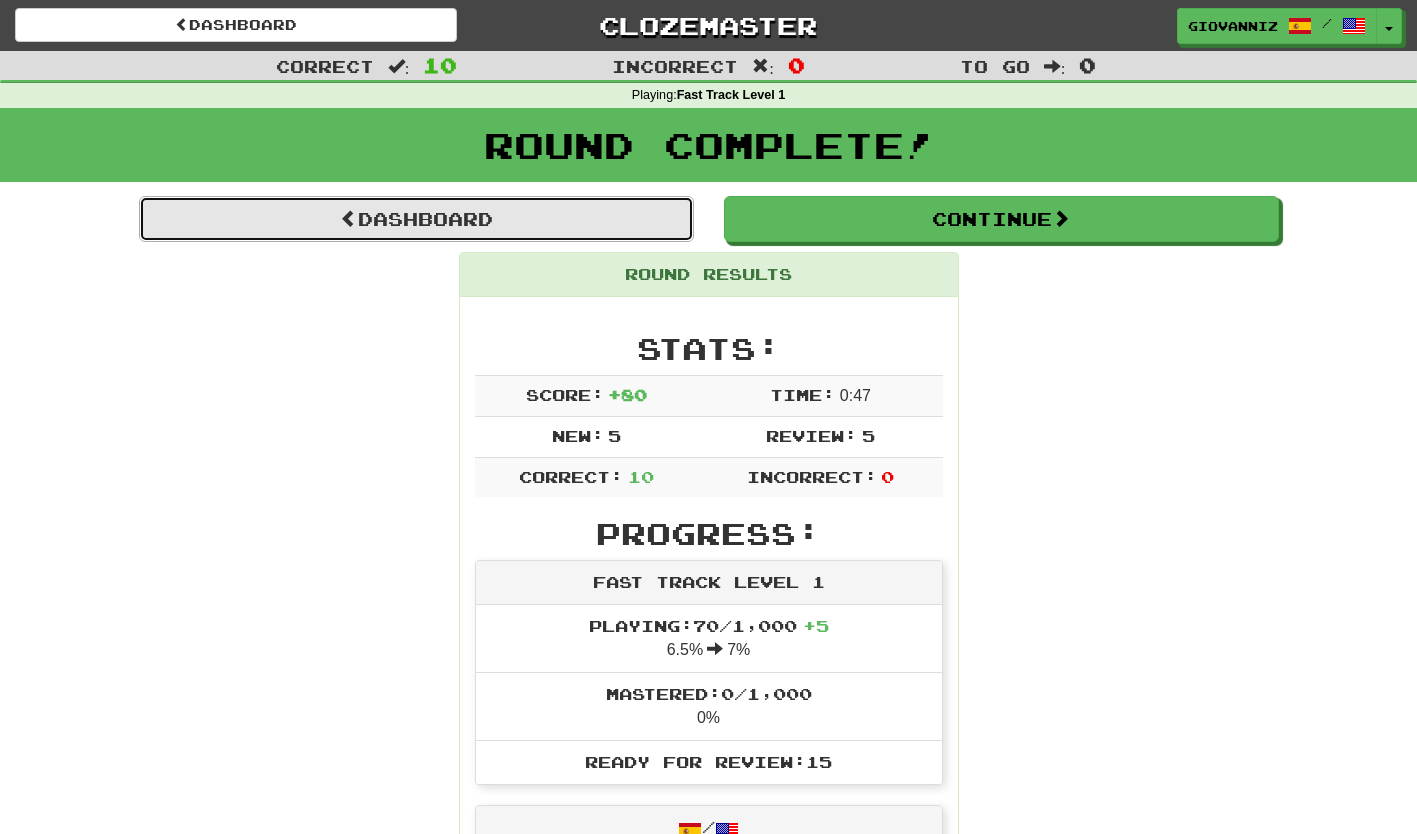 click on "Dashboard" at bounding box center (416, 219) 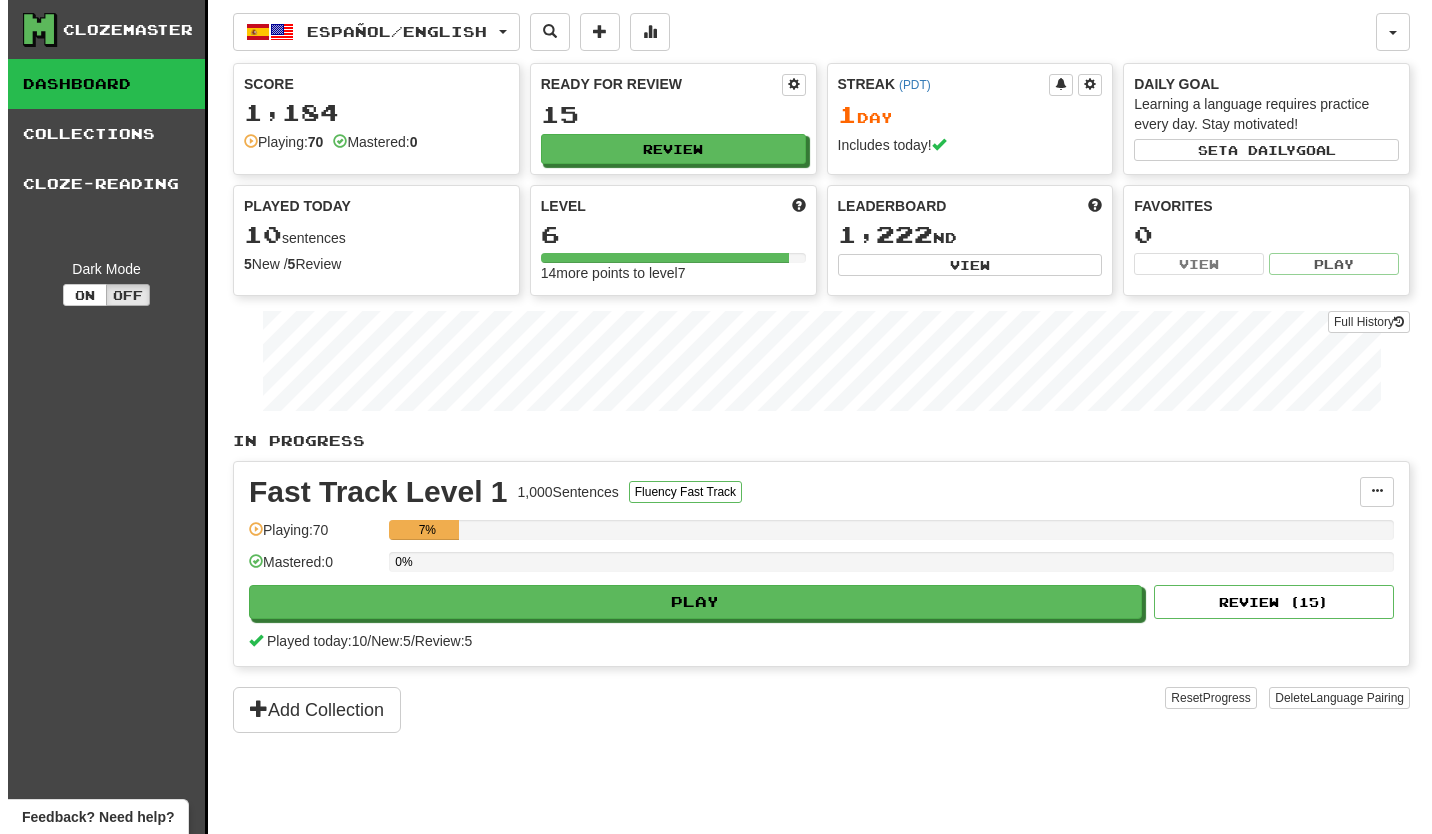 scroll, scrollTop: 0, scrollLeft: 0, axis: both 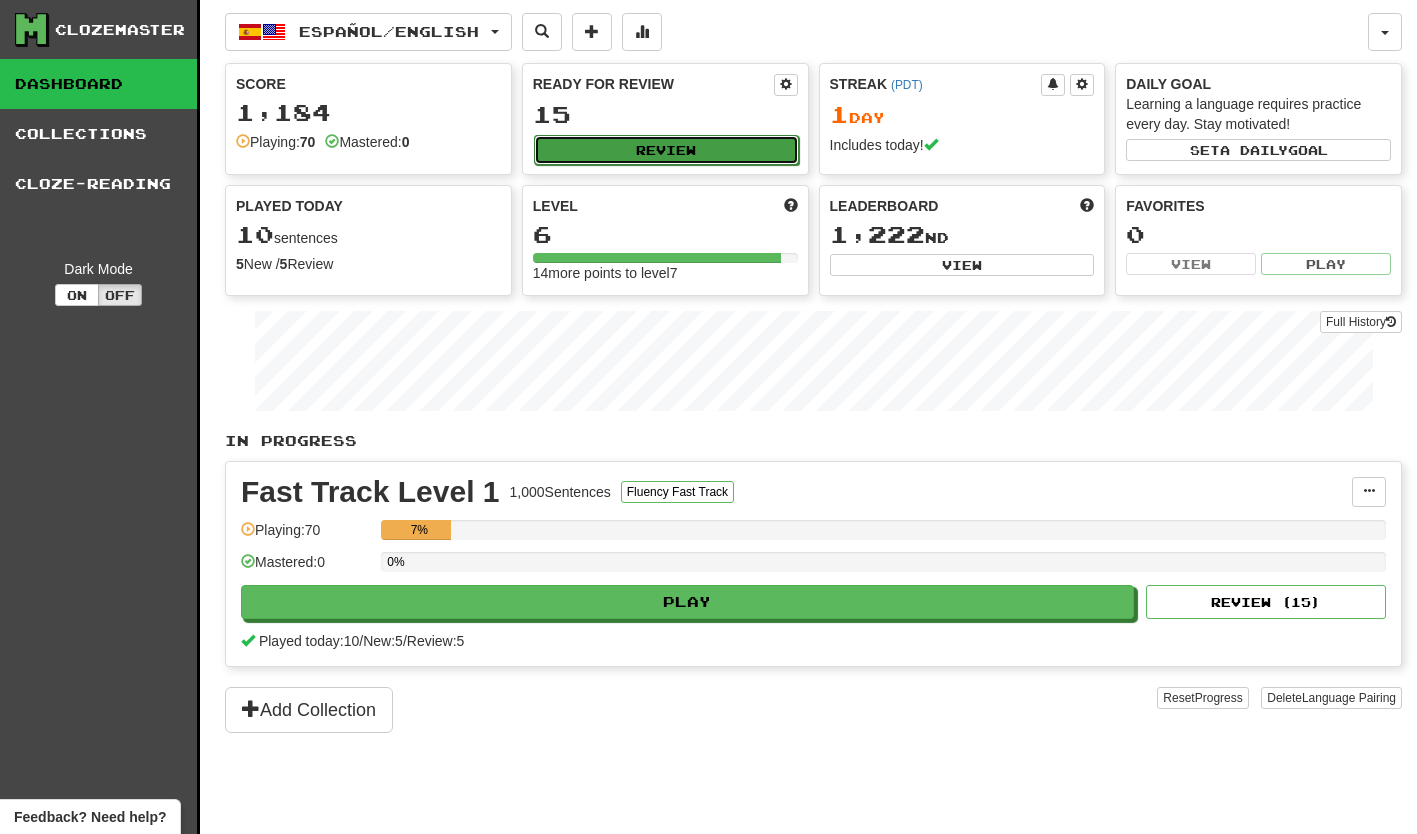 click on "Review" at bounding box center [666, 150] 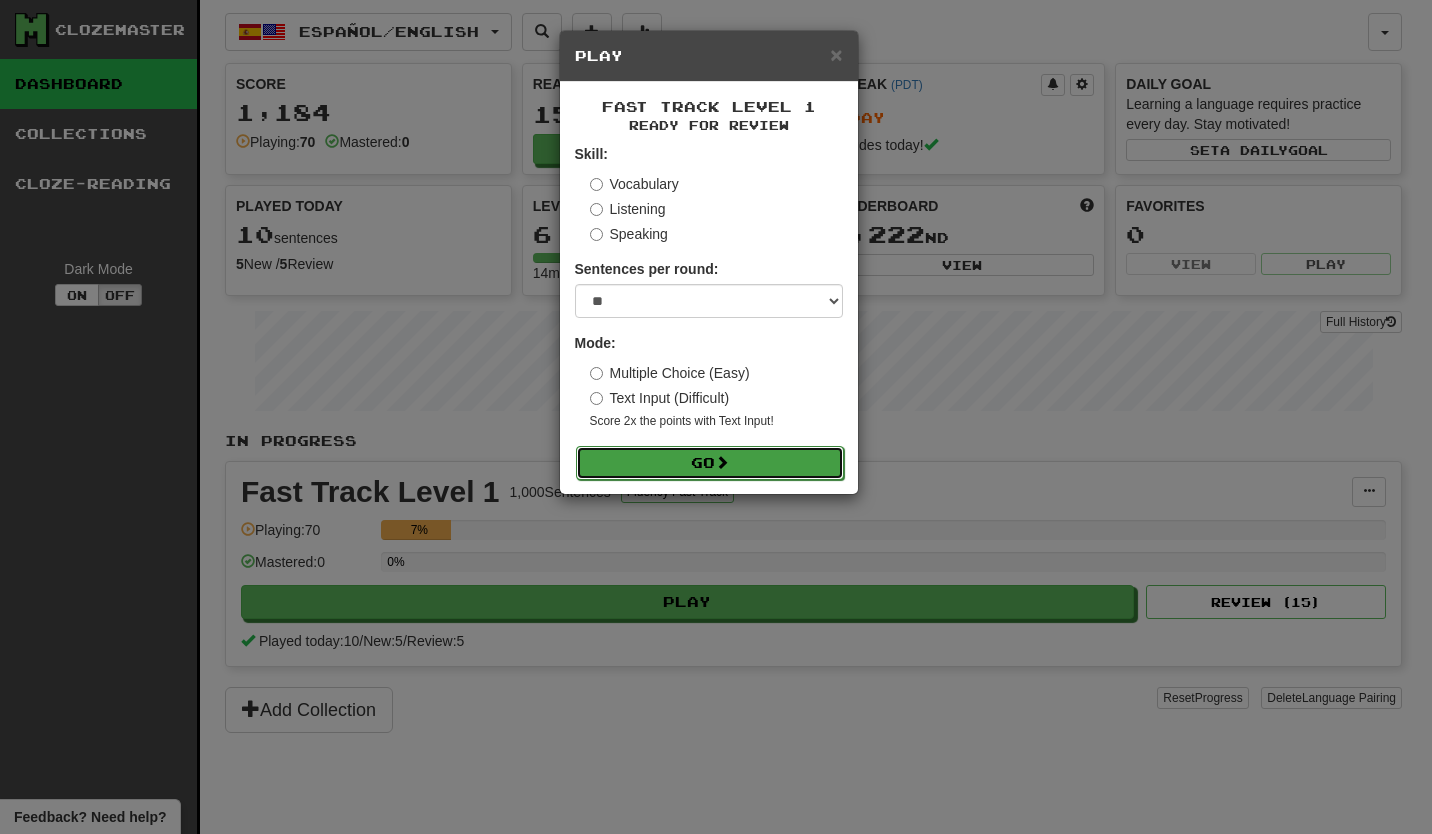 click on "Go" at bounding box center [710, 463] 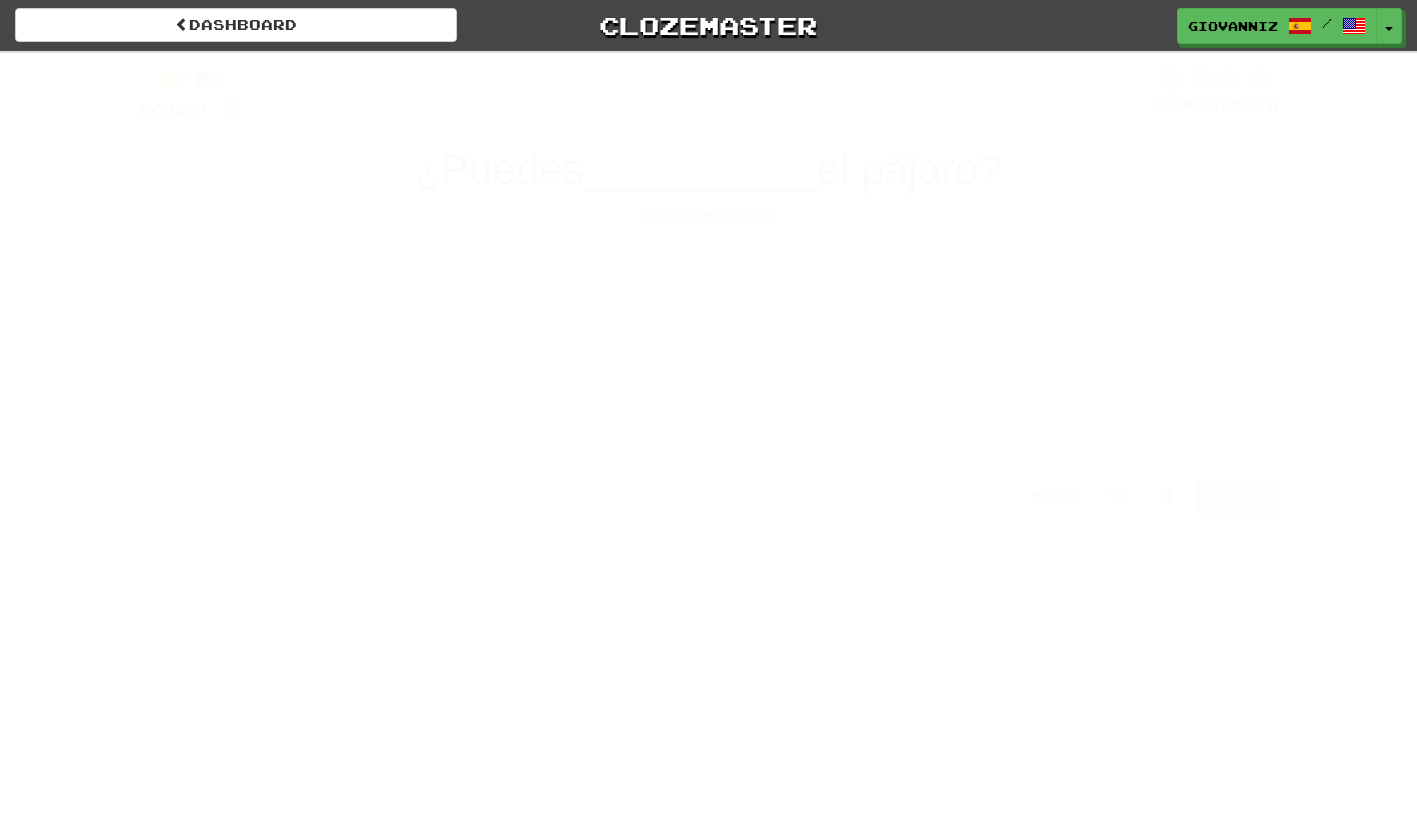 scroll, scrollTop: 0, scrollLeft: 0, axis: both 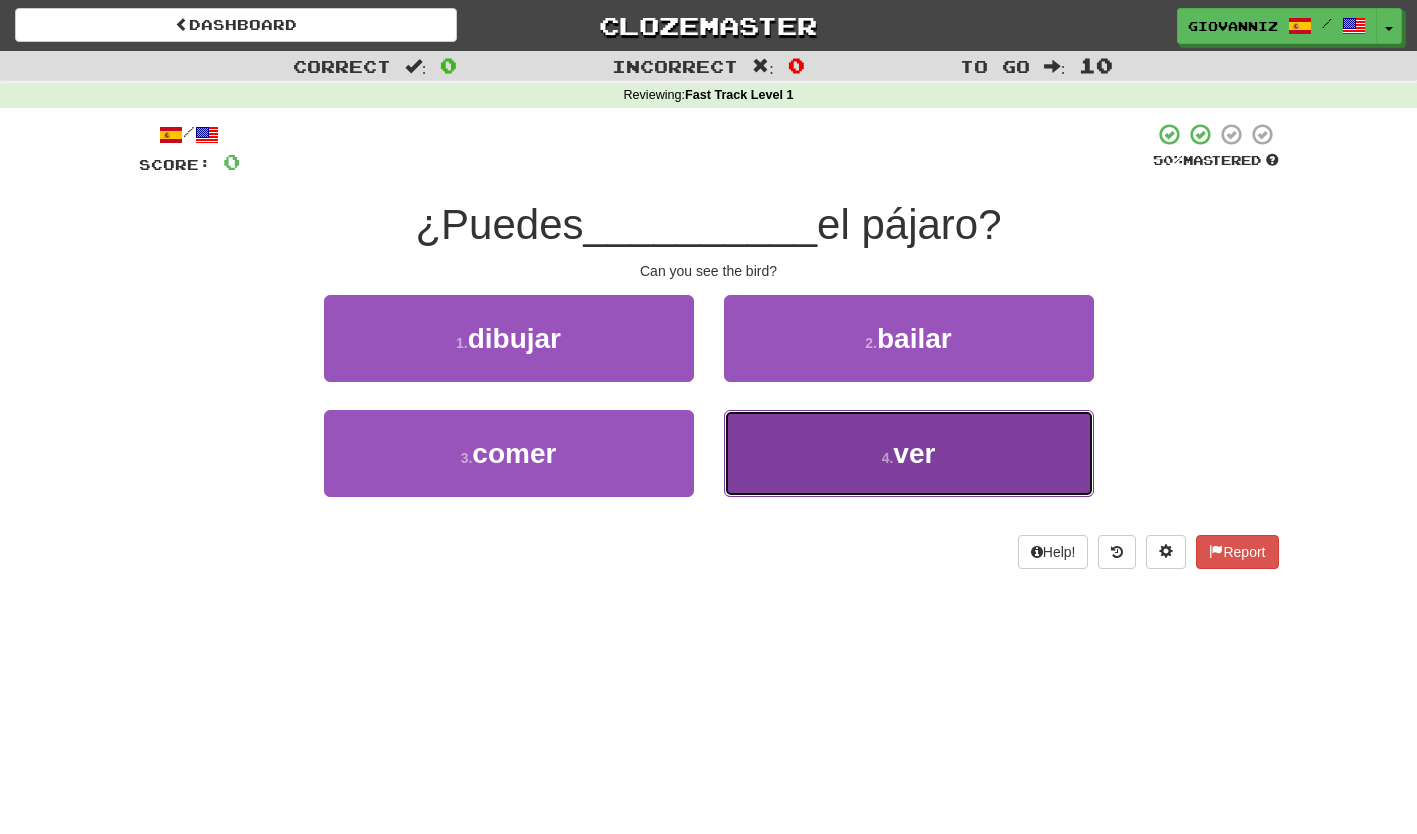 click on "4 .  ver" at bounding box center [909, 453] 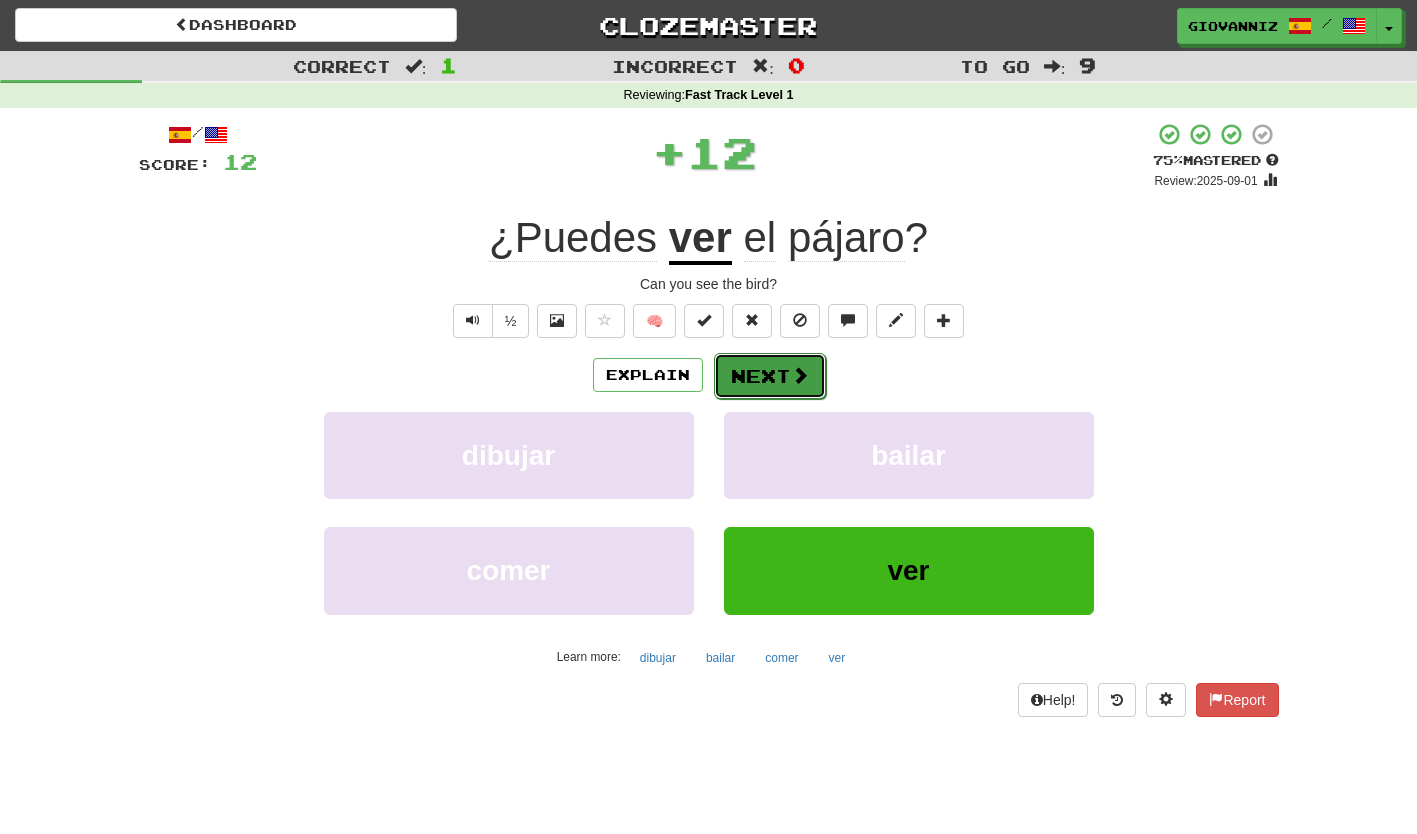 click on "Next" at bounding box center (770, 376) 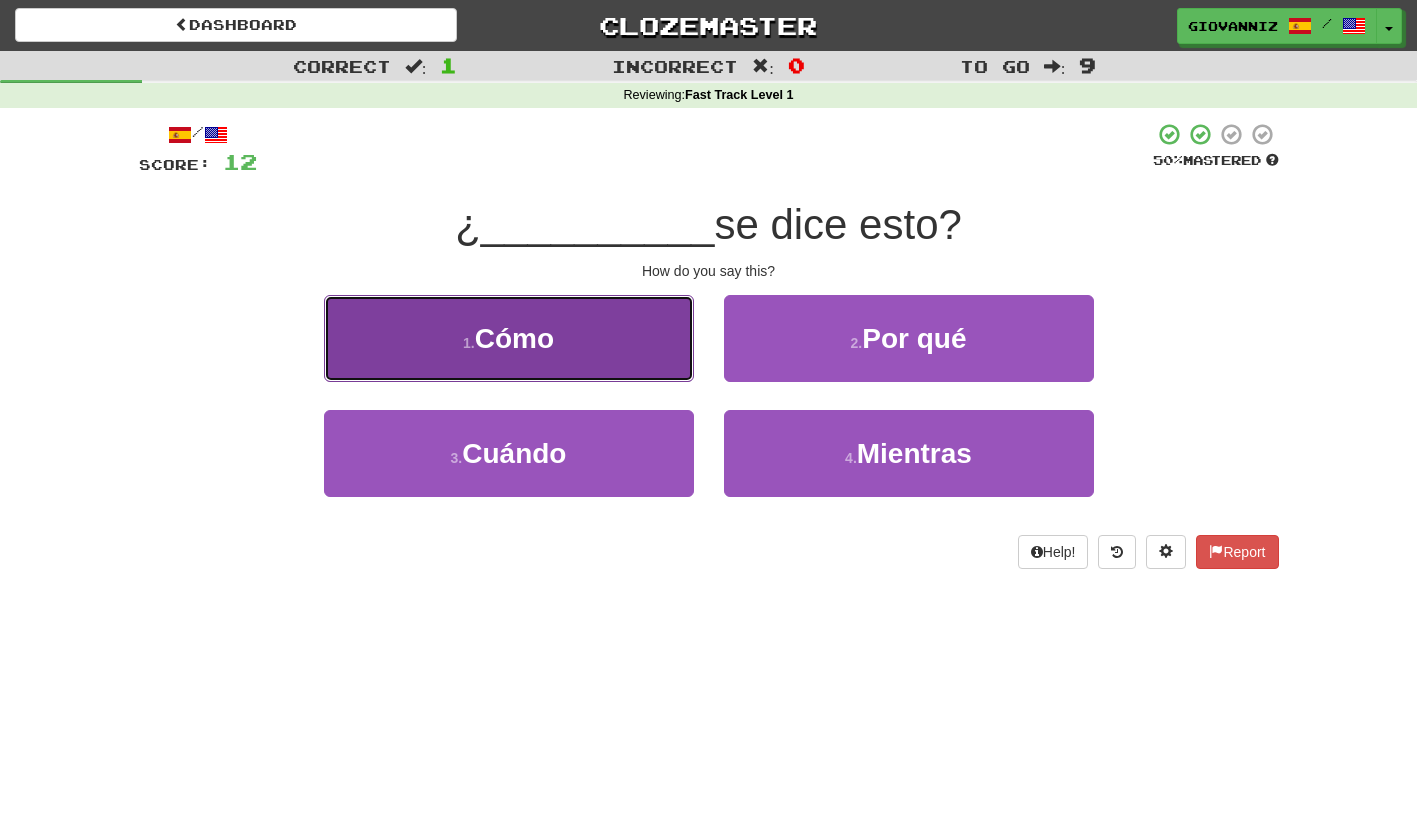 click on "1 .  Cómo" at bounding box center (509, 338) 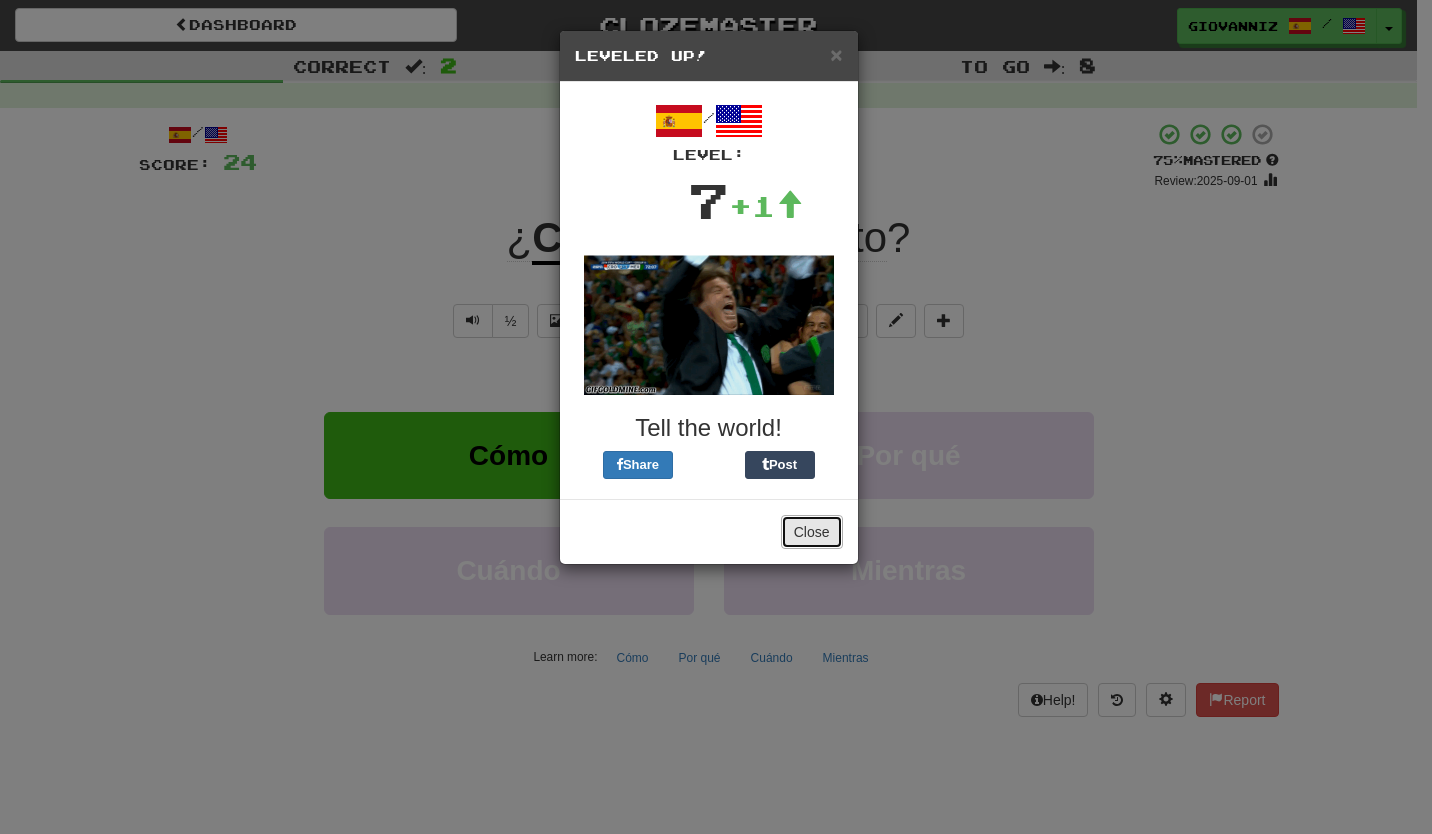 click on "Close" at bounding box center (812, 532) 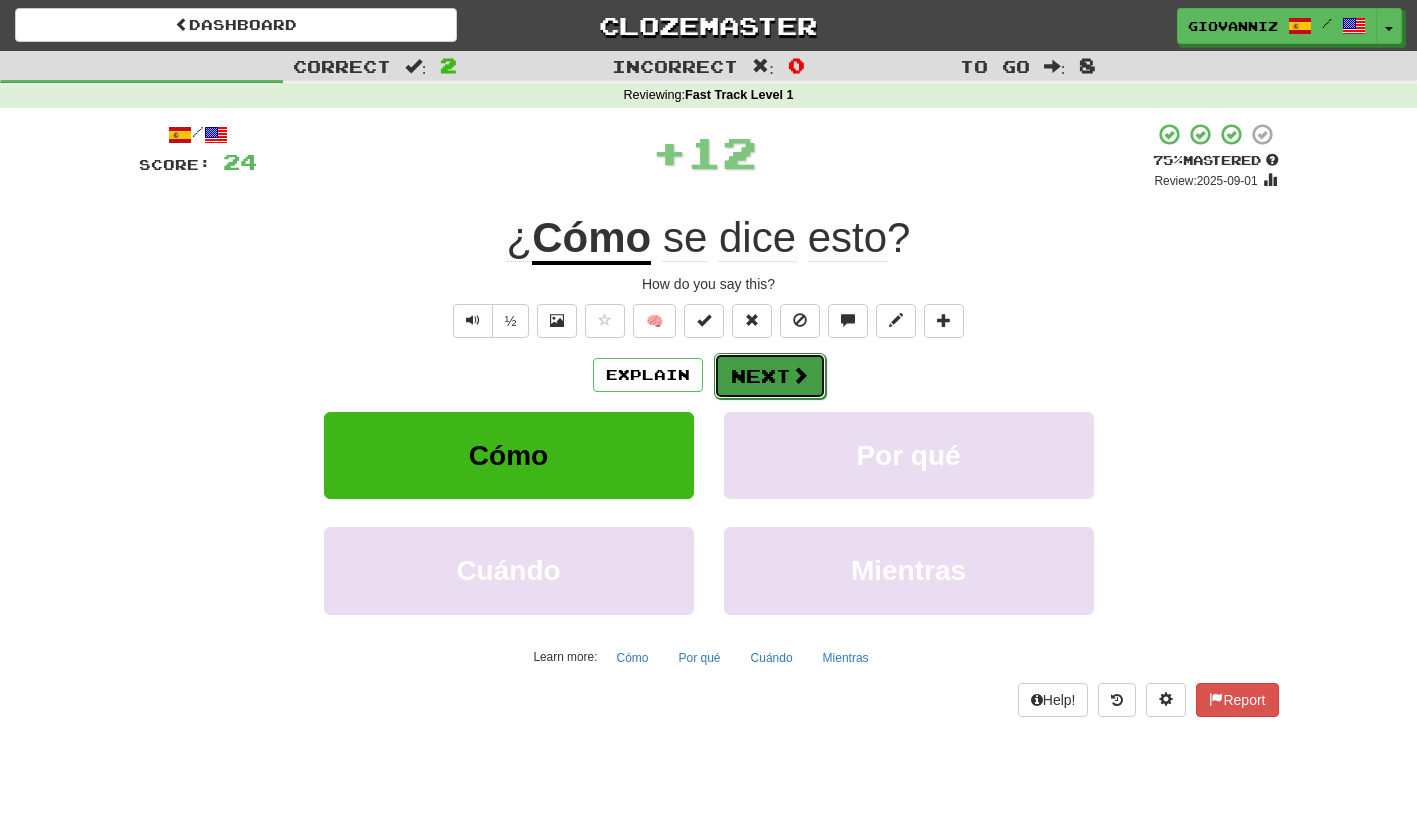 click on "Next" at bounding box center (770, 376) 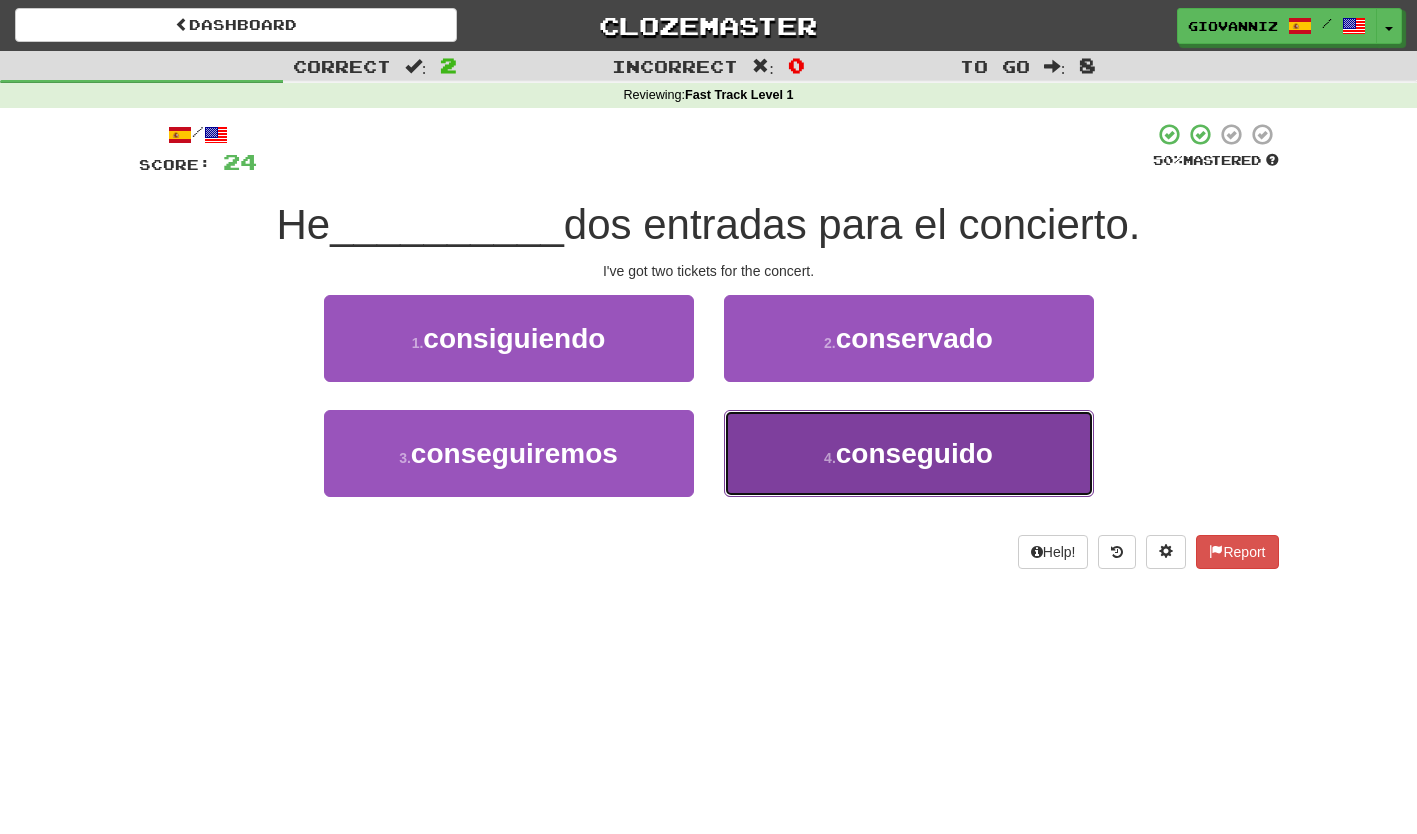 click on "4 .  conseguido" at bounding box center (909, 453) 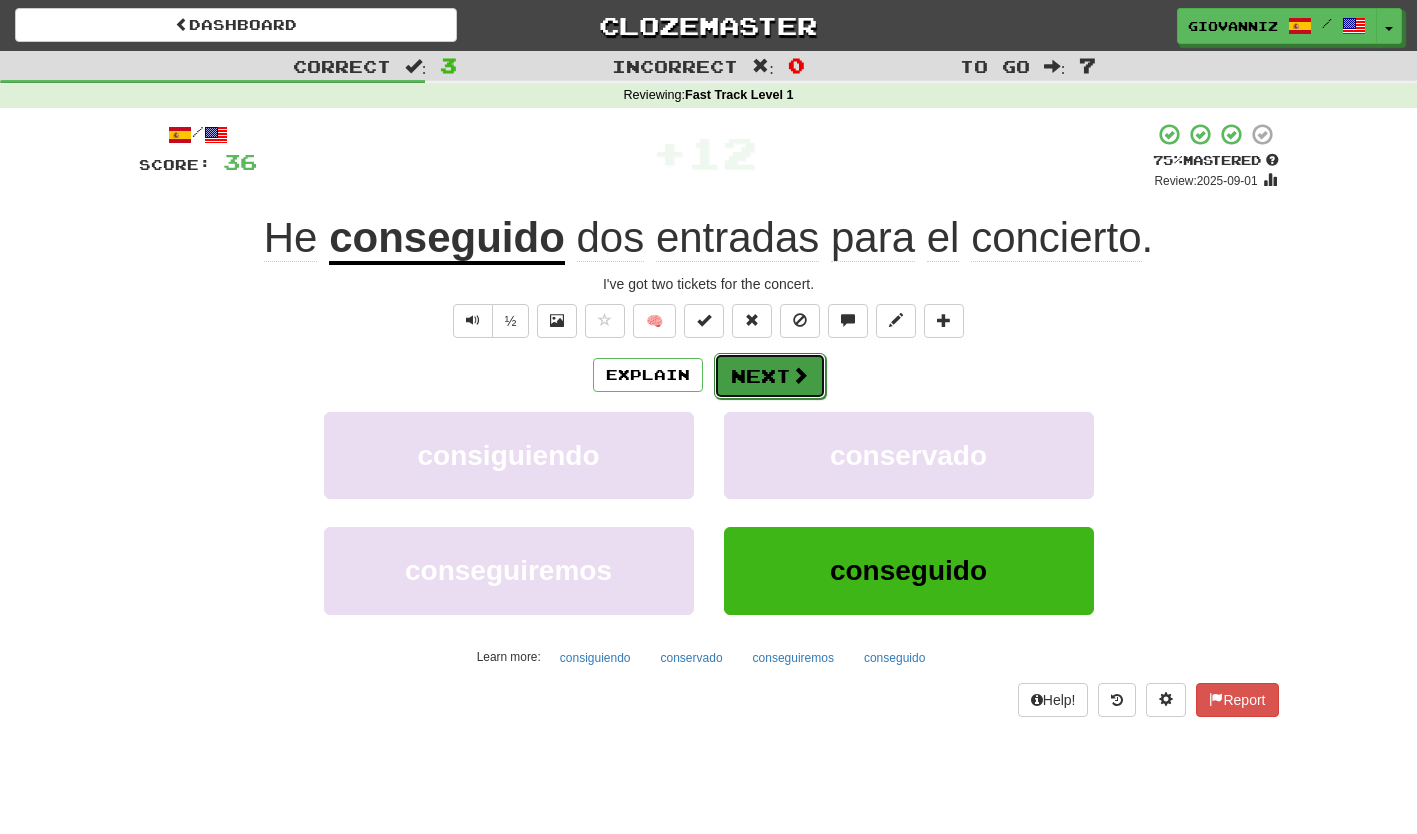 click on "Next" at bounding box center (770, 376) 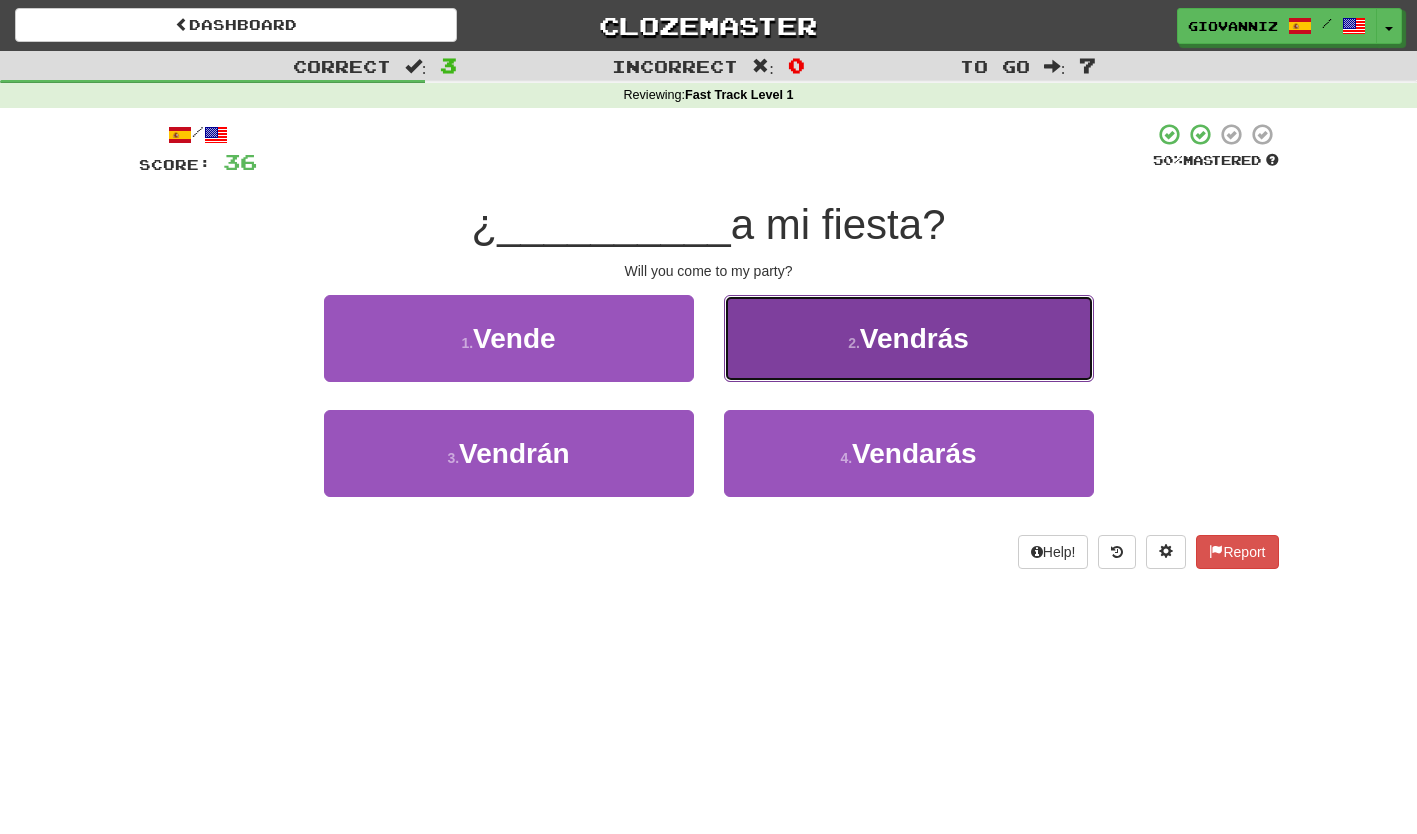 click on "2 .  Vendrás" at bounding box center [909, 338] 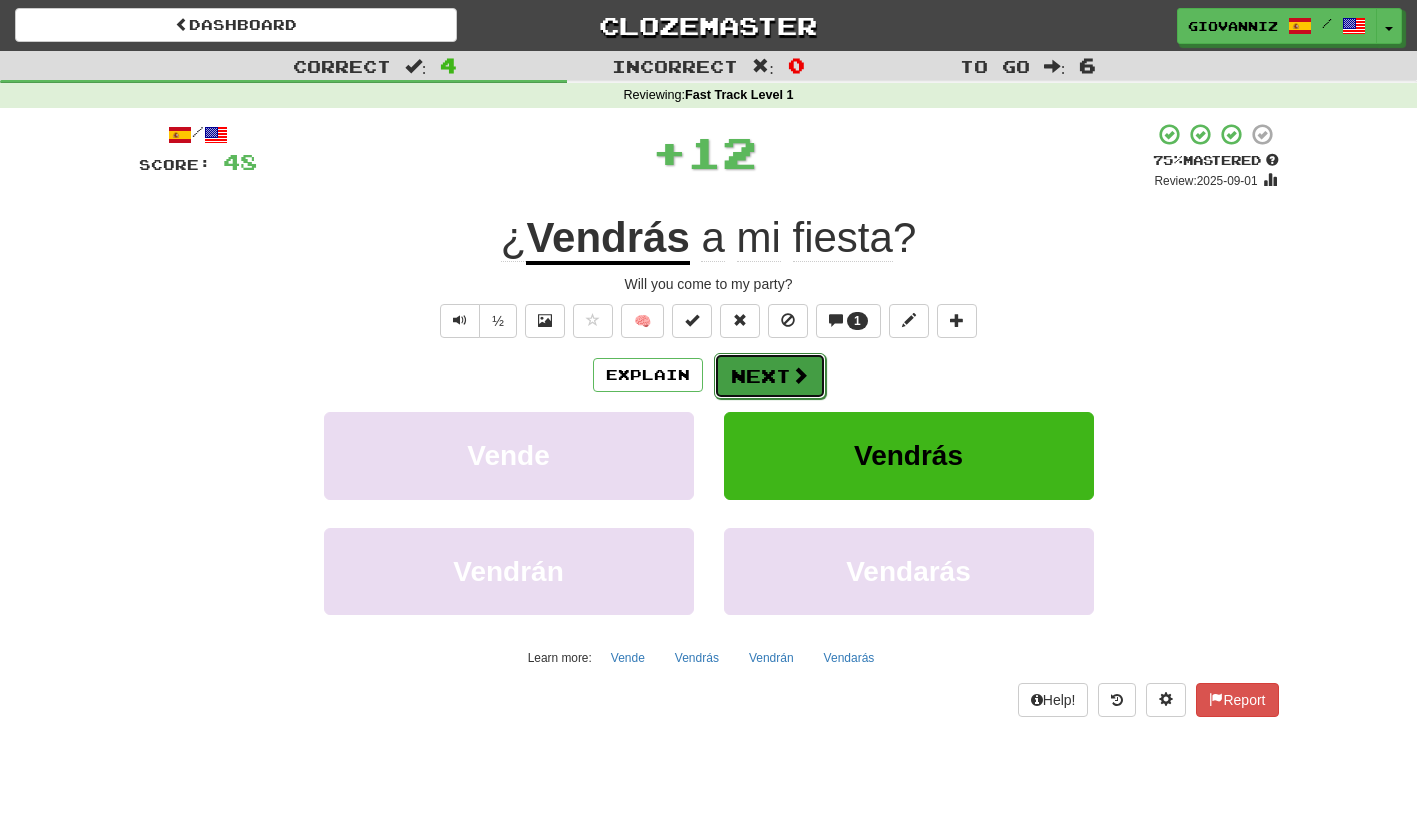 click on "Next" at bounding box center [770, 376] 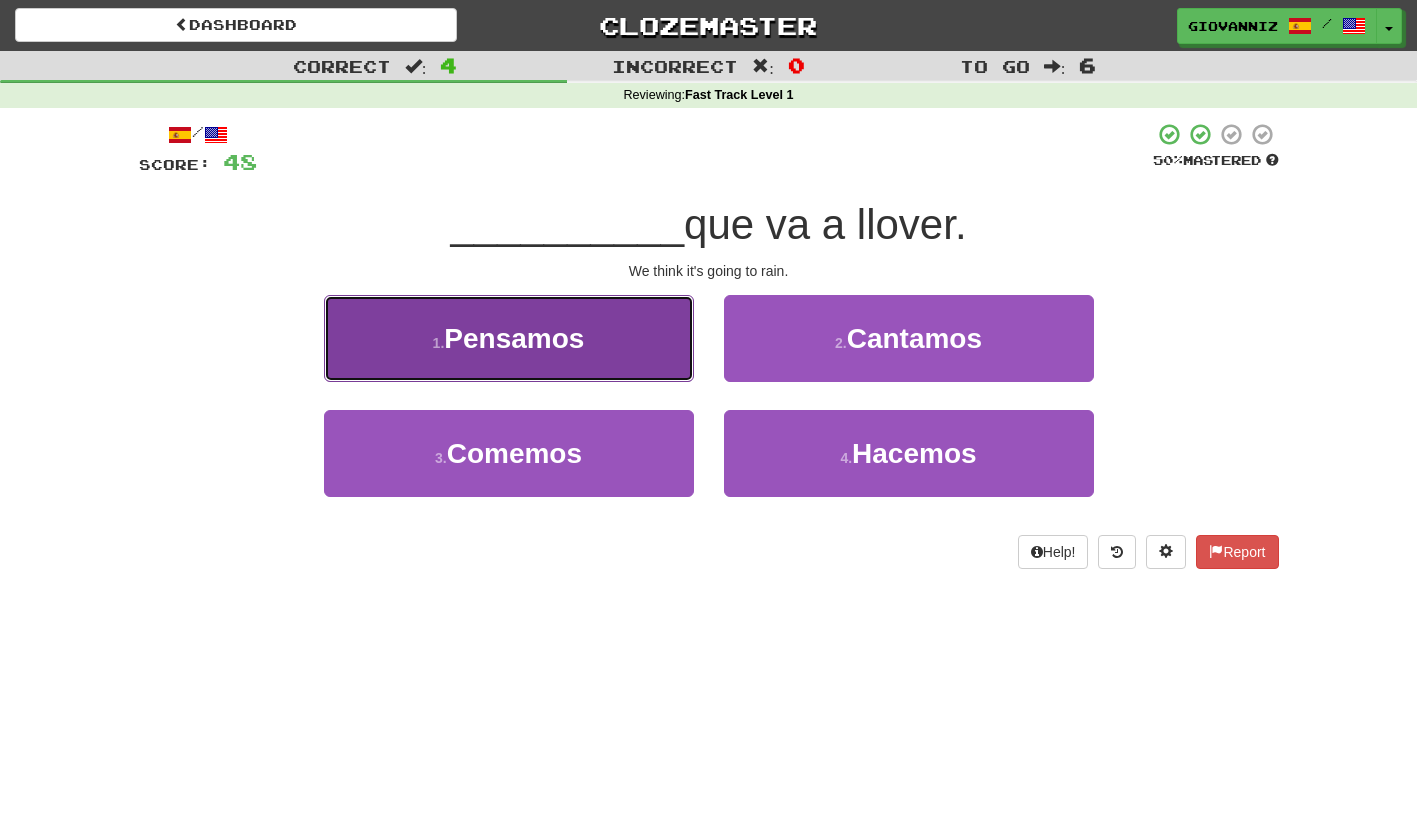 click on "1 .  Pensamos" at bounding box center [509, 338] 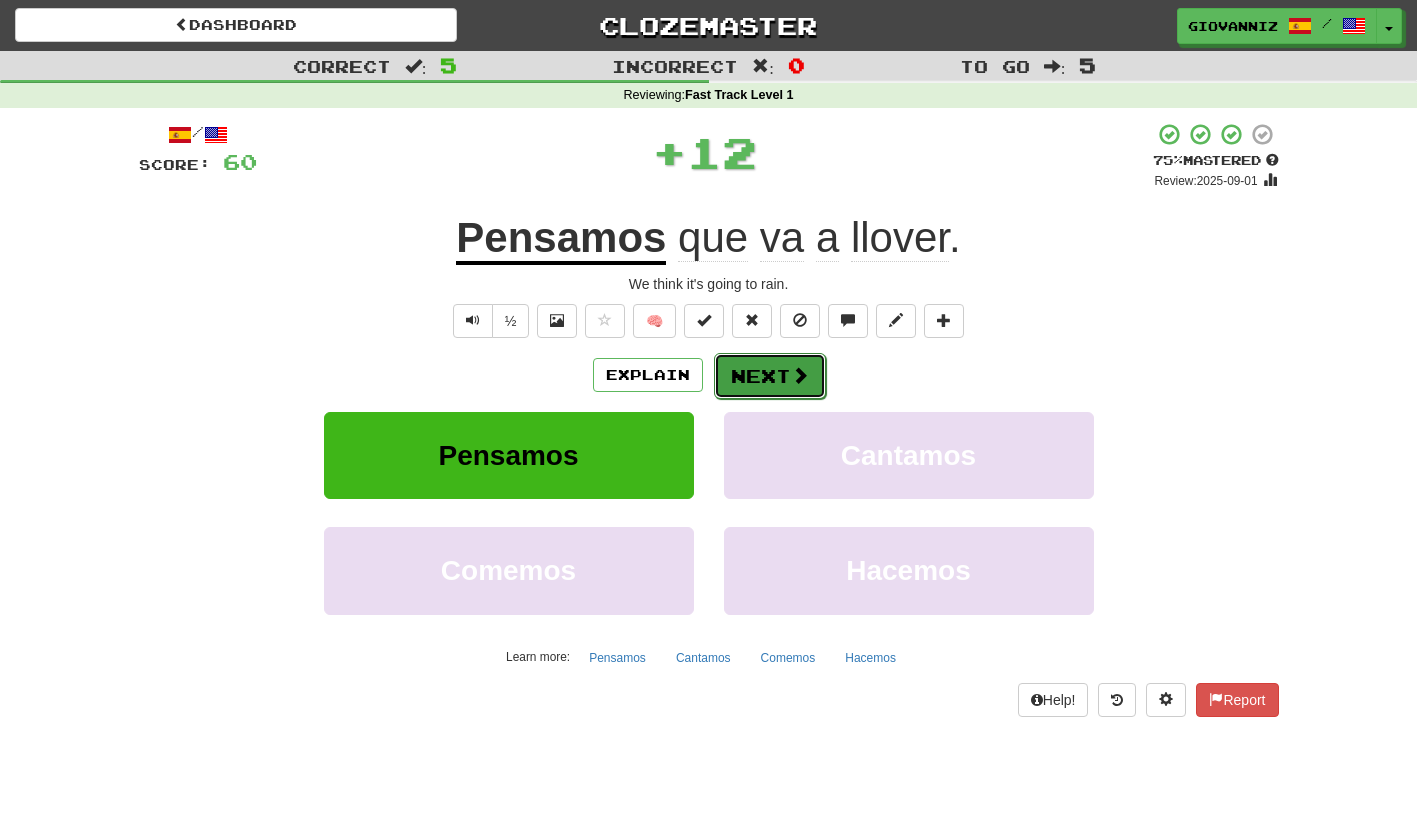 click on "Next" at bounding box center (770, 376) 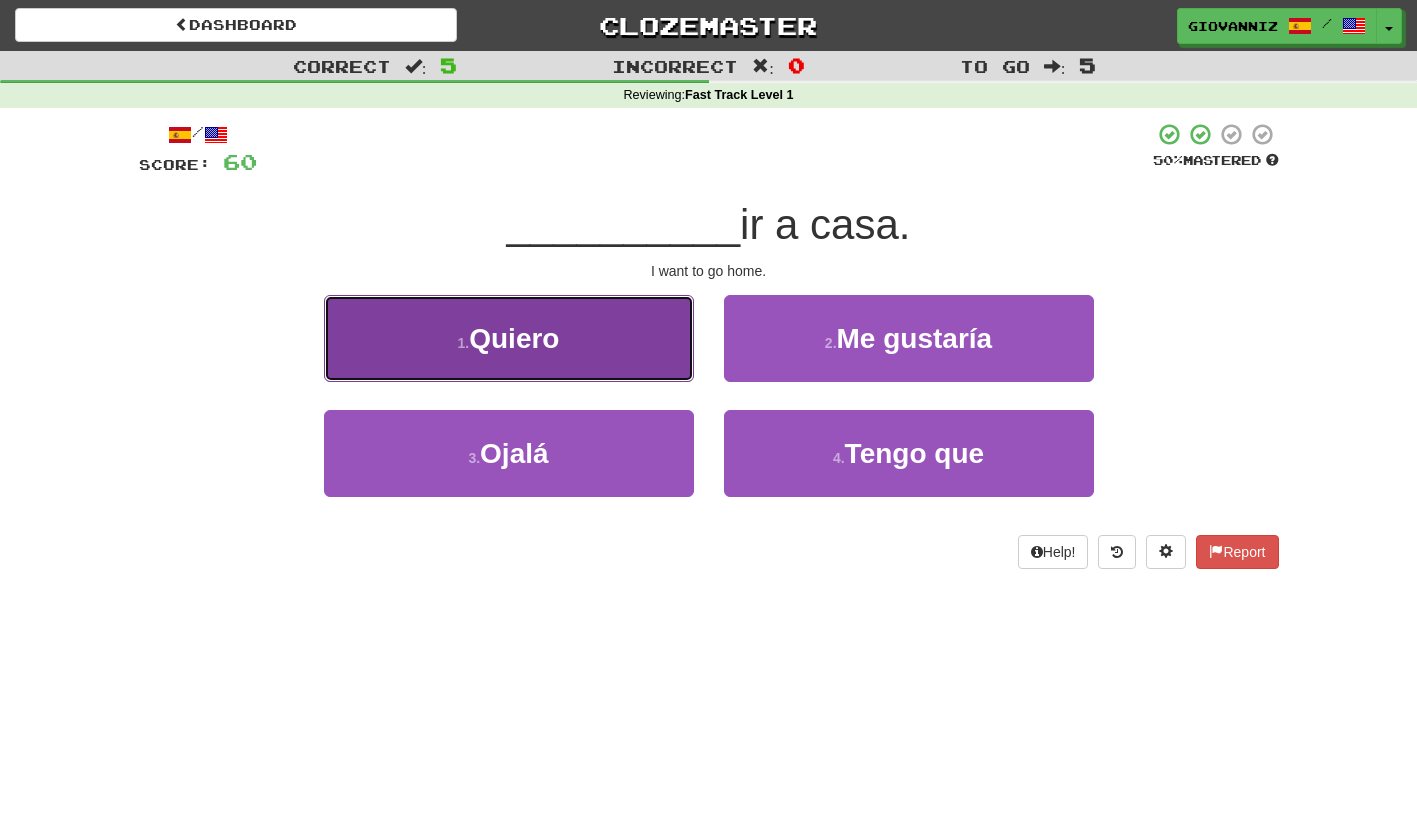 click on "1 .  Quiero" at bounding box center [509, 338] 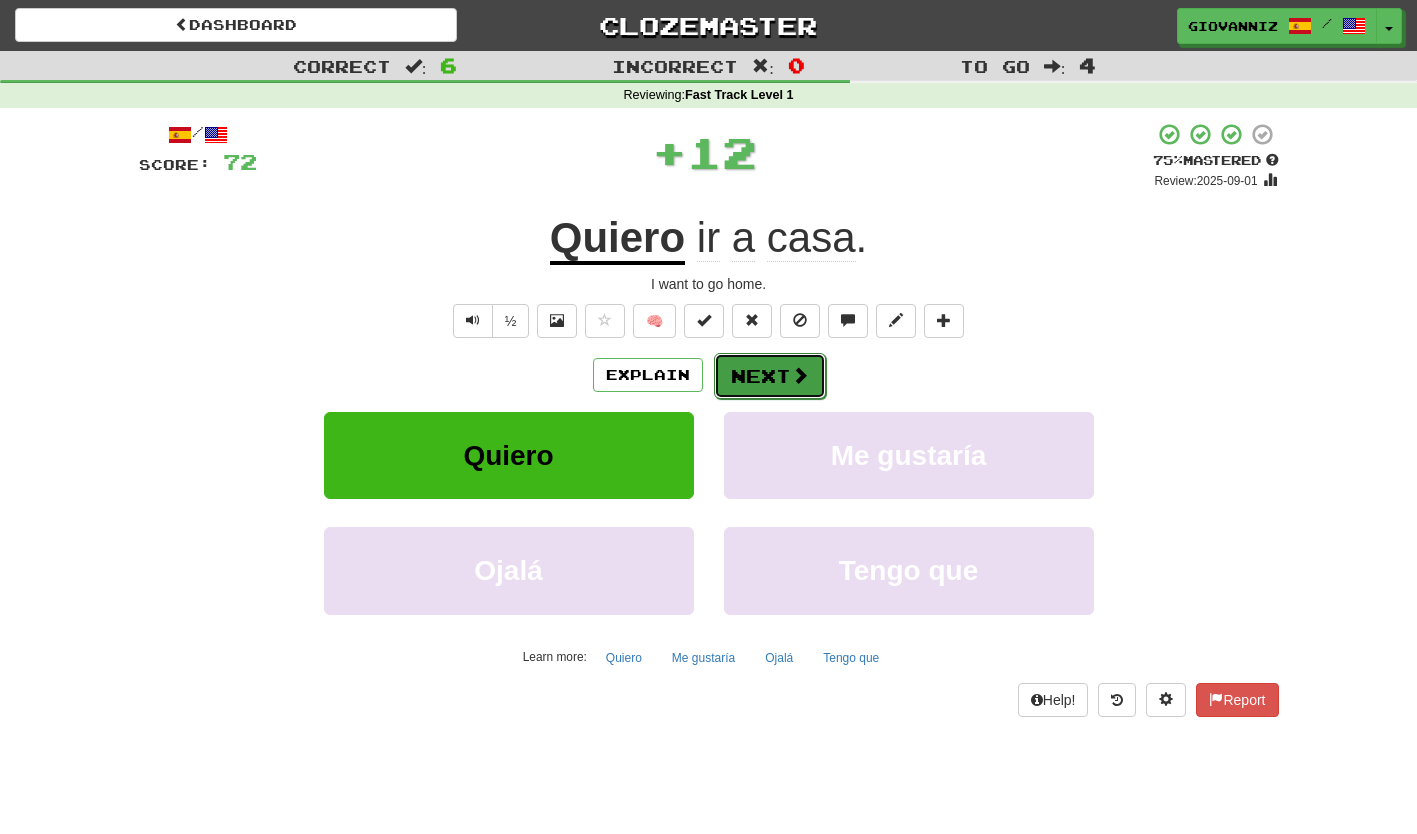 click on "Next" at bounding box center [770, 376] 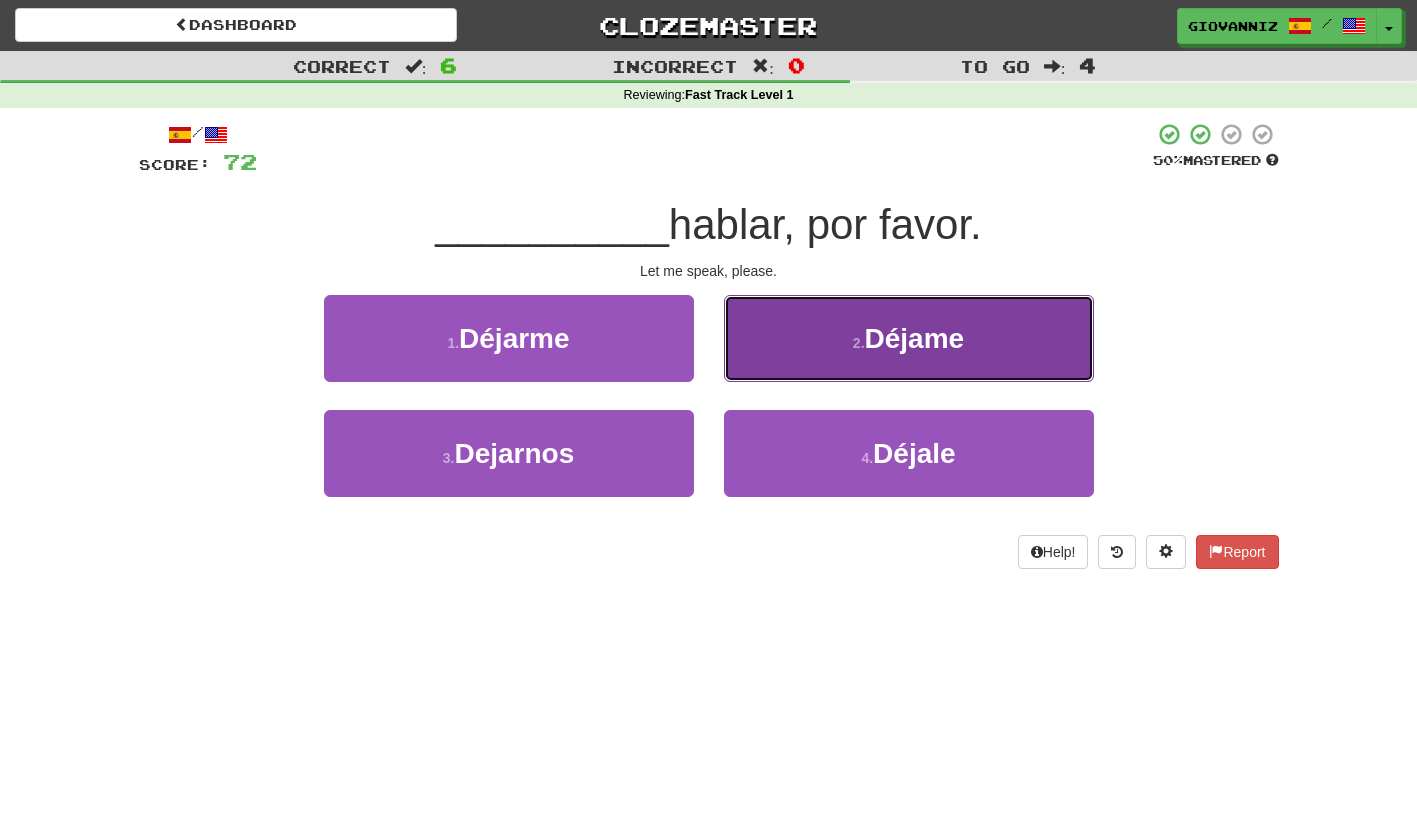 click on "2 .  Déjame" at bounding box center [909, 338] 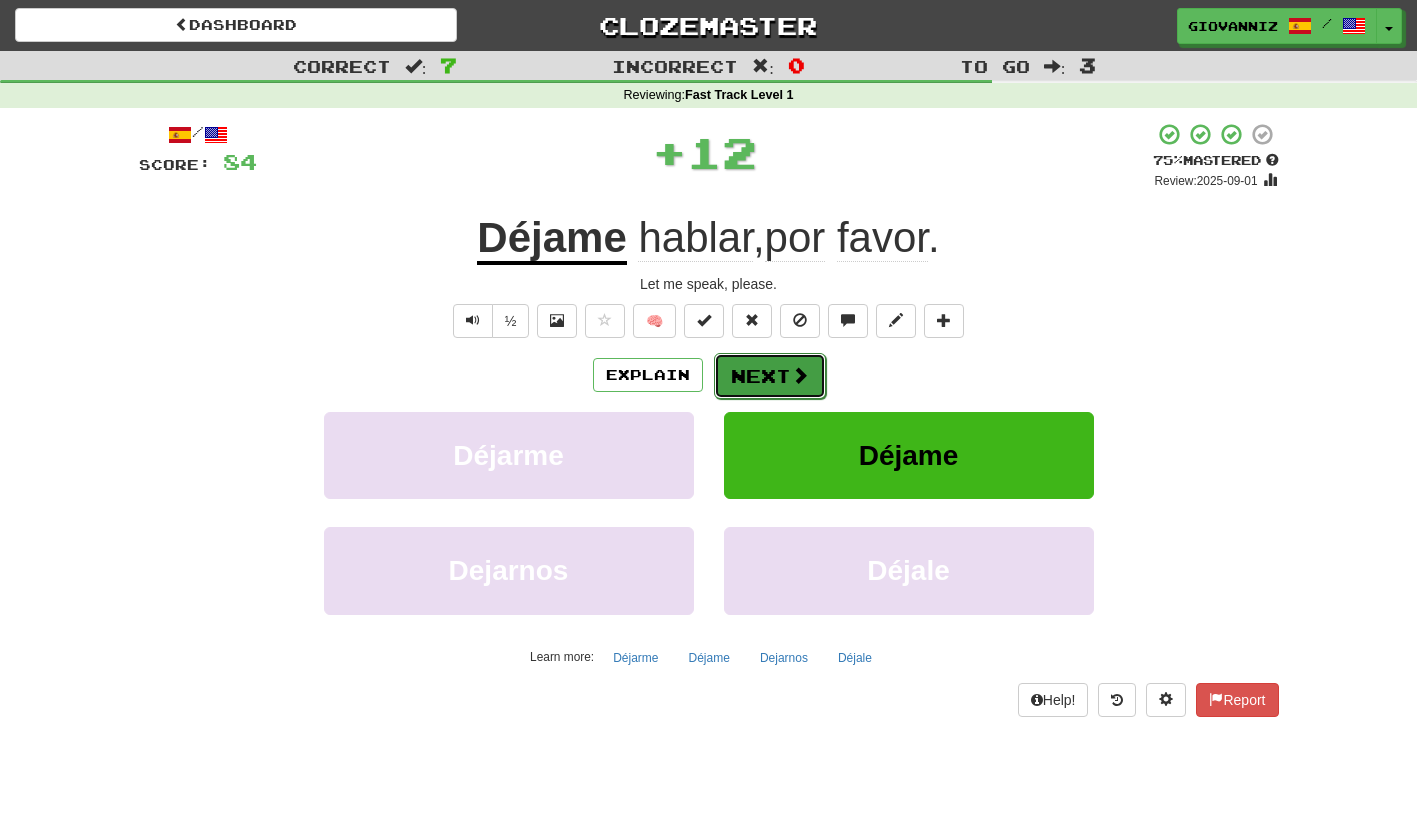 click on "Next" at bounding box center [770, 376] 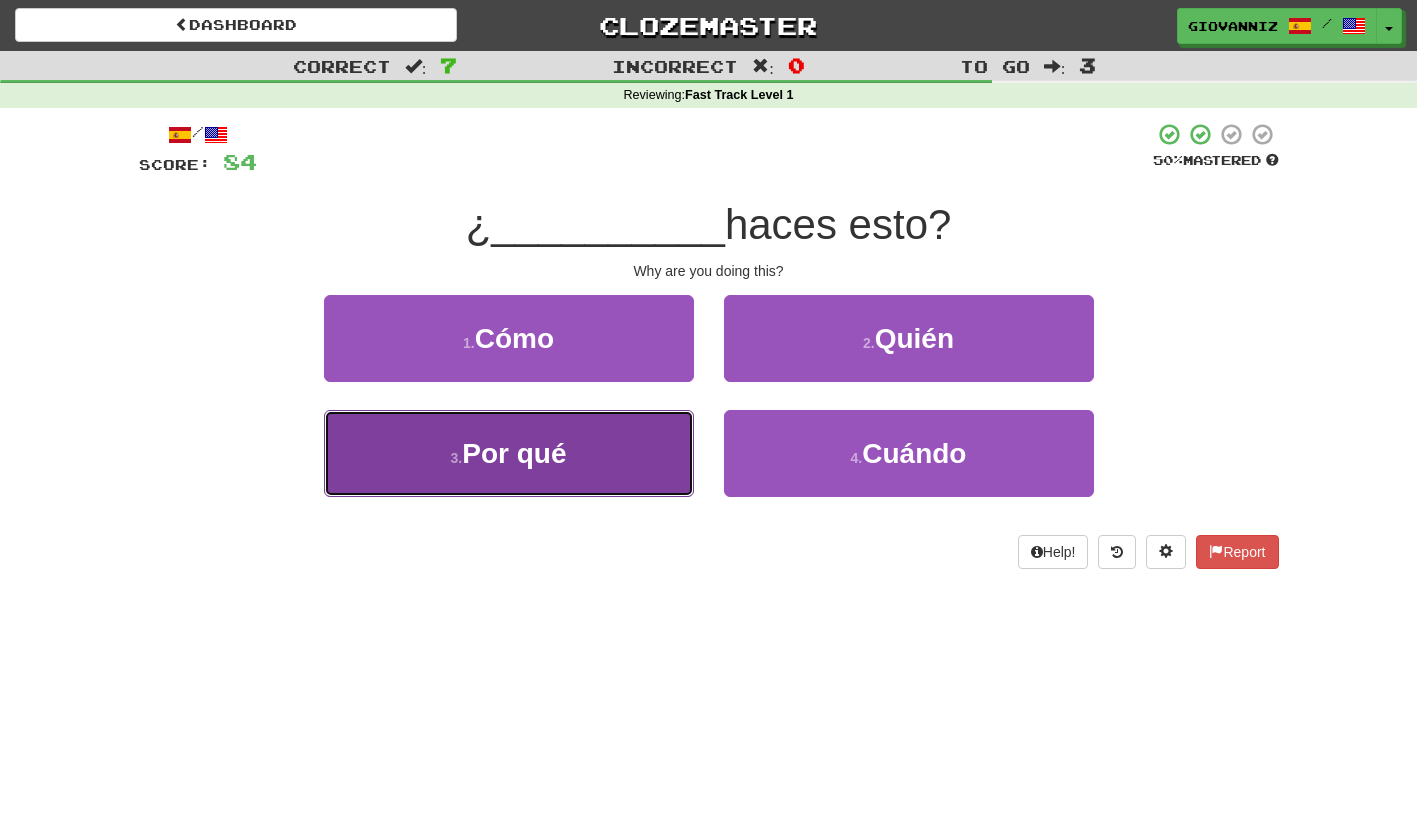 click on "3 .  Por qué" at bounding box center [509, 453] 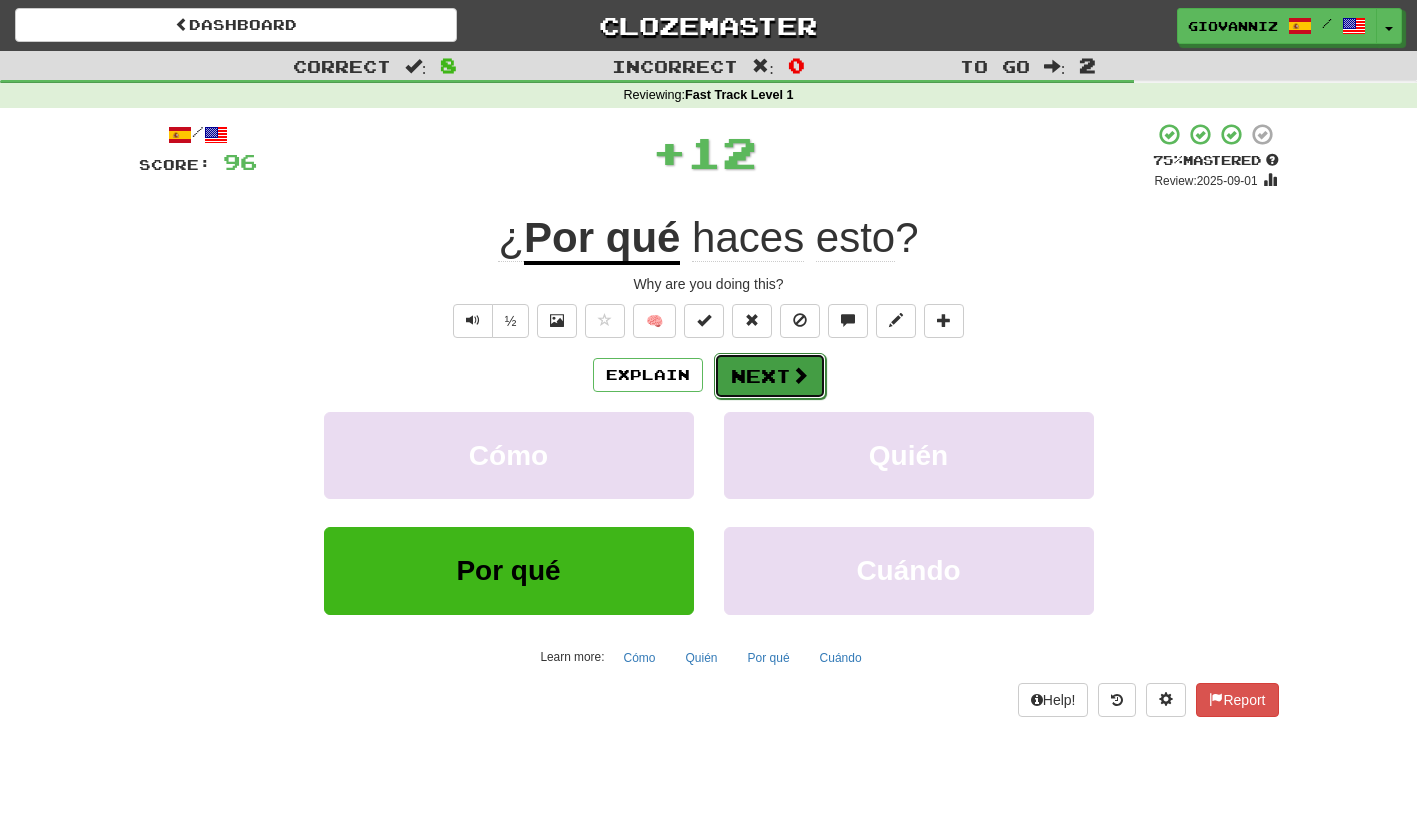 click on "Next" at bounding box center (770, 376) 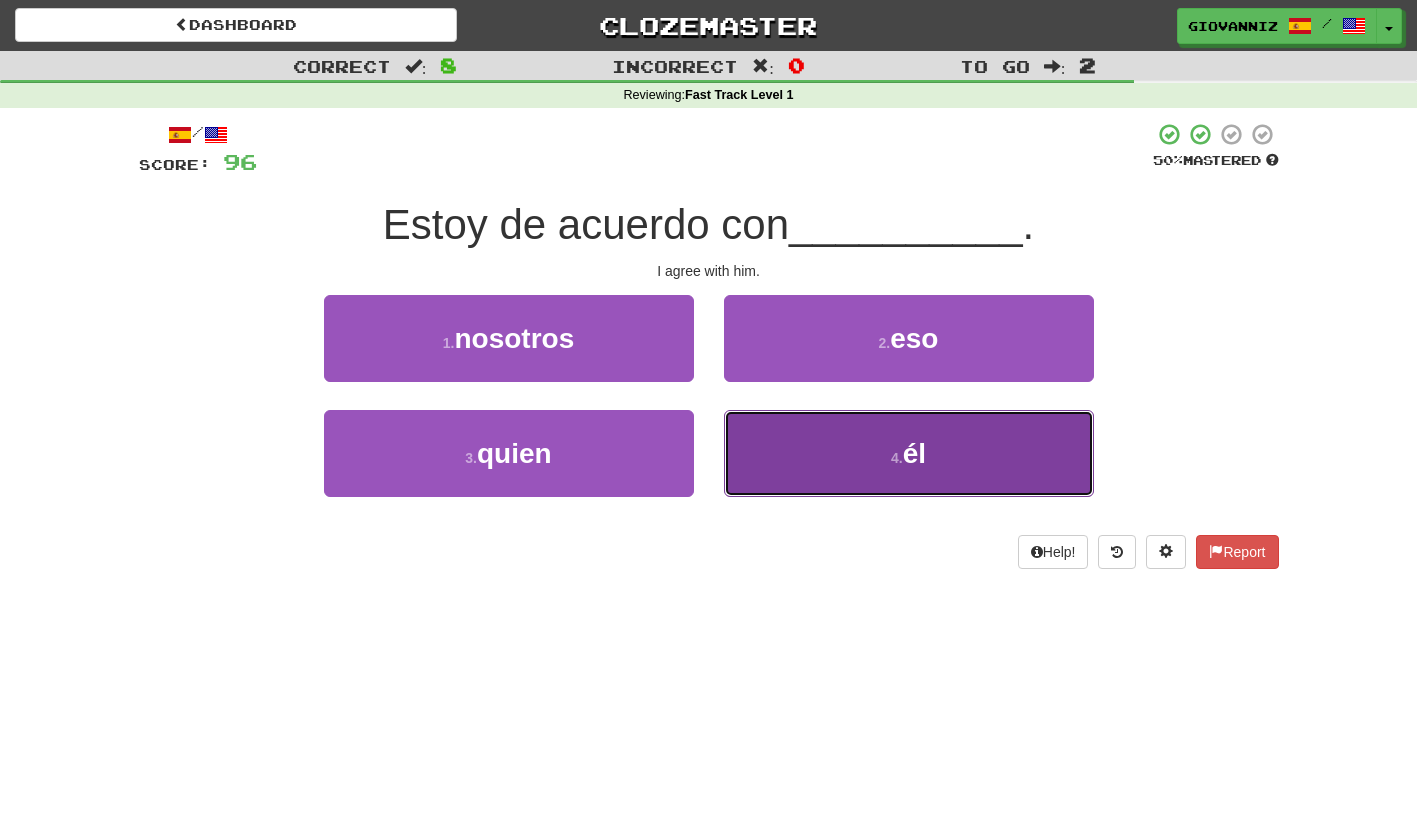 click on "4 .  él" at bounding box center [909, 453] 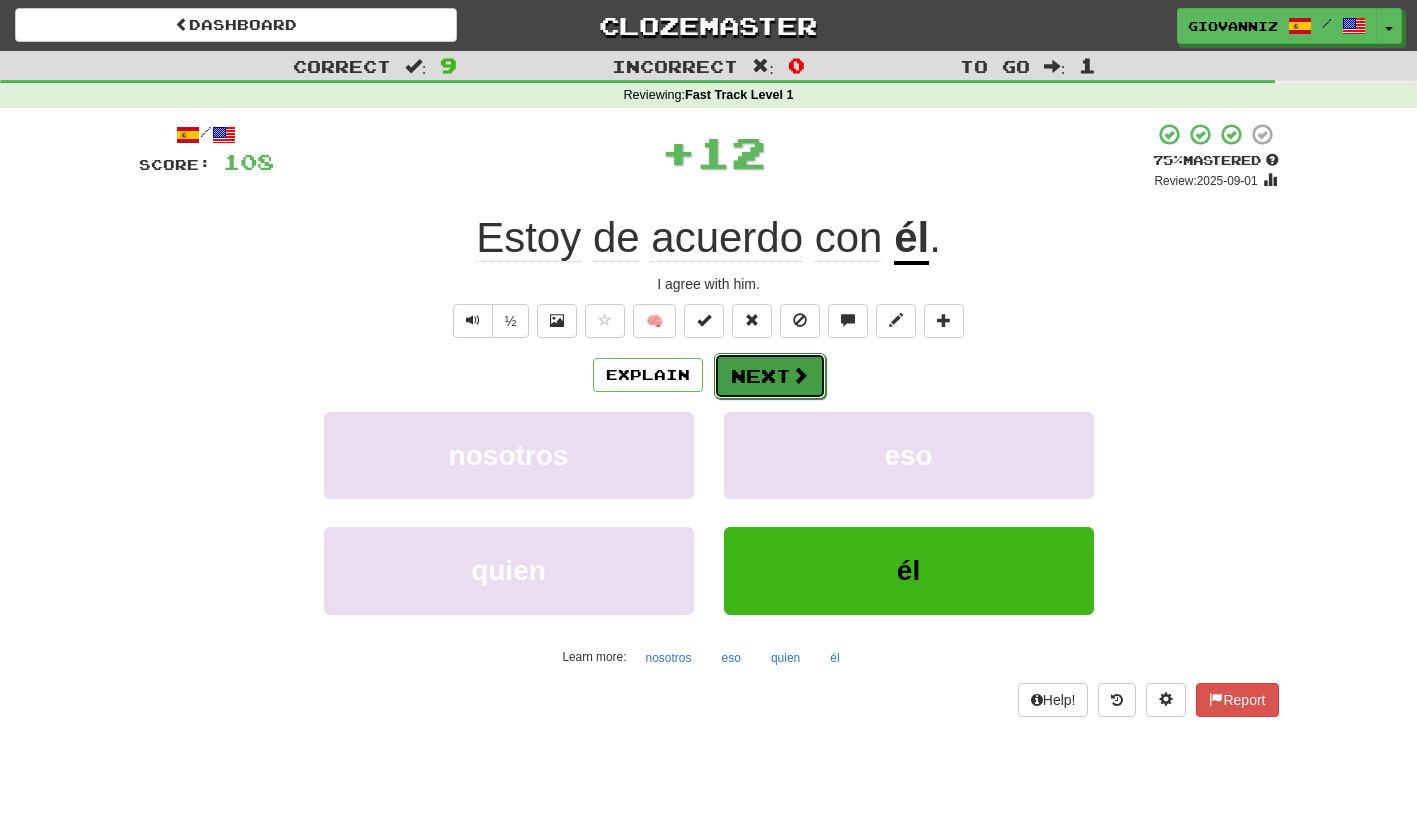click on "Next" at bounding box center (770, 376) 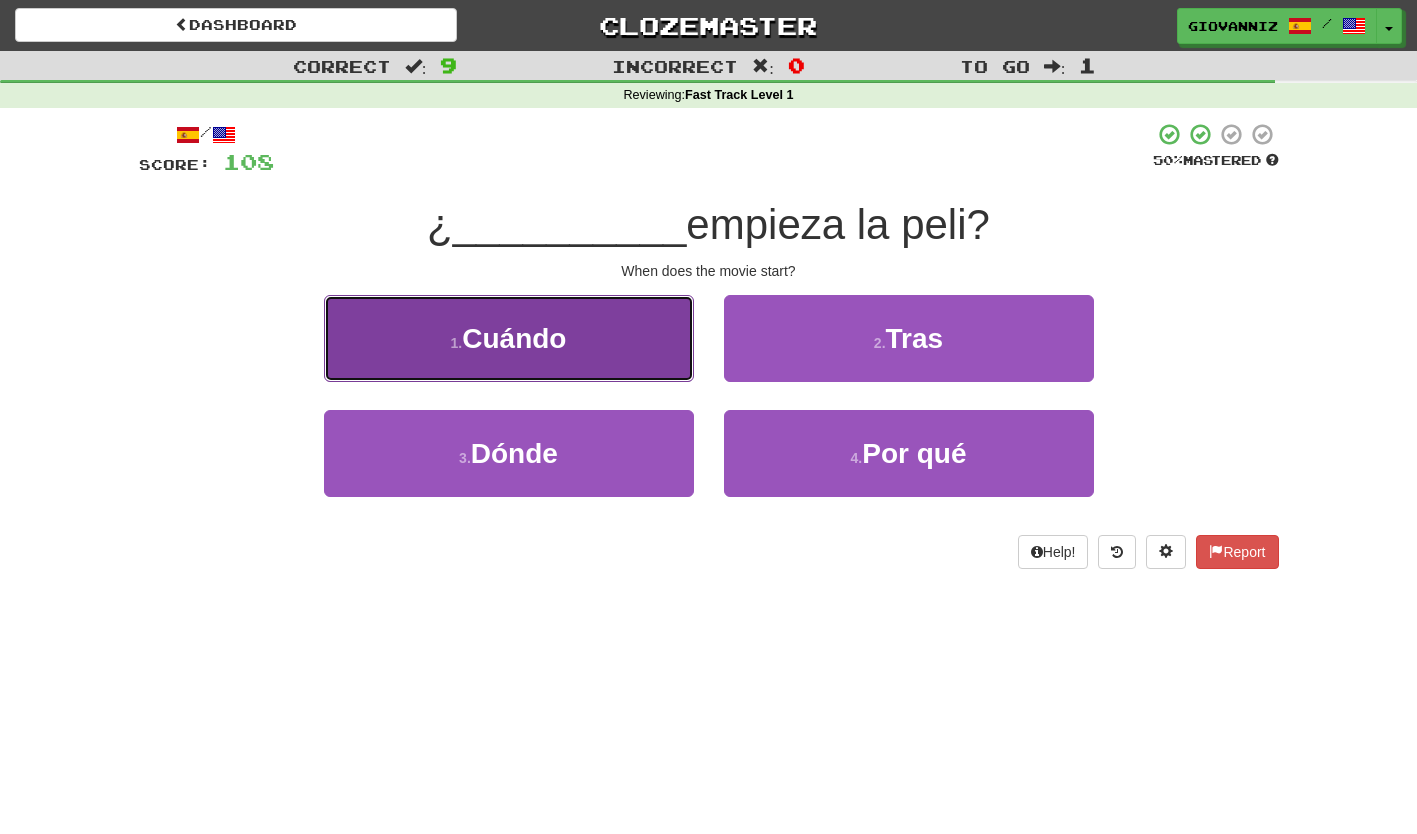 click on "1 .  Cuándo" at bounding box center [509, 338] 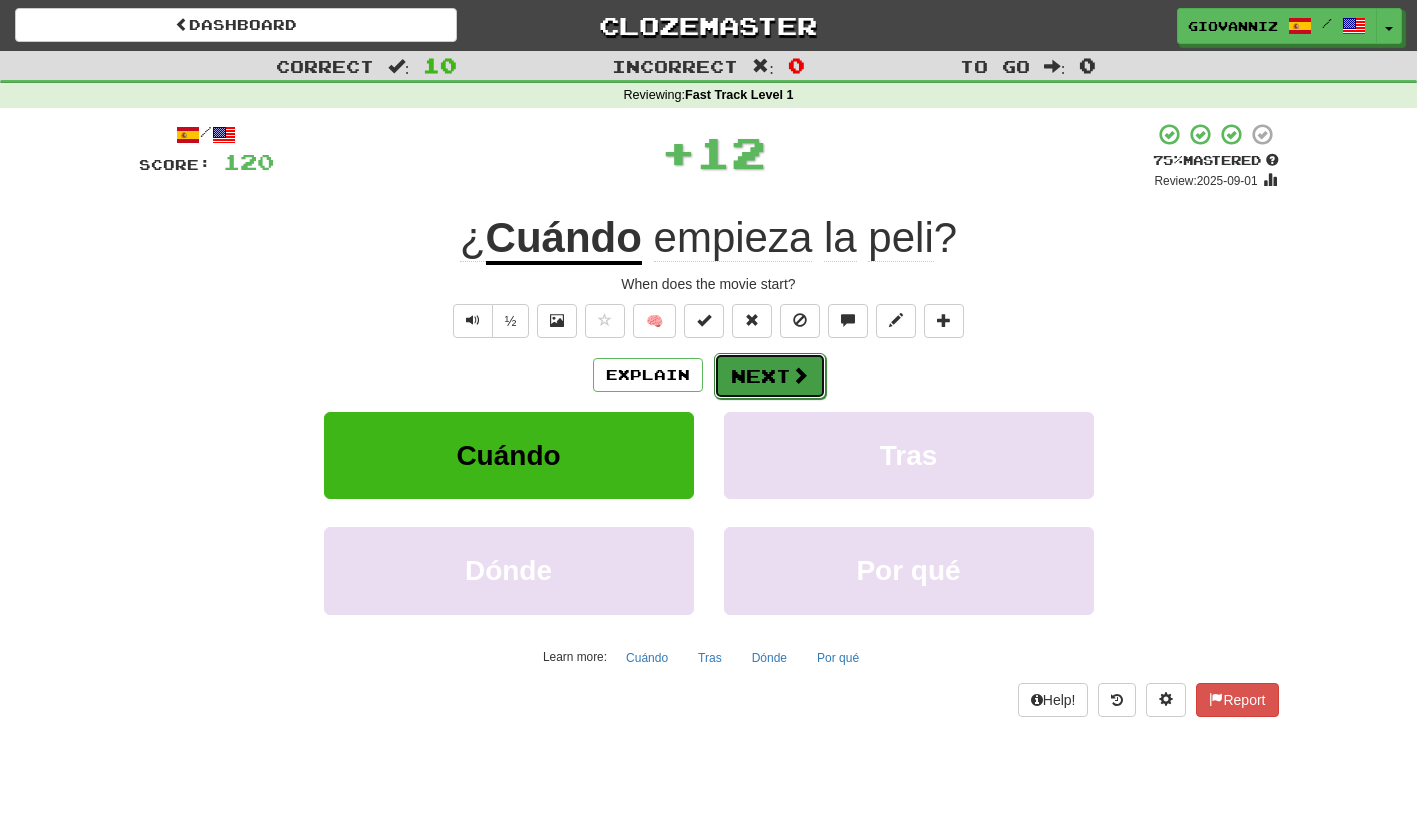 click on "Next" at bounding box center [770, 376] 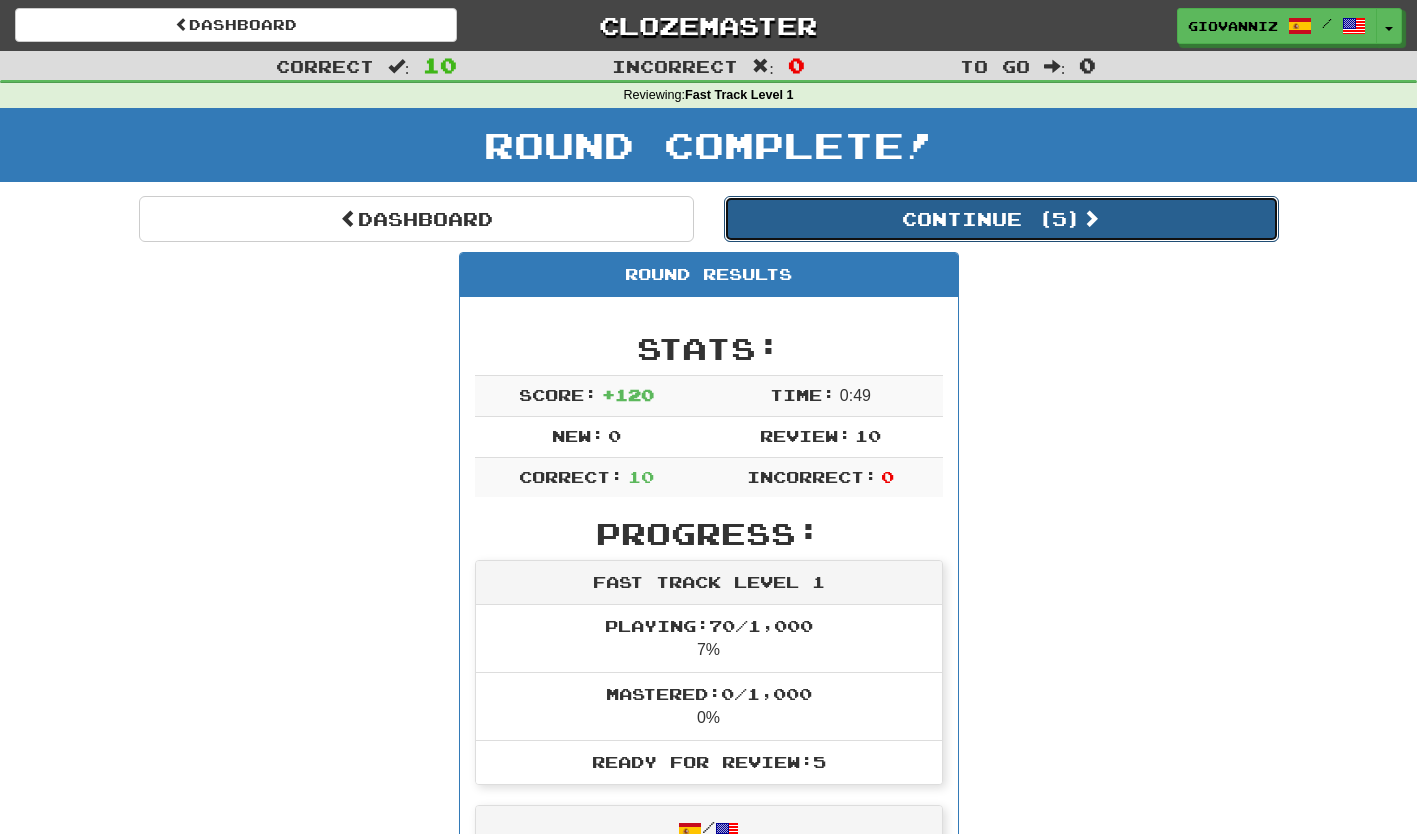 click on "Continue ( 5 )" at bounding box center [1001, 219] 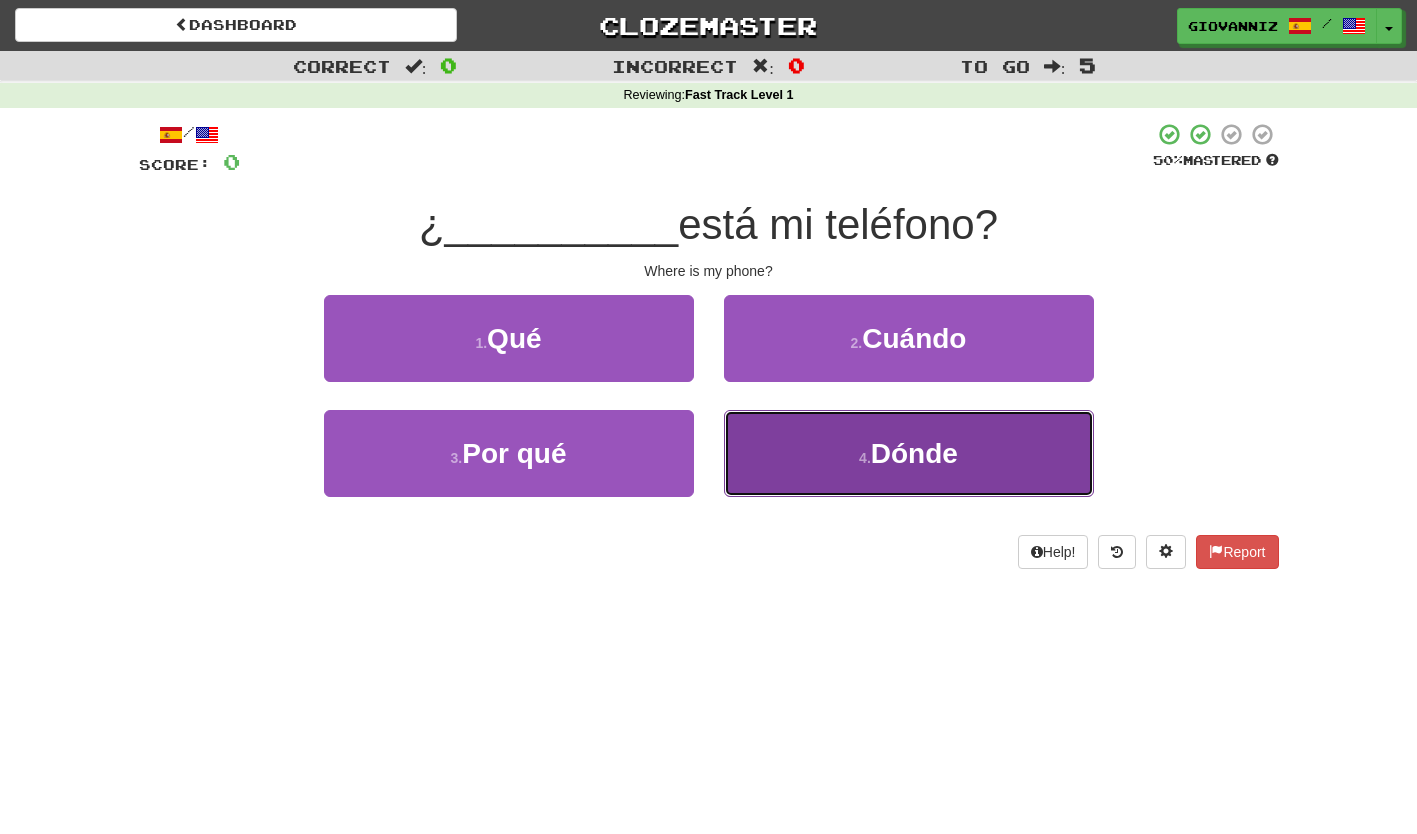click on "4 .  Dónde" at bounding box center (909, 453) 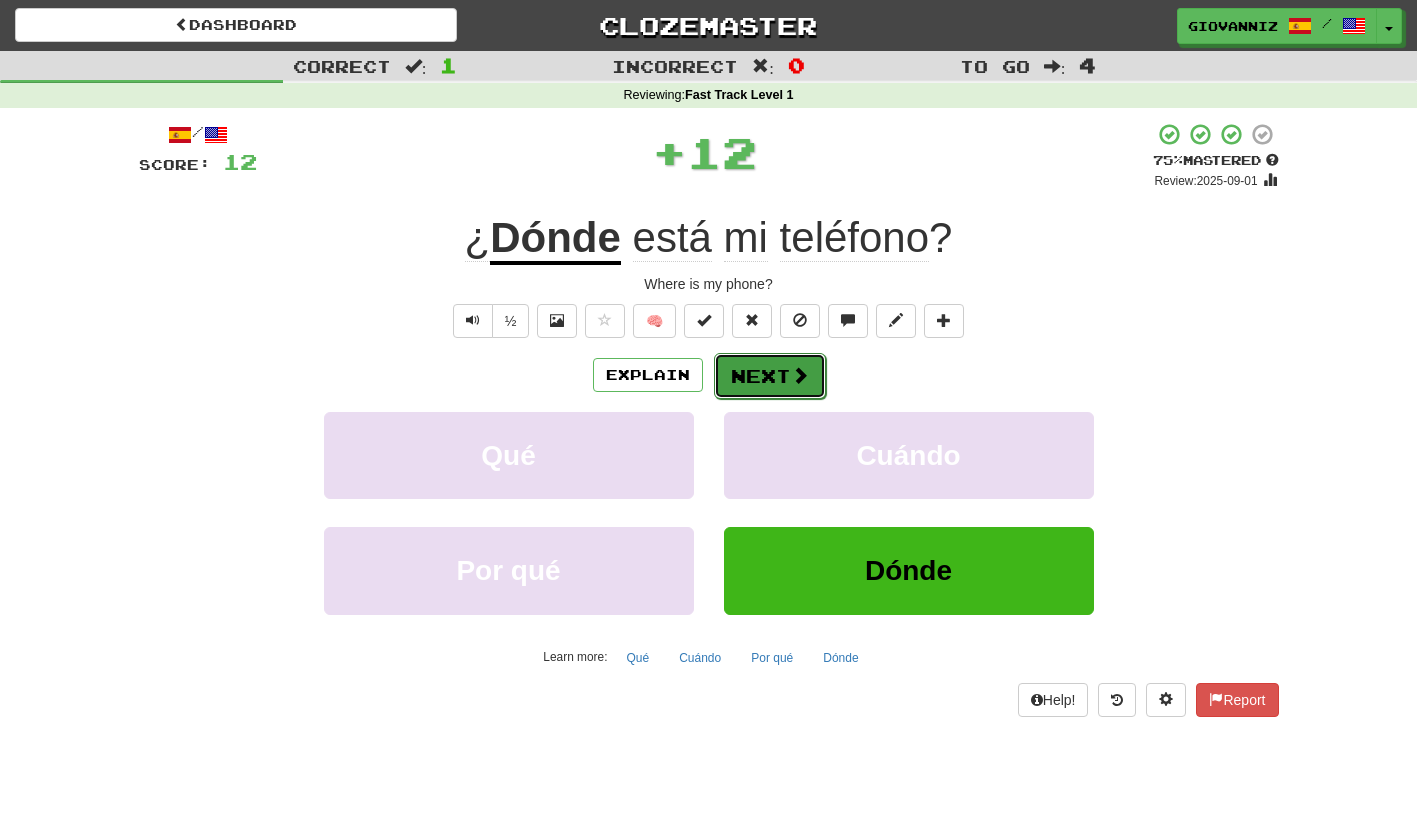 click on "Next" at bounding box center [770, 376] 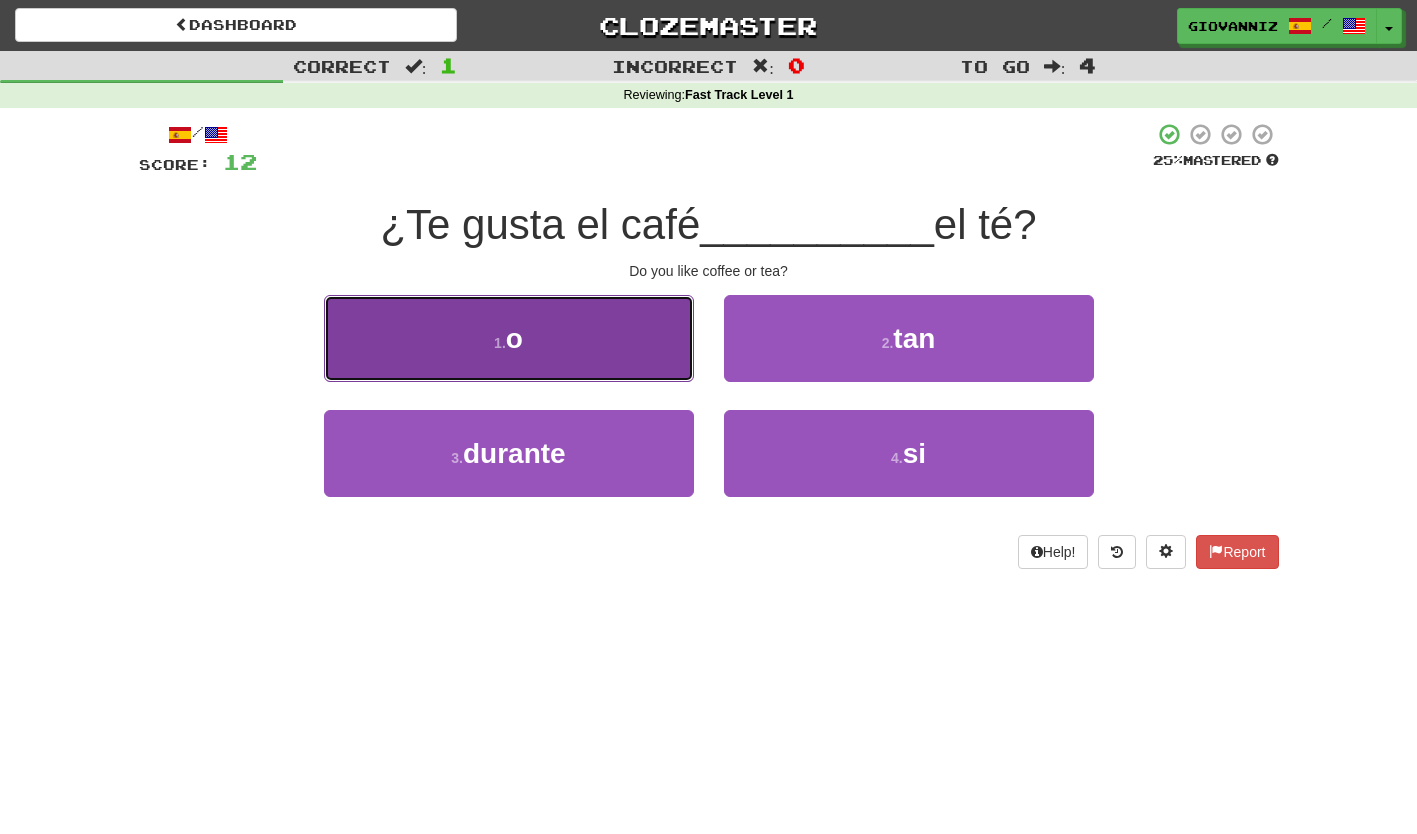 click on "1 .  o" at bounding box center (509, 338) 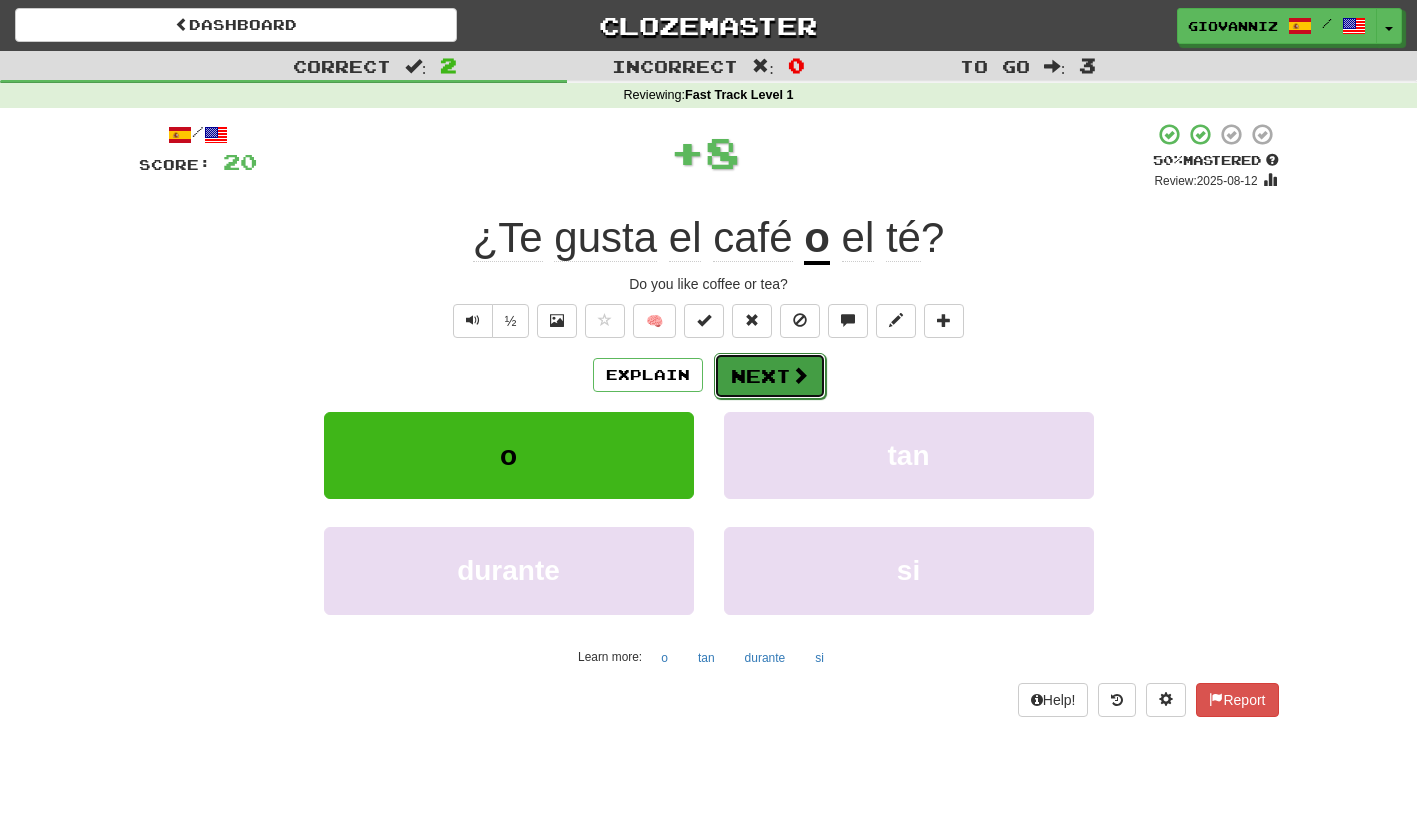 click on "Next" at bounding box center (770, 376) 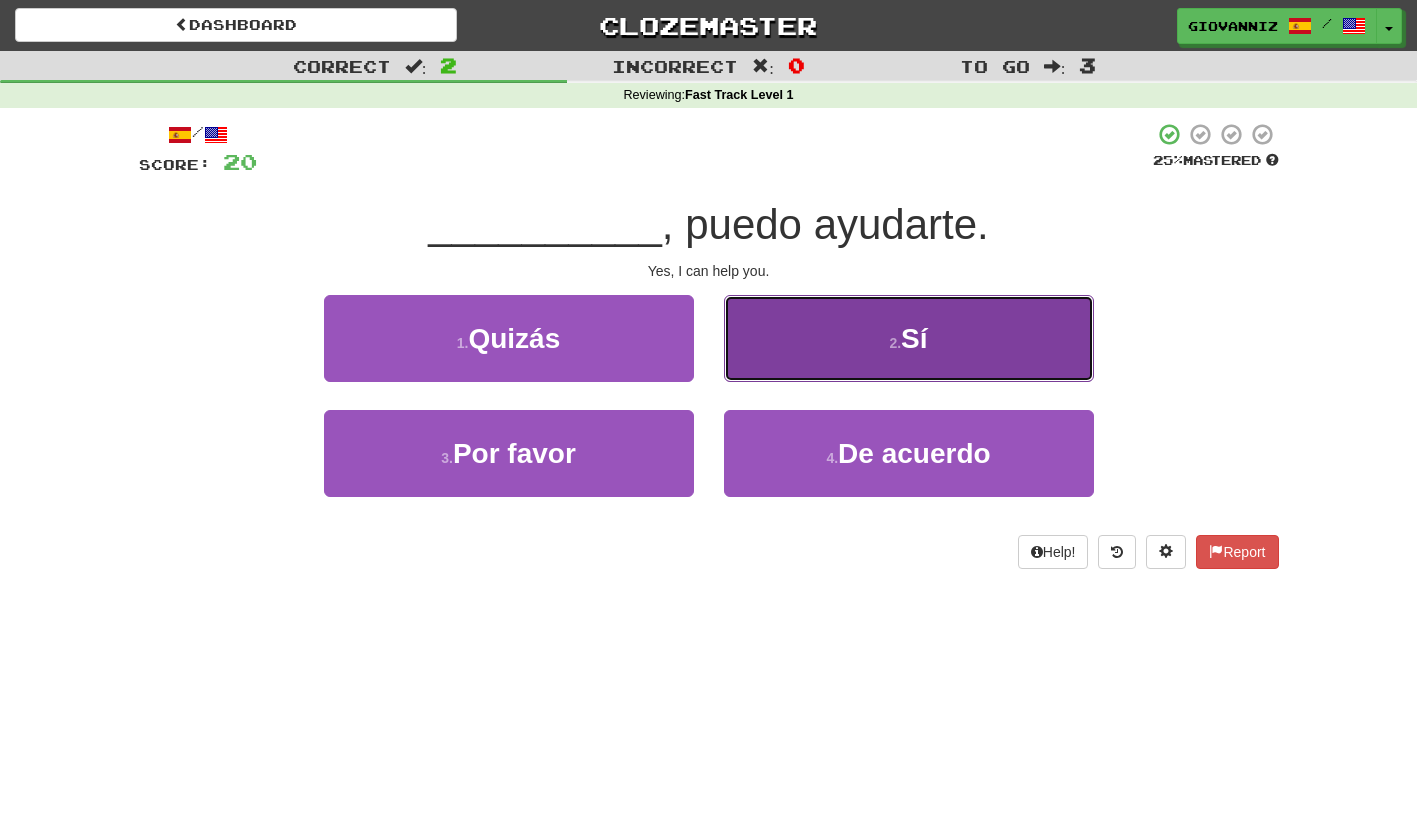 click on "2 .  Sí" at bounding box center (909, 338) 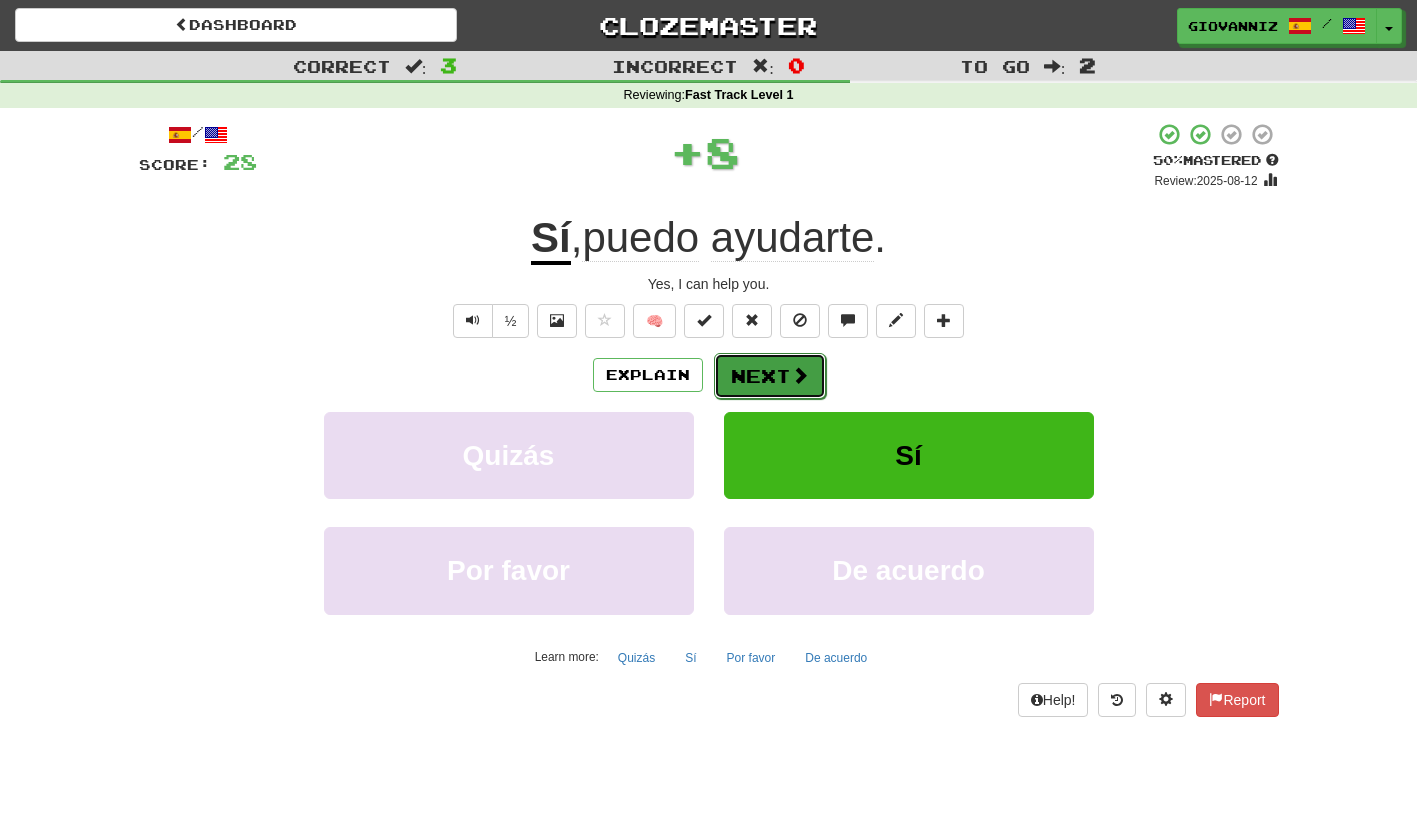 click on "Next" at bounding box center [770, 376] 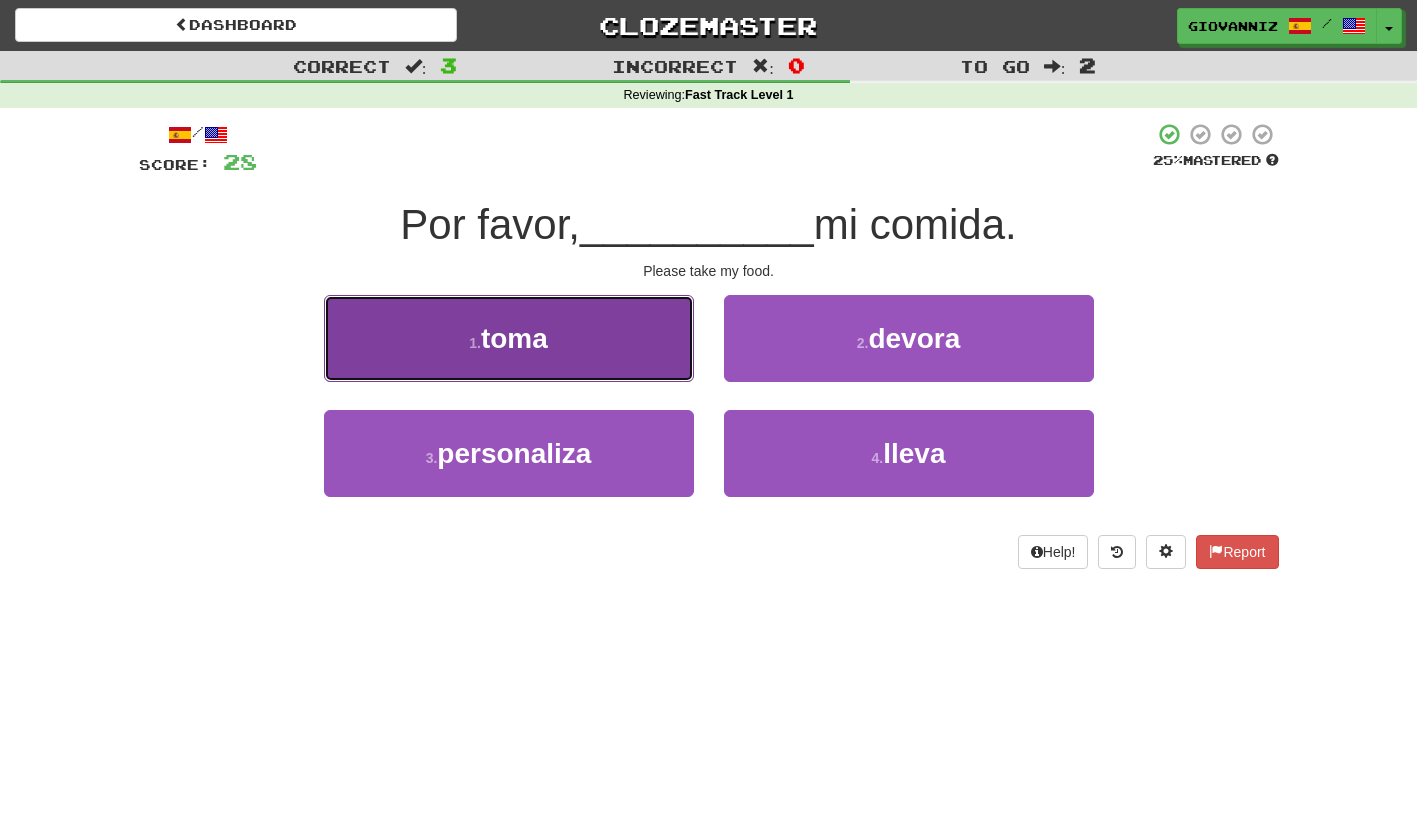 click on "1 .  toma" at bounding box center [509, 338] 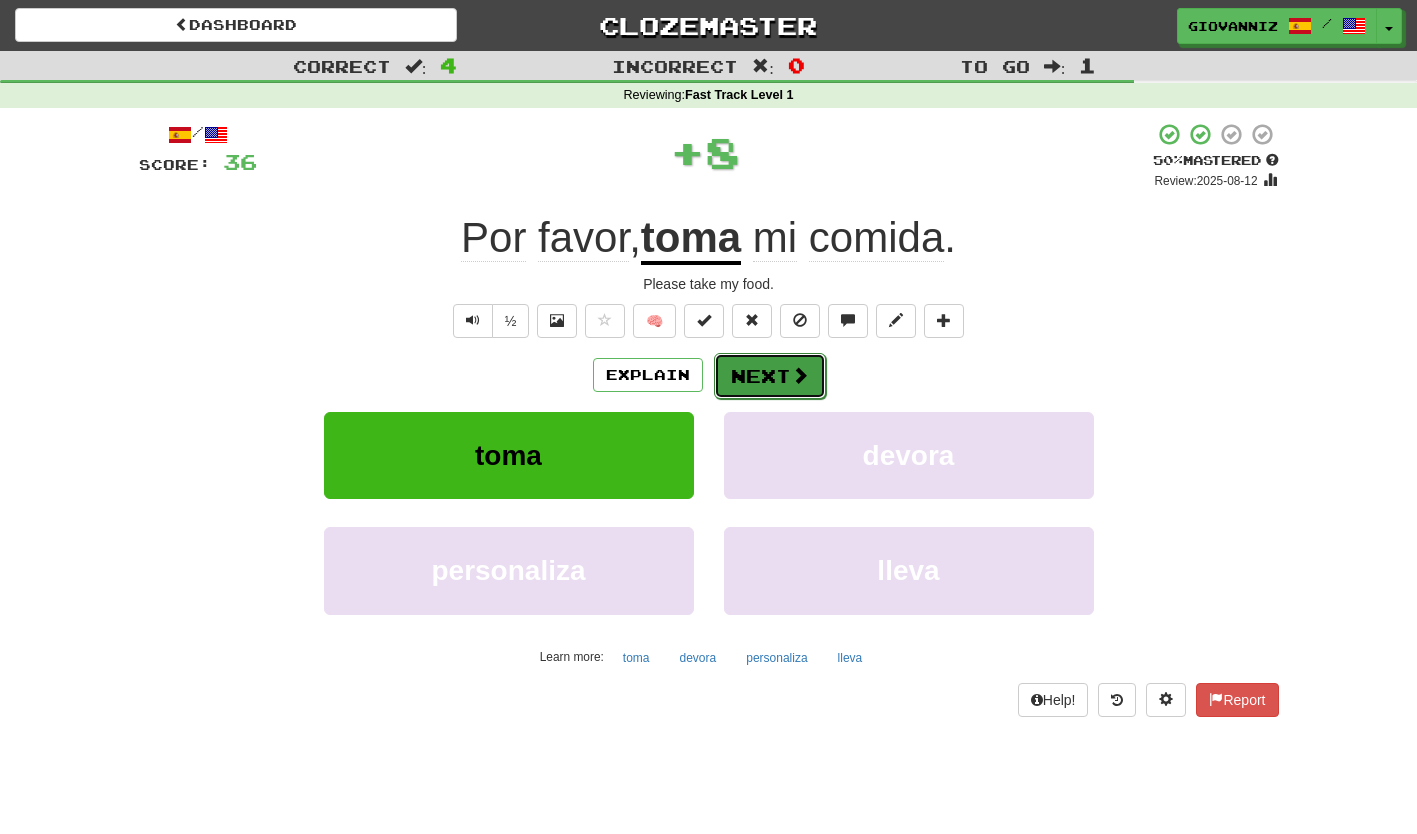 click on "Next" at bounding box center (770, 376) 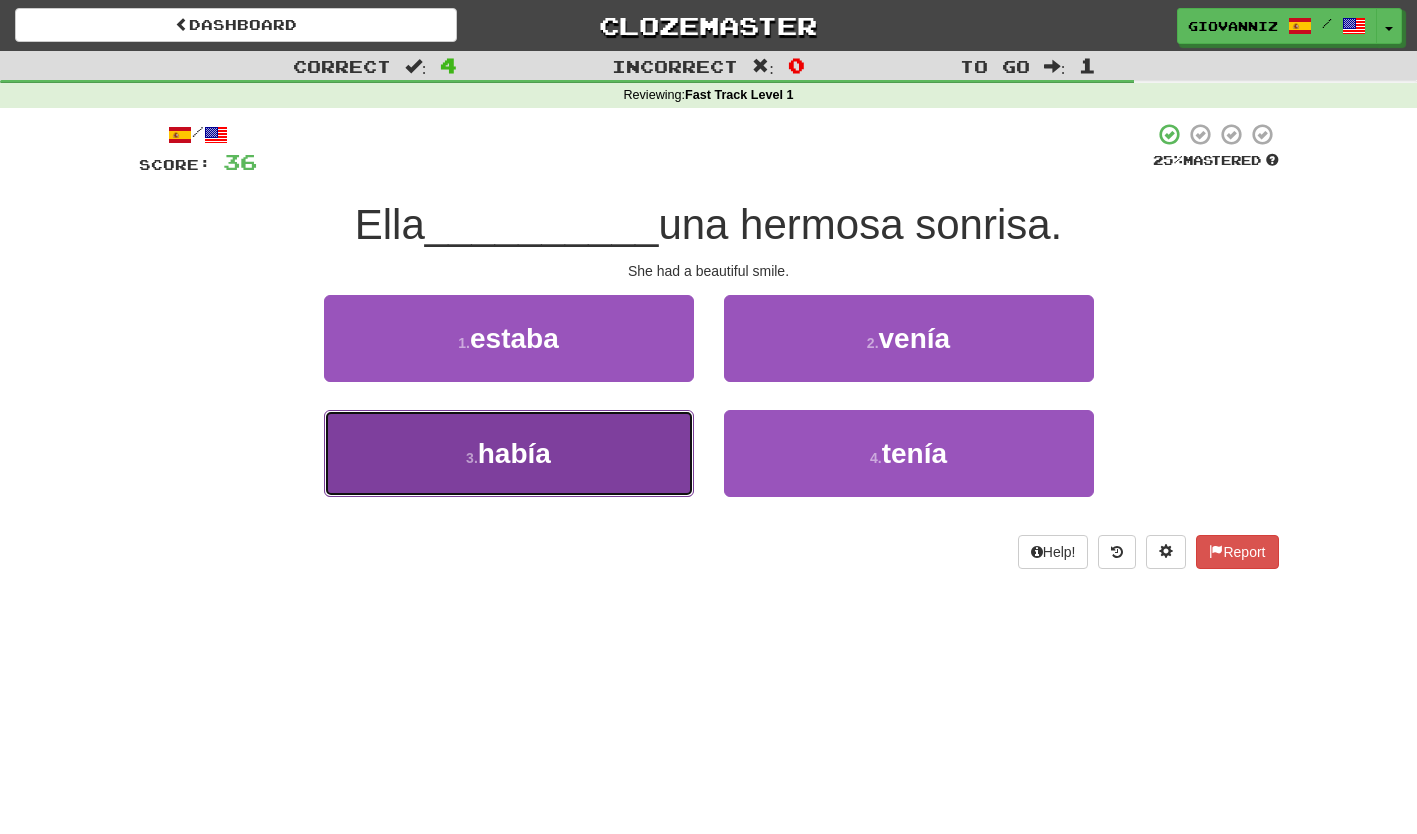 click on "3 .  había" at bounding box center (509, 453) 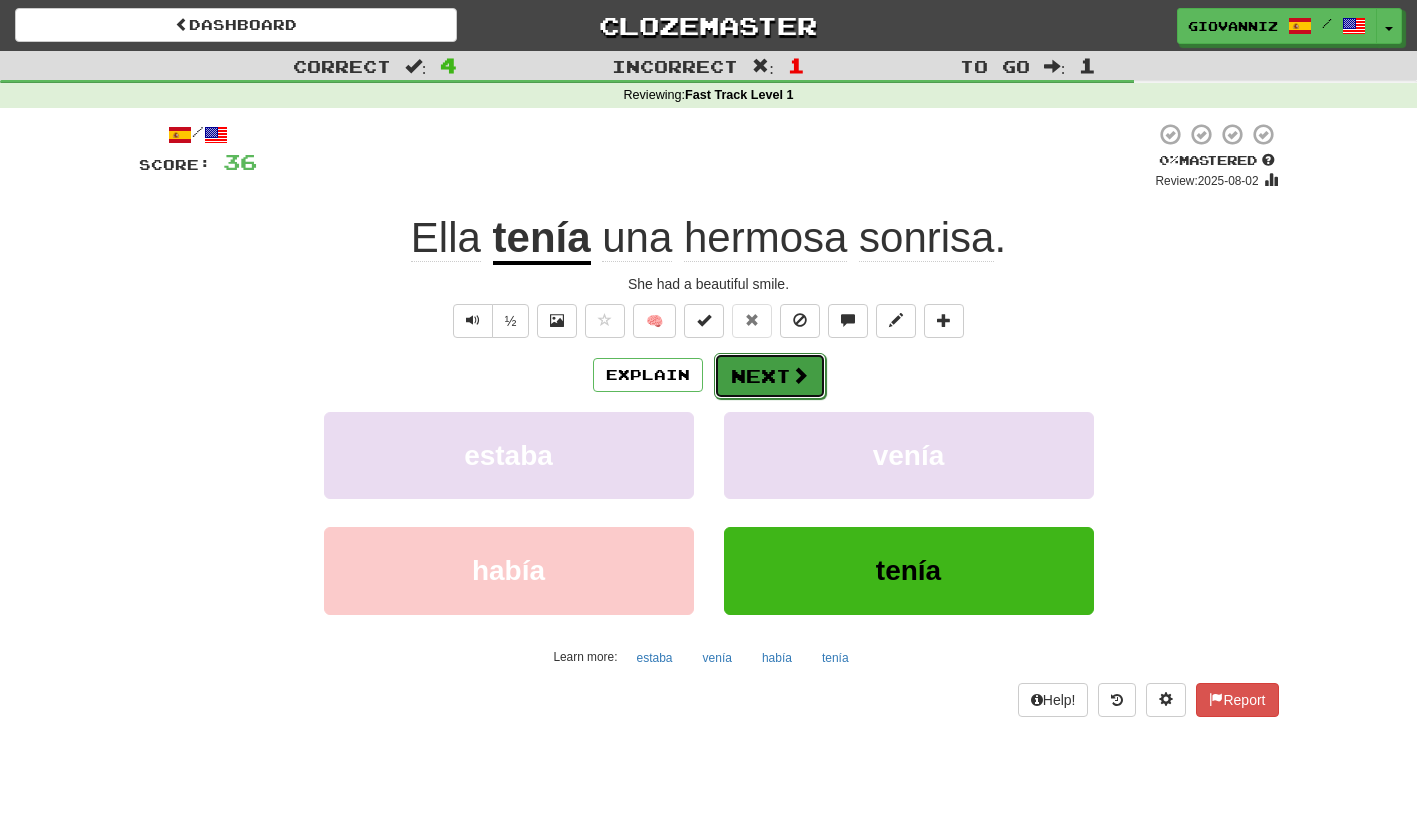 click on "Next" at bounding box center [770, 376] 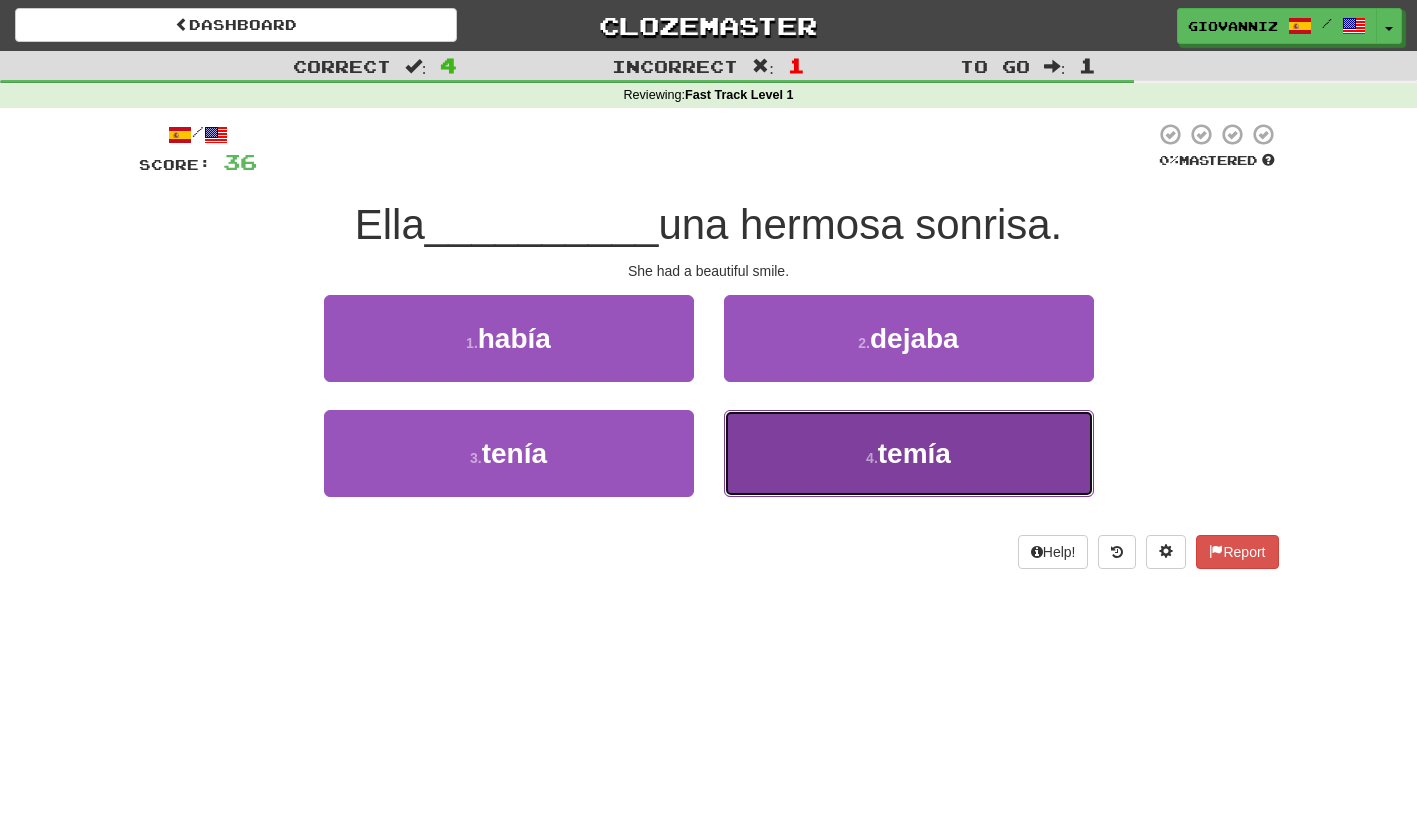 click on "4 .  temía" at bounding box center [909, 453] 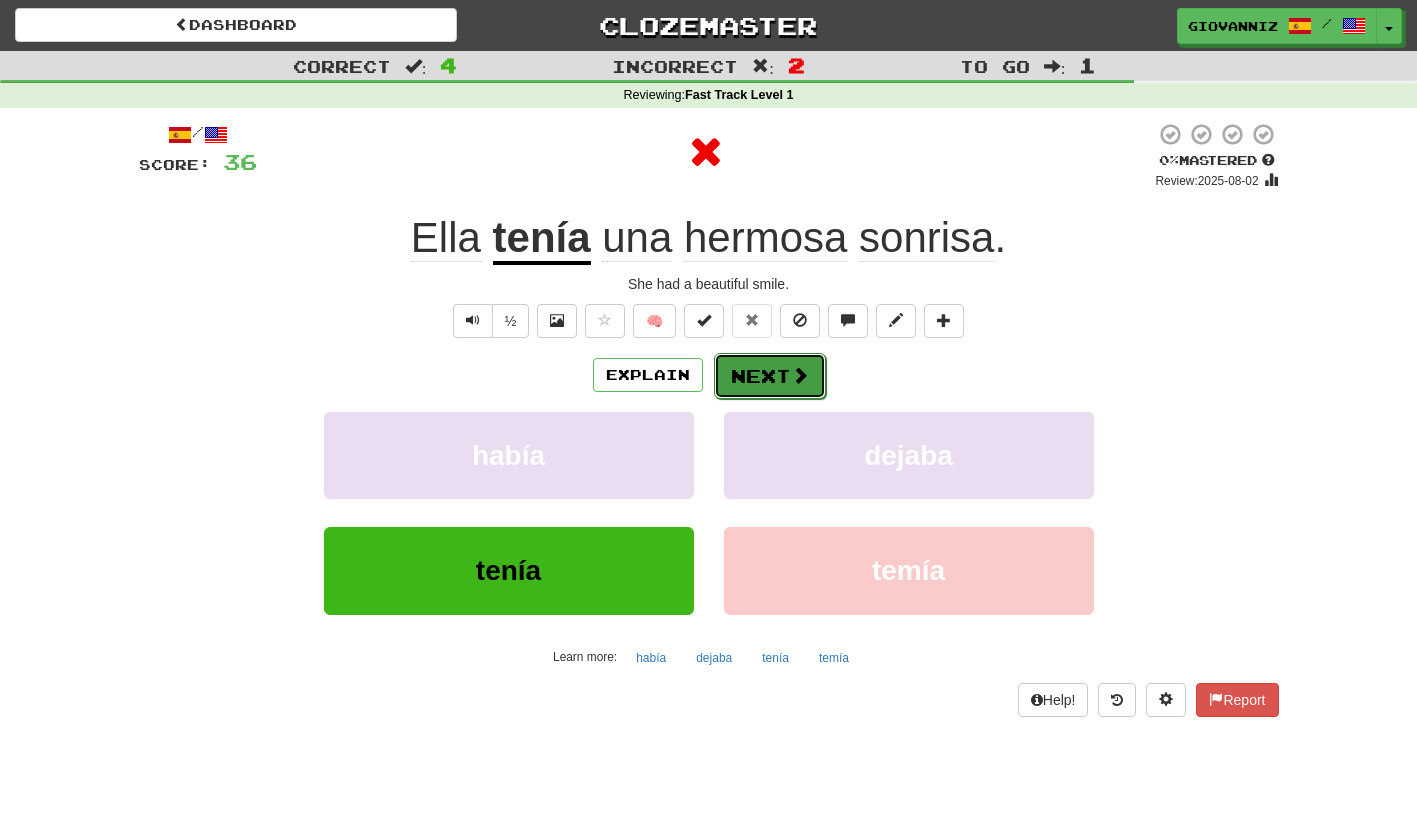 click on "Next" at bounding box center [770, 376] 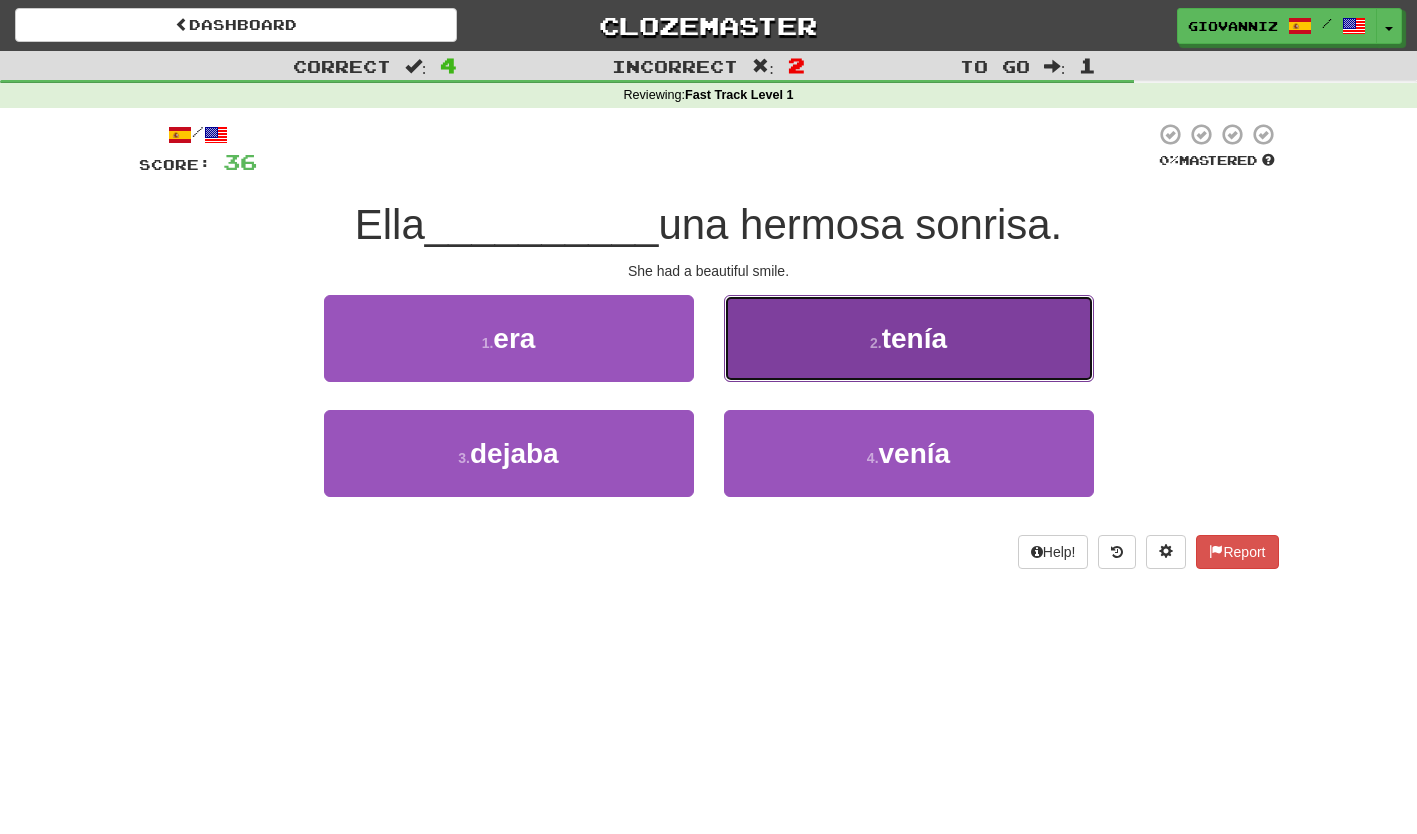 click on "2 .  tenía" at bounding box center [909, 338] 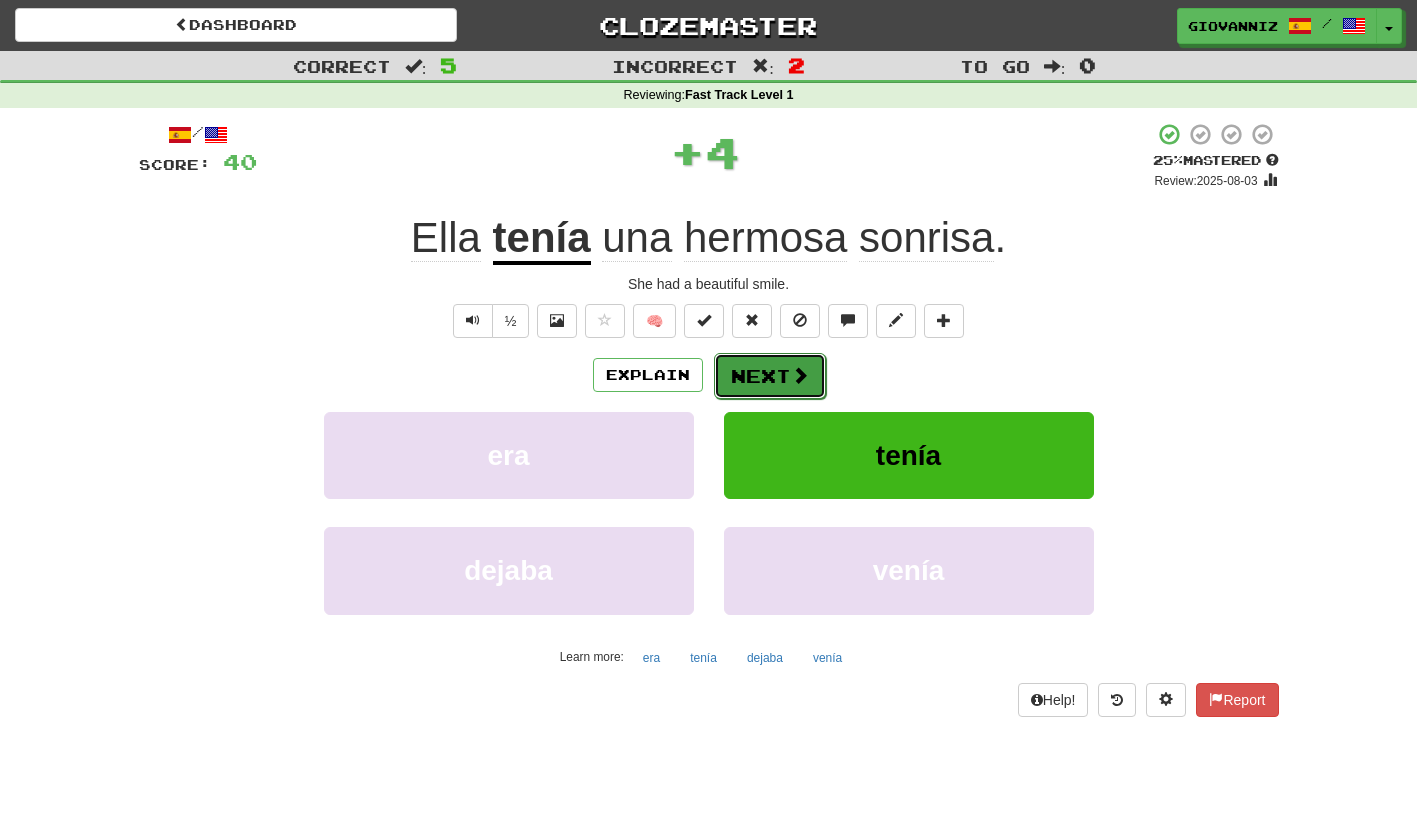 click on "Next" at bounding box center [770, 376] 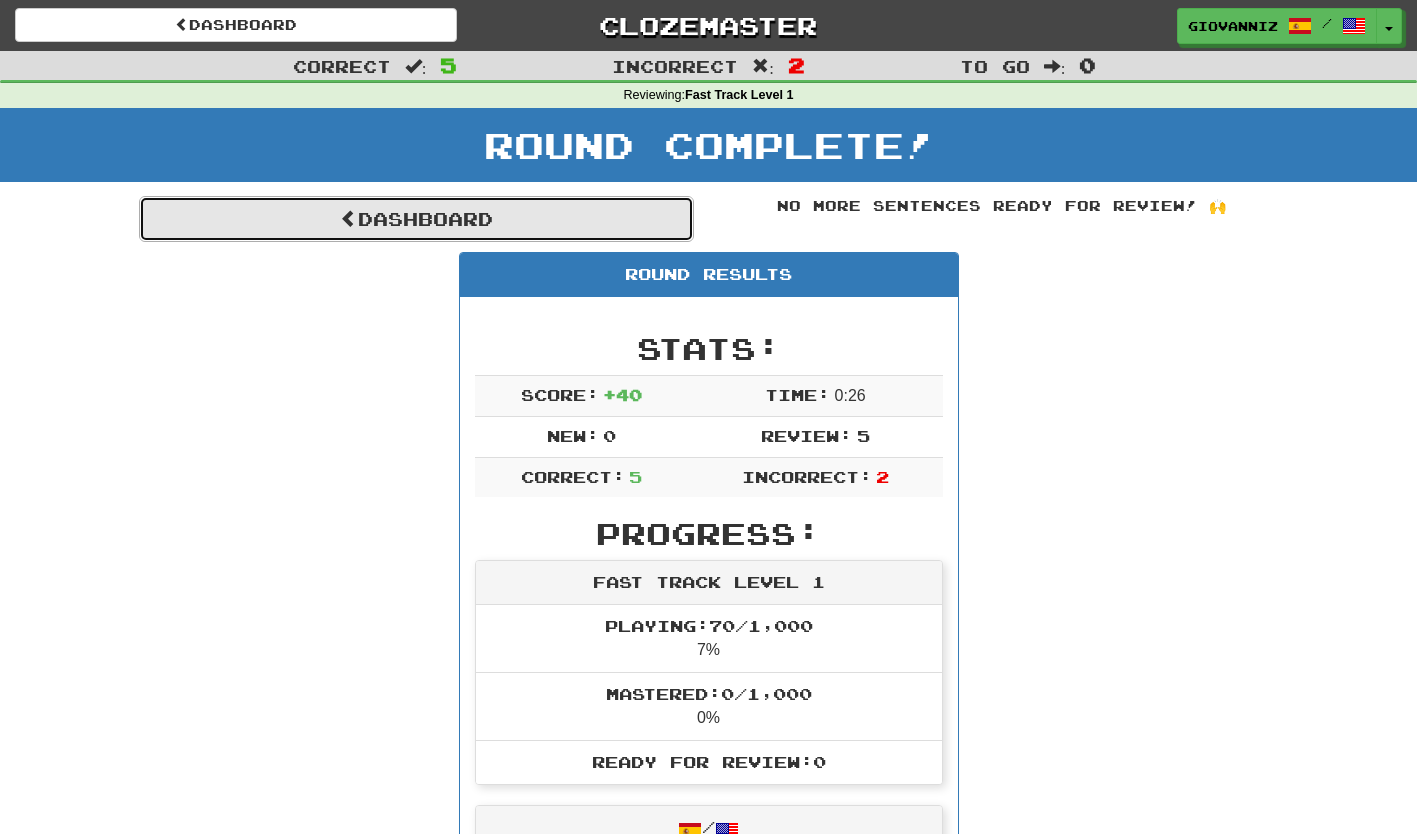 click on "Dashboard" at bounding box center [416, 219] 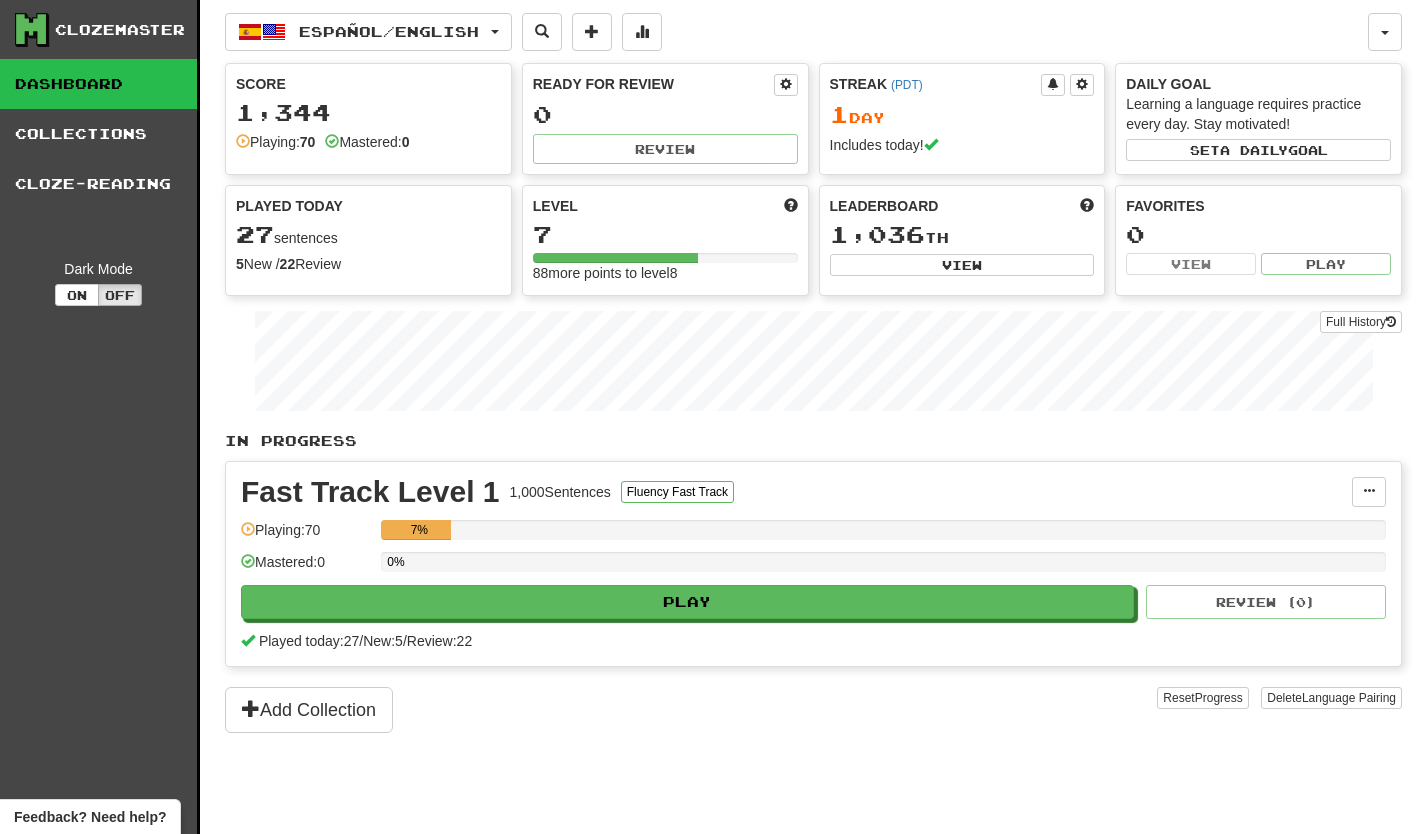 scroll, scrollTop: 0, scrollLeft: 0, axis: both 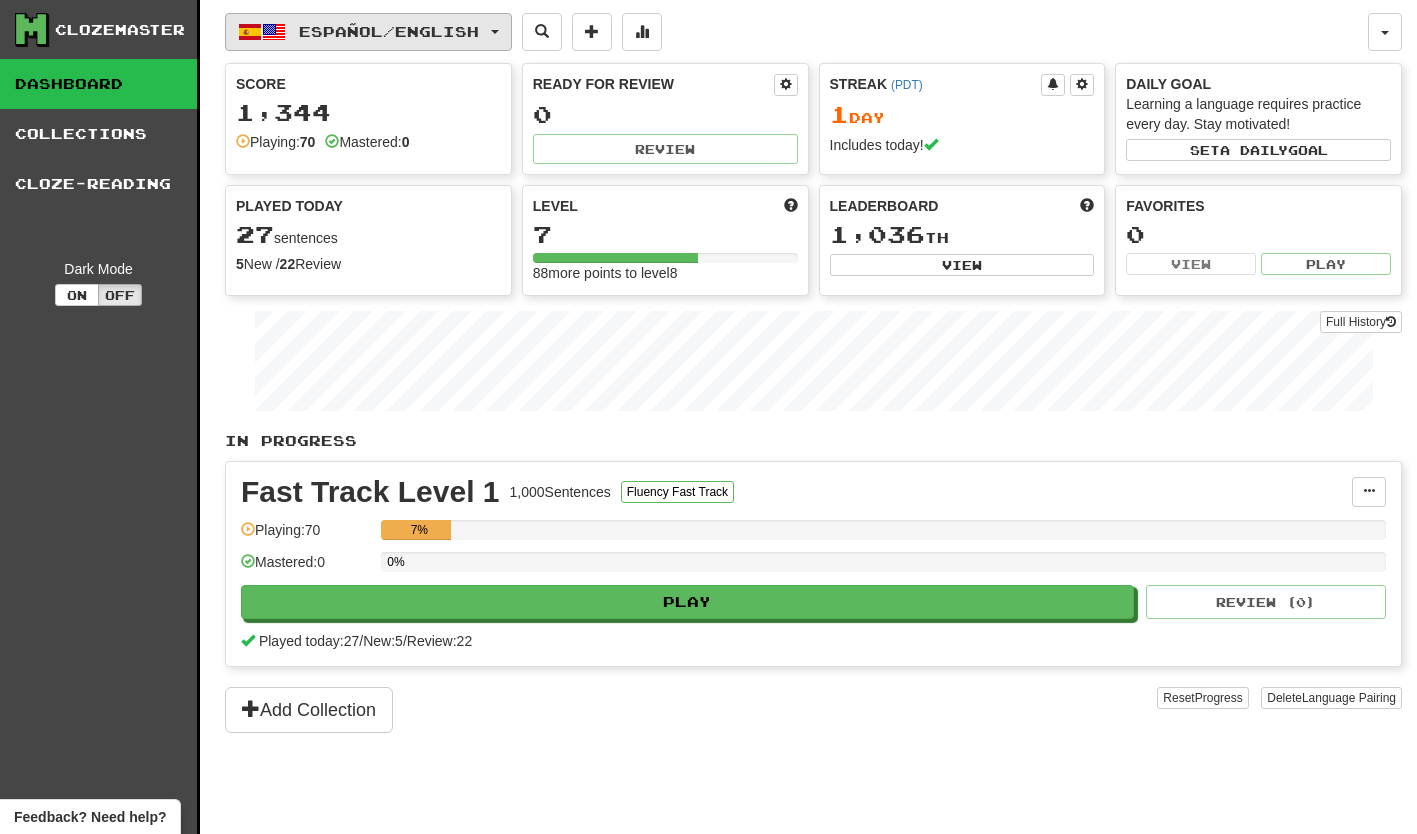 click on "Español  /  English" at bounding box center [368, 32] 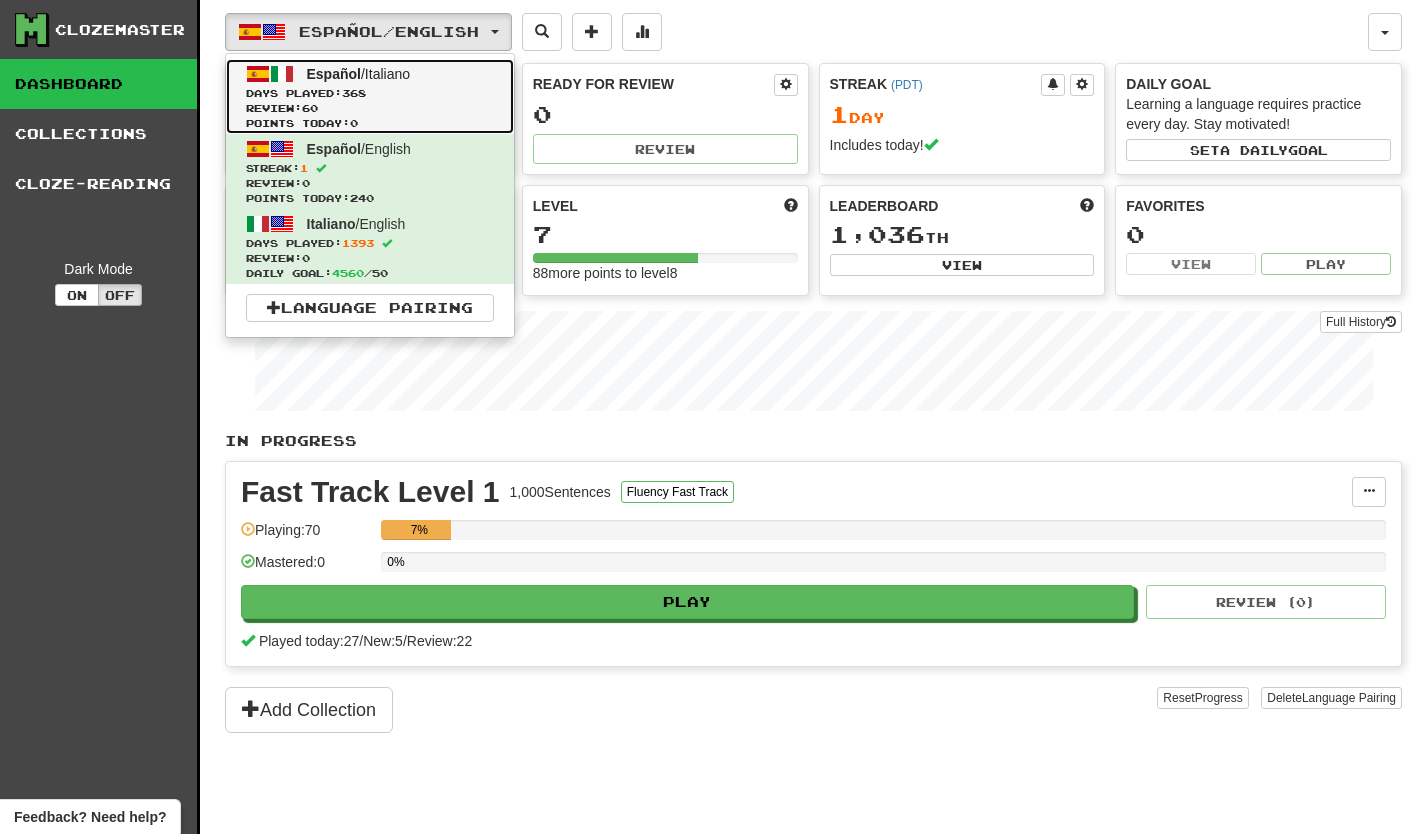 click on "Español  /  Italiano" at bounding box center (359, 74) 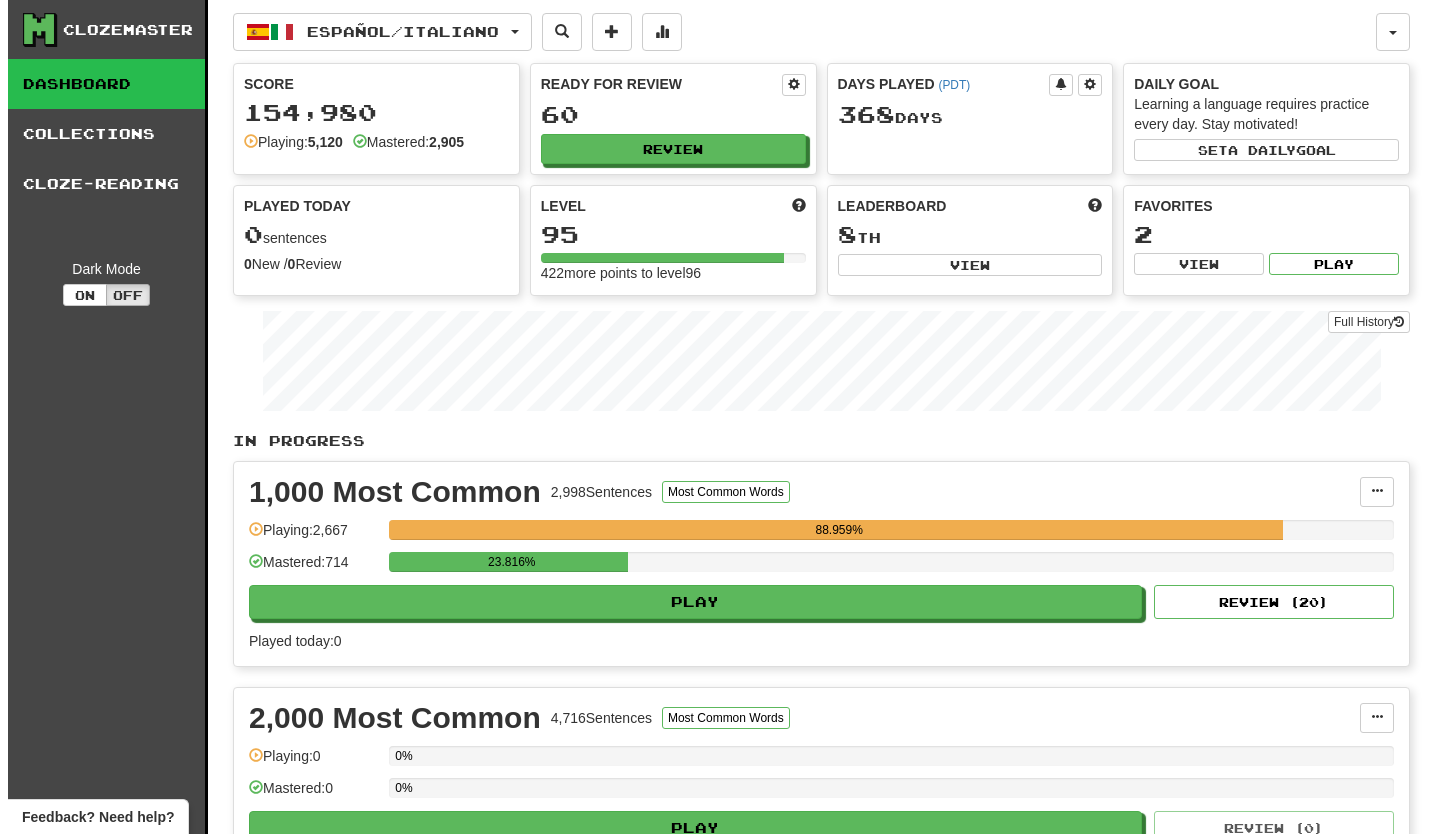 scroll, scrollTop: 200, scrollLeft: 0, axis: vertical 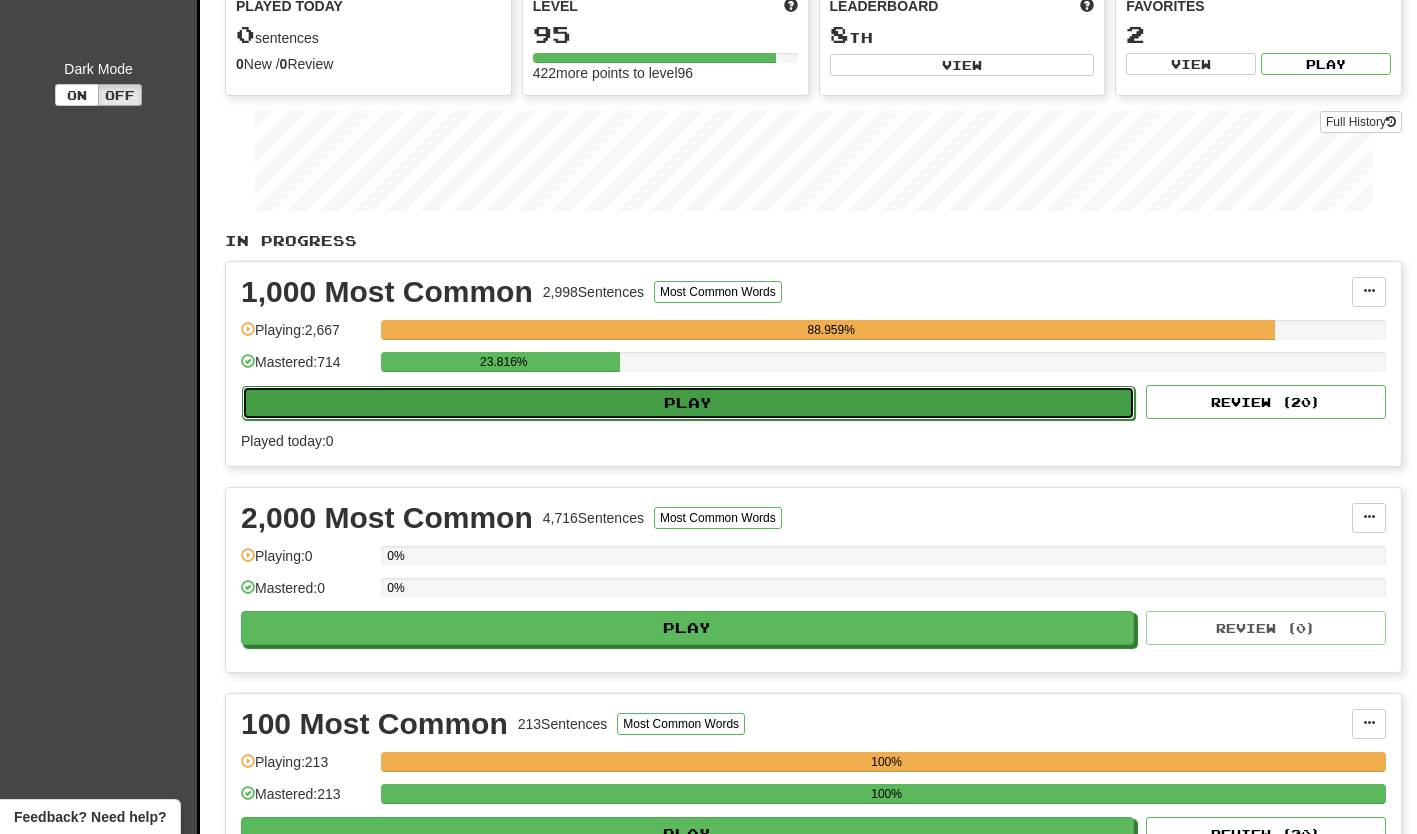 click on "Play" at bounding box center (688, 403) 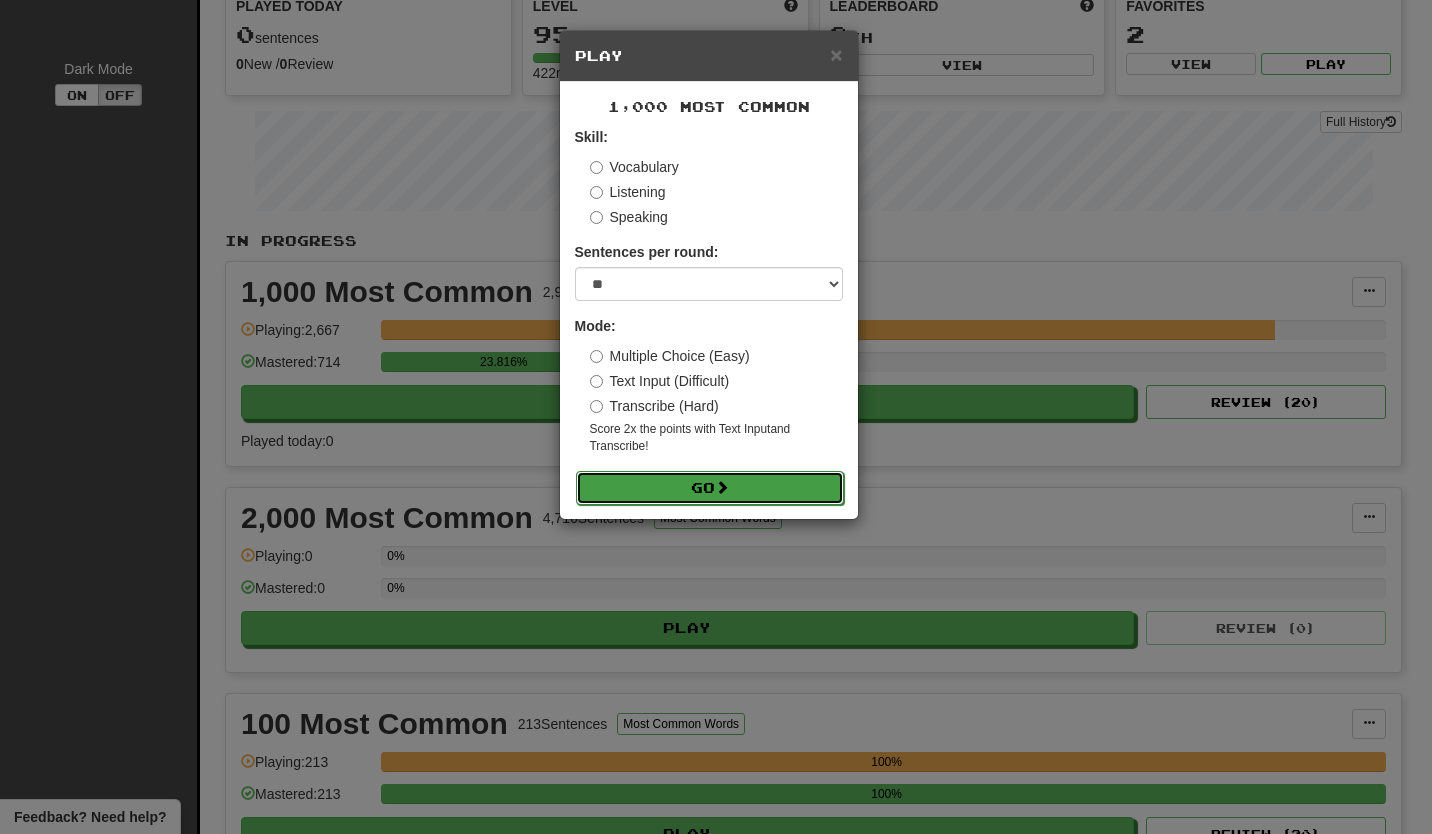 click on "Go" at bounding box center [710, 488] 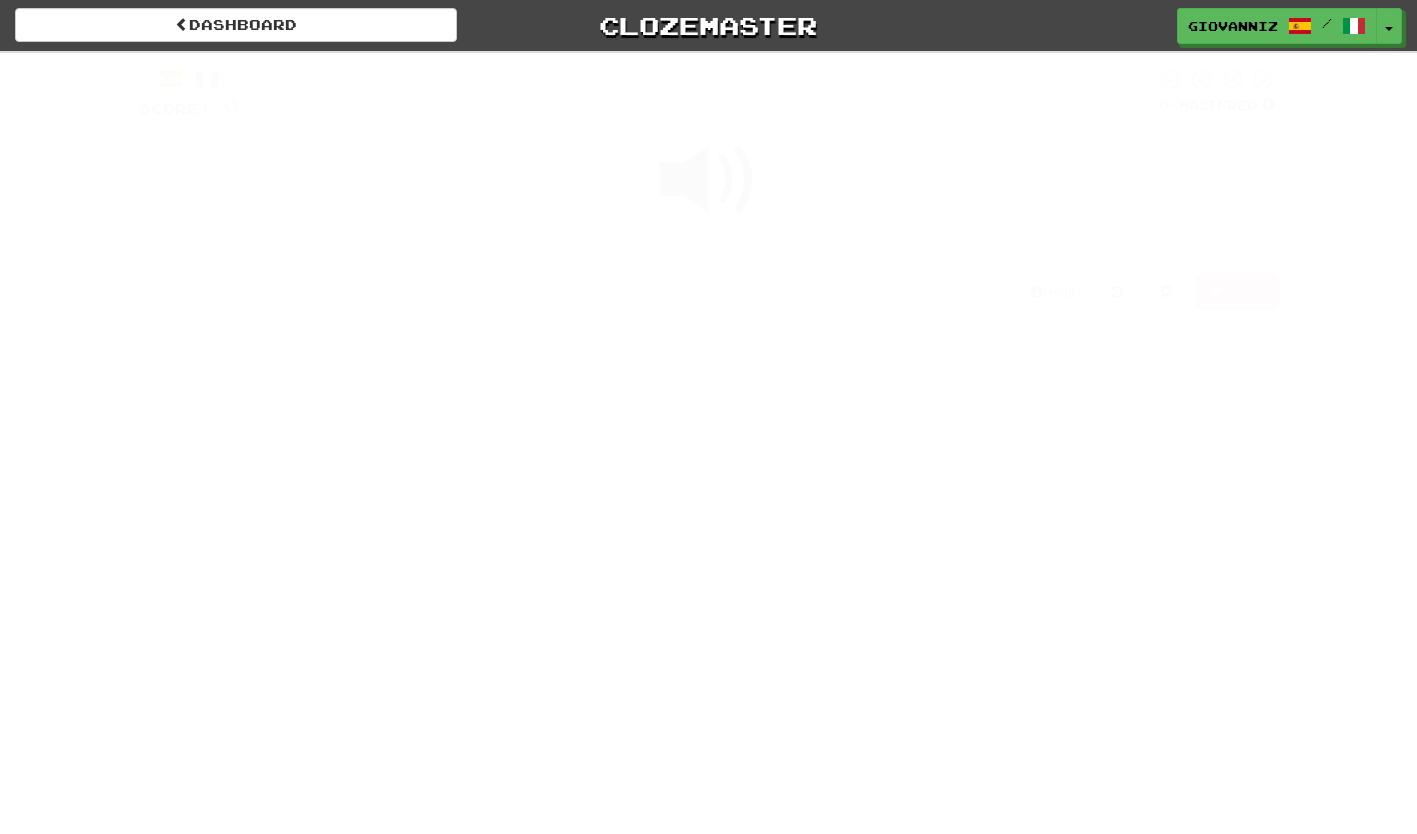 scroll, scrollTop: 0, scrollLeft: 0, axis: both 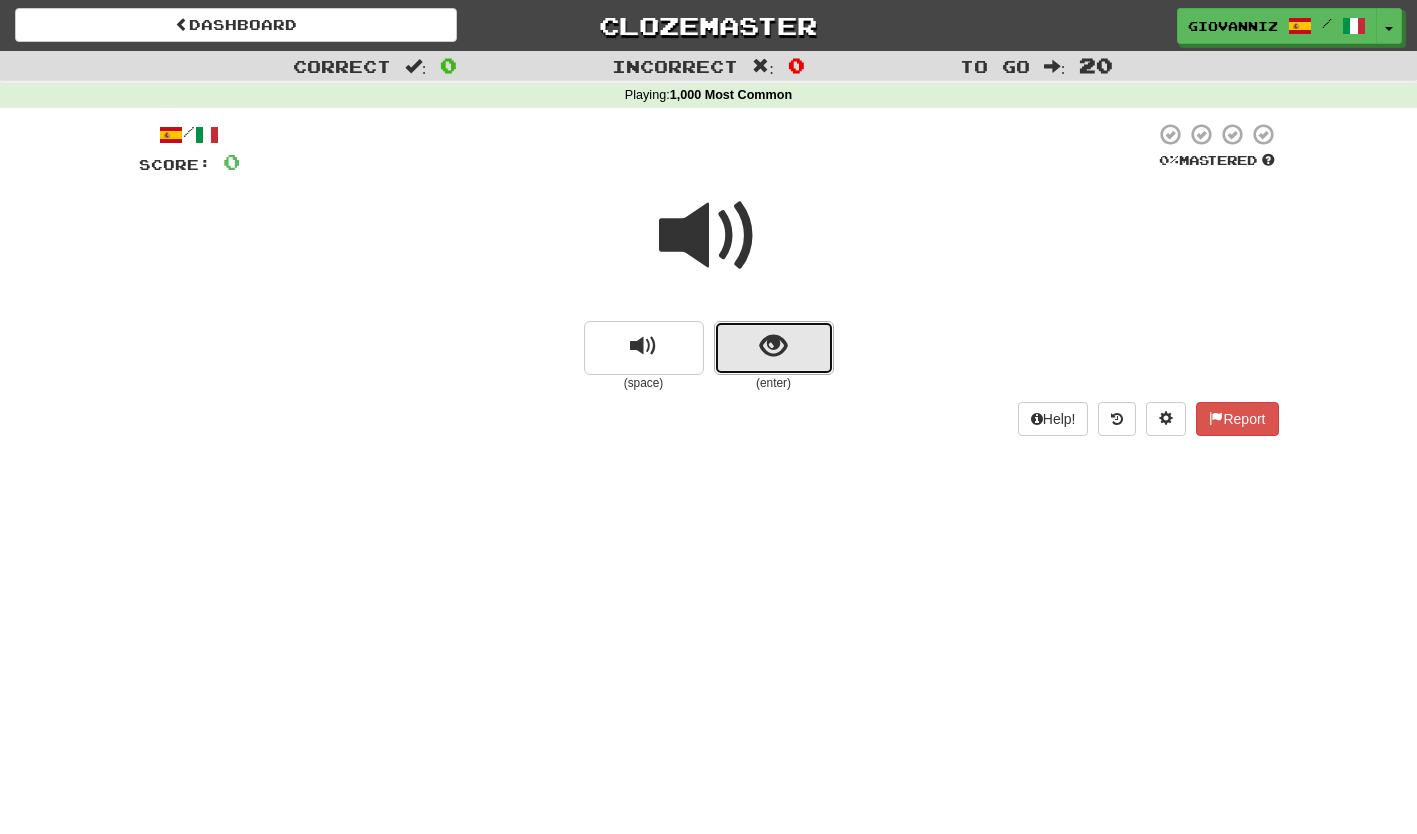 click at bounding box center (774, 348) 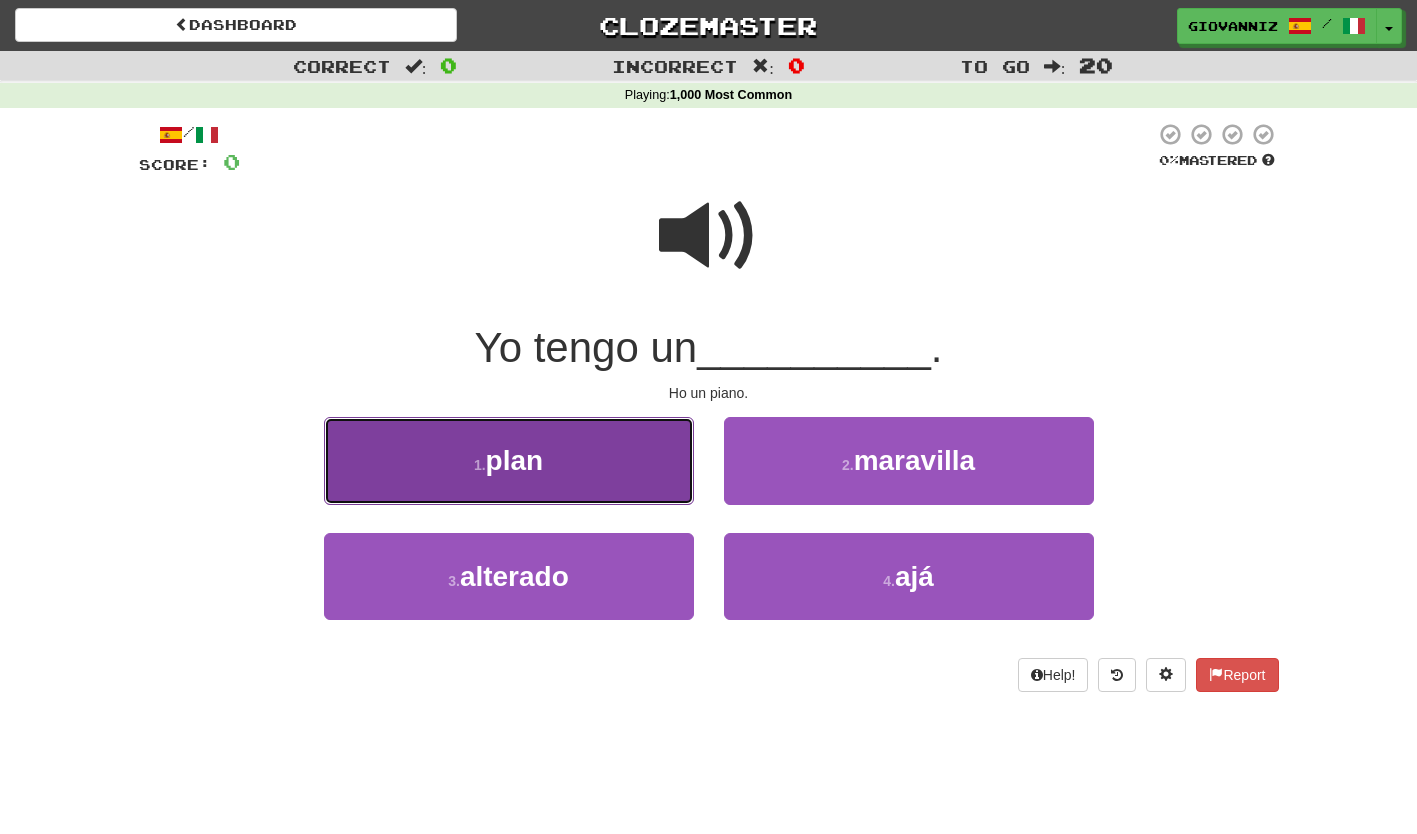 click on "1 .  plan" at bounding box center [509, 460] 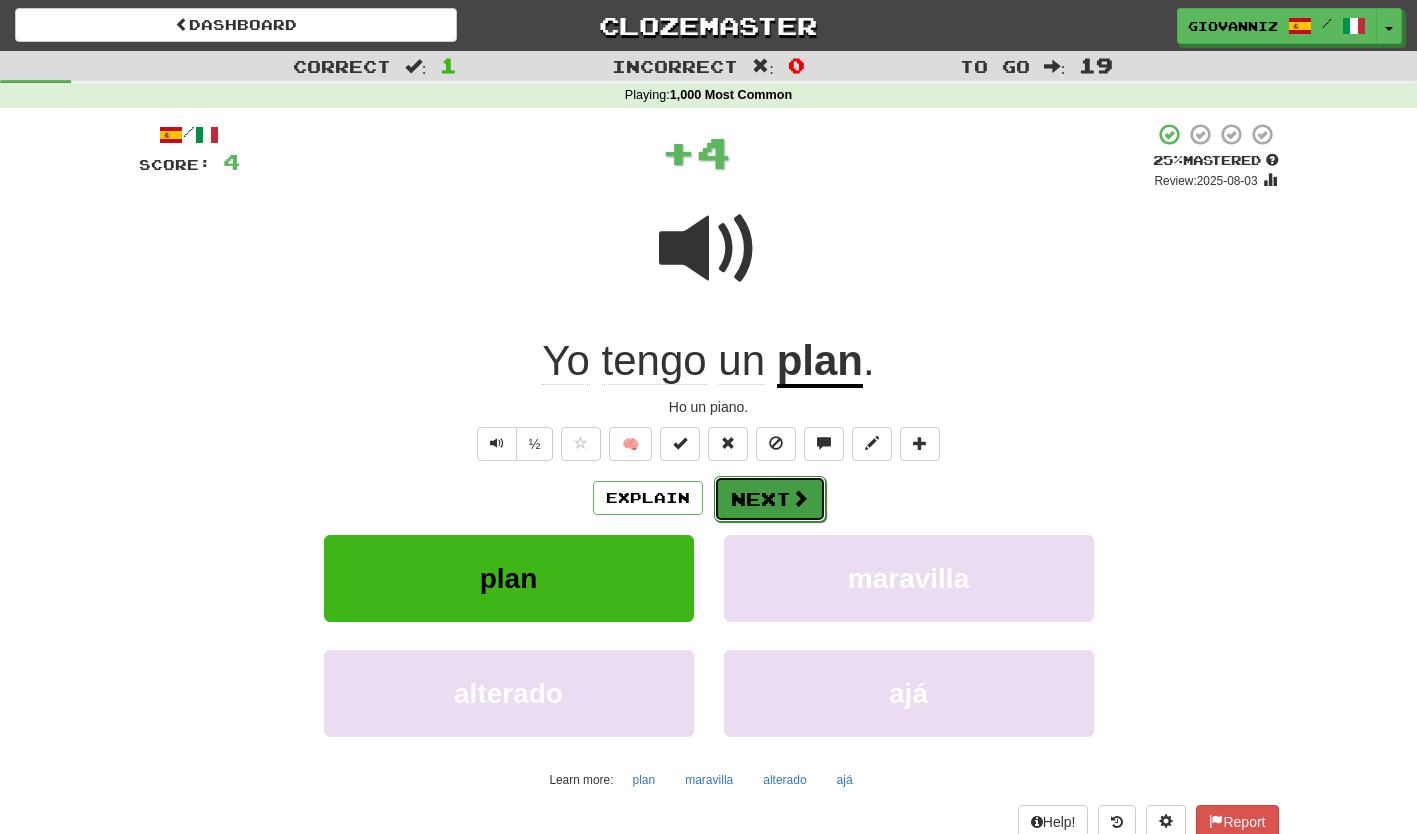 click on "Next" at bounding box center (770, 499) 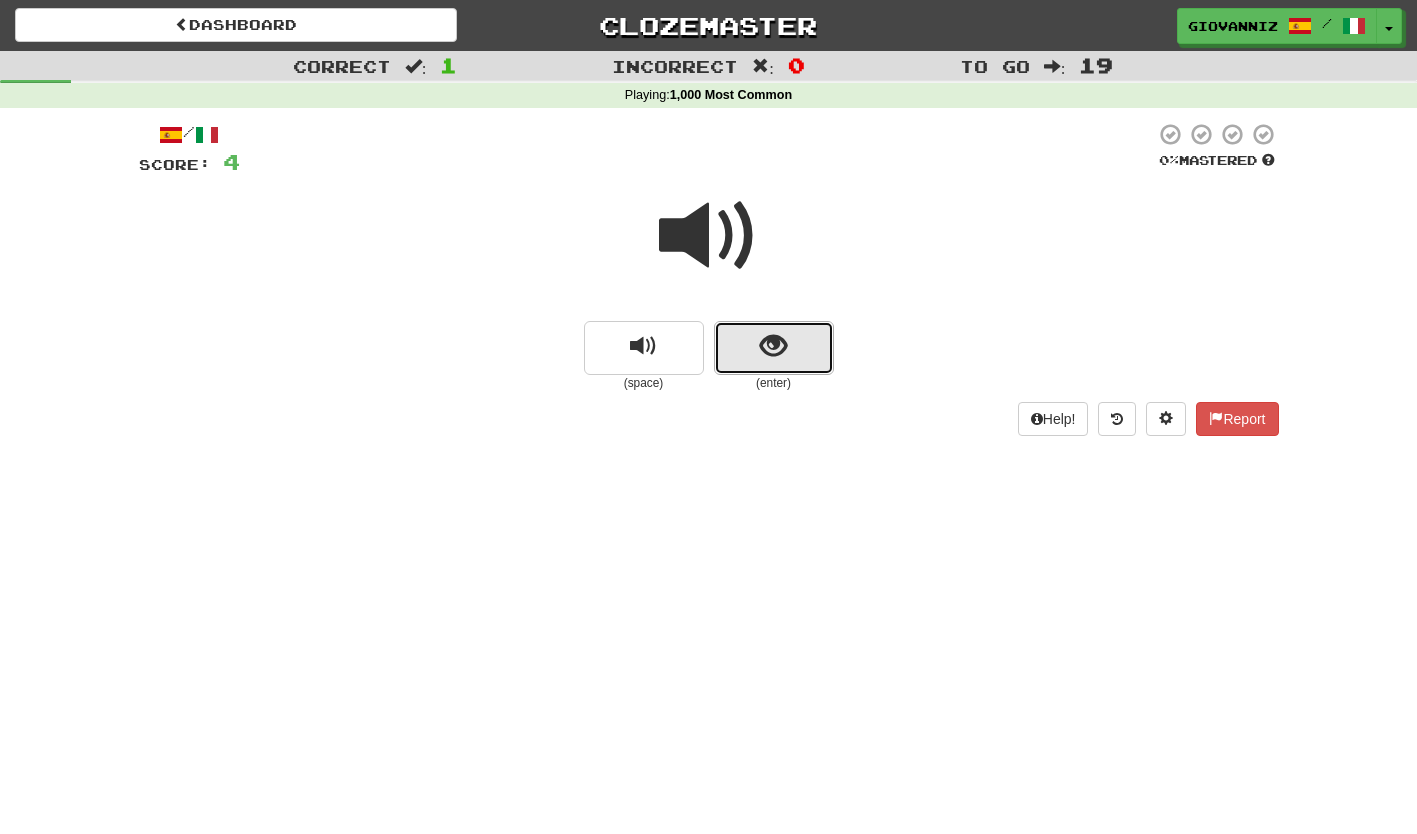 click at bounding box center [774, 348] 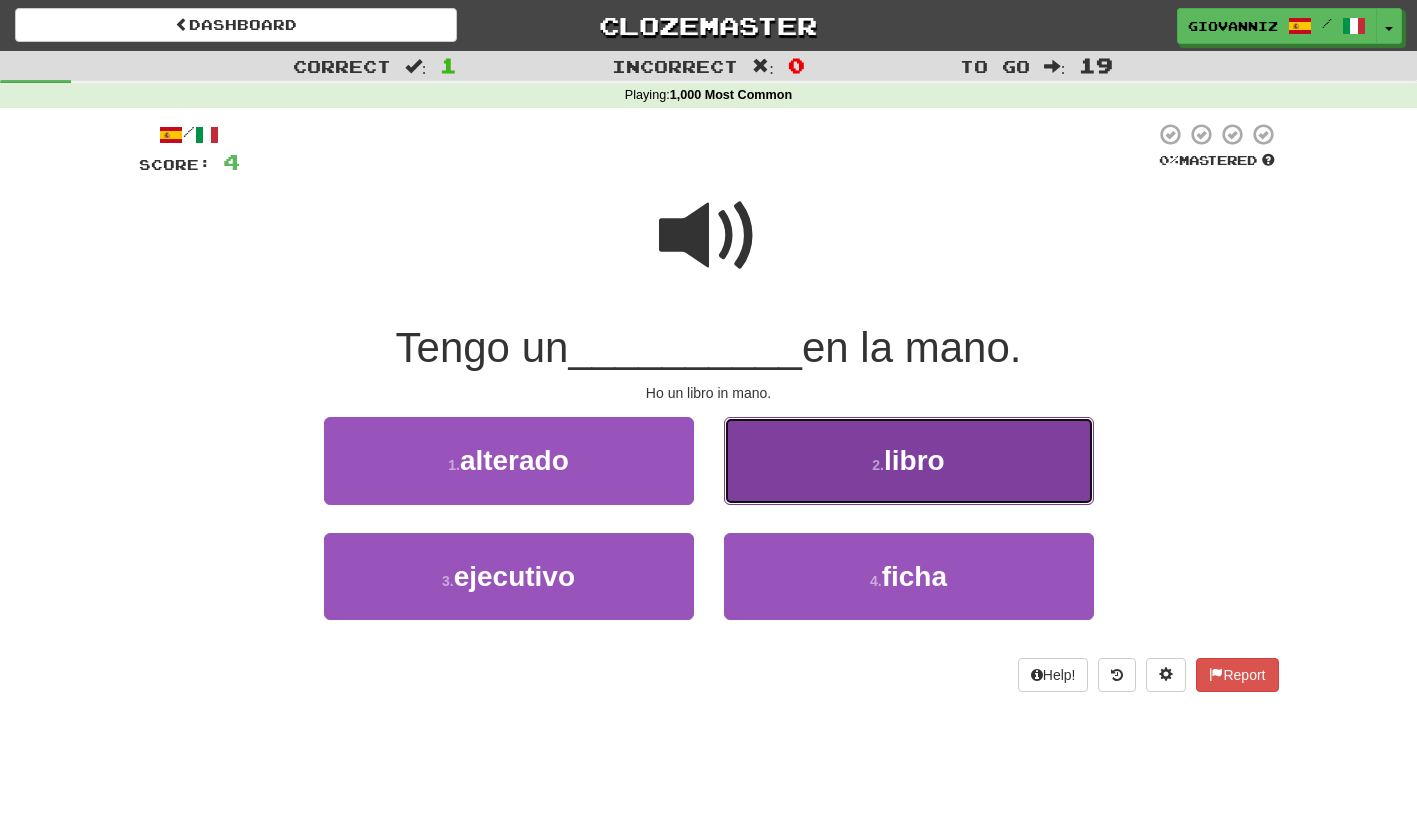 click on "2 .  libro" at bounding box center (909, 460) 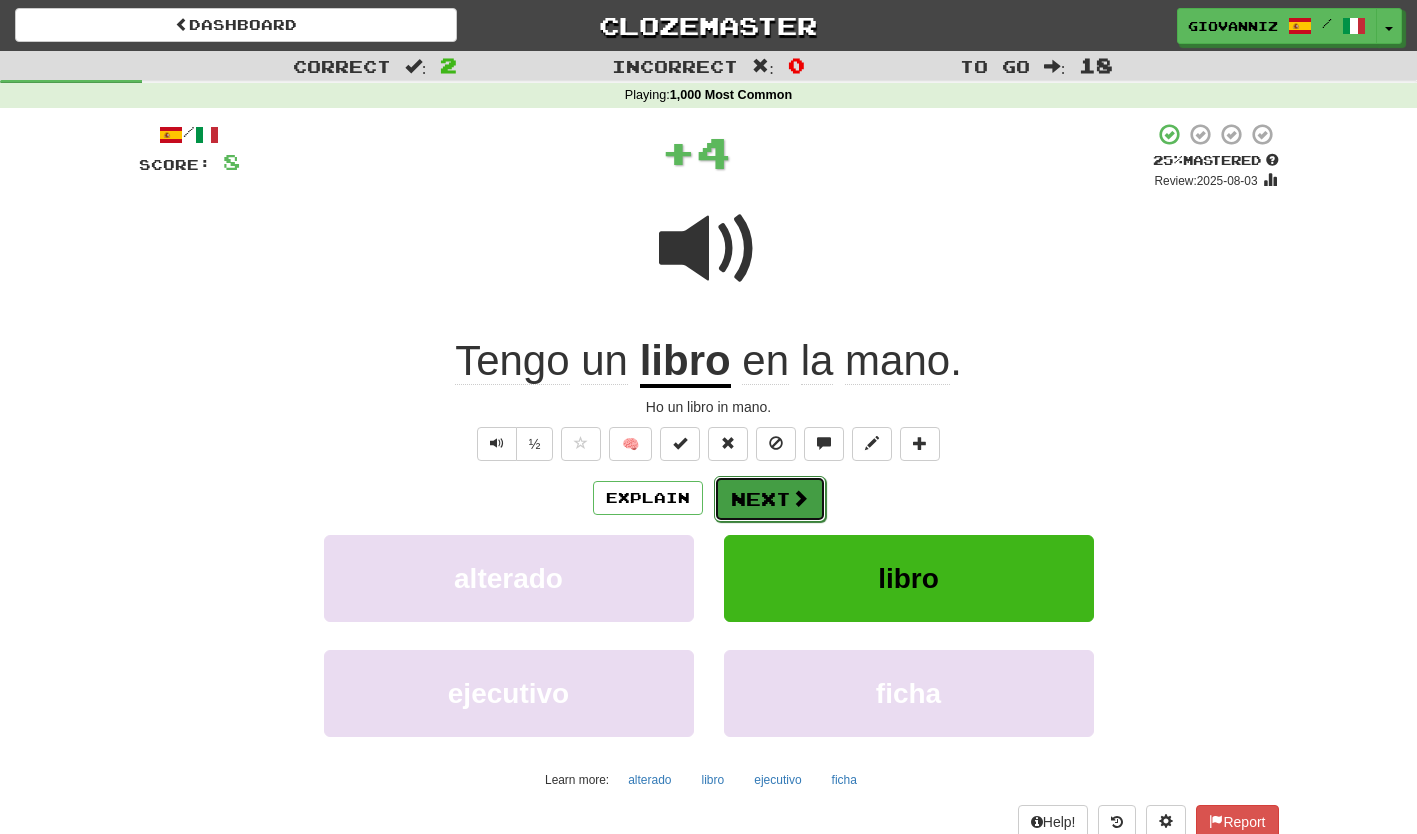 click on "Next" at bounding box center [770, 499] 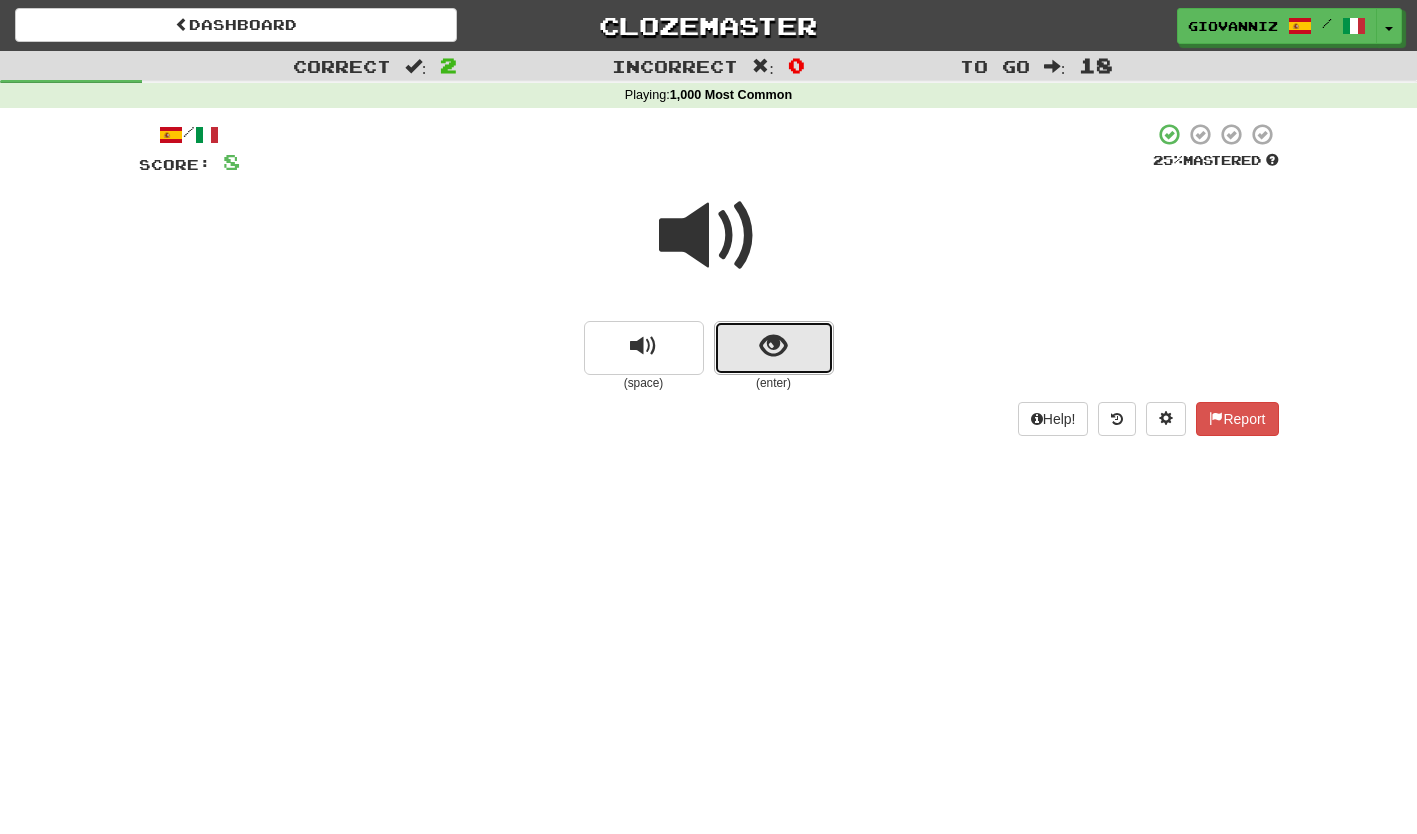 click at bounding box center (774, 348) 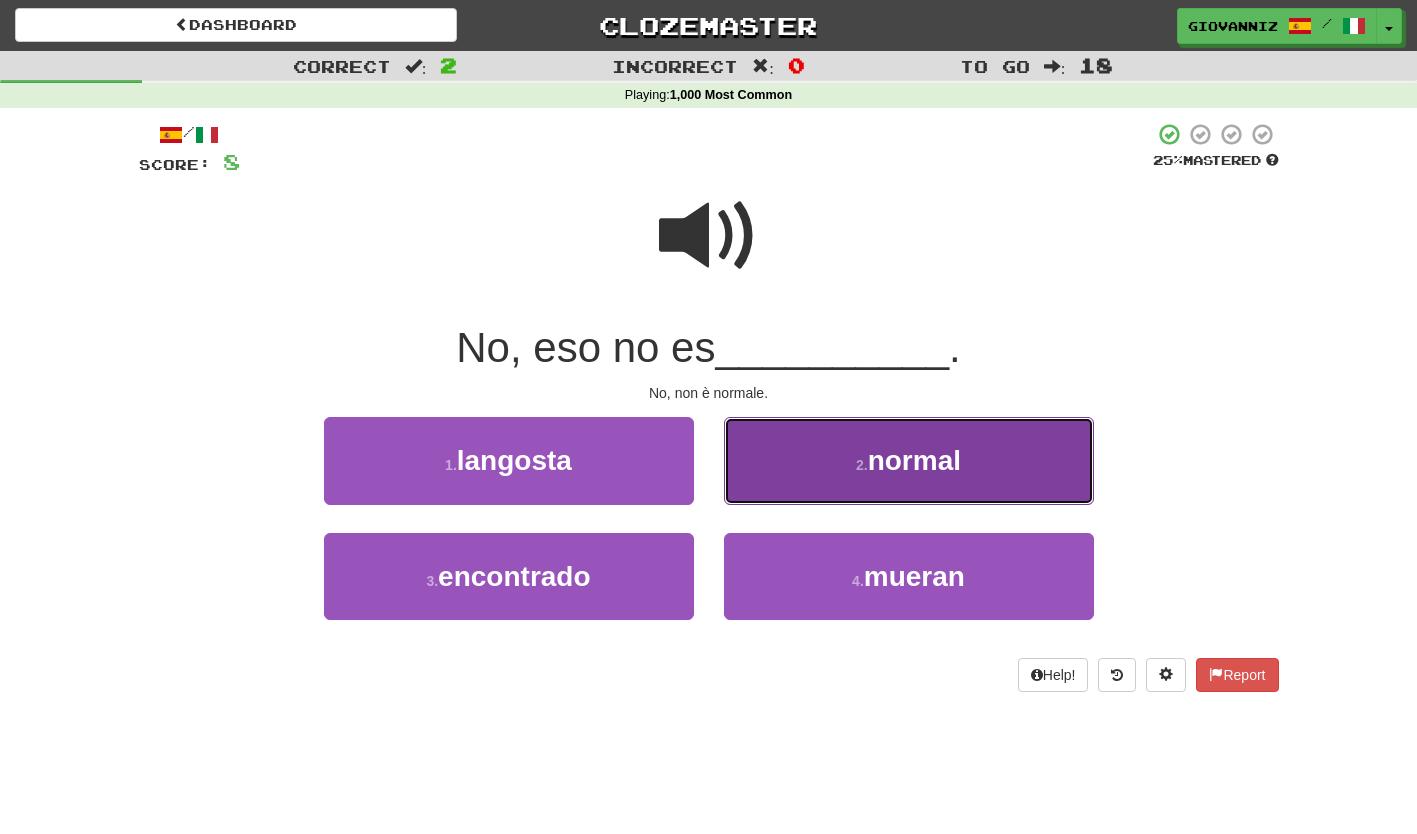 click on "2 .  normal" at bounding box center [909, 460] 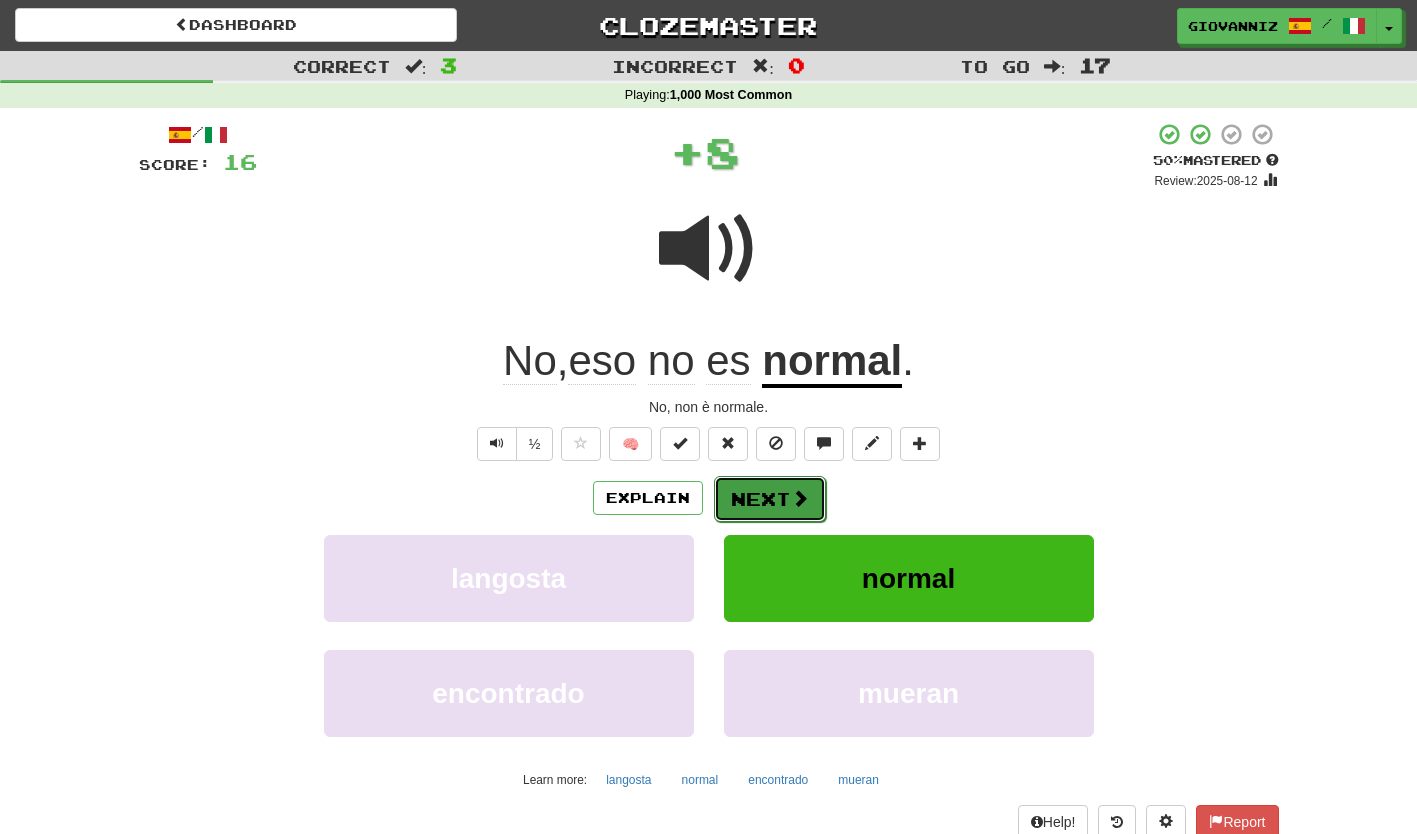 click on "Next" at bounding box center [770, 499] 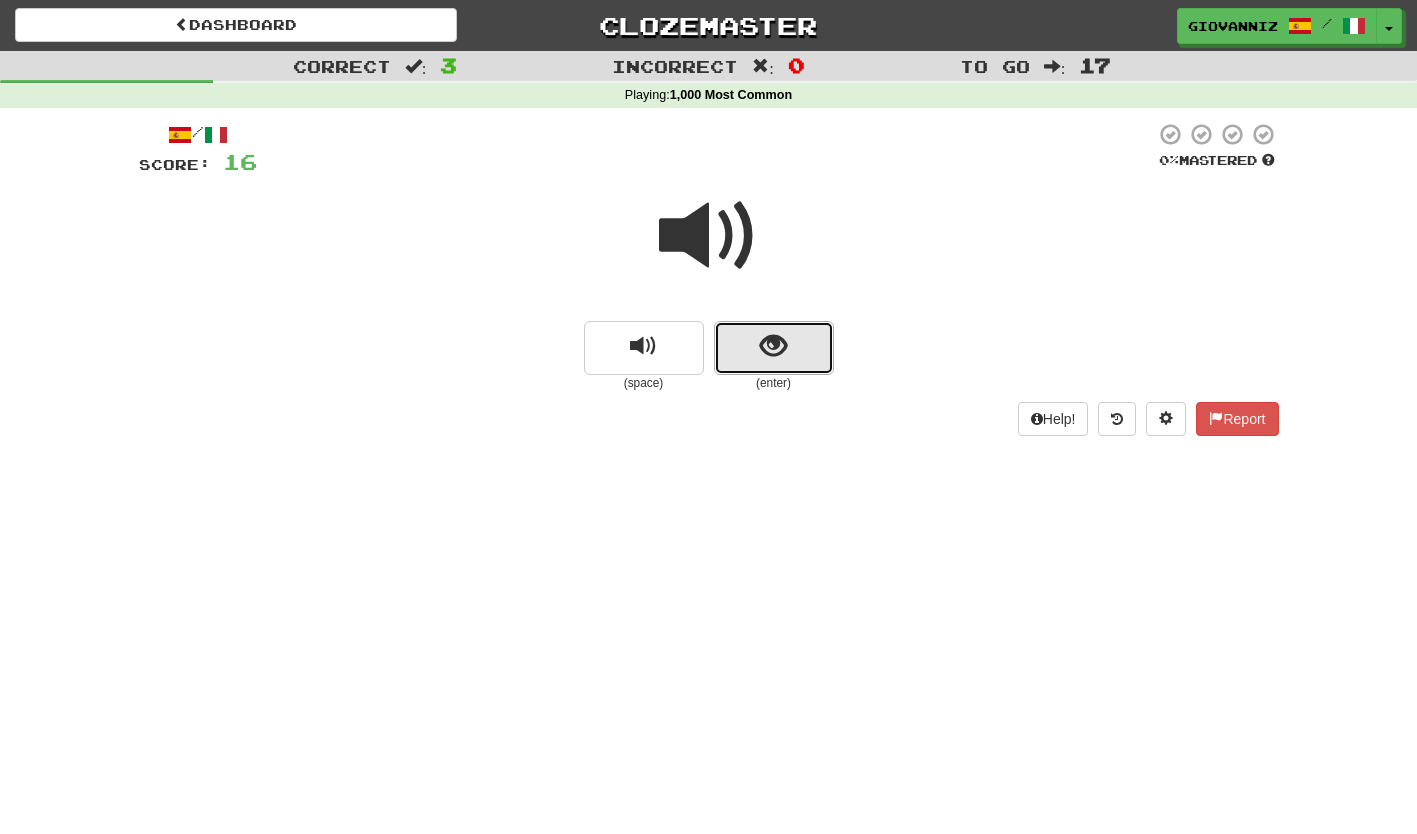 click at bounding box center (774, 348) 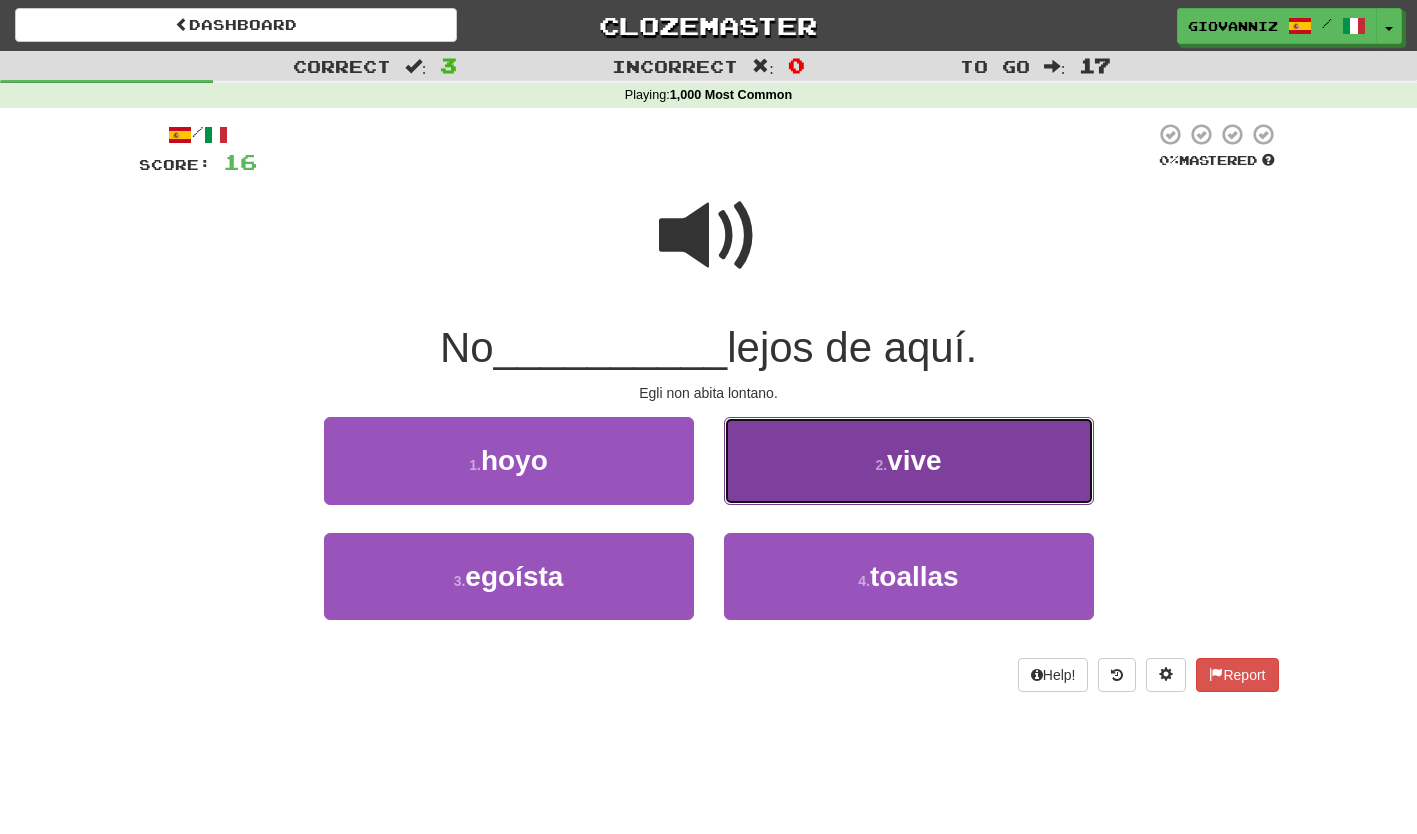 click on "2 .  vive" at bounding box center (909, 460) 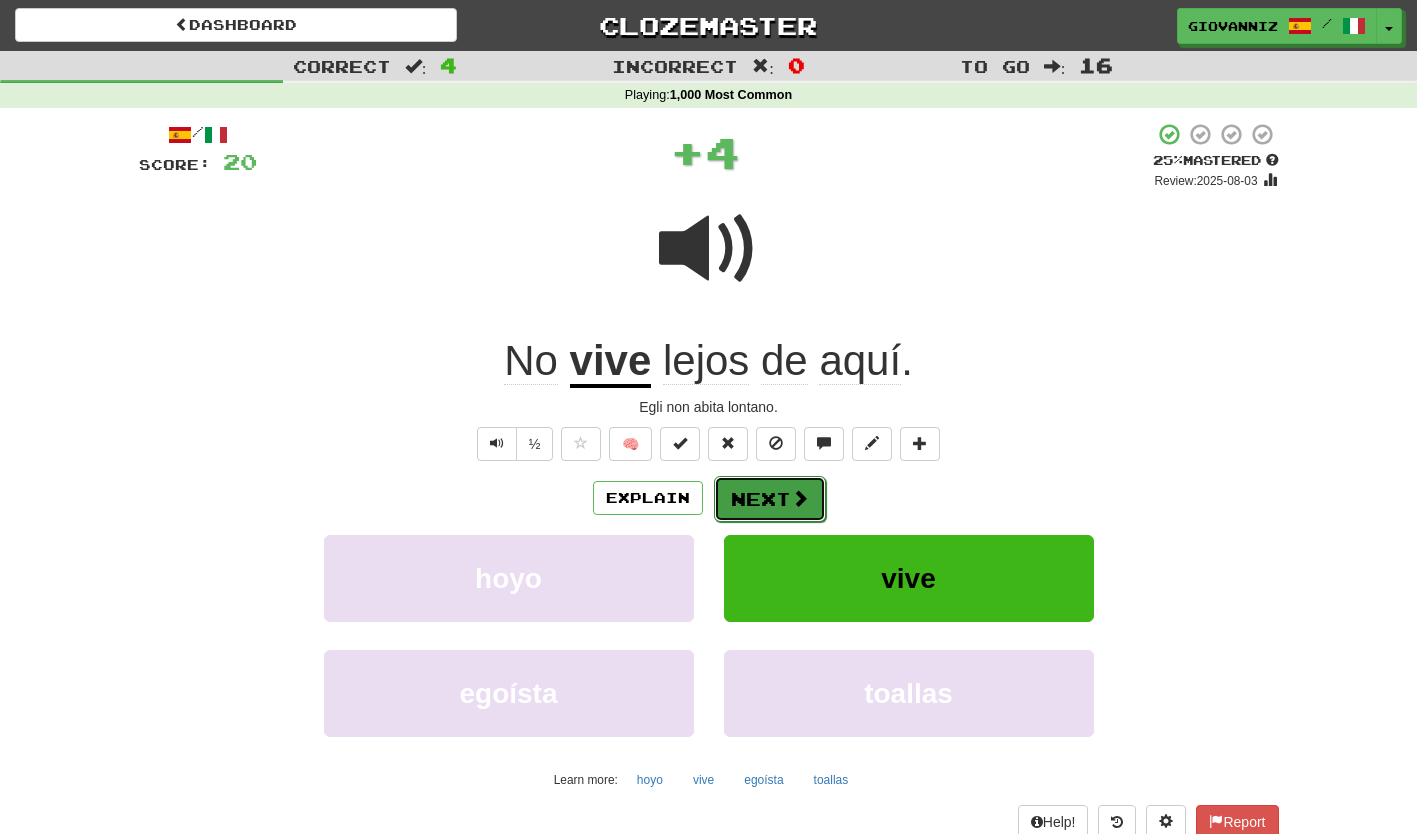click on "Next" at bounding box center (770, 499) 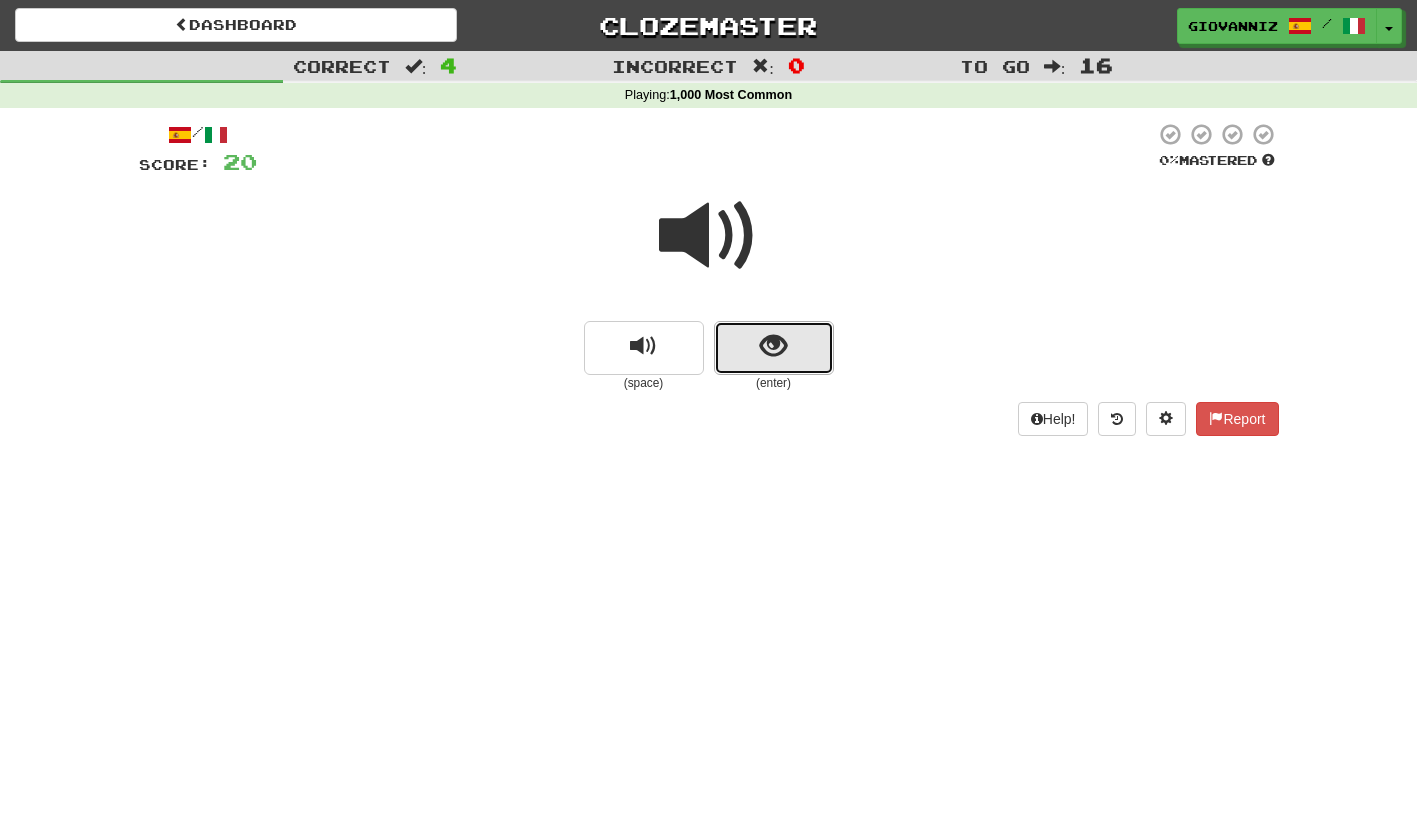 click at bounding box center (774, 348) 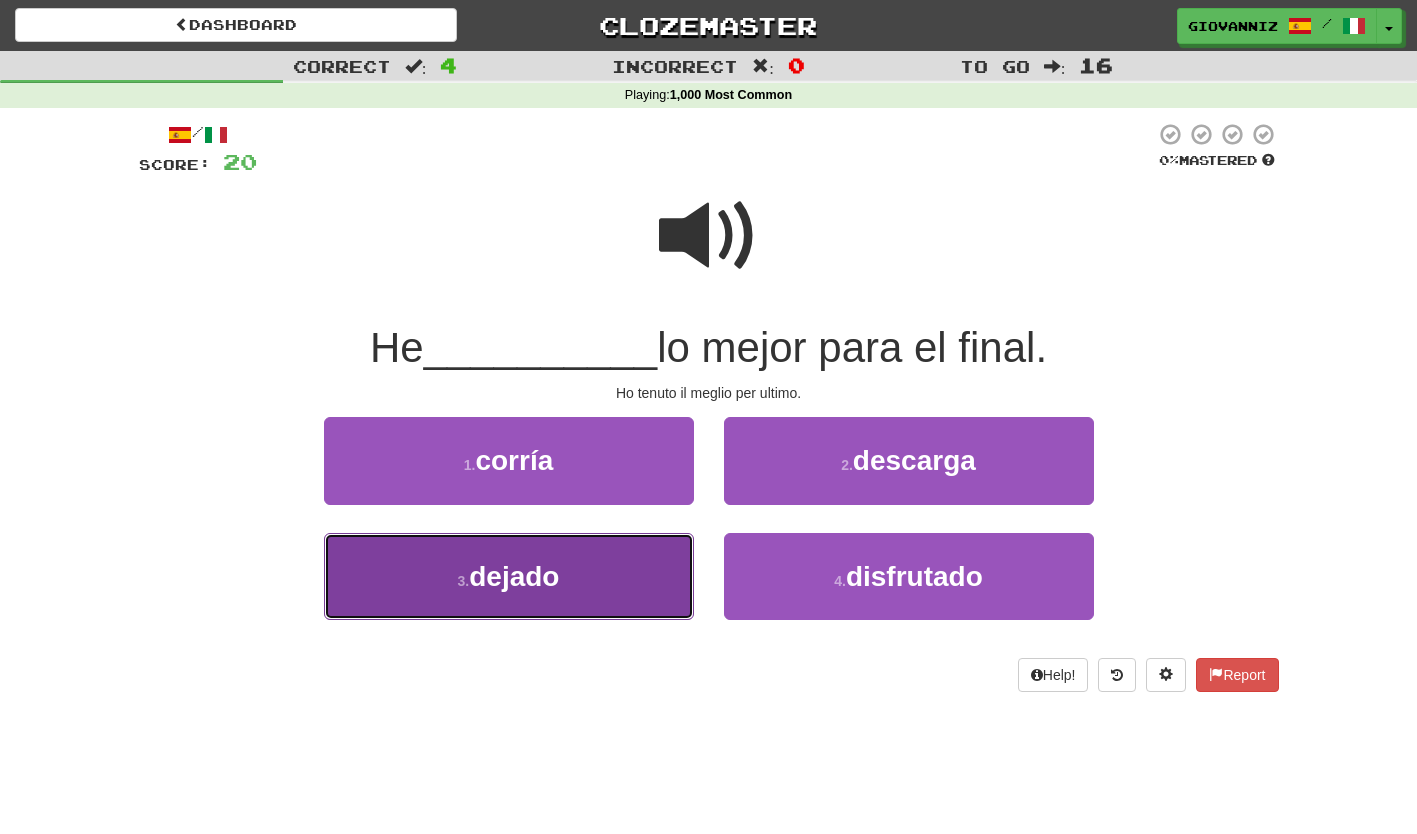 click on "3 .  dejado" at bounding box center [509, 576] 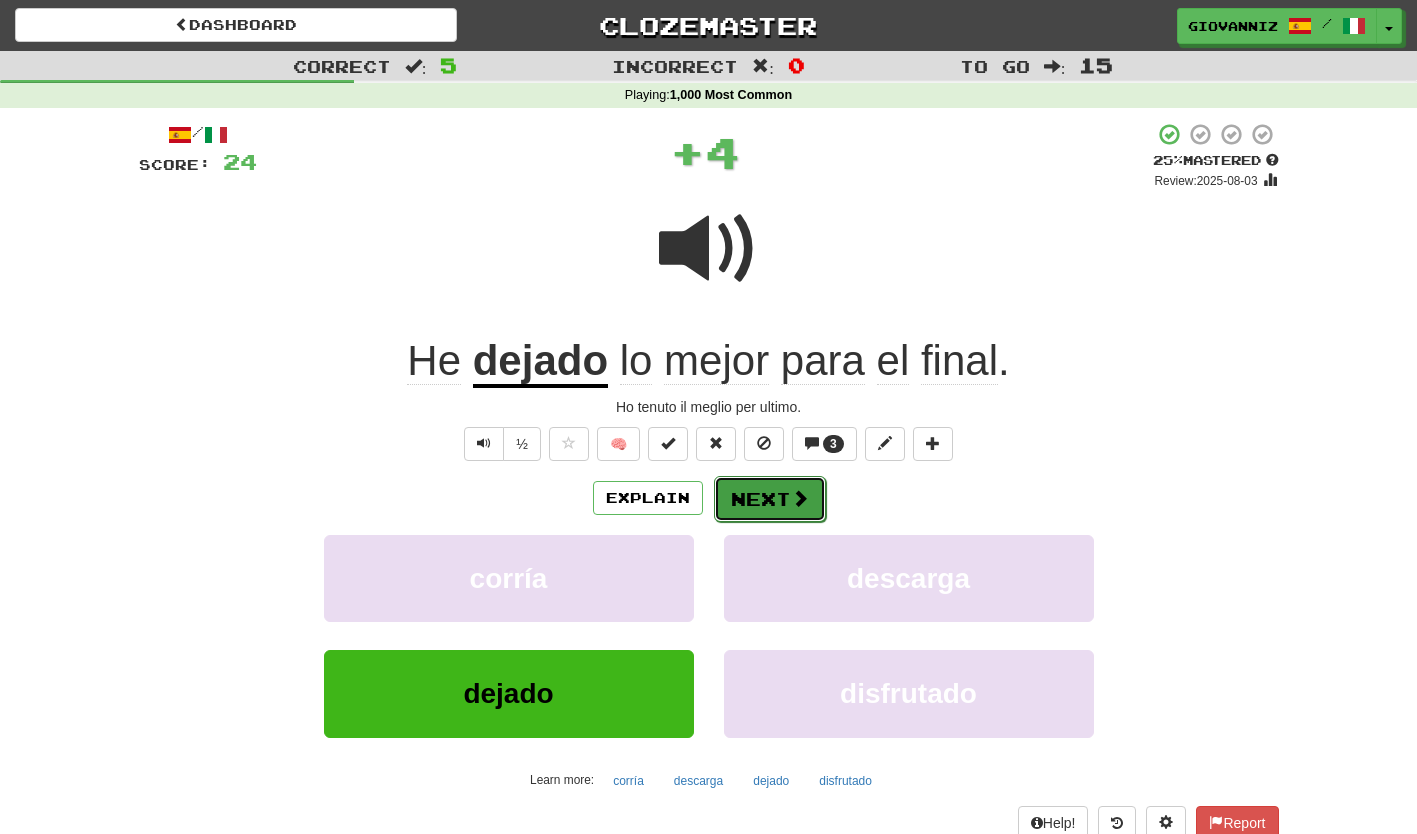 click on "Next" at bounding box center [770, 499] 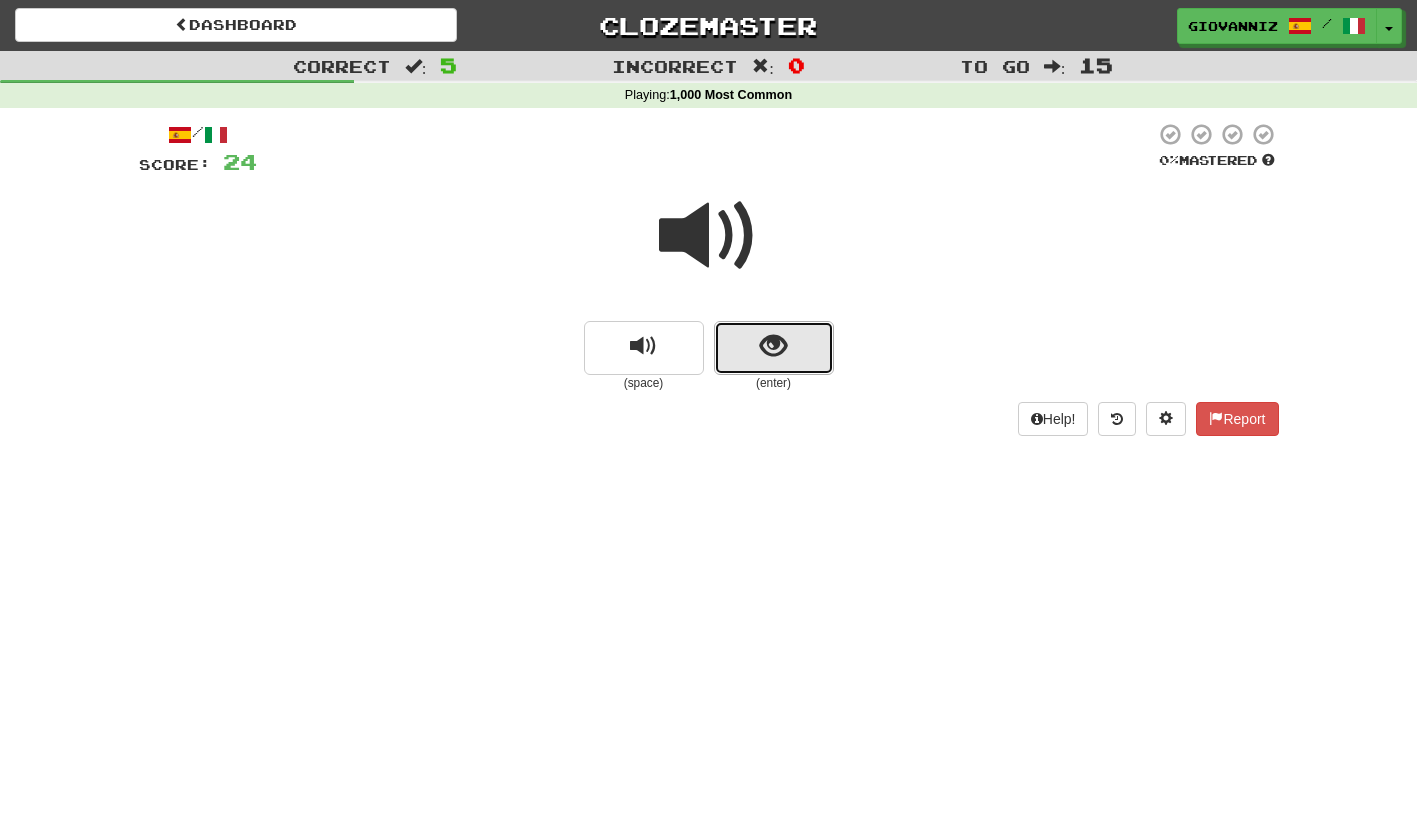 click at bounding box center [773, 346] 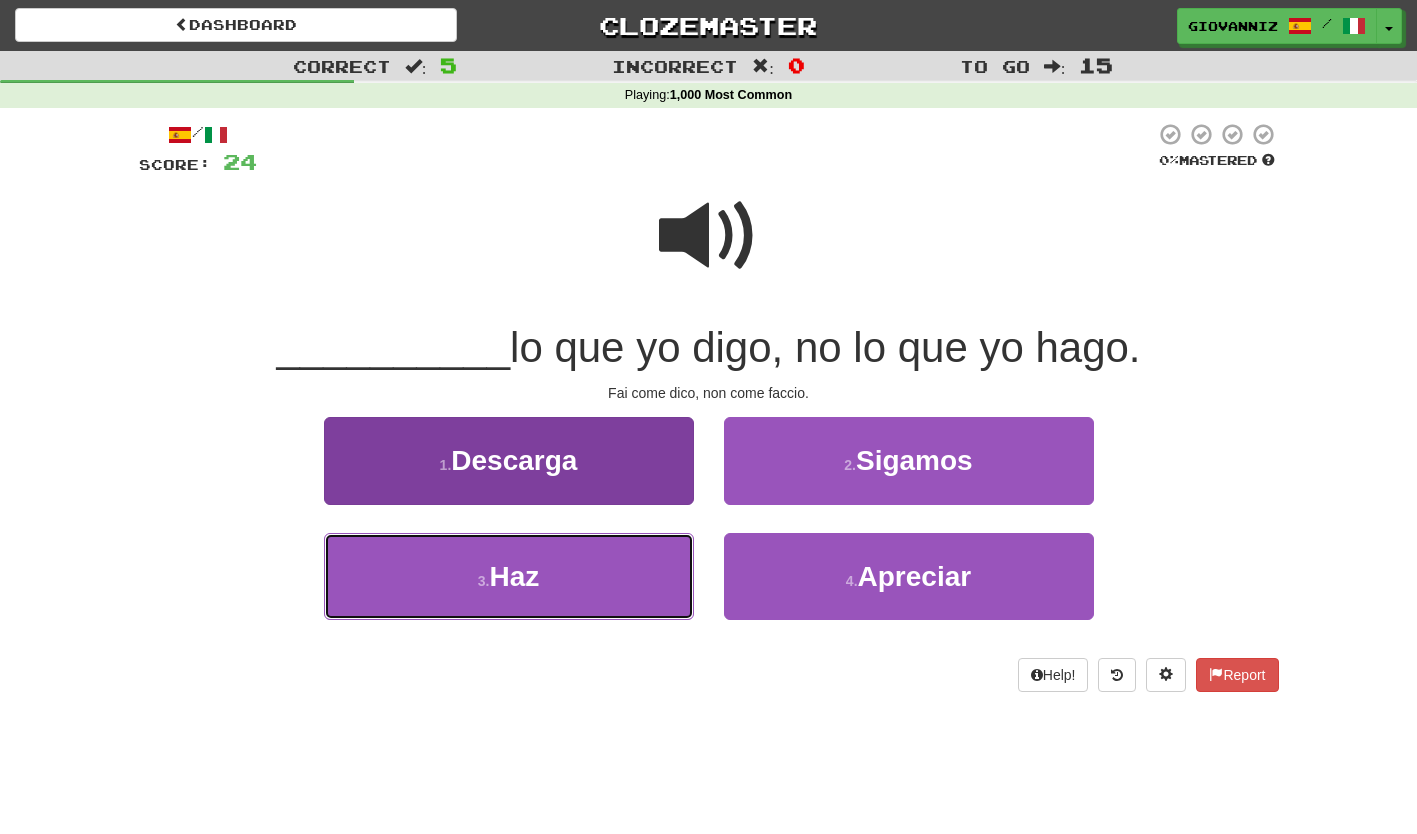 click on "3 .  Haz" at bounding box center [509, 576] 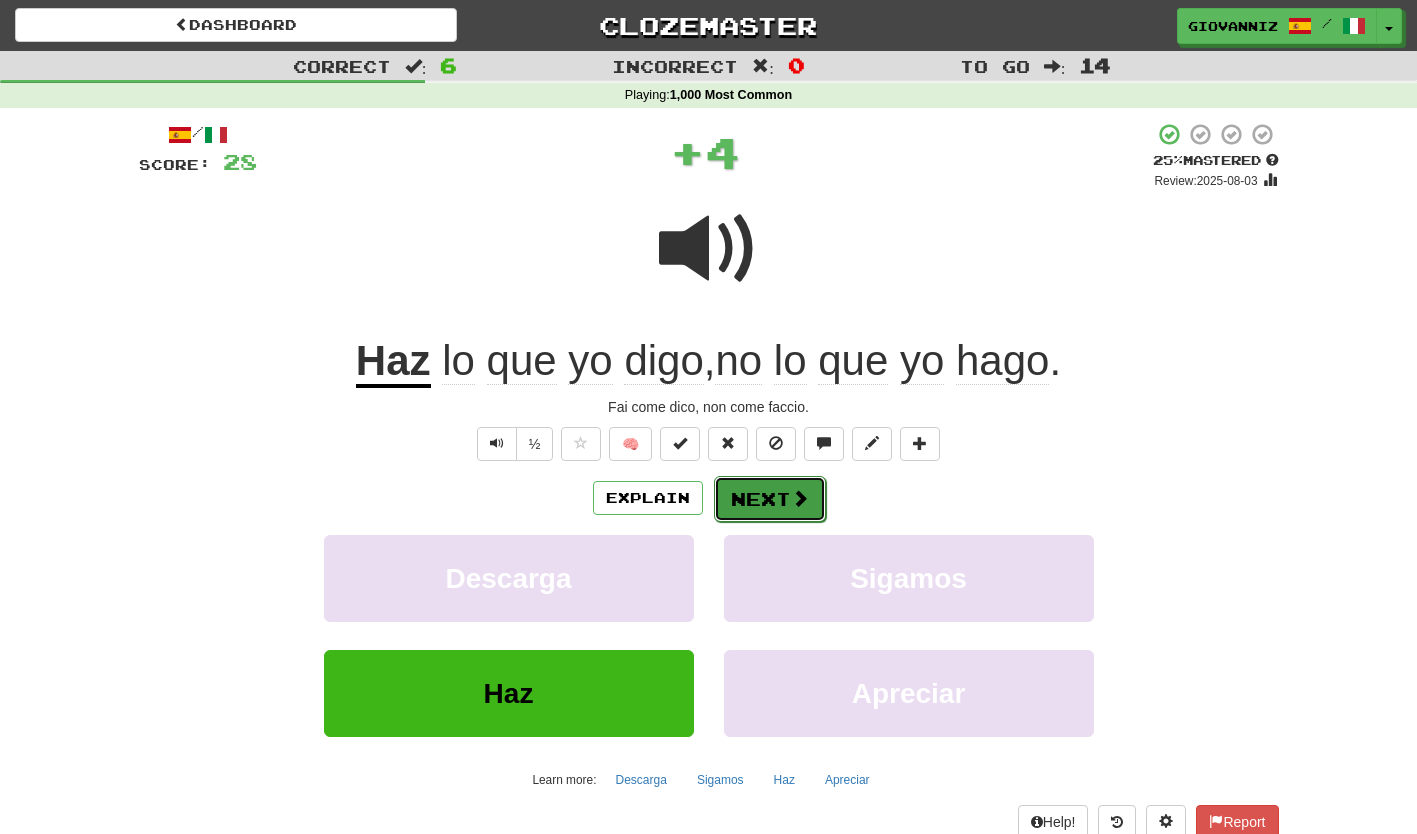 click on "Next" at bounding box center [770, 499] 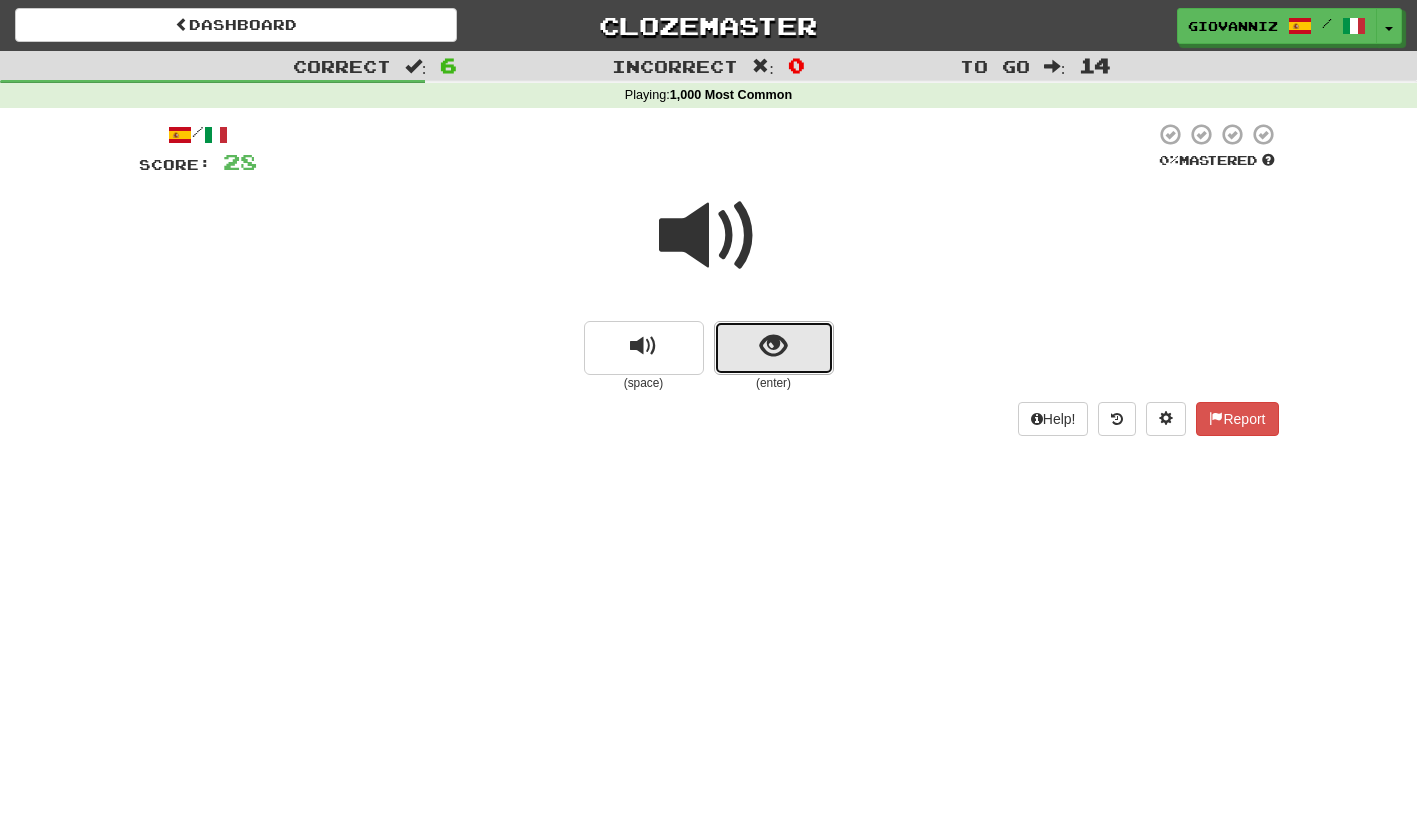 click at bounding box center (774, 348) 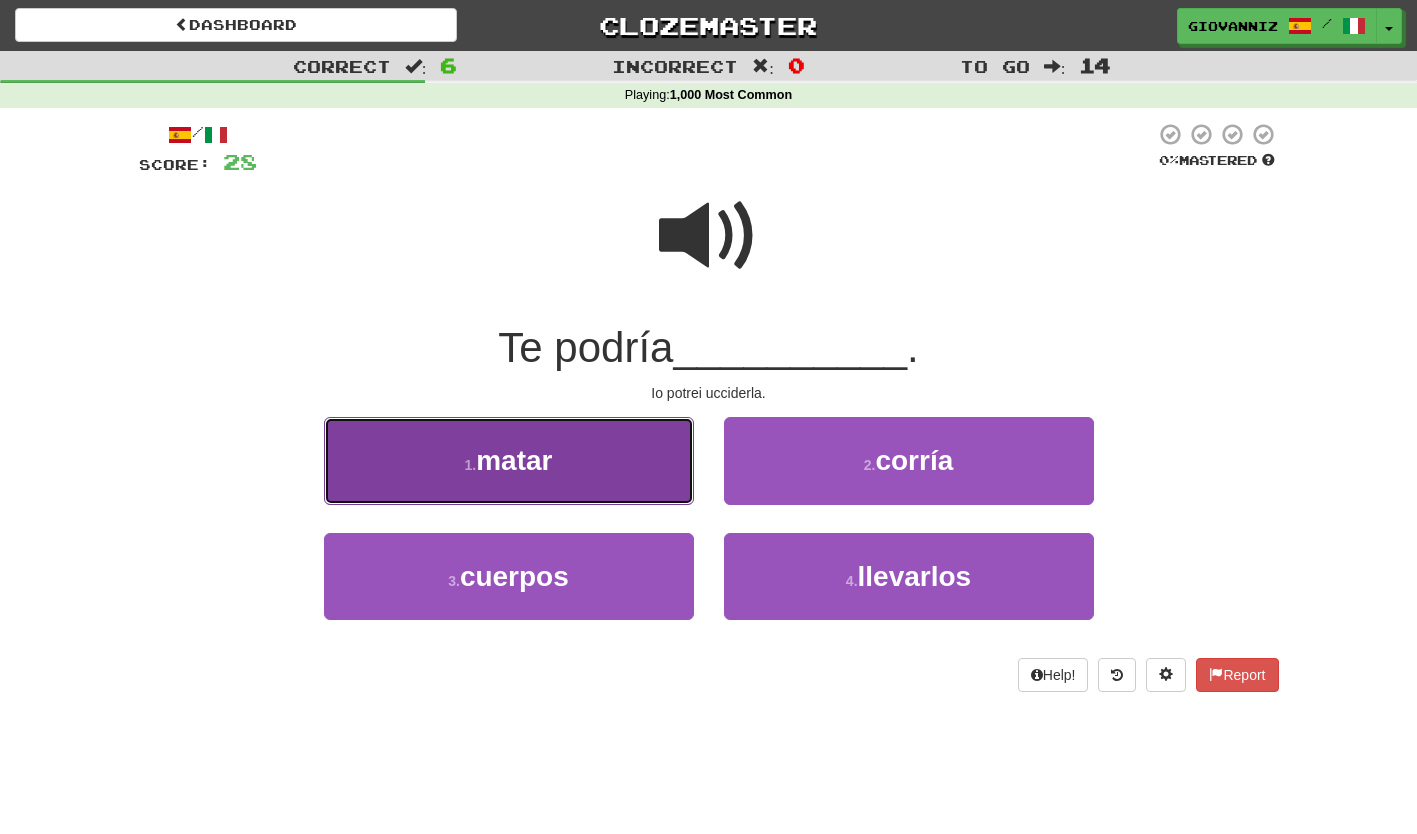 click on "1 .  matar" at bounding box center [509, 460] 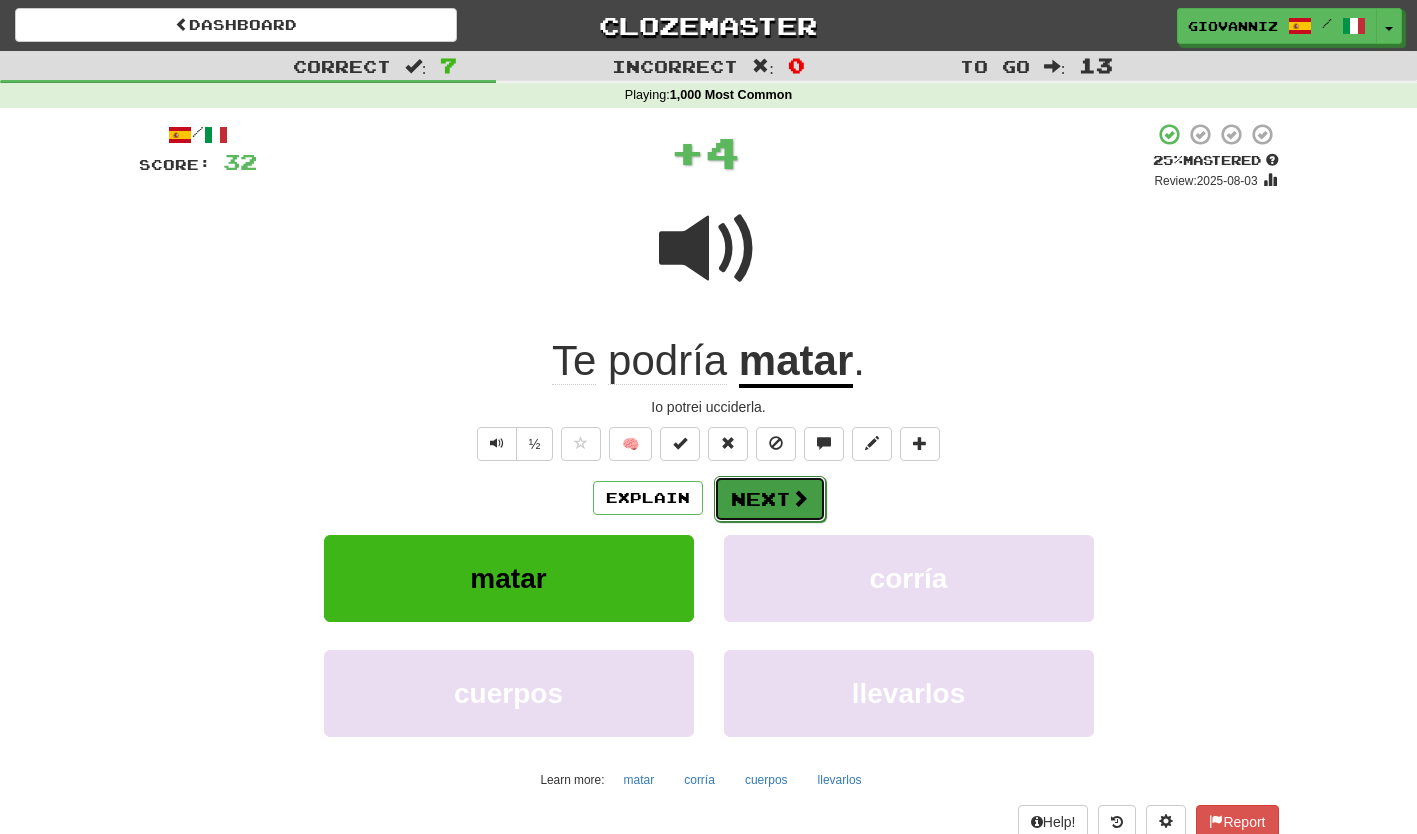 click on "Next" at bounding box center (770, 499) 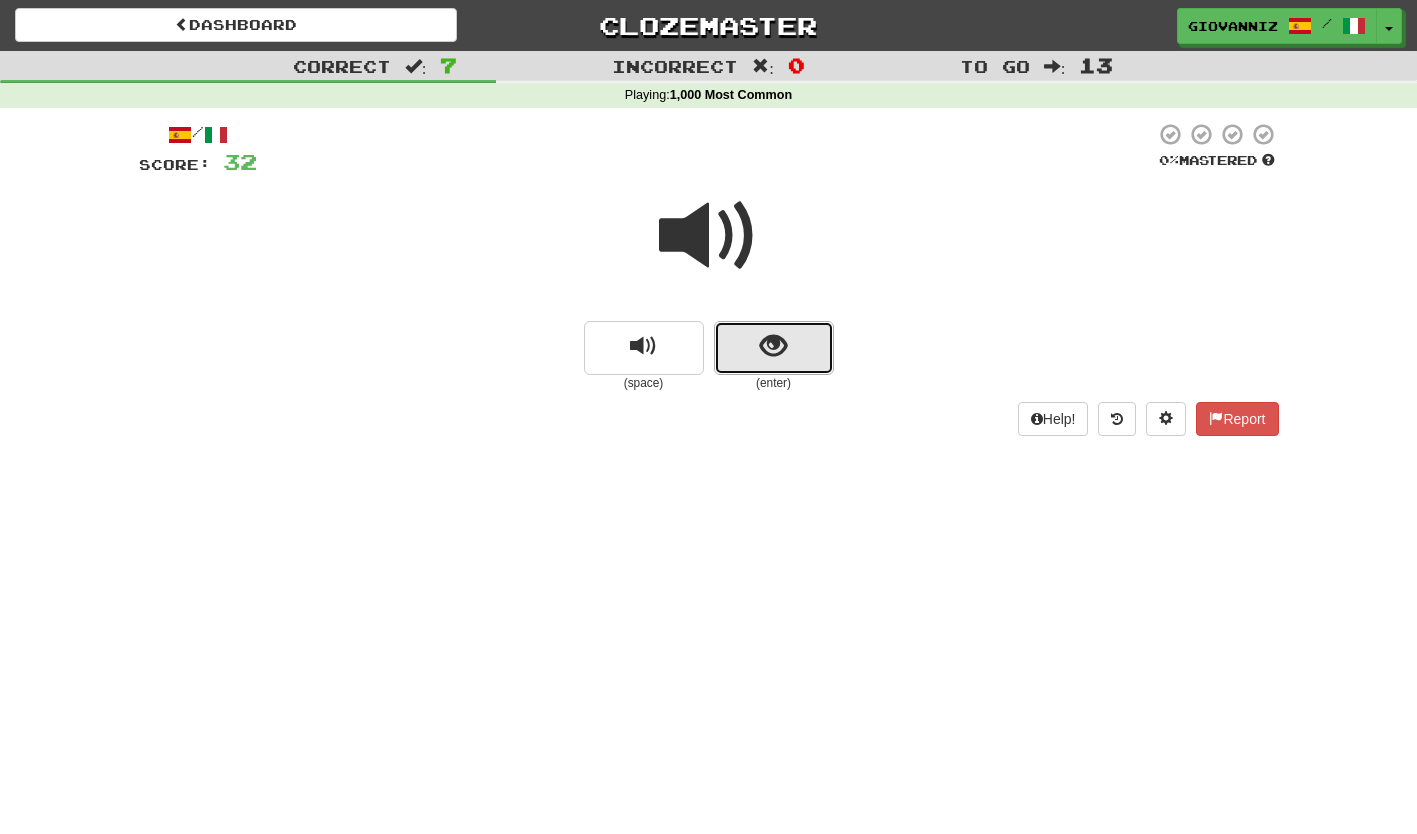 click at bounding box center [774, 348] 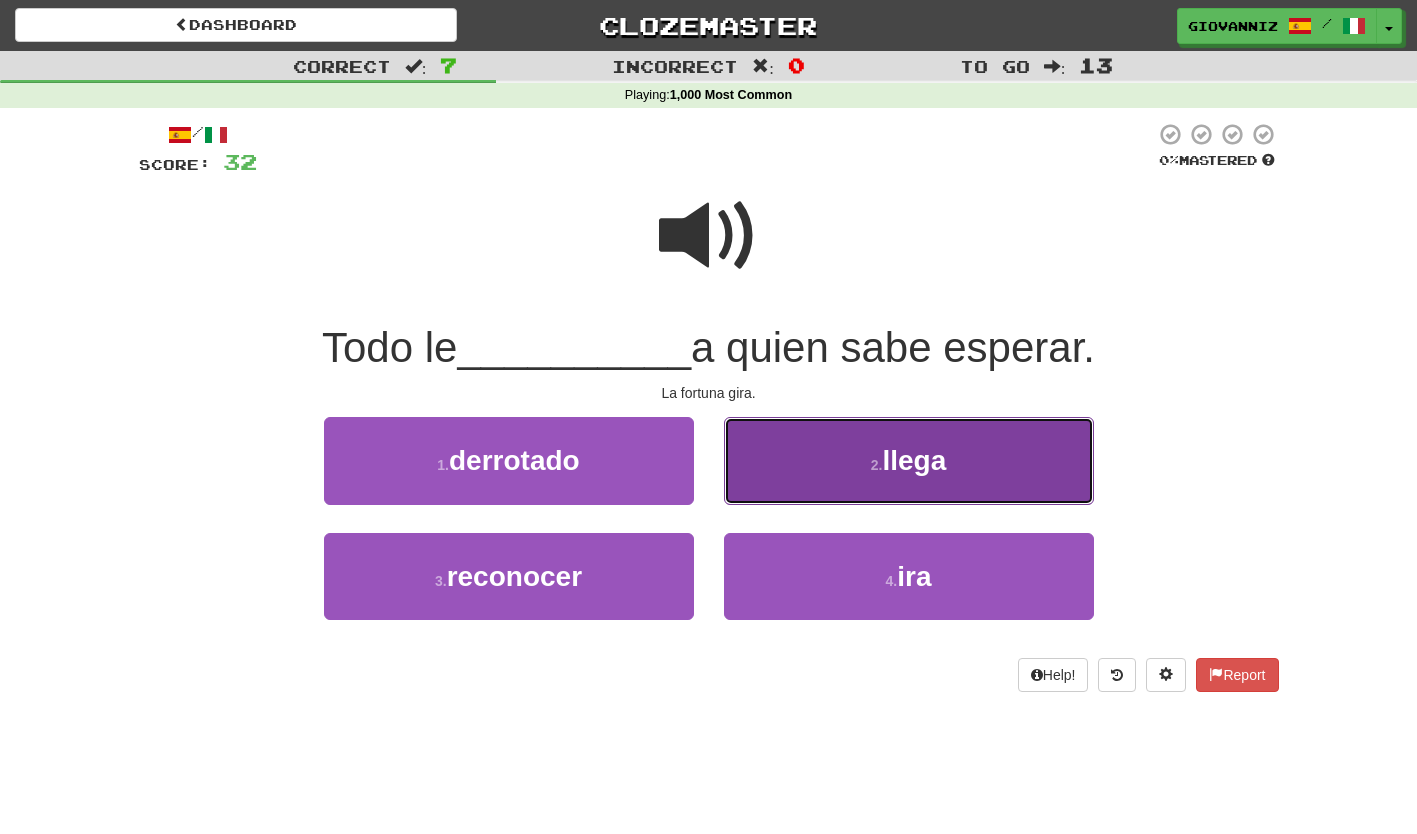 click on "2 .  llega" at bounding box center [909, 460] 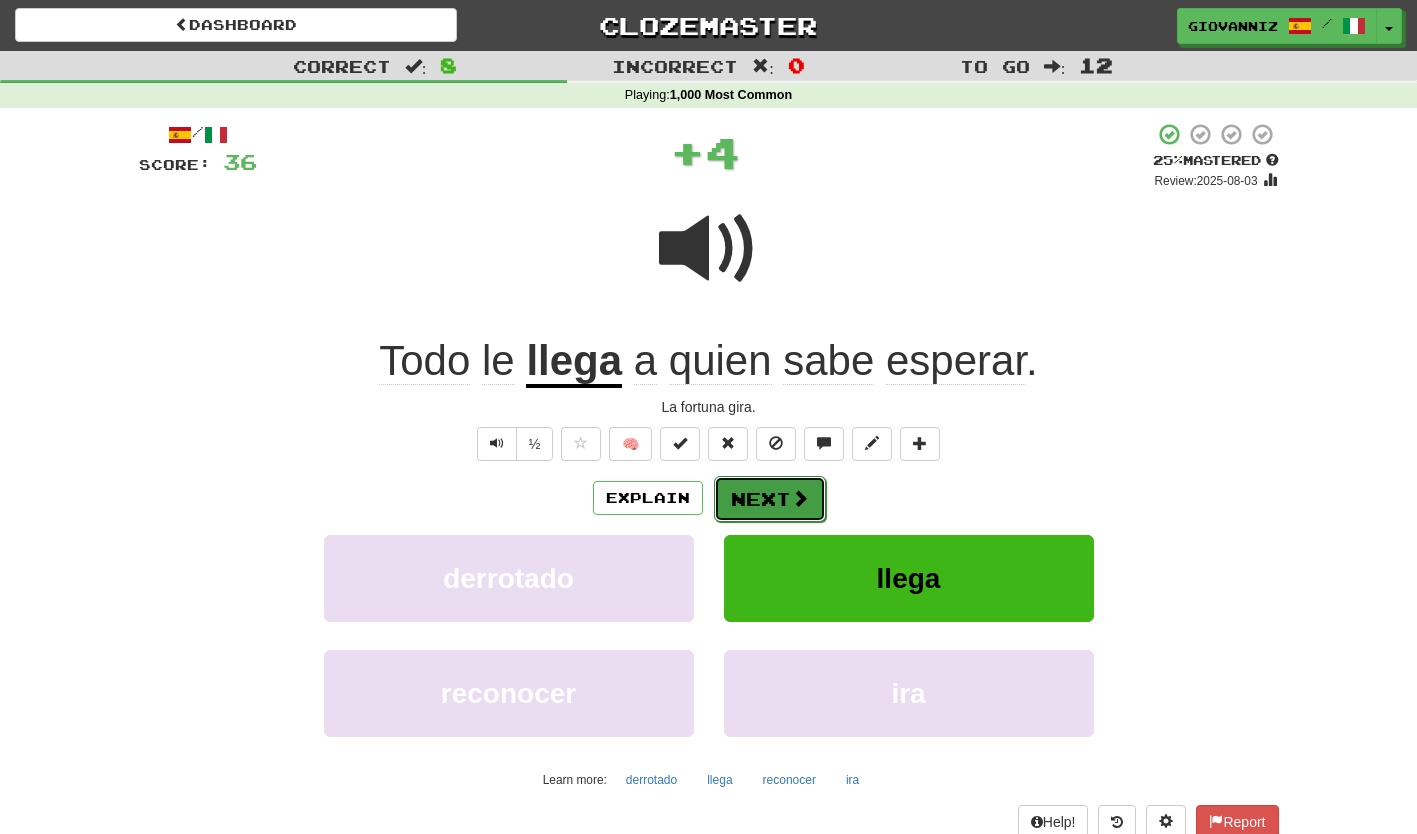click on "Next" at bounding box center [770, 499] 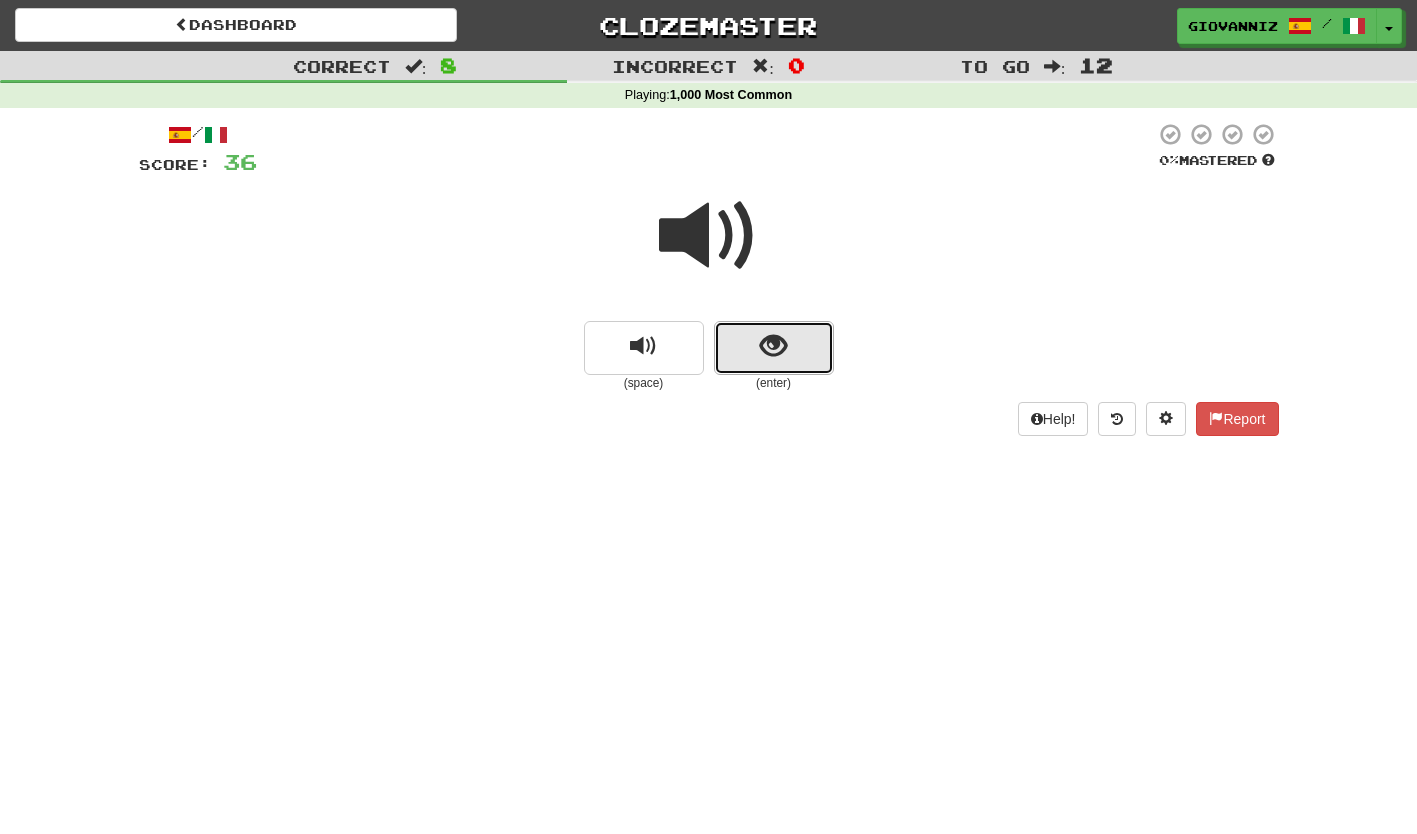 click at bounding box center (774, 348) 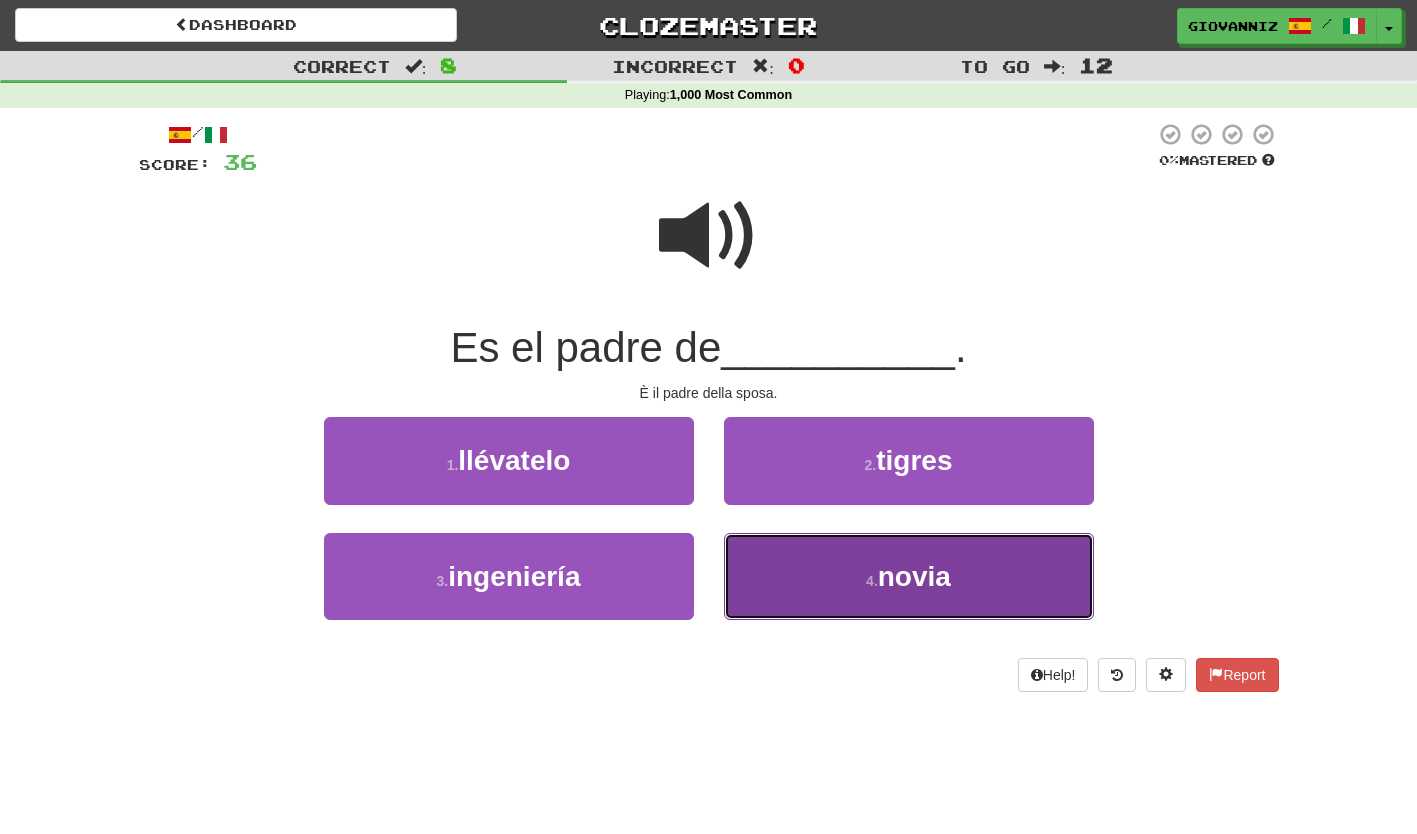 click on "4 .  novia" at bounding box center (909, 576) 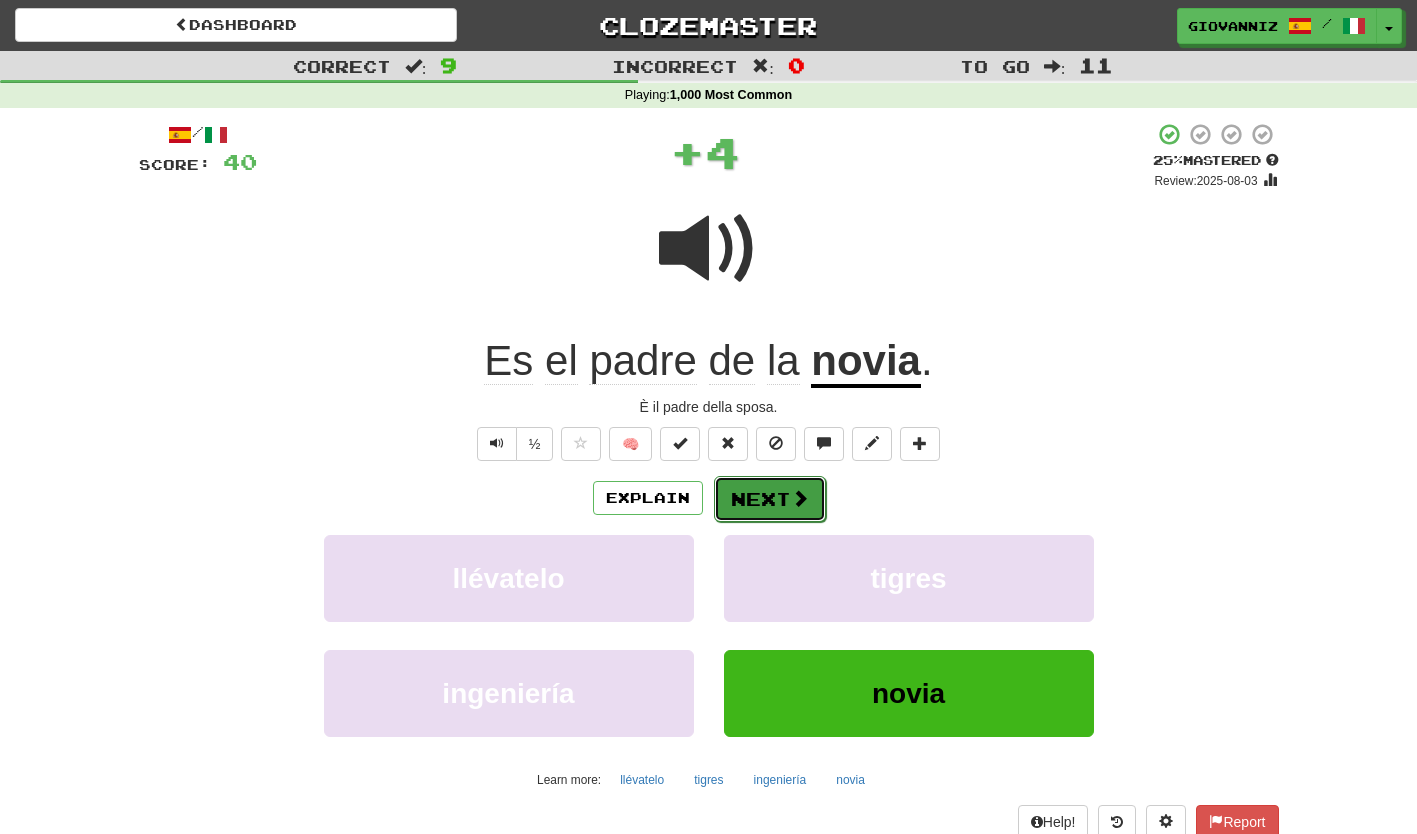 click on "Next" at bounding box center [770, 499] 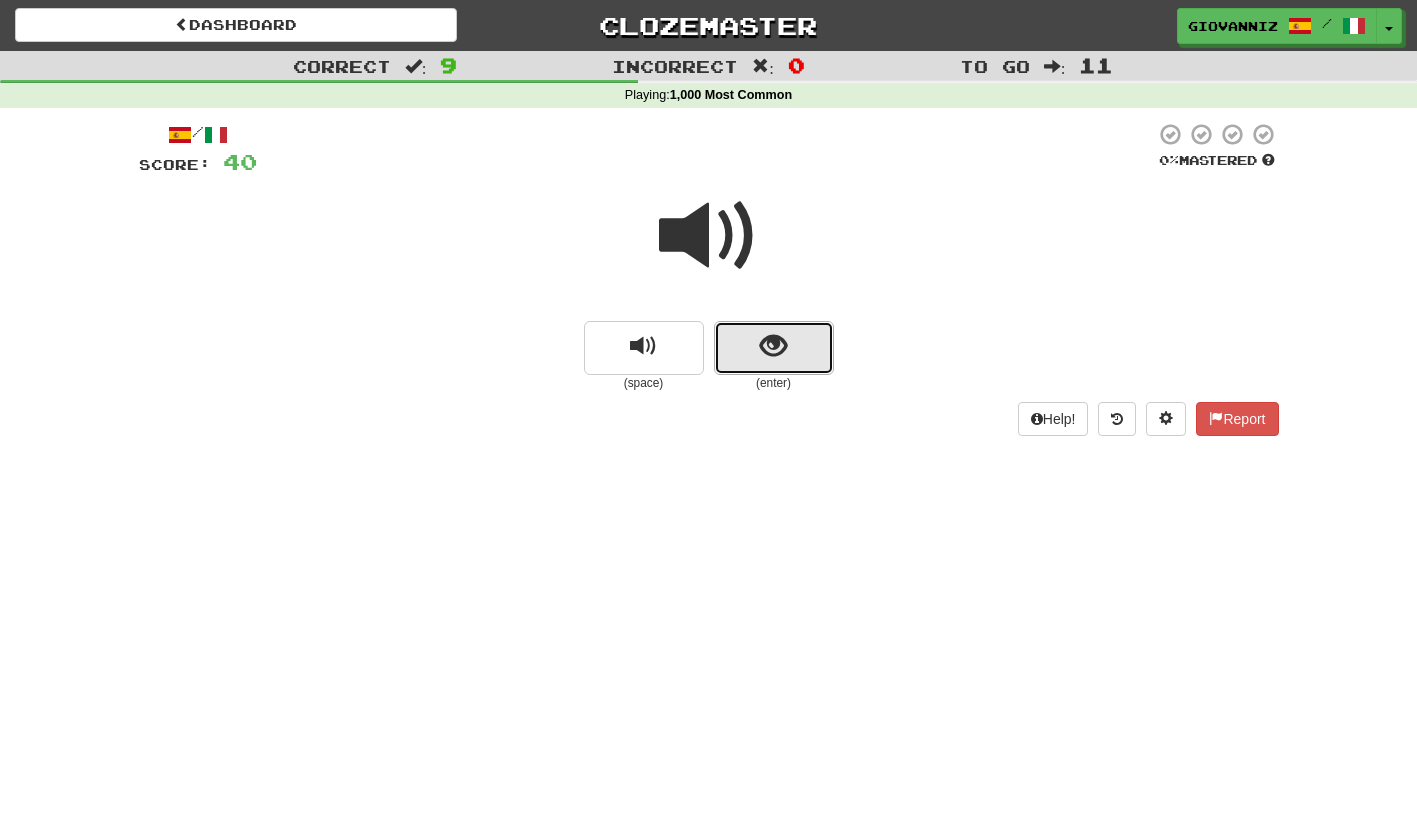 click at bounding box center (774, 348) 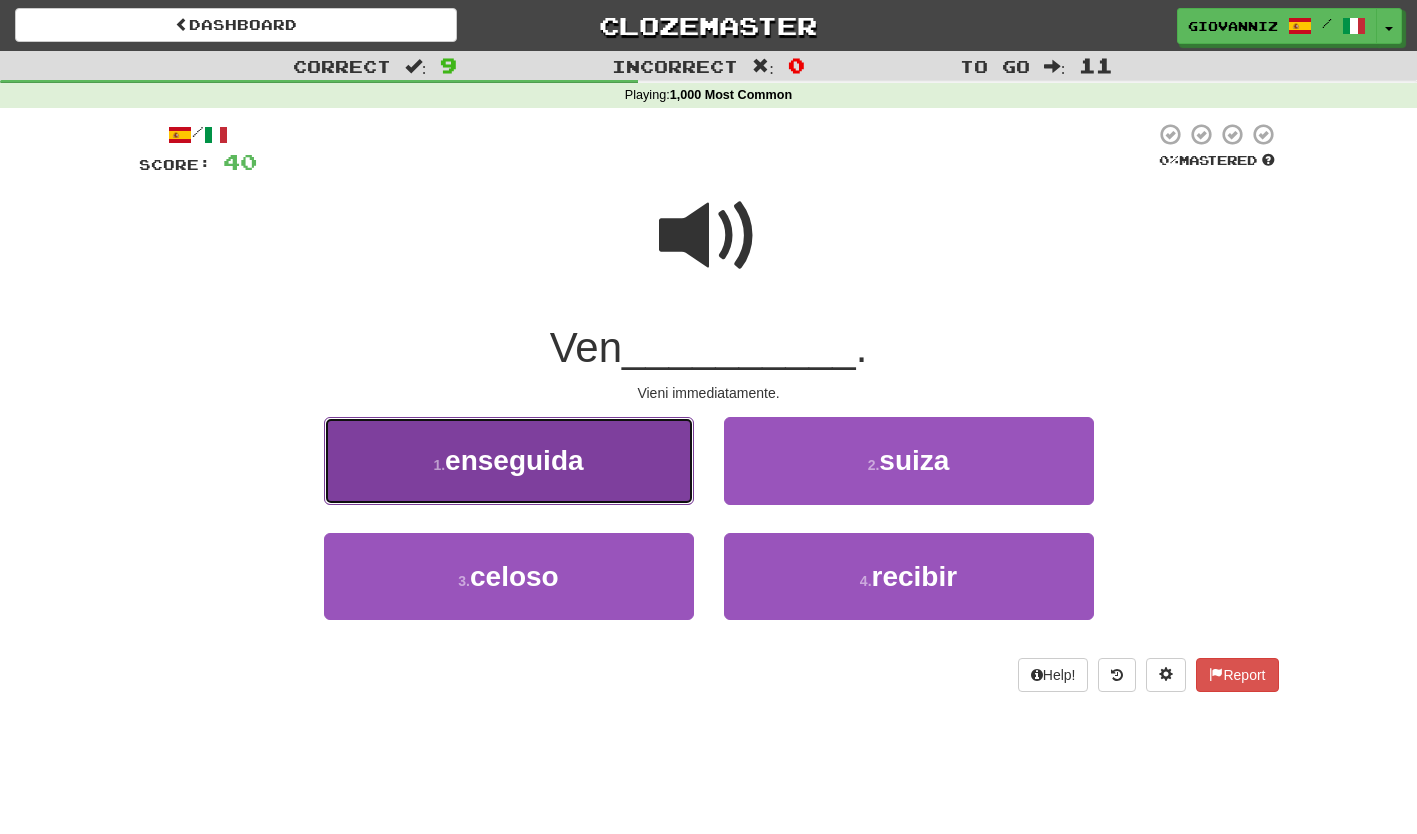 click on "1 .  enseguida" at bounding box center (509, 460) 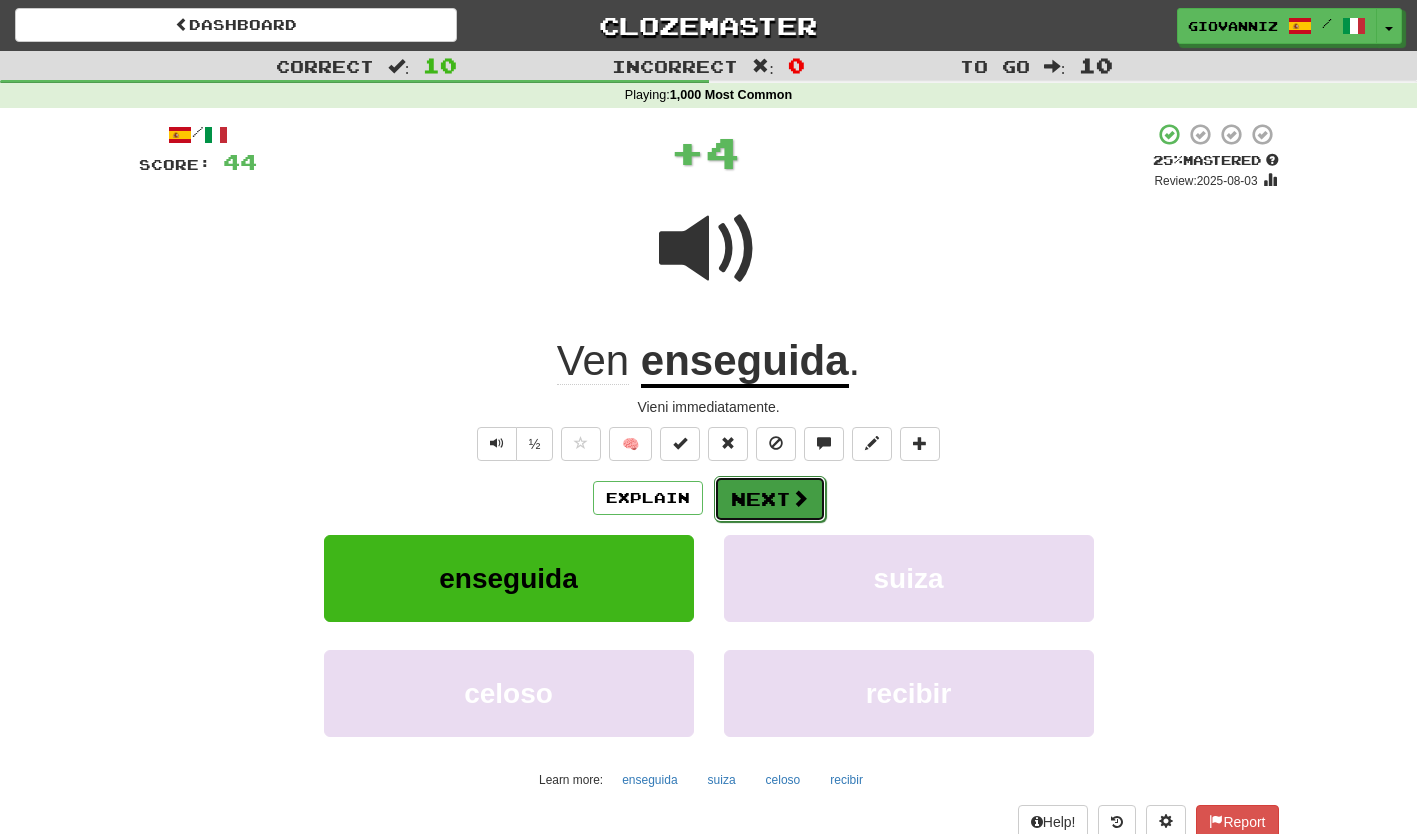 click on "Next" at bounding box center (770, 499) 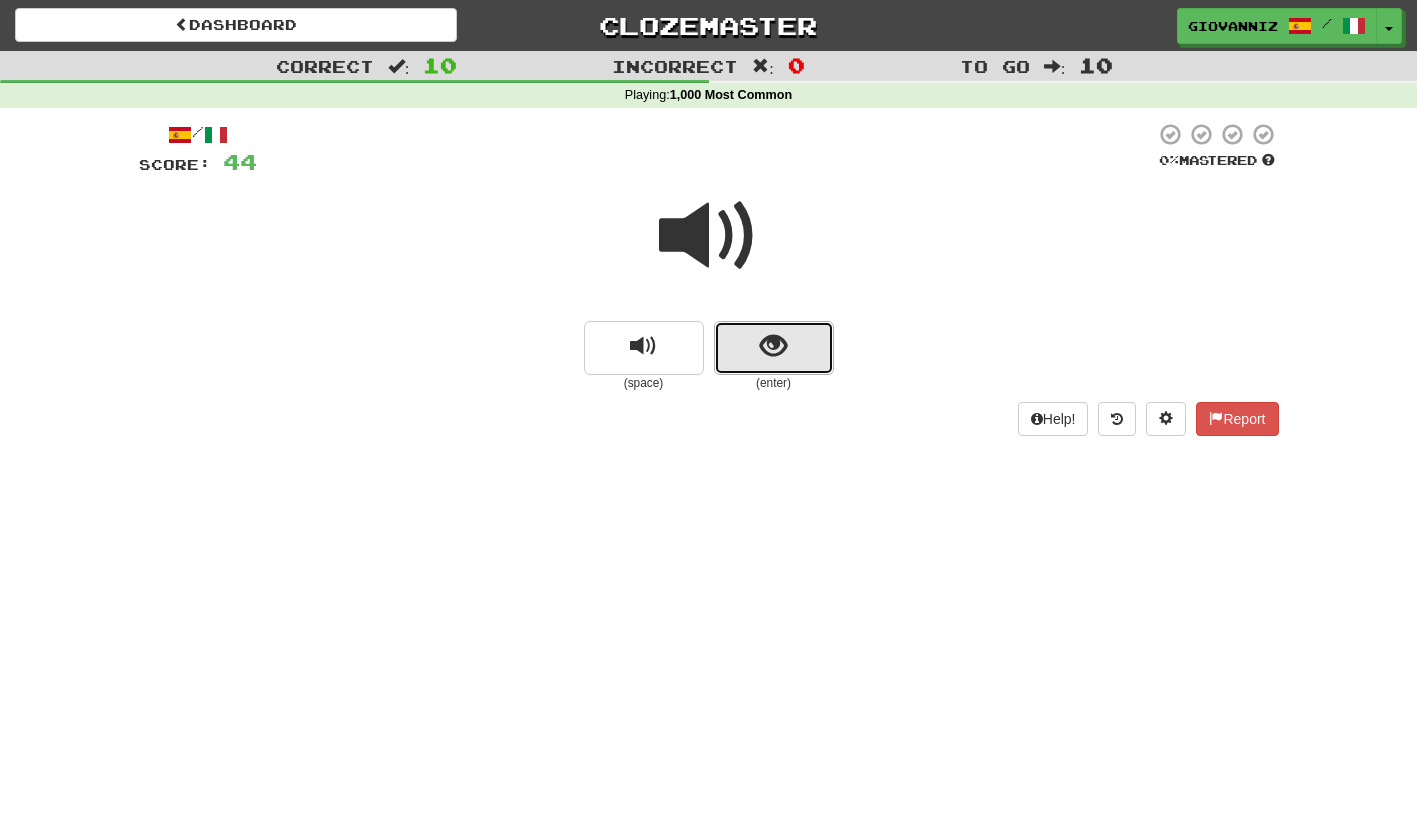 click at bounding box center [774, 348] 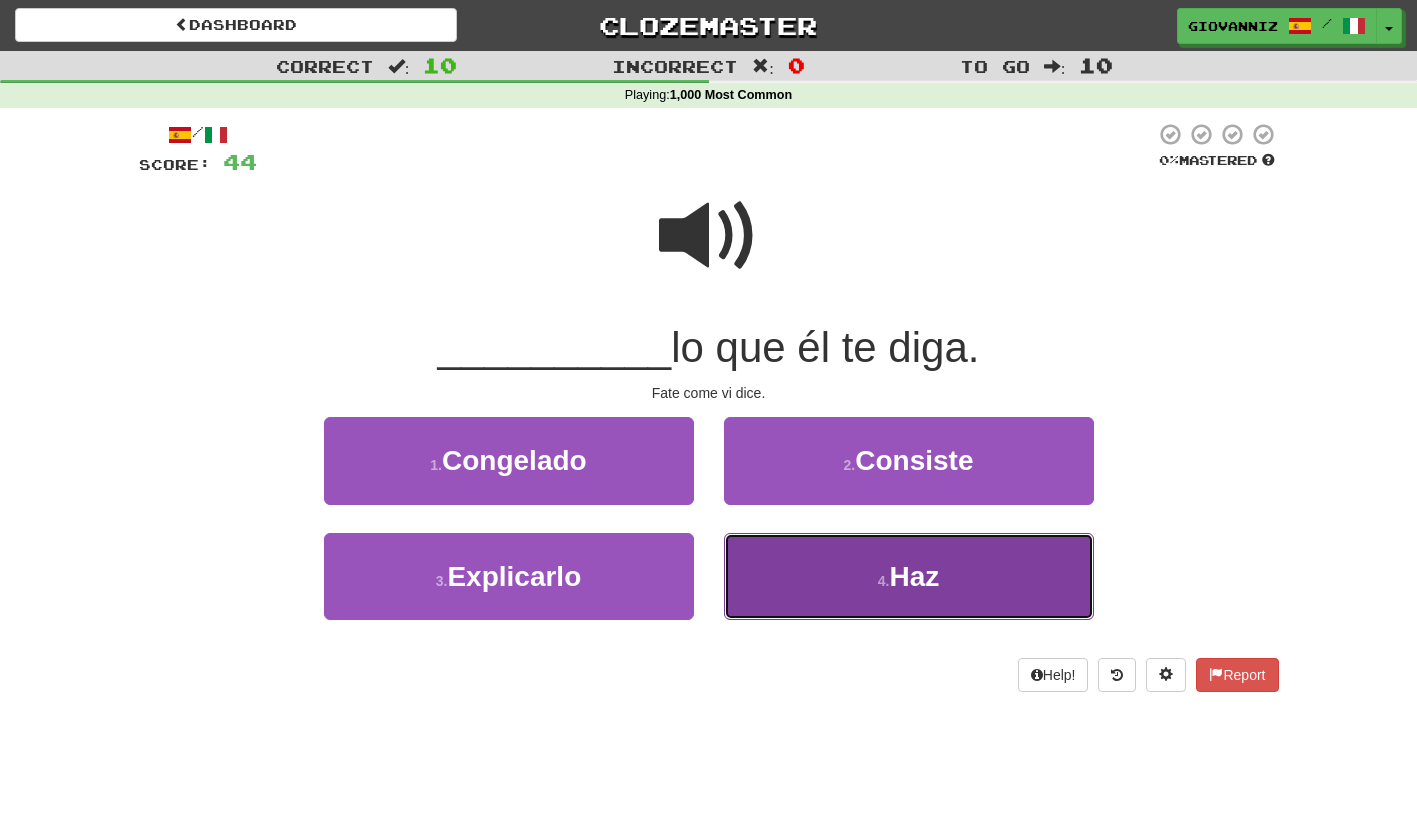 click on "4 .  Haz" at bounding box center (909, 576) 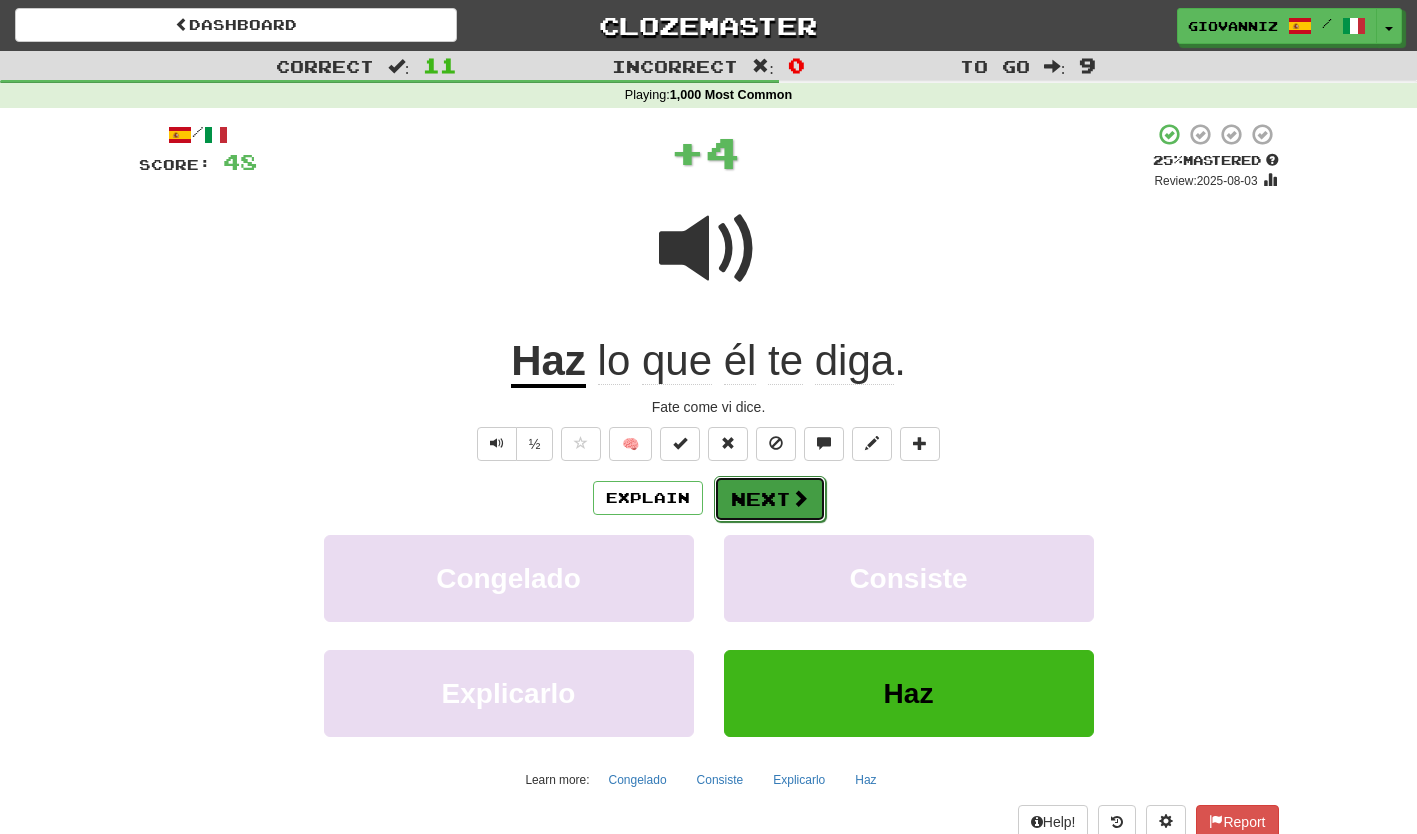 click on "Next" at bounding box center [770, 499] 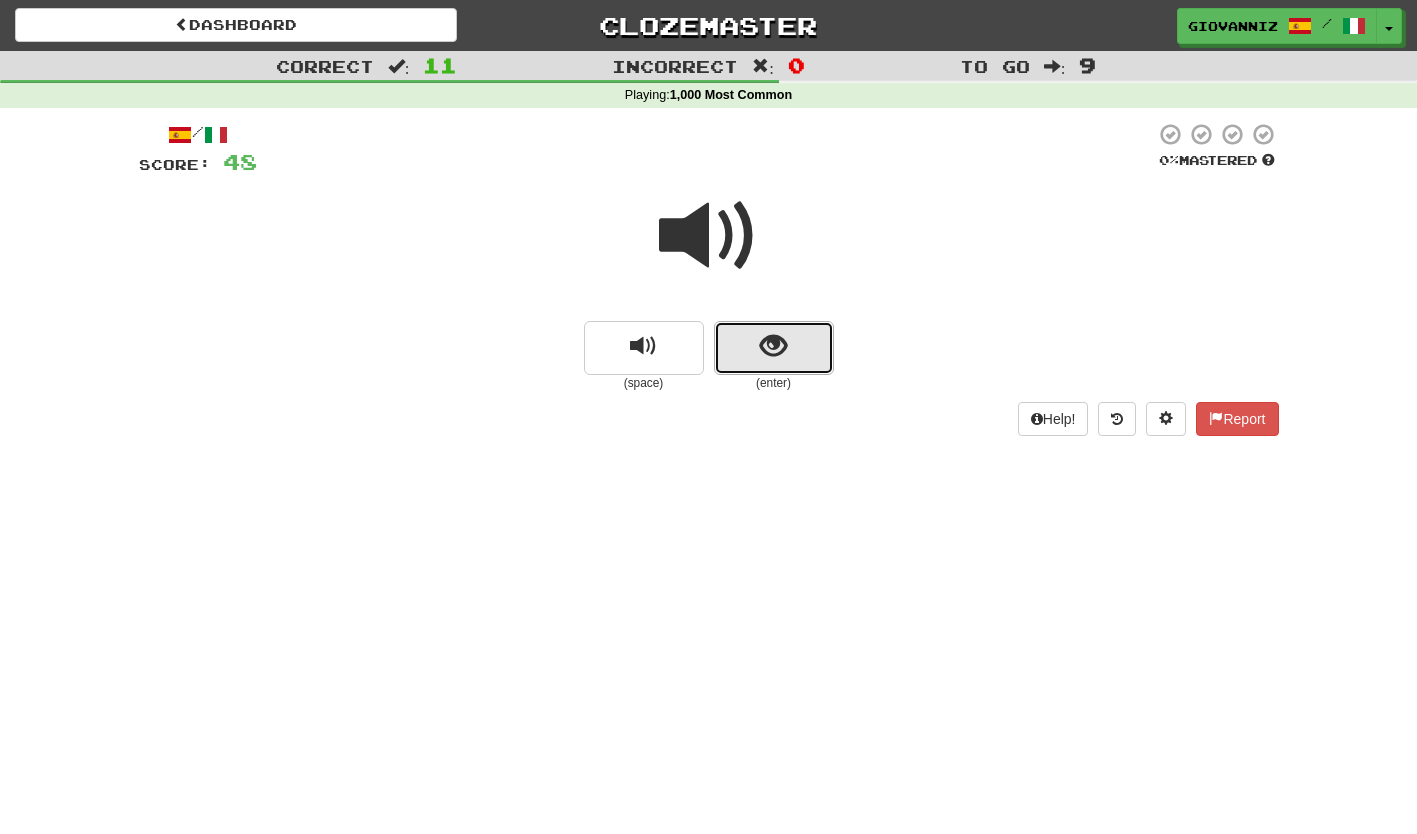 click at bounding box center (774, 348) 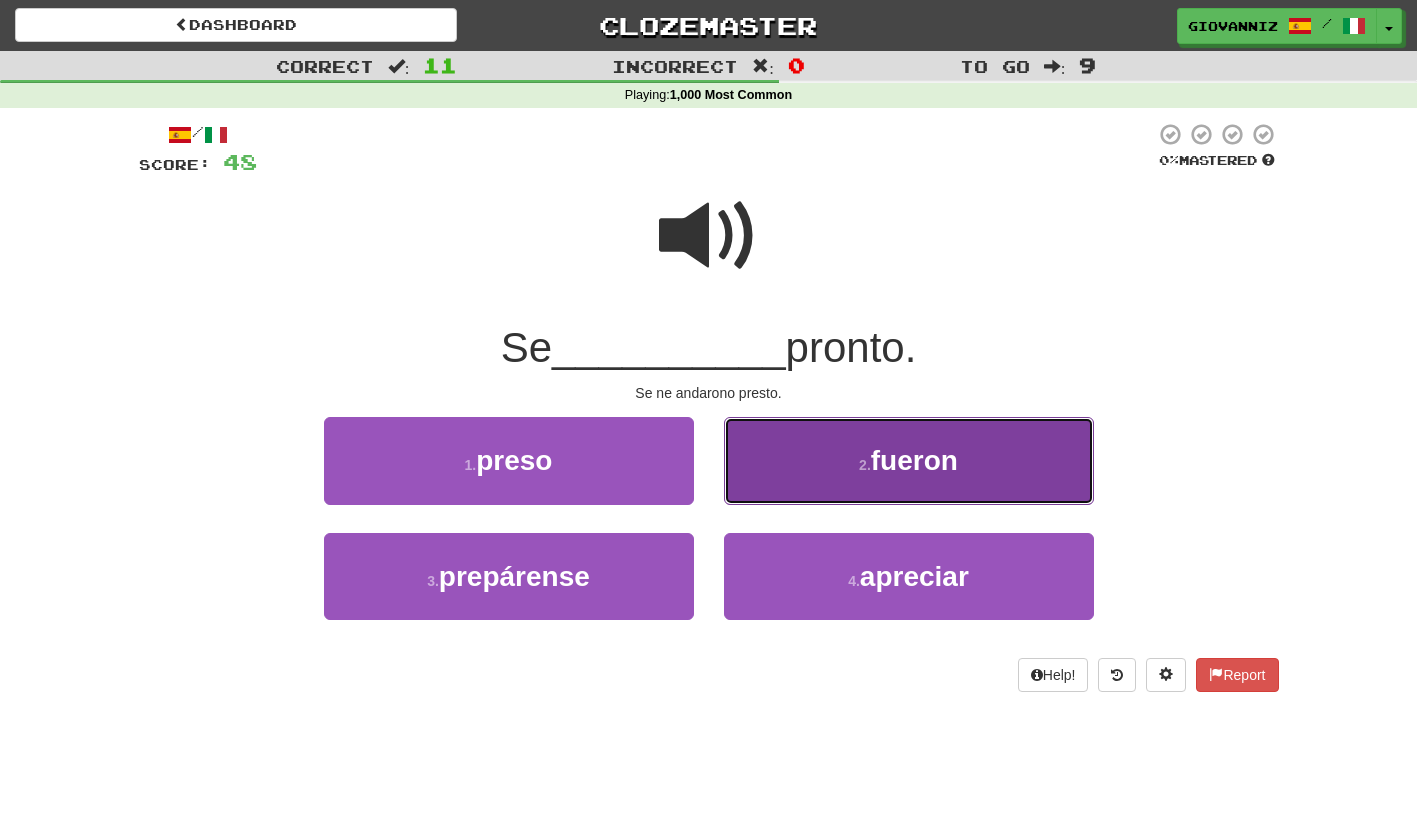 click on "2 .  fueron" at bounding box center [909, 460] 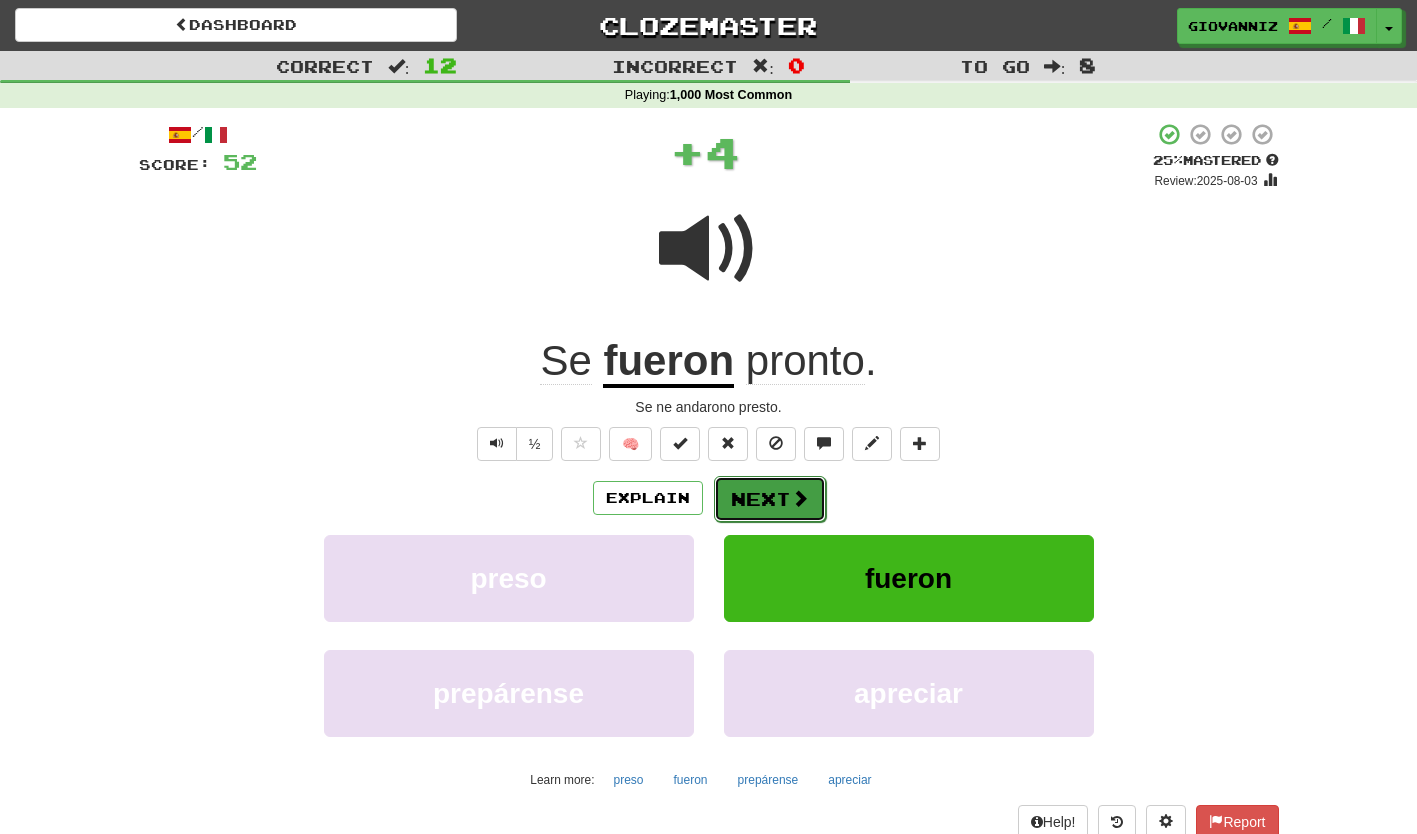 click on "Next" at bounding box center (770, 499) 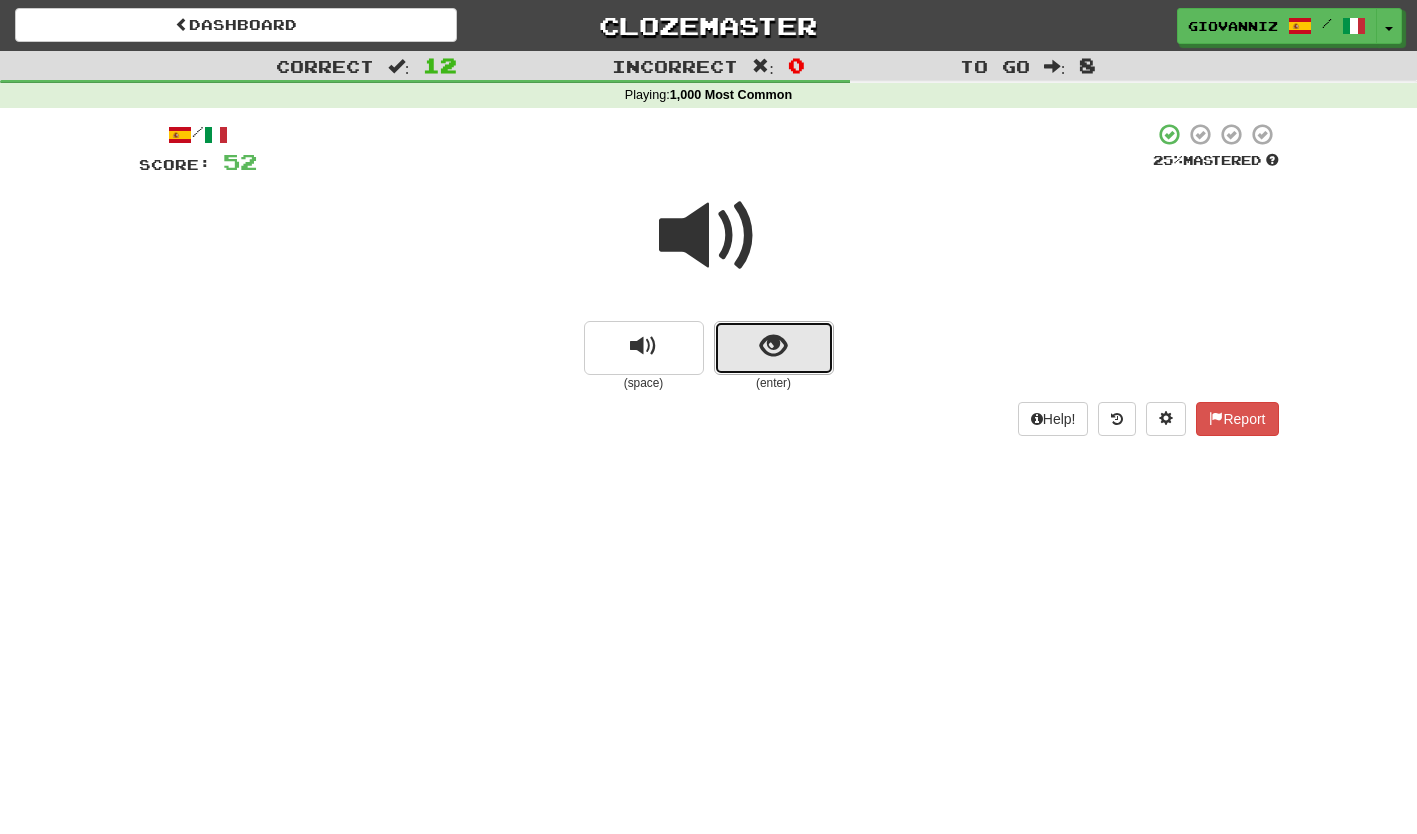 click at bounding box center [774, 348] 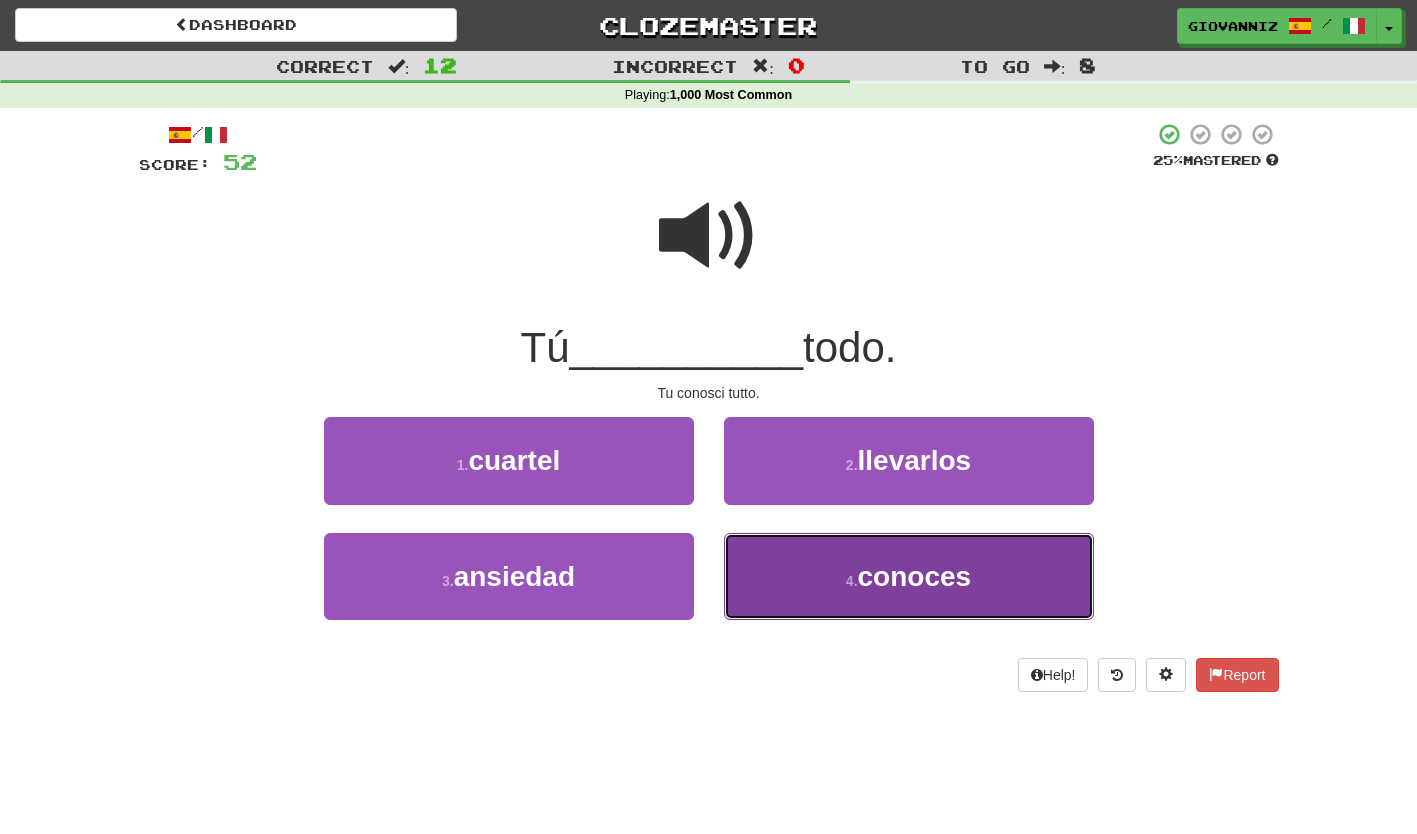 click on "4 .  conoces" at bounding box center (909, 576) 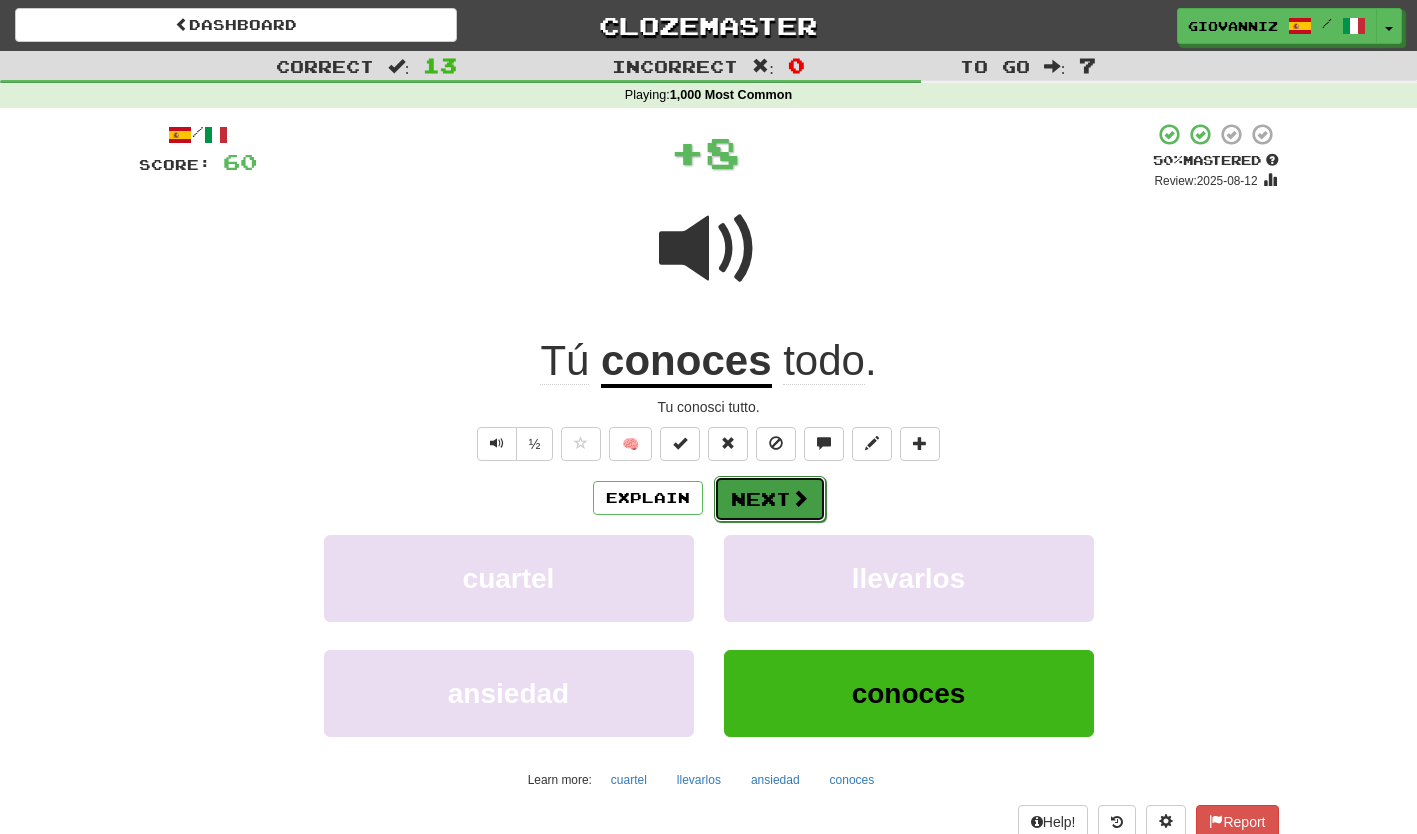 click on "Next" at bounding box center (770, 499) 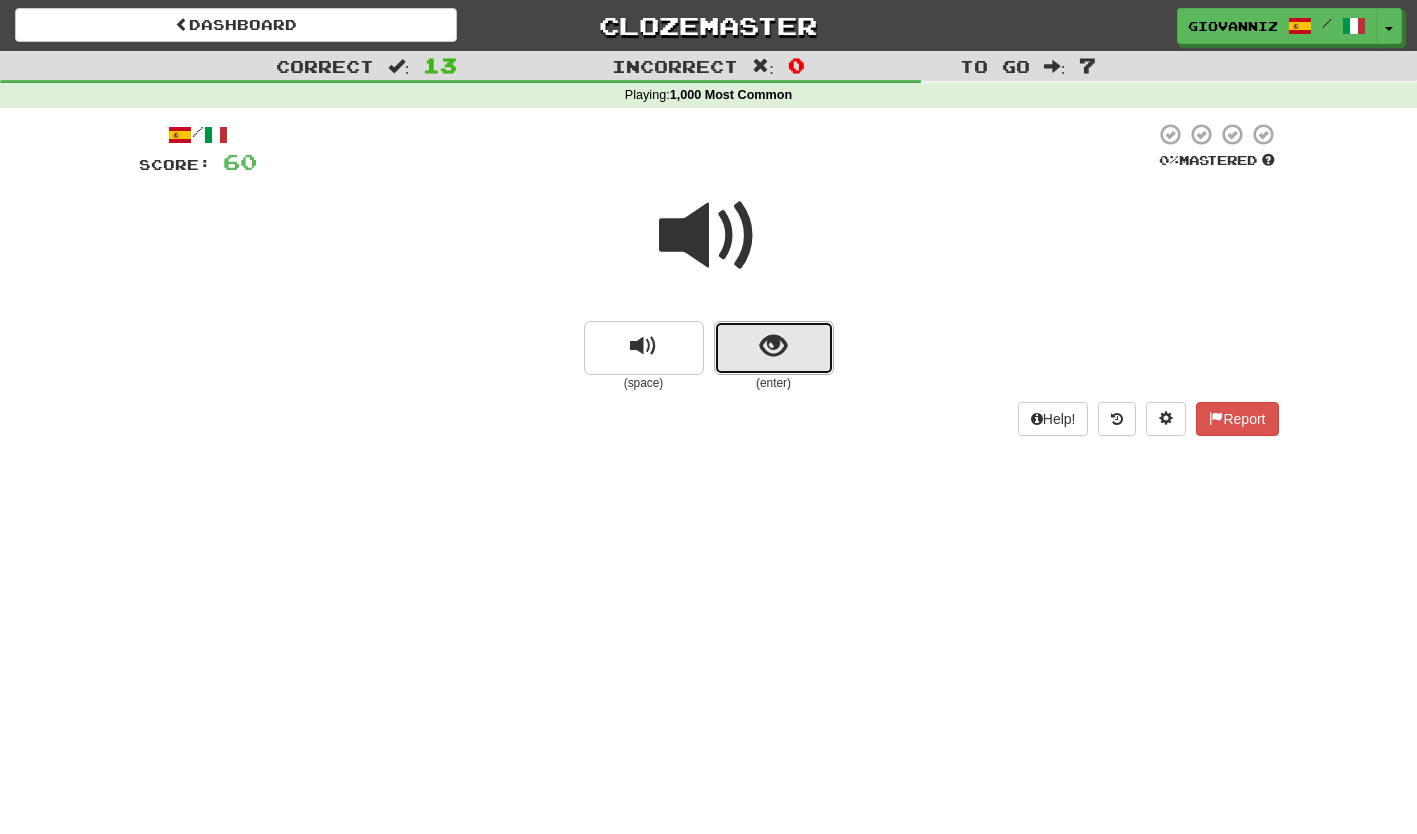 click at bounding box center (774, 348) 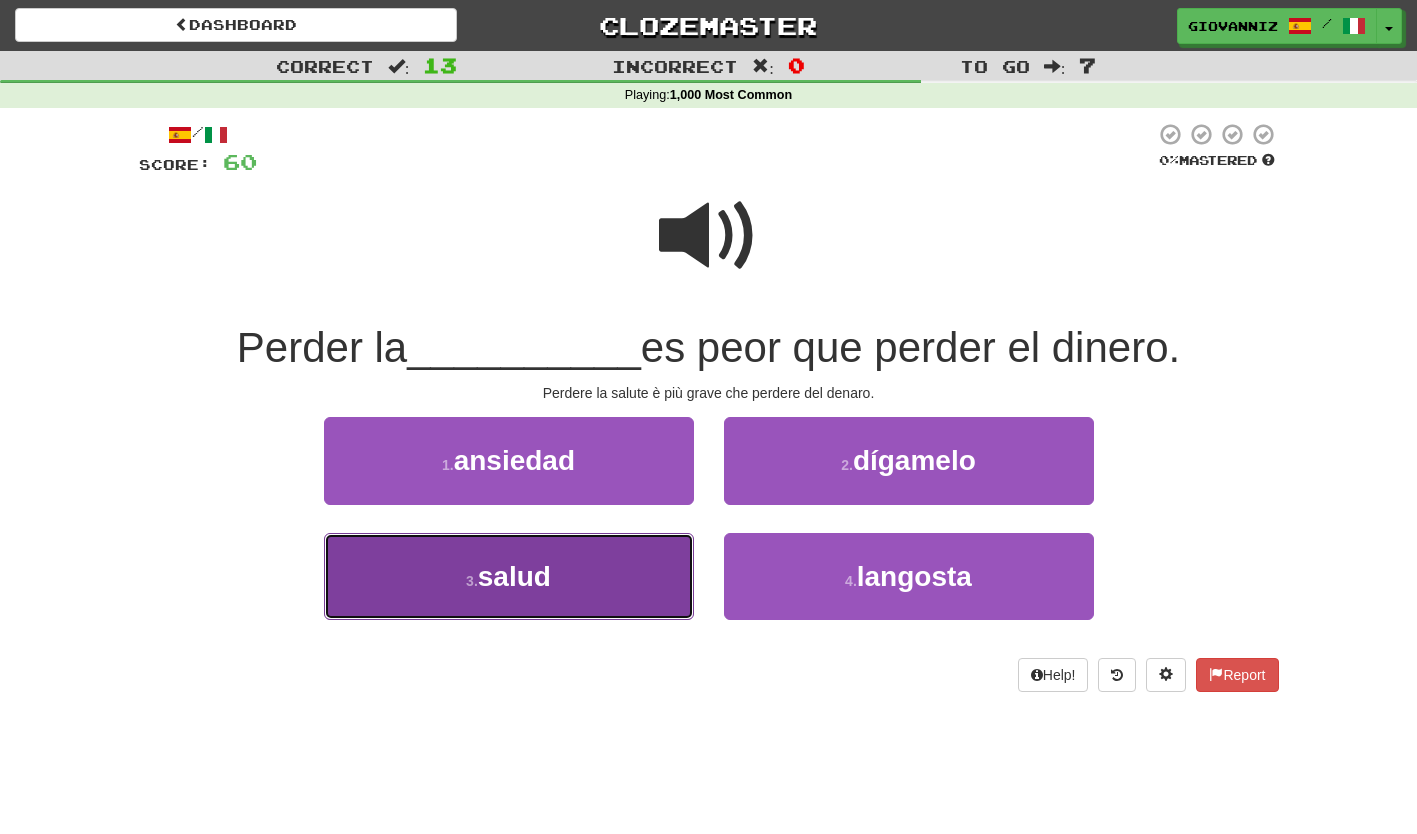click on "3 .  salud" at bounding box center [509, 576] 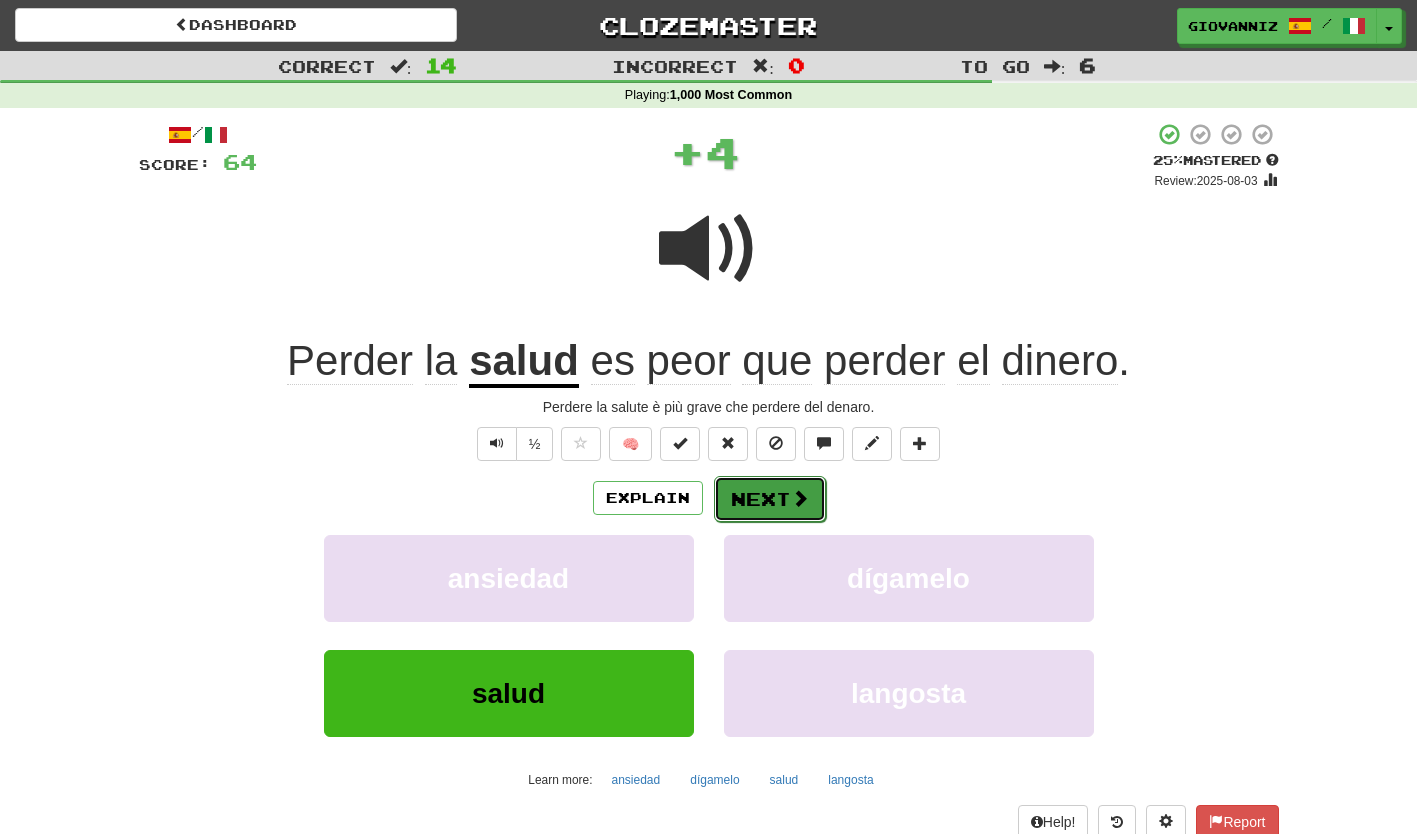 click on "Next" at bounding box center (770, 499) 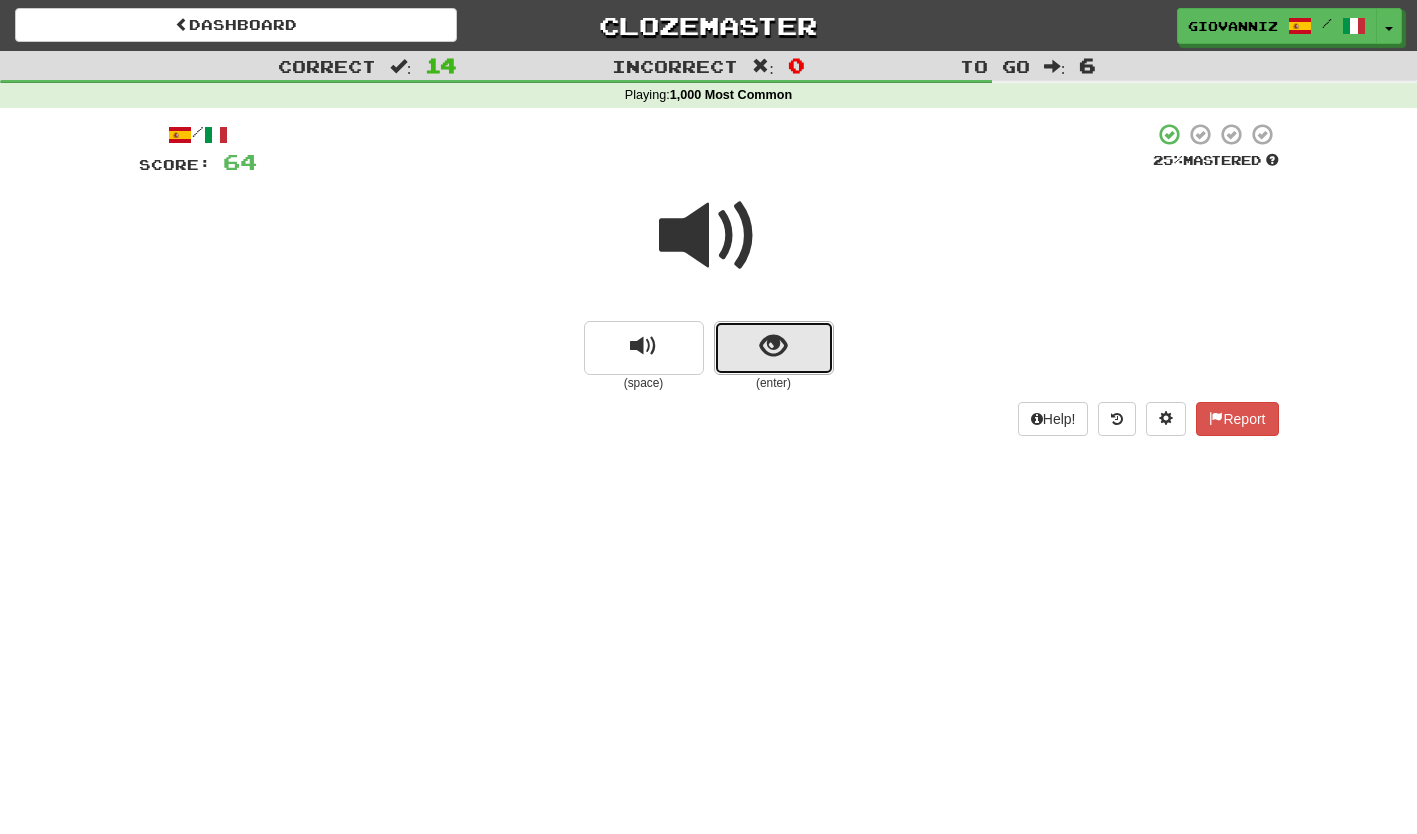 click at bounding box center [774, 348] 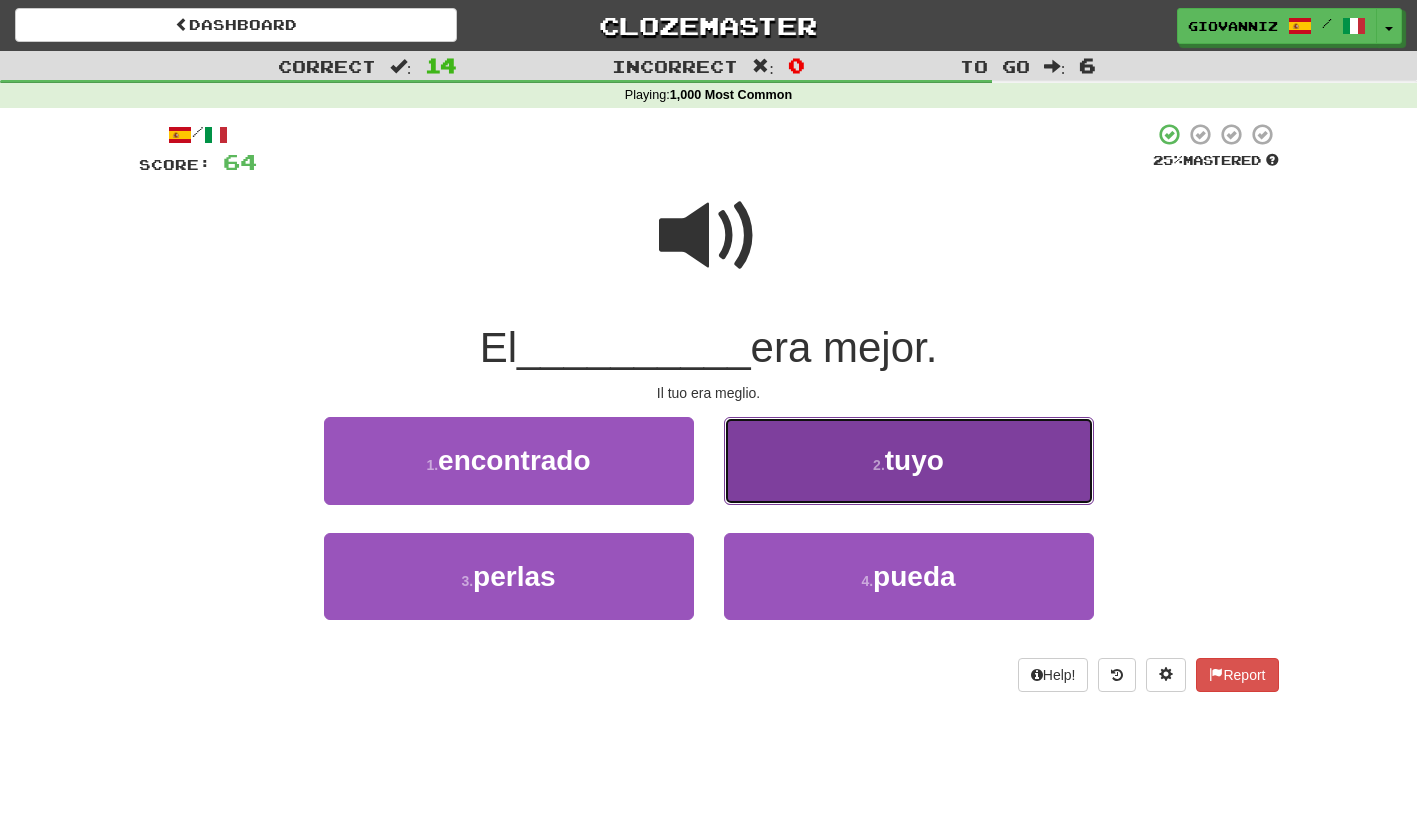 click on "2 .  tuyo" at bounding box center [909, 460] 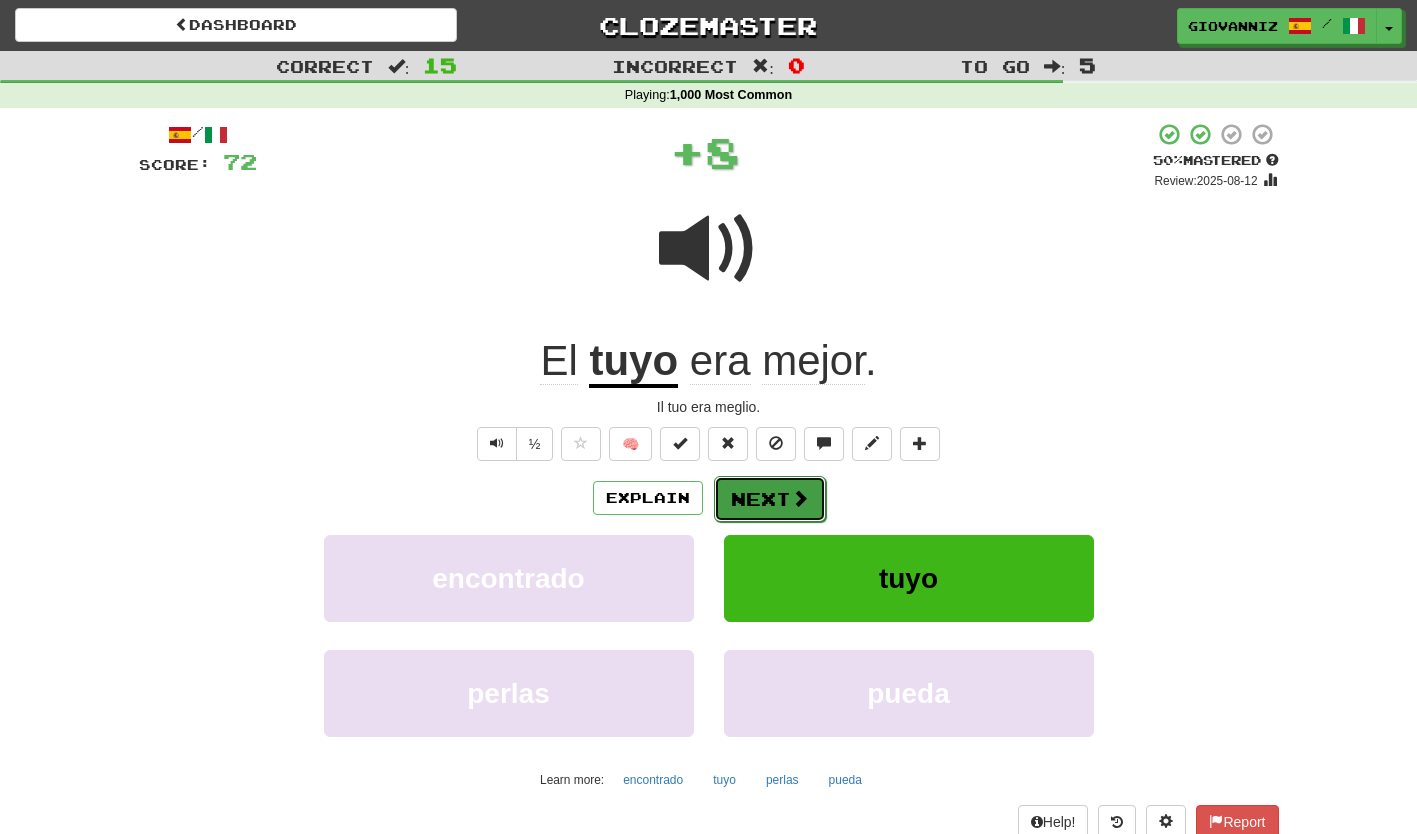 click on "Next" at bounding box center (770, 499) 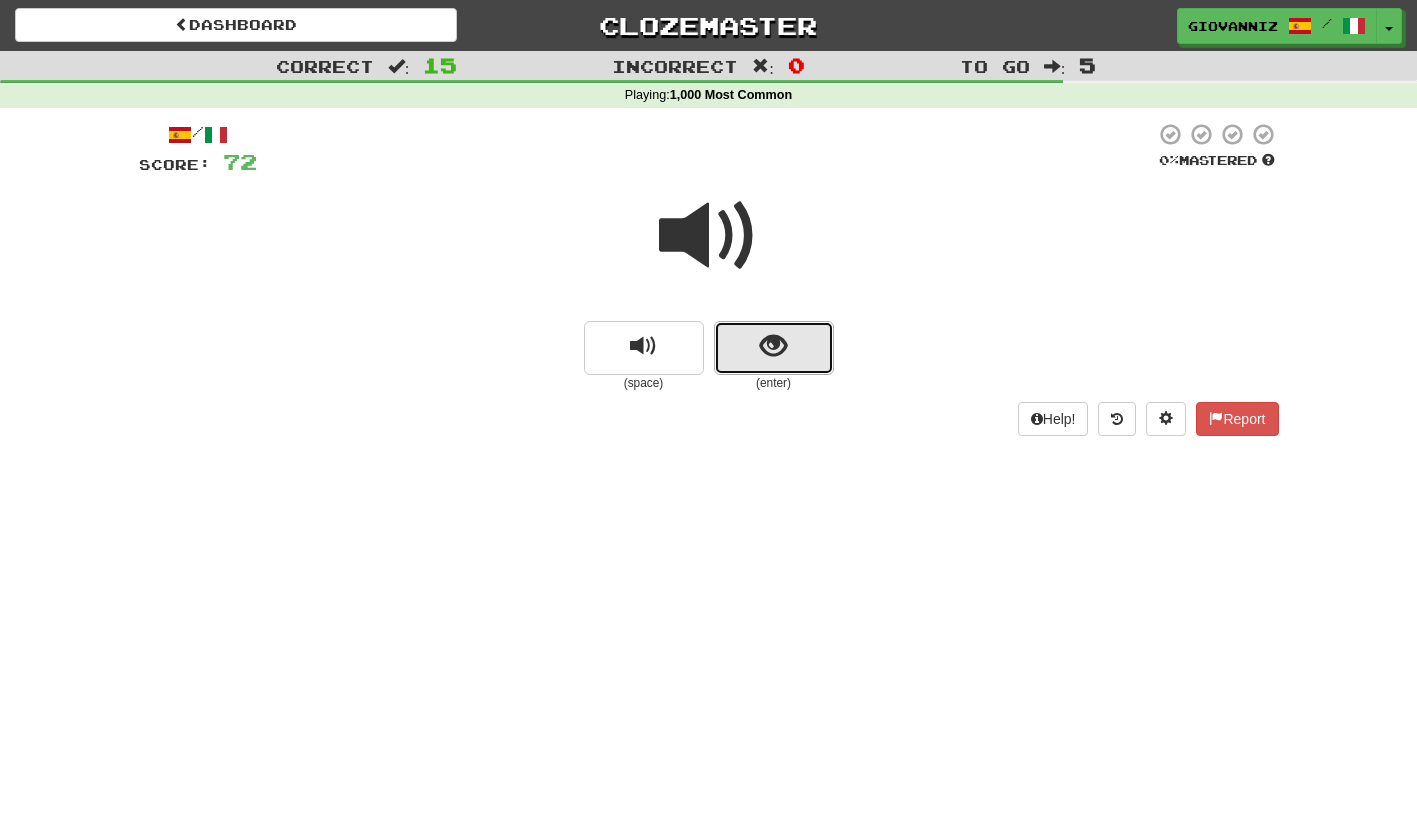 click at bounding box center [774, 348] 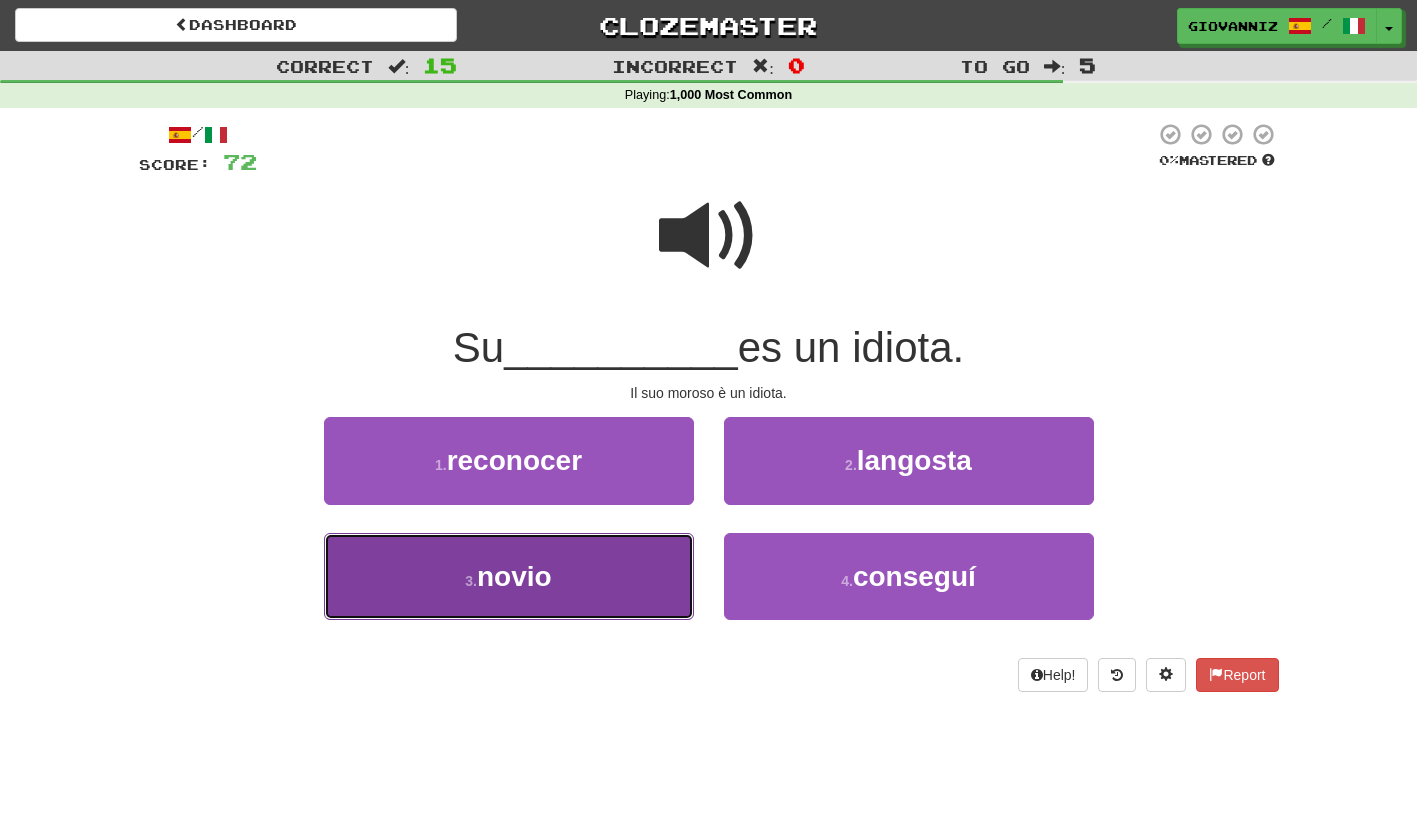 click on "3 .  novio" at bounding box center (509, 576) 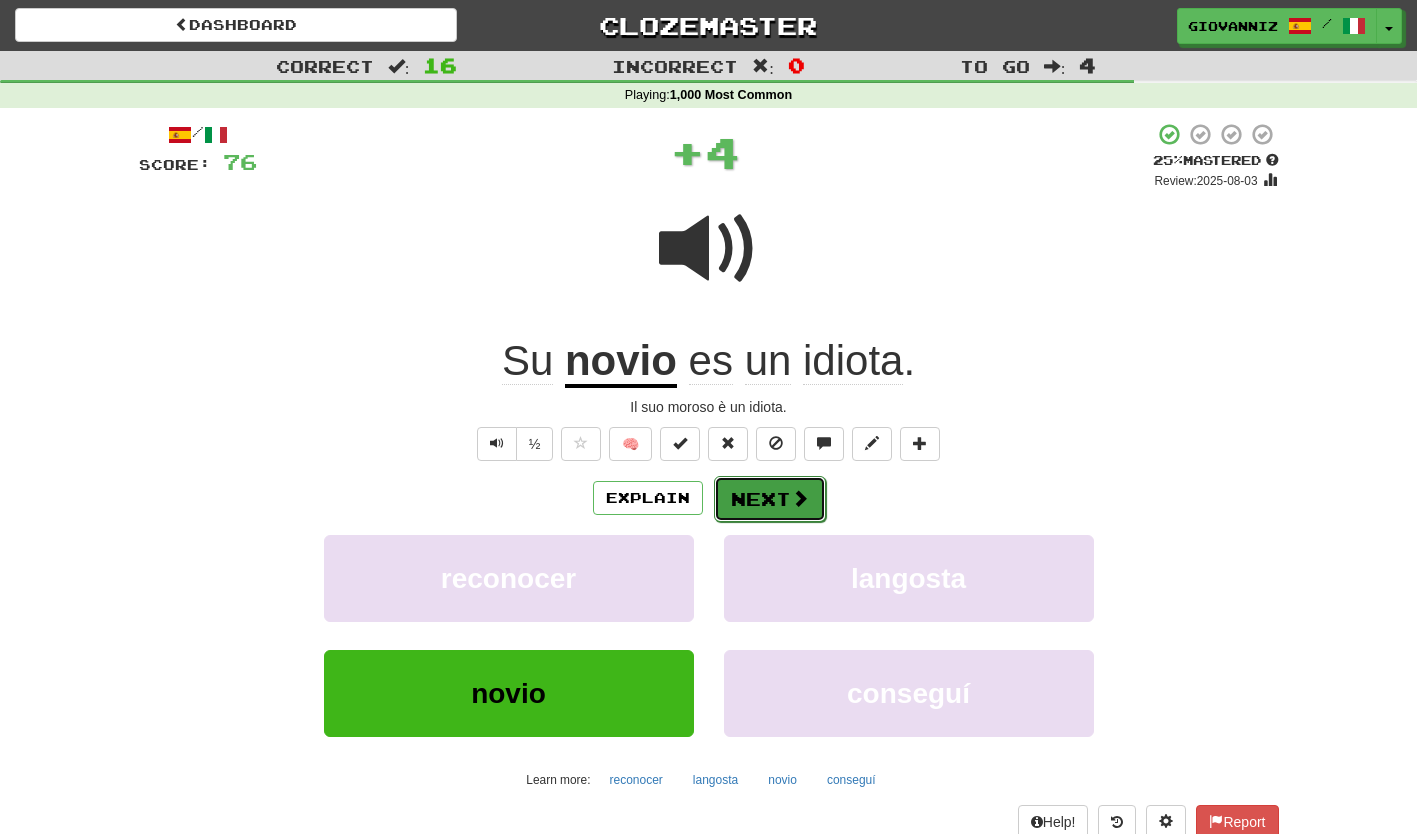 click on "Next" at bounding box center [770, 499] 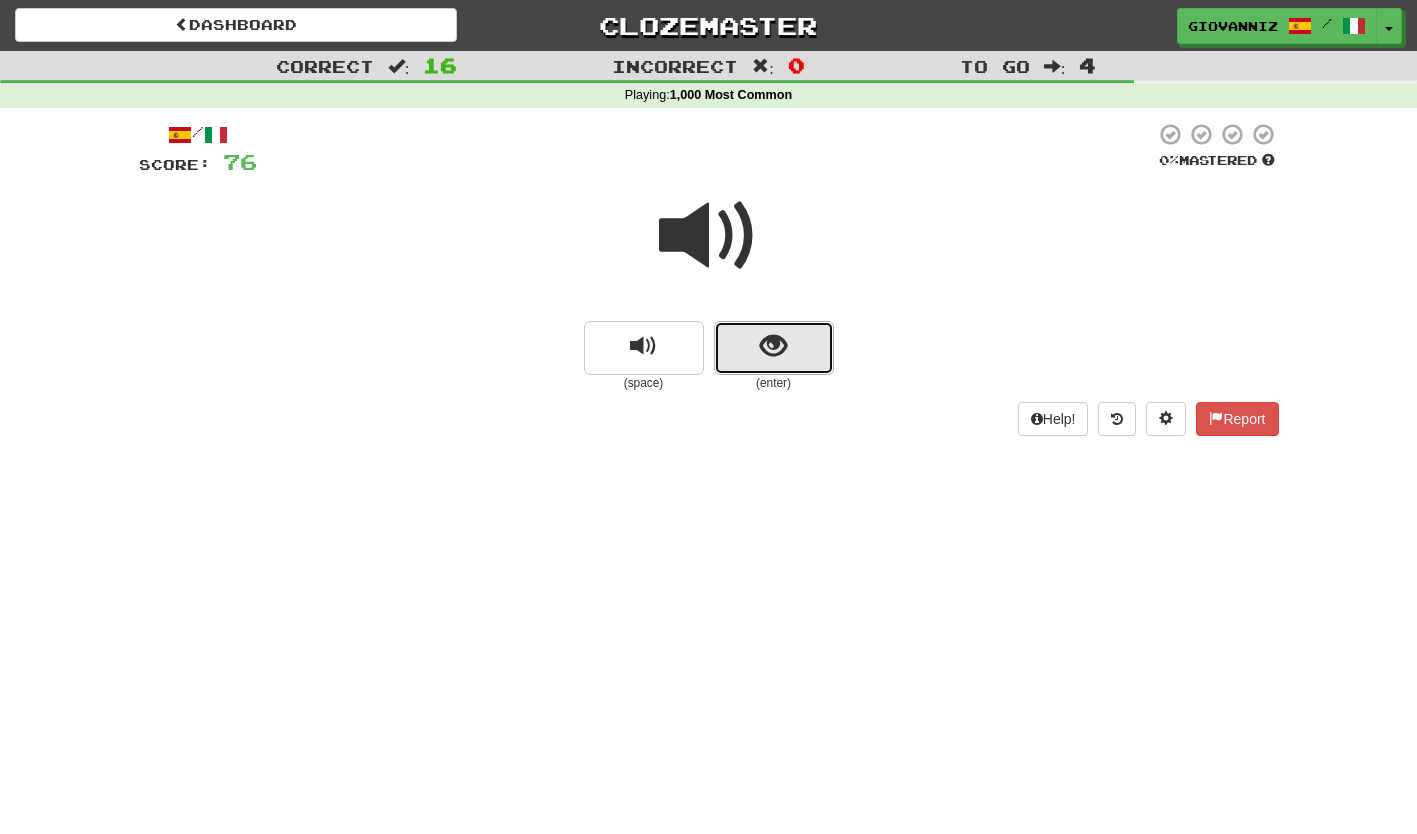 click at bounding box center (774, 348) 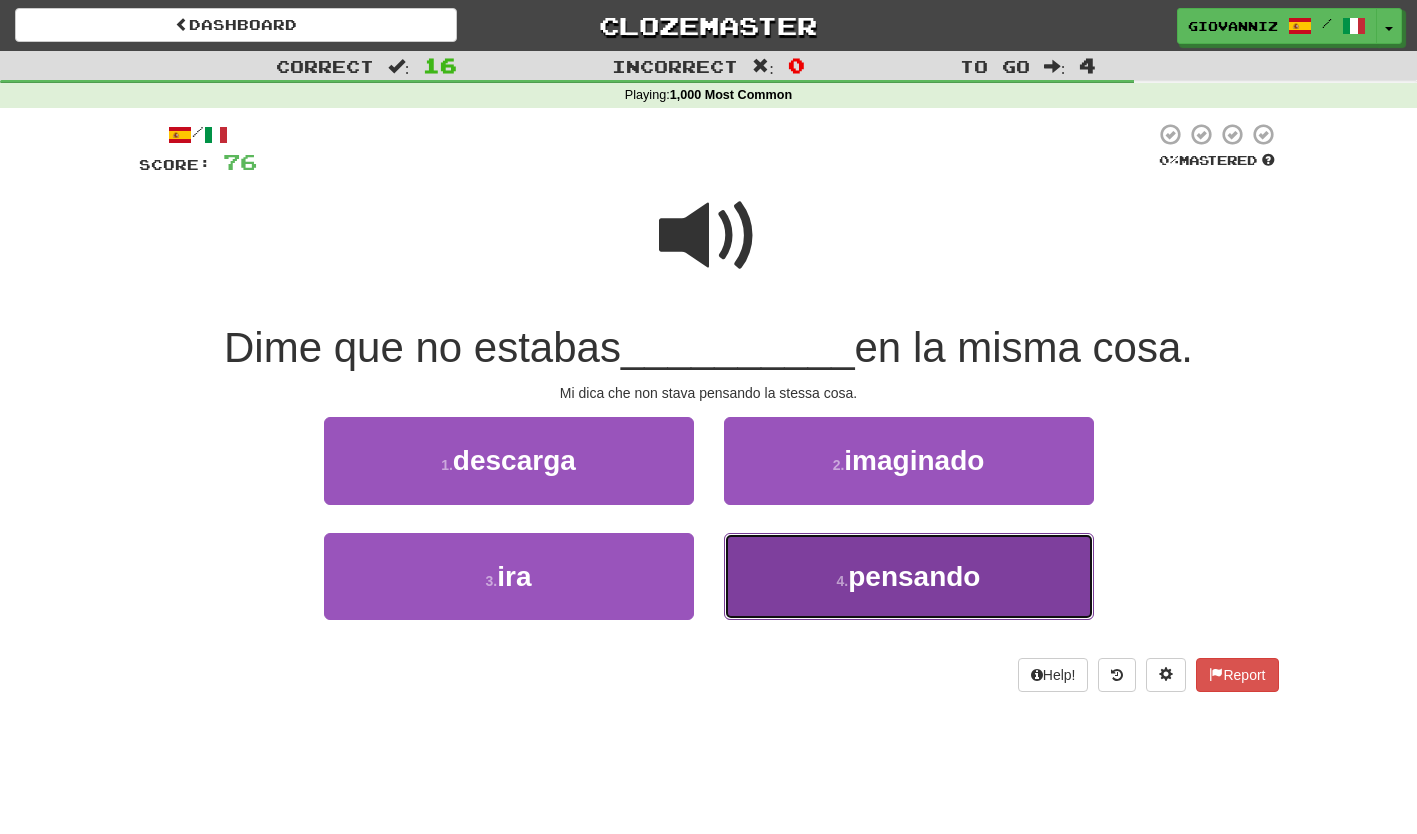 click on "4 .  pensando" at bounding box center [909, 576] 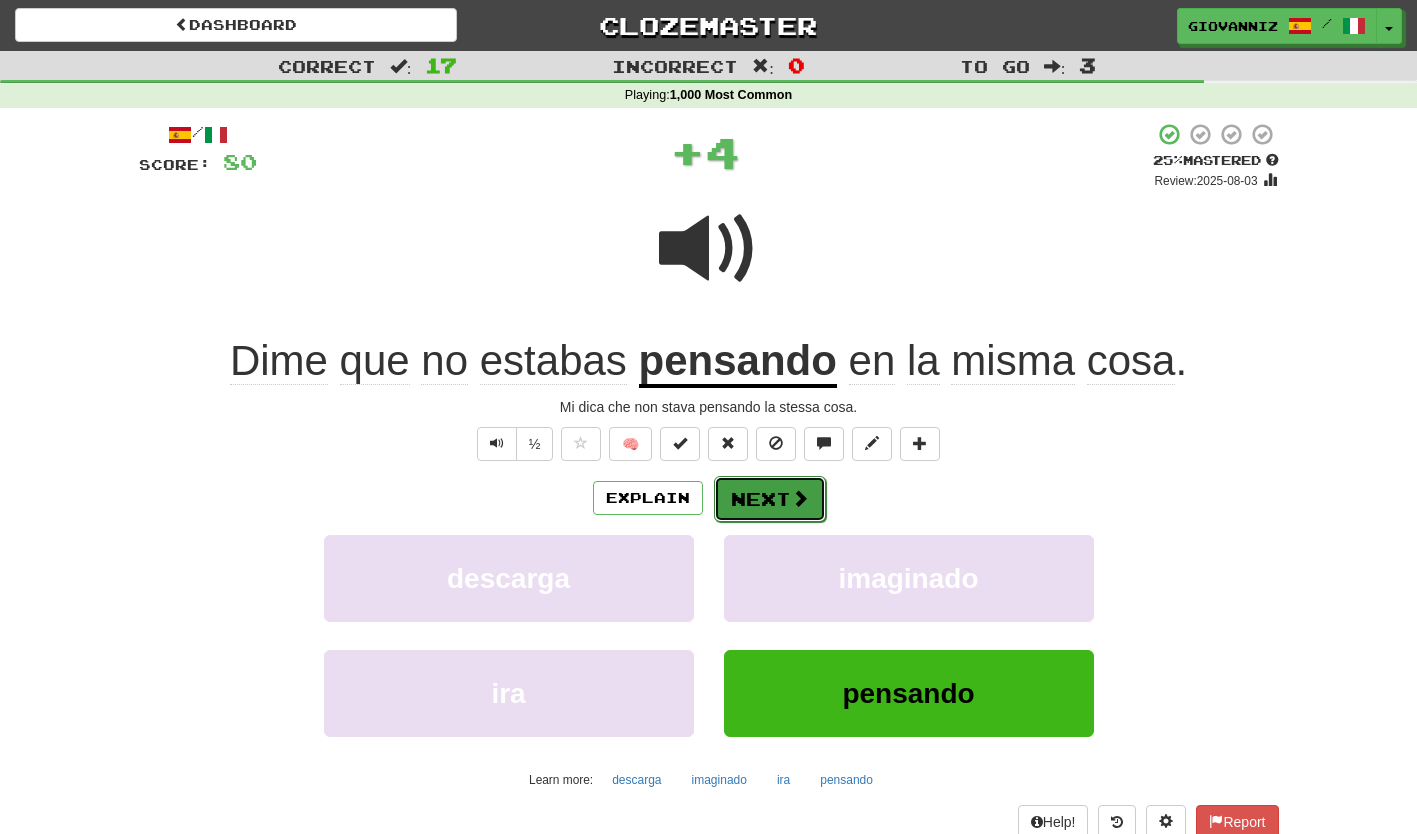 click on "Next" at bounding box center [770, 499] 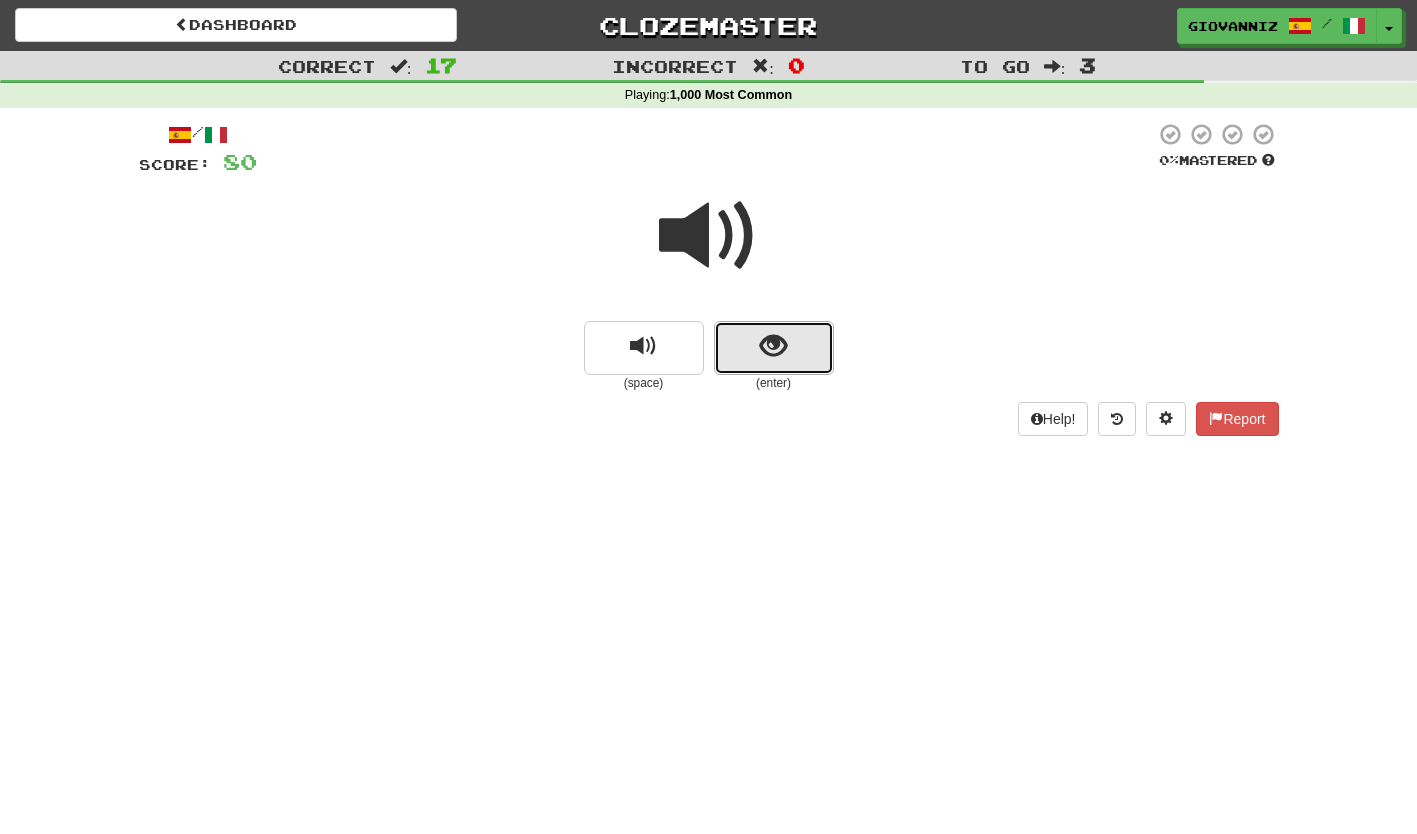 click at bounding box center (774, 348) 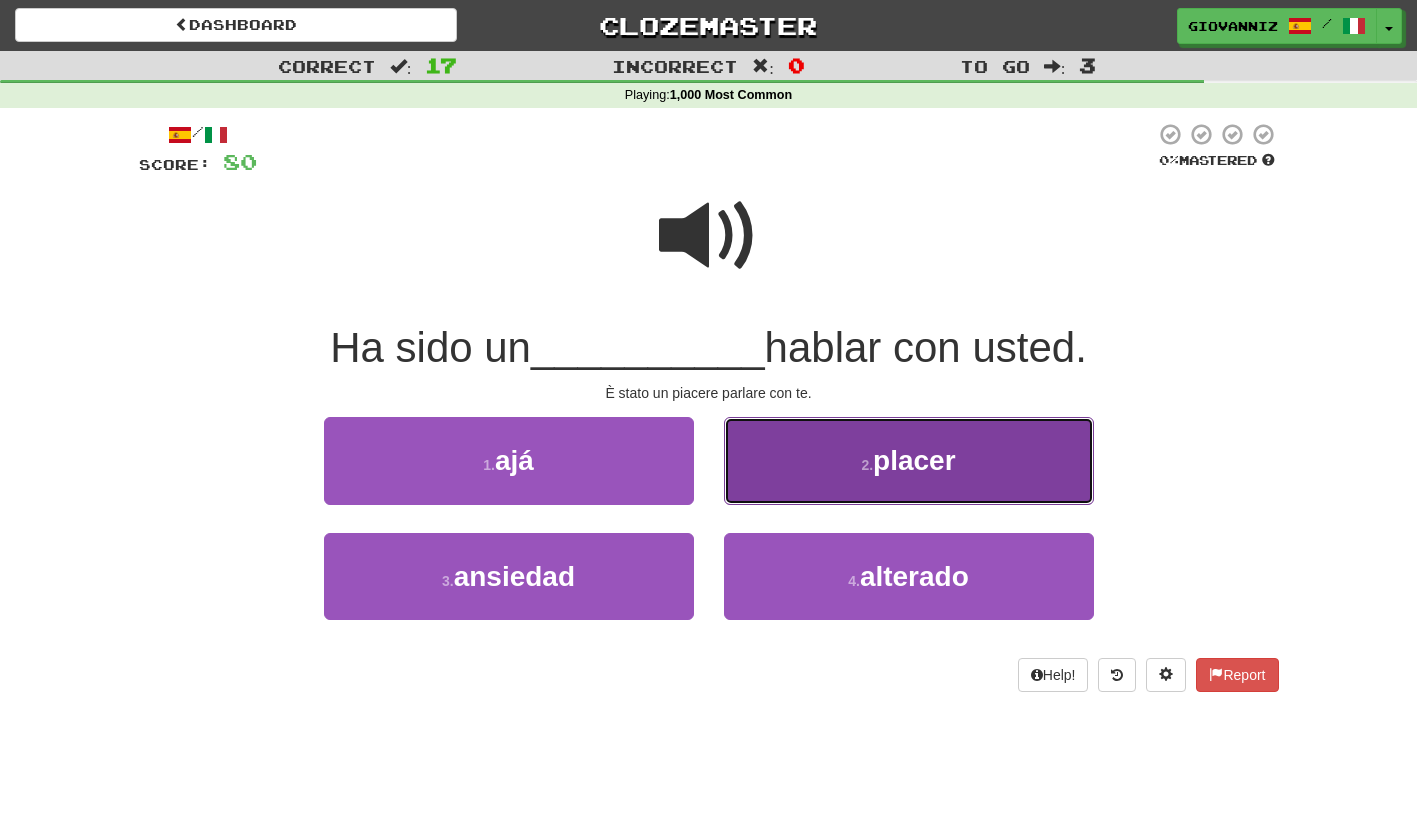 click on "2 .  placer" at bounding box center [909, 460] 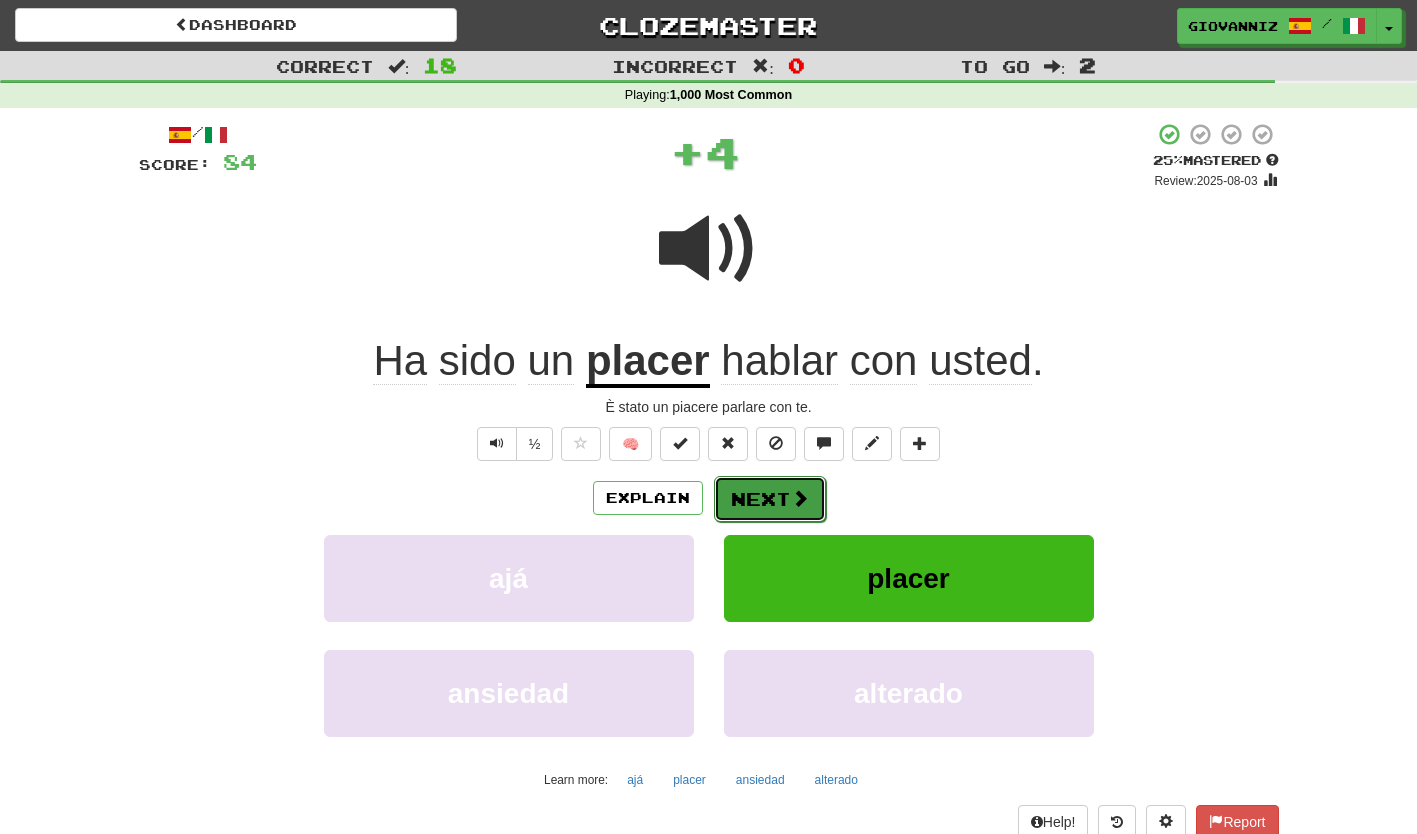 click on "Next" at bounding box center (770, 499) 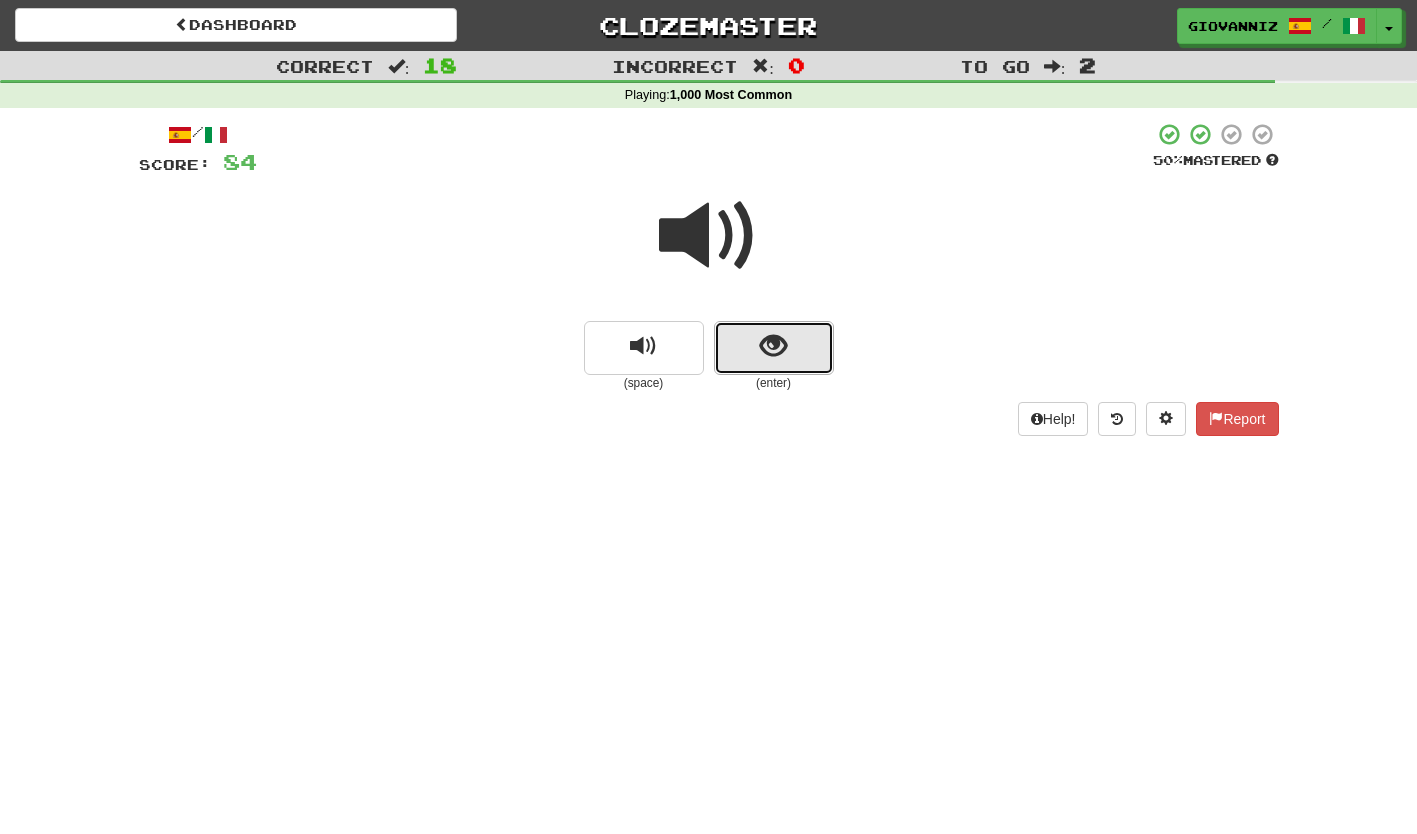 click at bounding box center (774, 348) 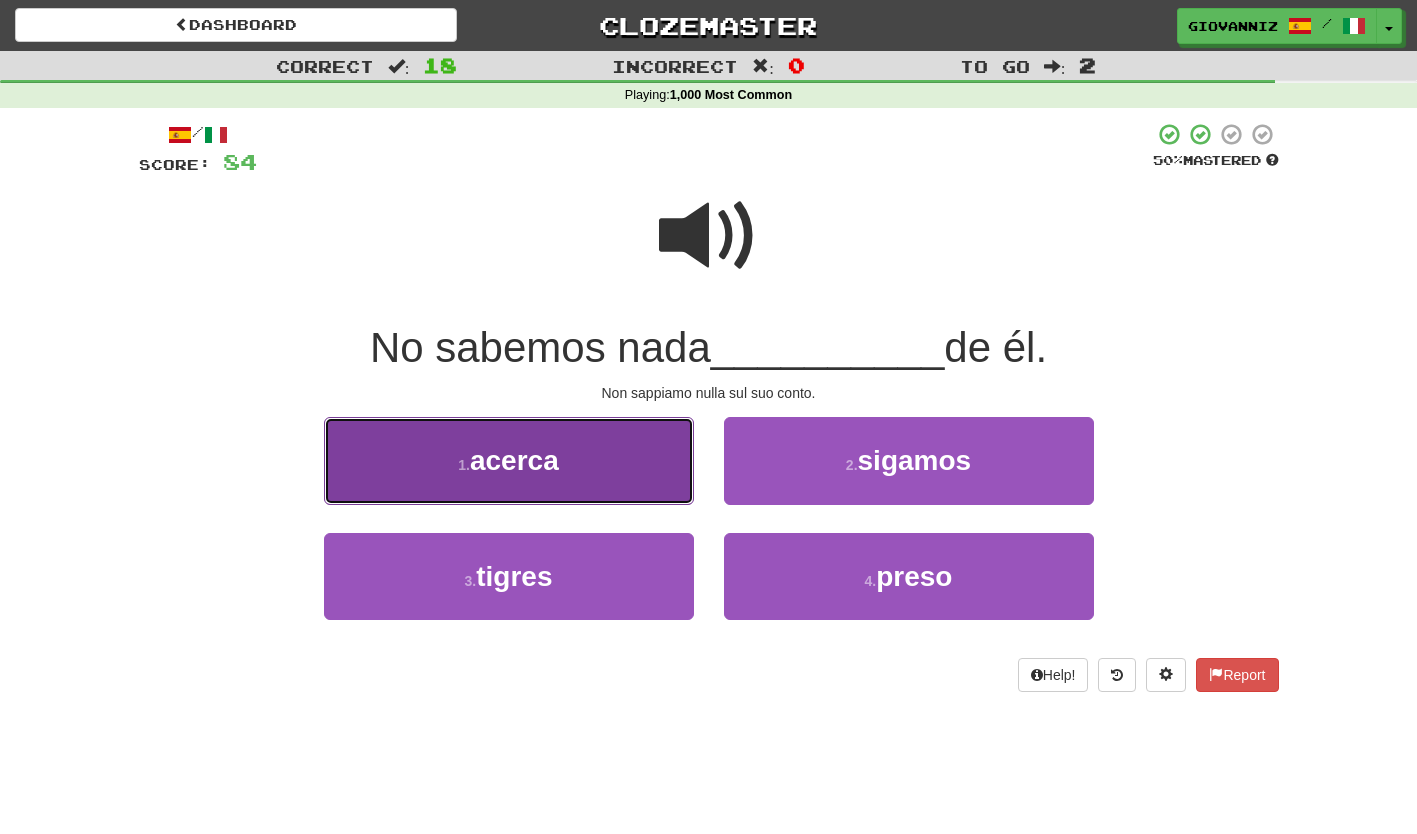 click on "1 .  acerca" at bounding box center (509, 460) 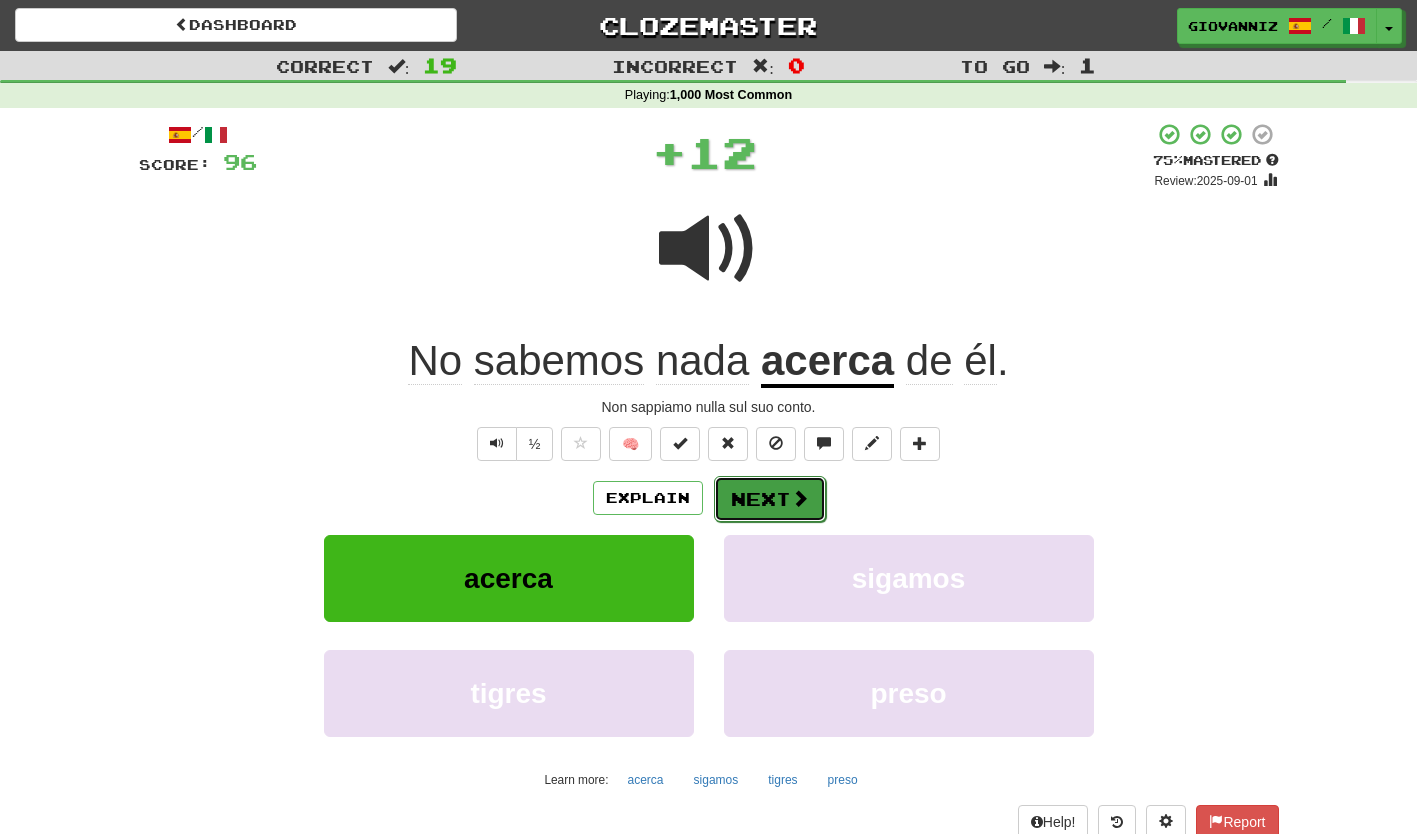 click on "Next" at bounding box center (770, 499) 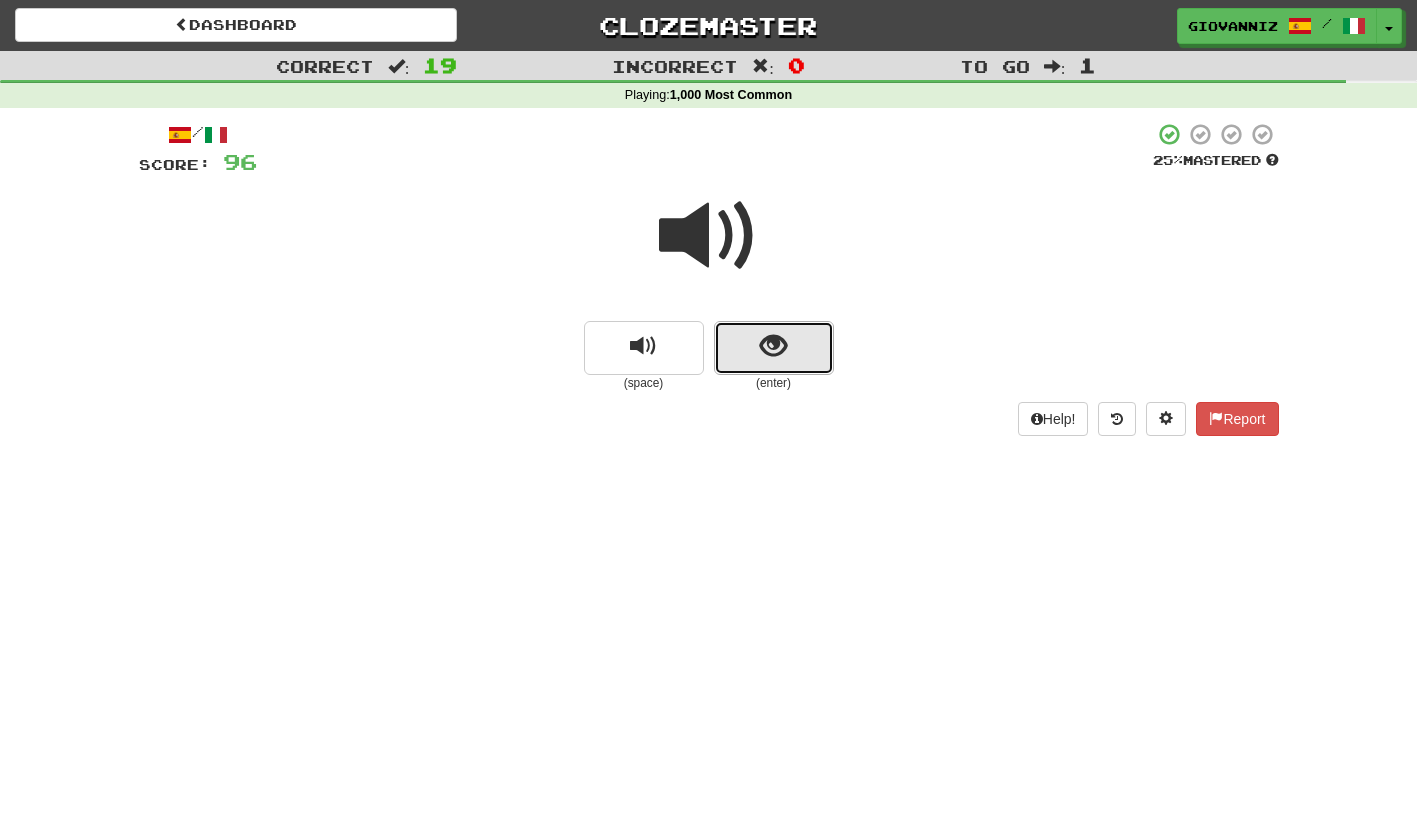 click at bounding box center (774, 348) 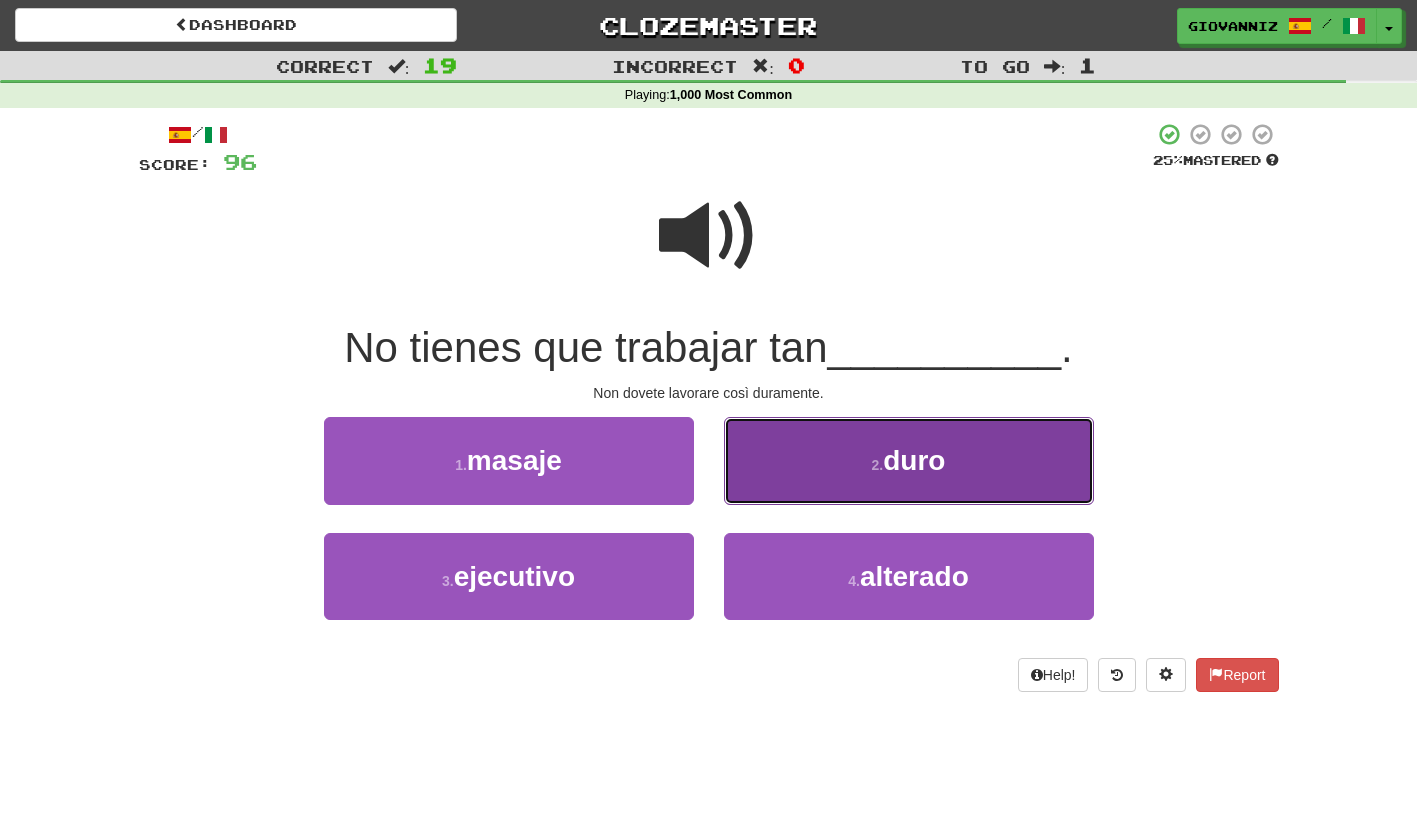 click on "2 .  duro" at bounding box center (909, 460) 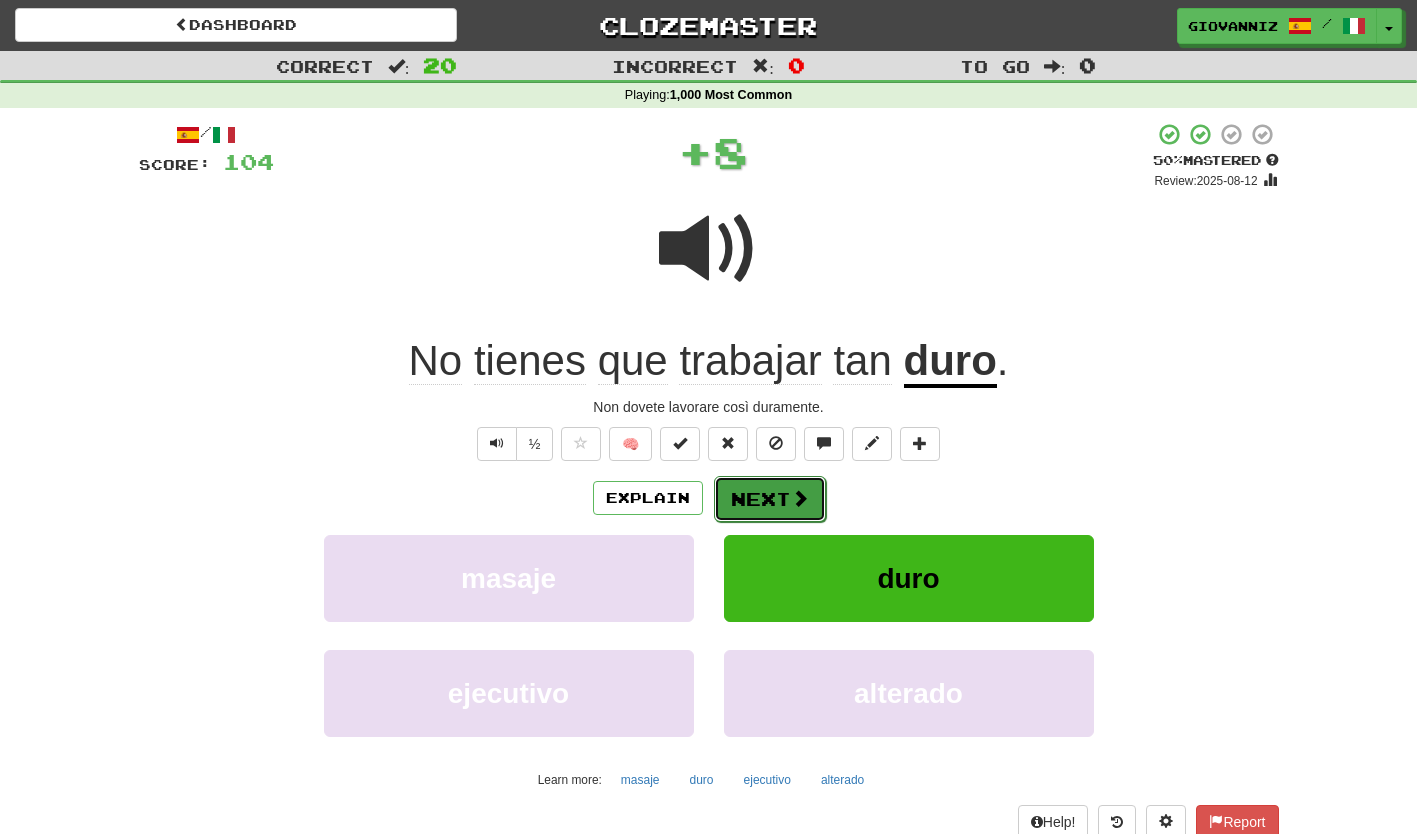 click on "Next" at bounding box center [770, 499] 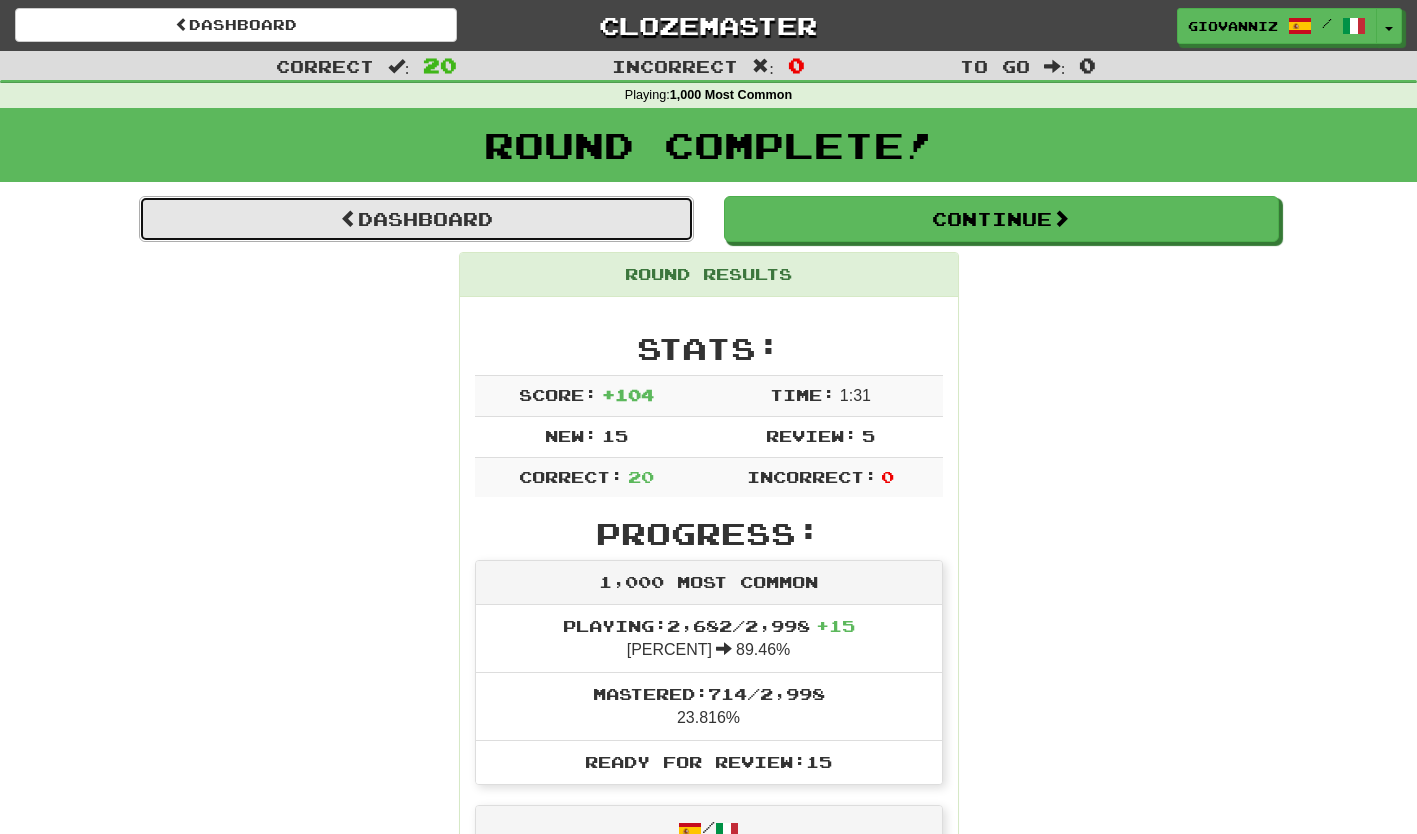 click on "Dashboard" at bounding box center (416, 219) 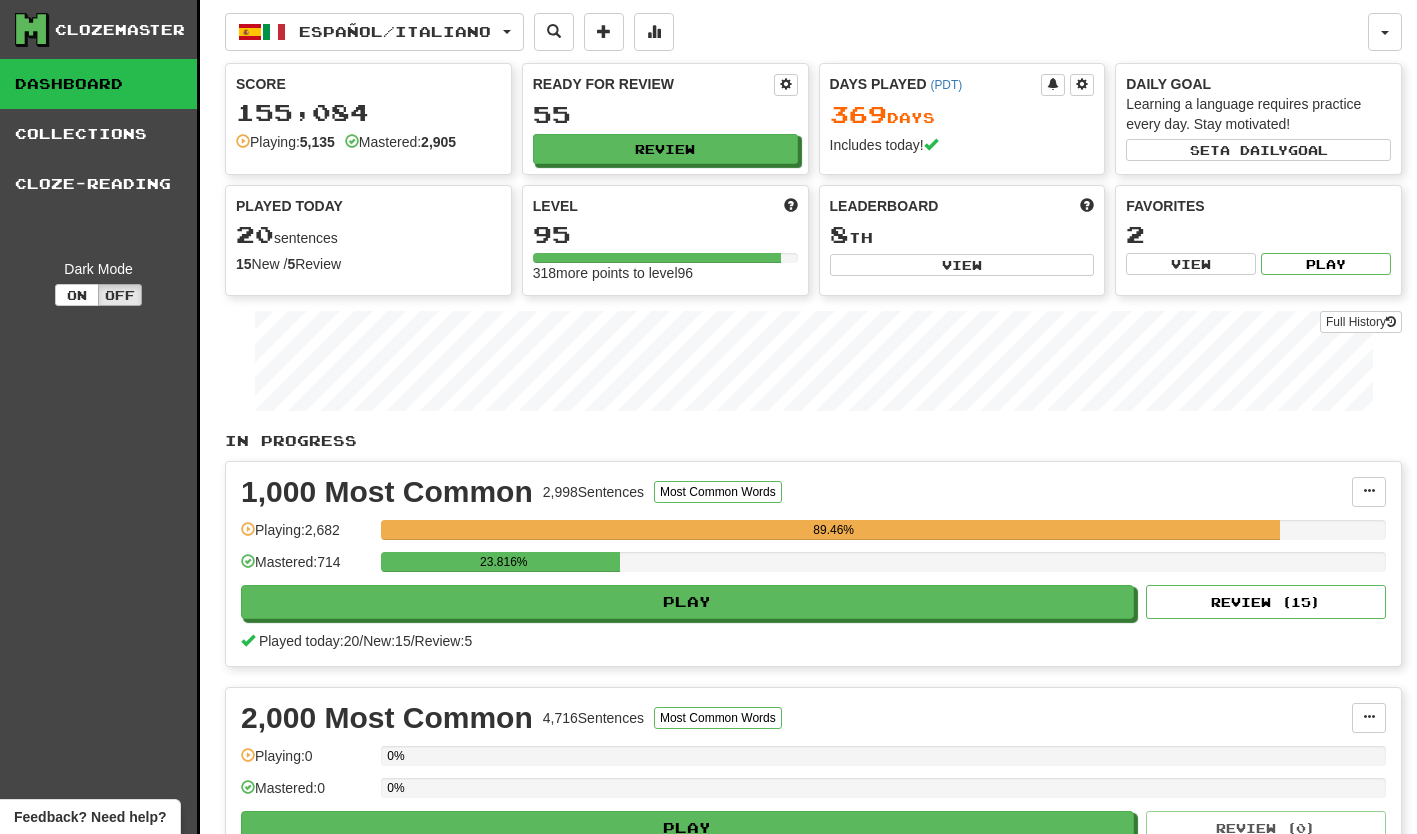scroll, scrollTop: 0, scrollLeft: 0, axis: both 